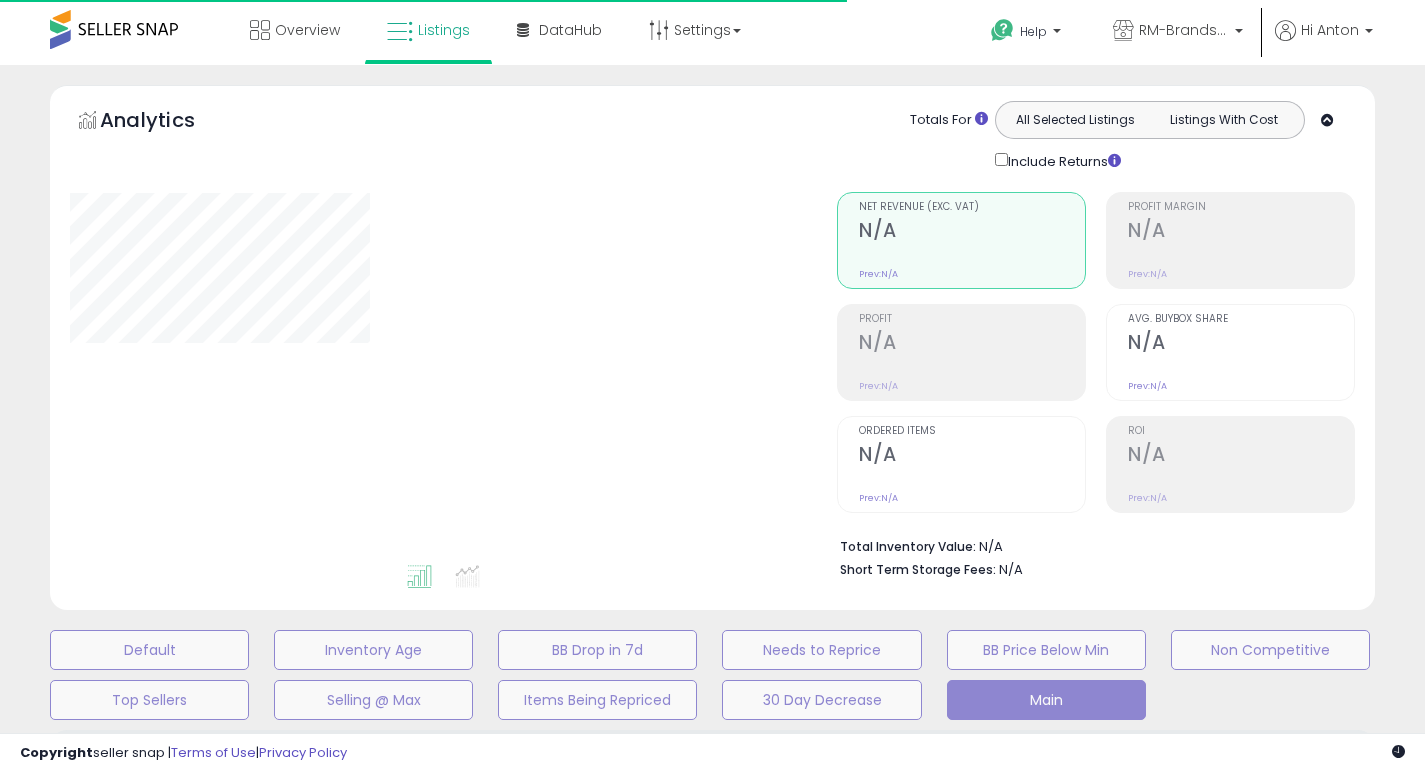scroll, scrollTop: 468, scrollLeft: 0, axis: vertical 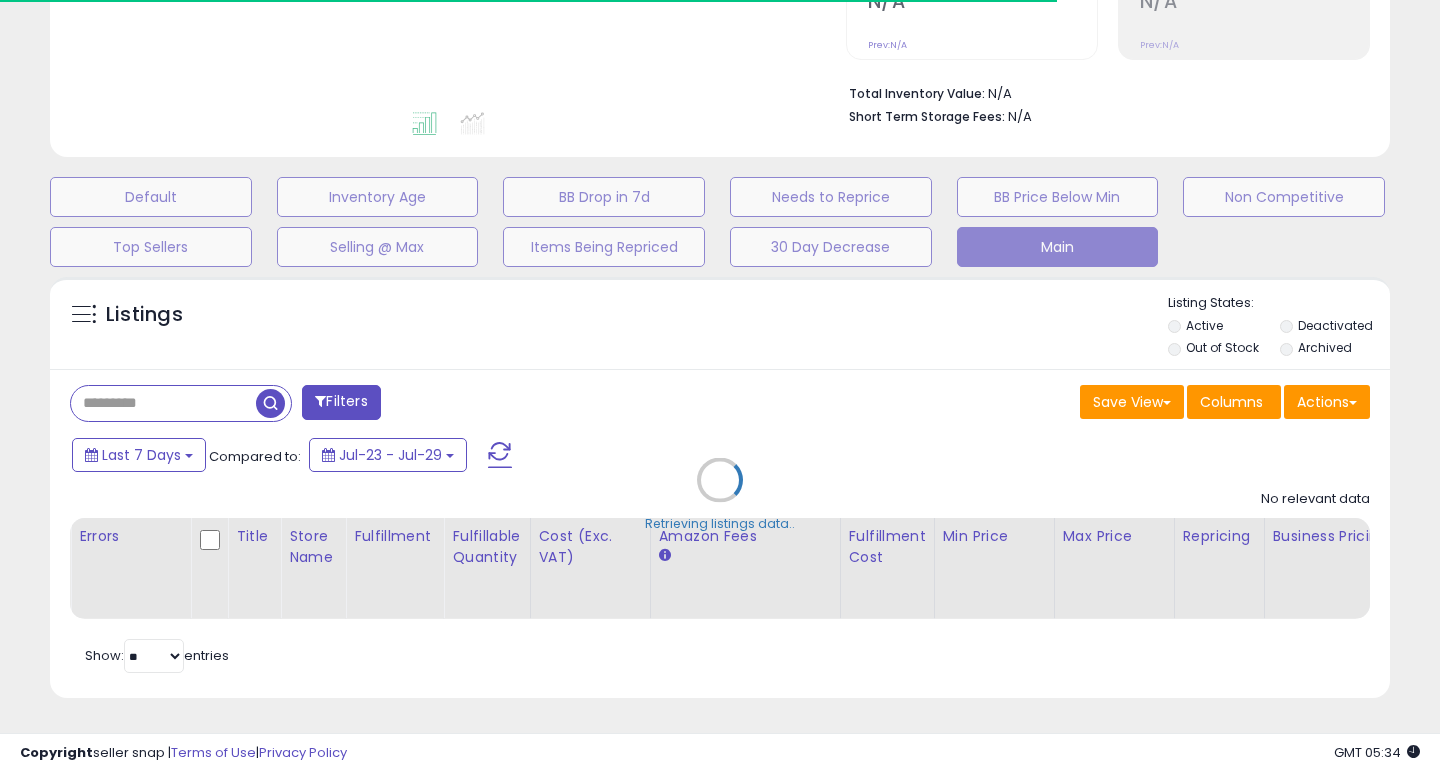 select on "**" 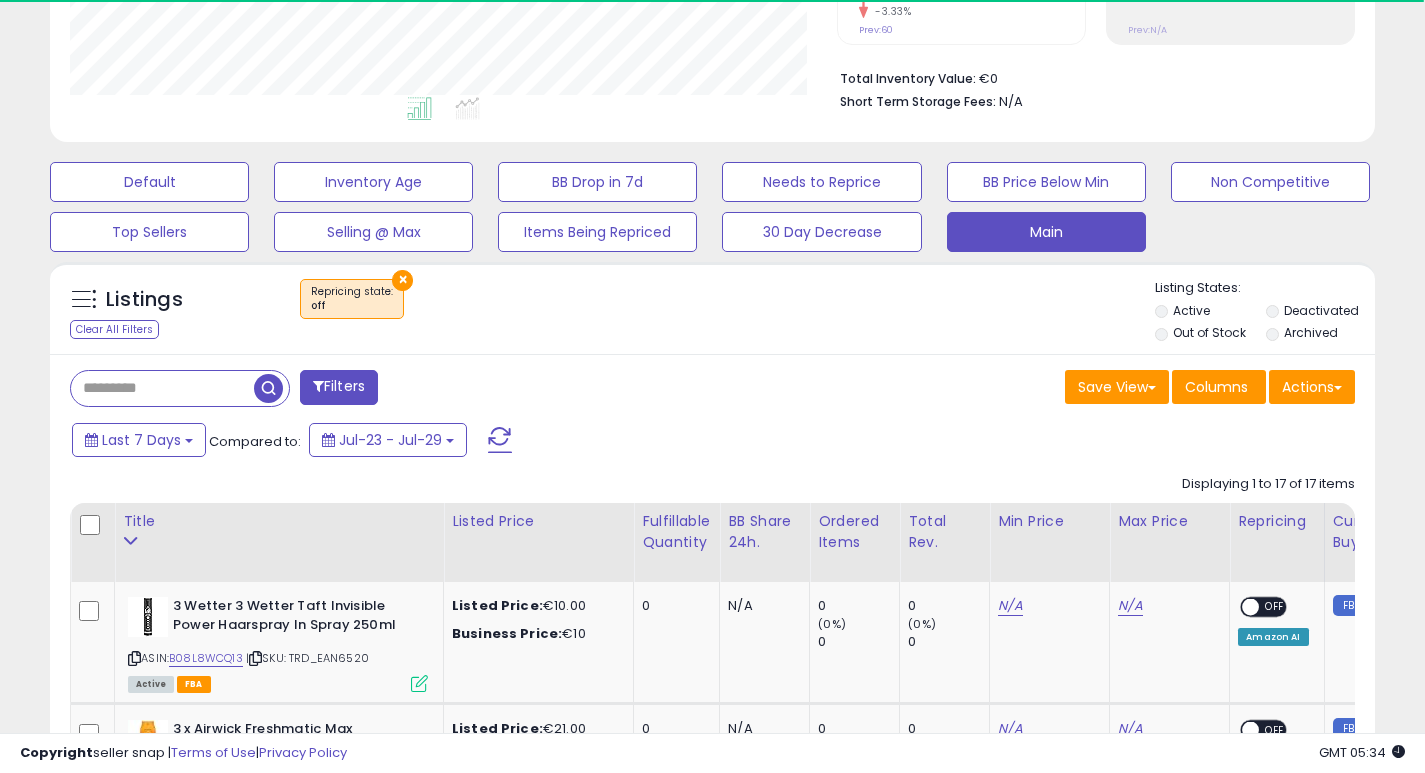 scroll, scrollTop: 999590, scrollLeft: 999233, axis: both 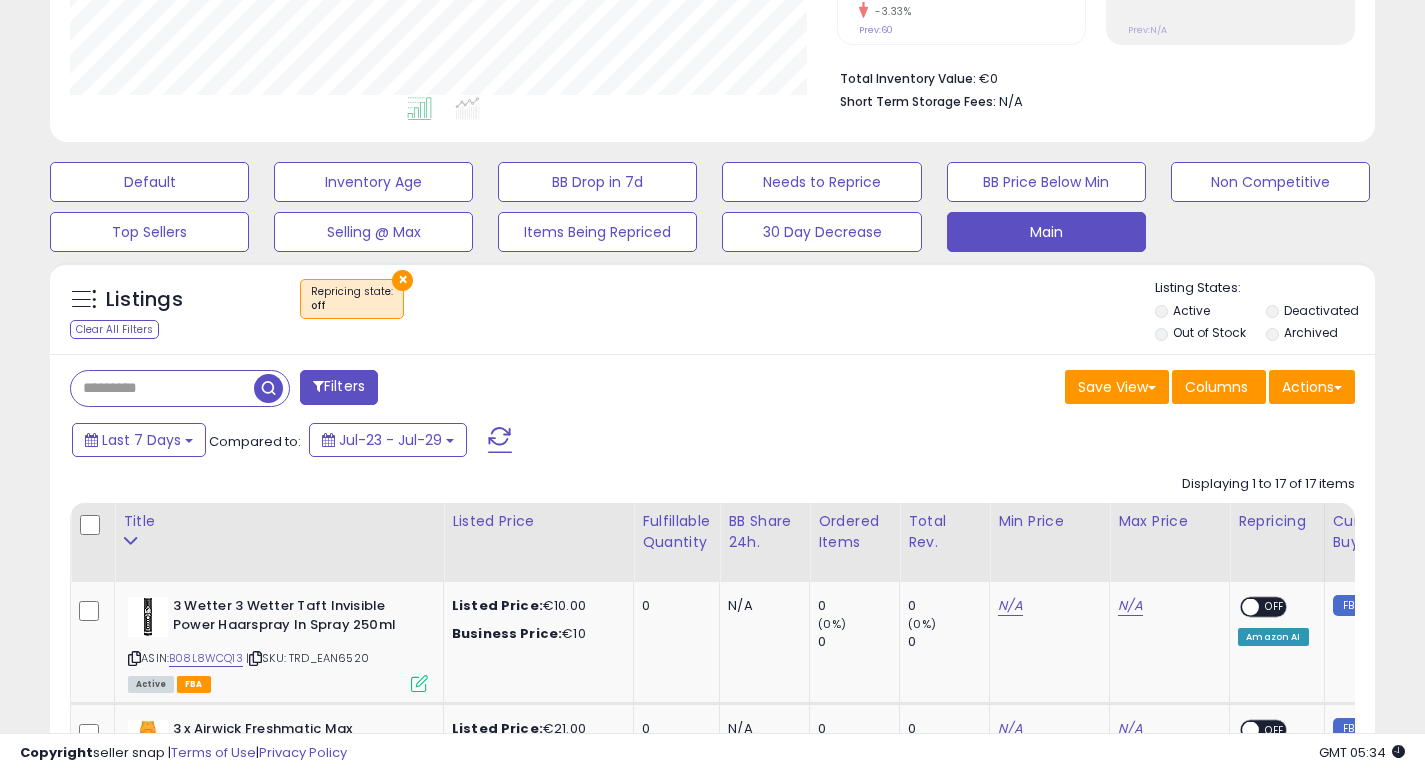 click on "×" at bounding box center [402, 280] 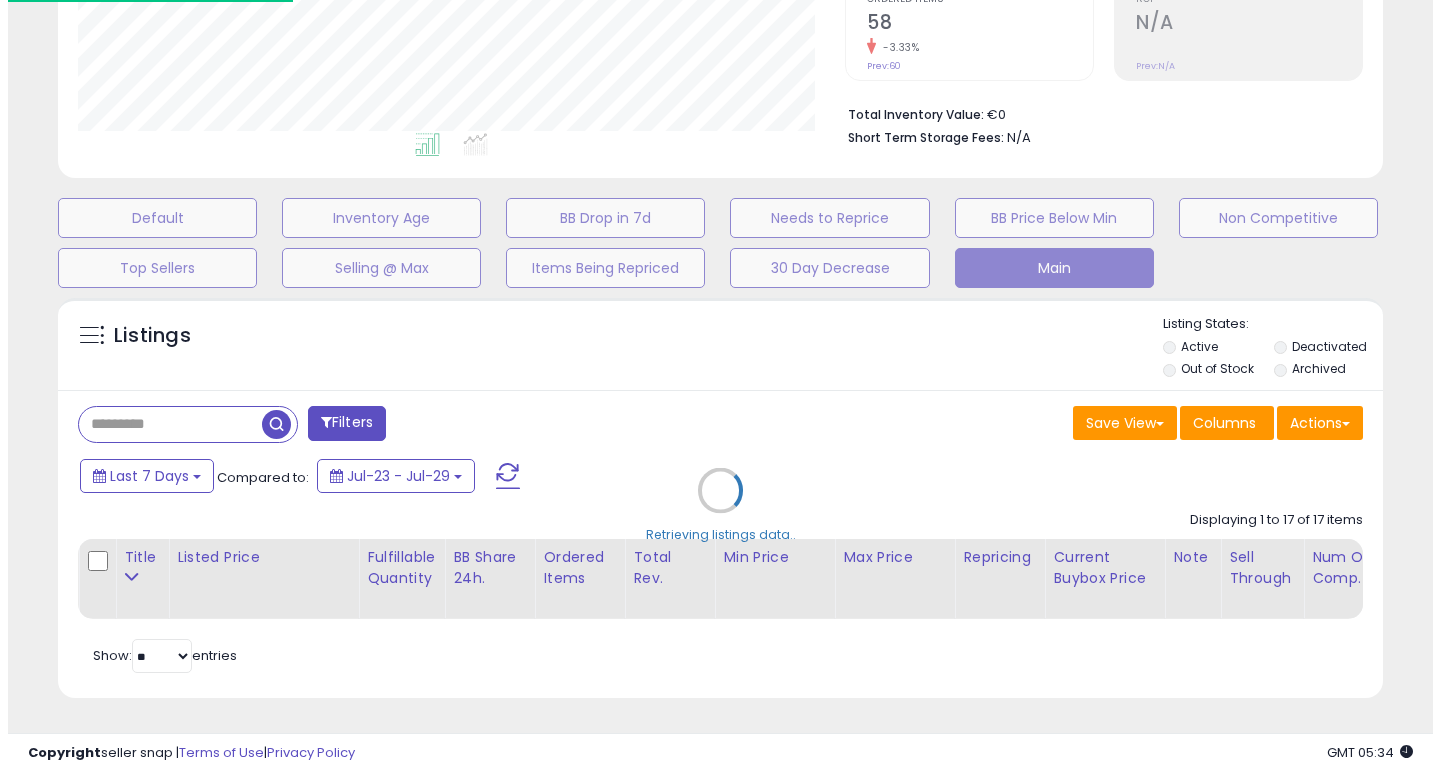 scroll, scrollTop: 447, scrollLeft: 0, axis: vertical 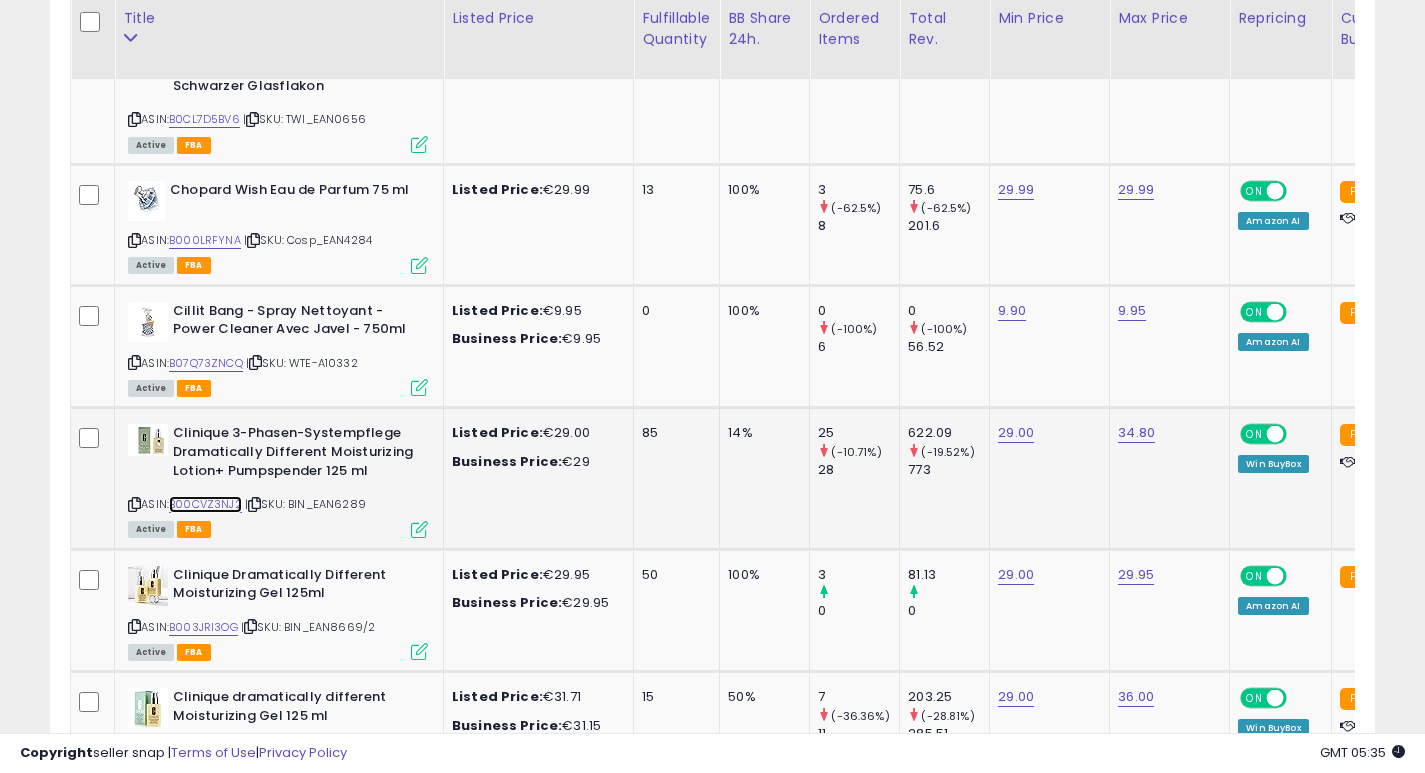 click on "B00CVZ3NJ2" at bounding box center [205, 504] 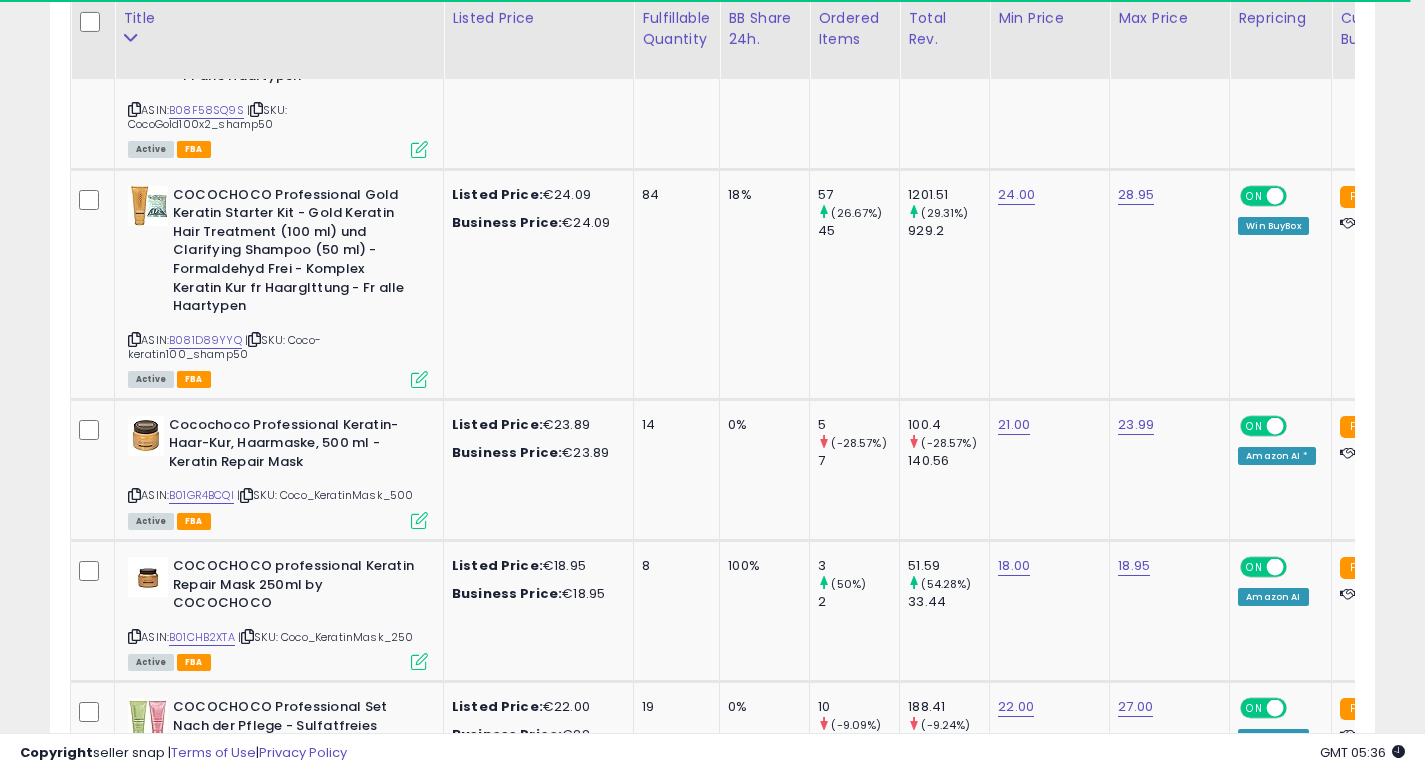 scroll, scrollTop: 5326, scrollLeft: 0, axis: vertical 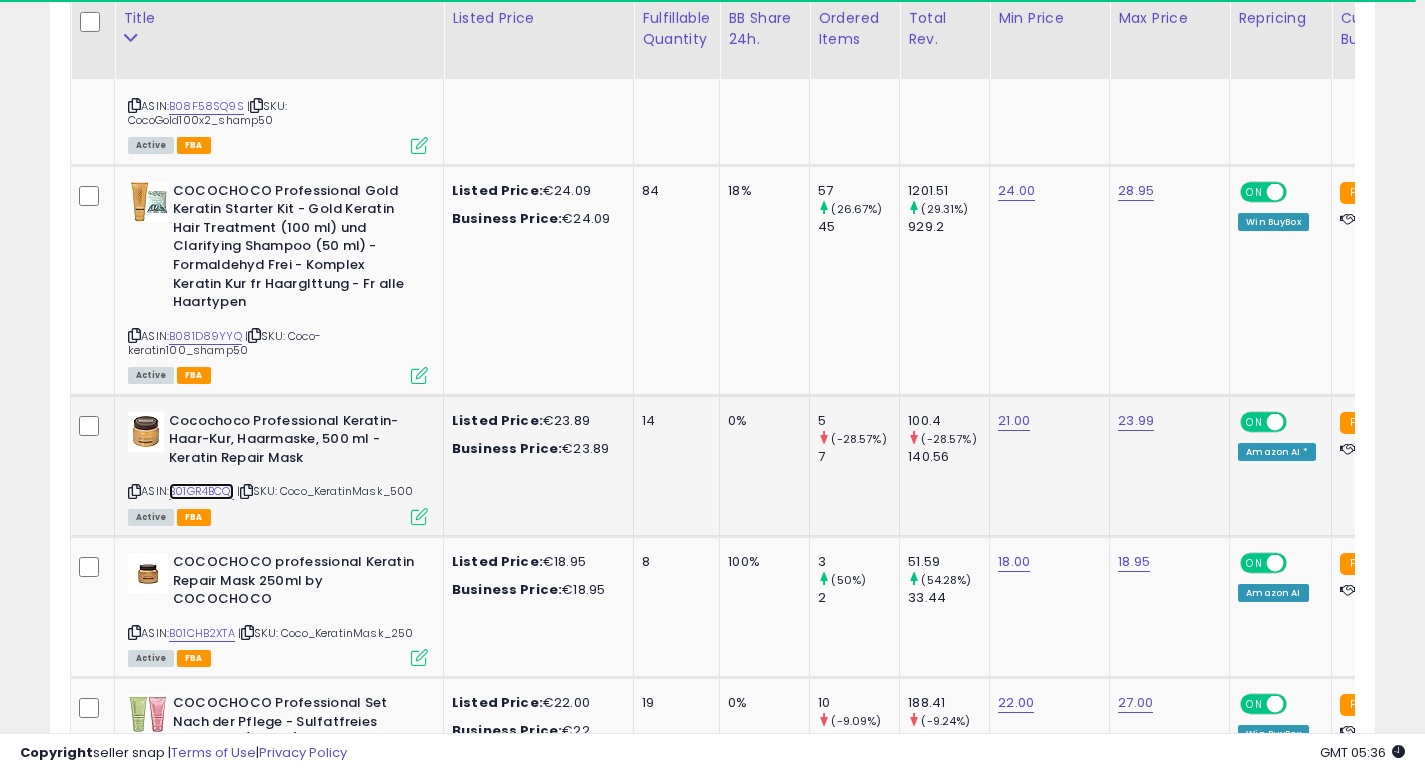 click on "B01GR4BCQI" at bounding box center (201, 491) 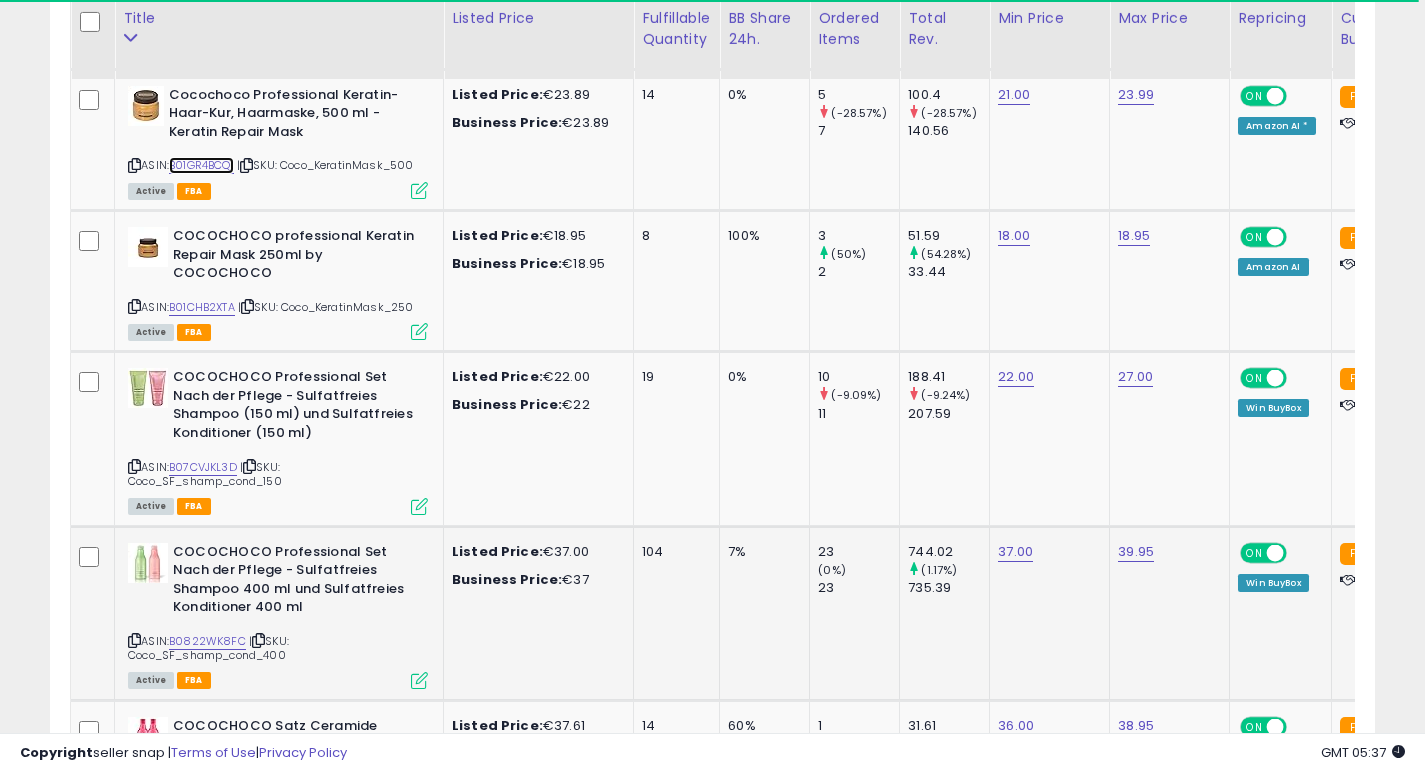 scroll, scrollTop: 5733, scrollLeft: 0, axis: vertical 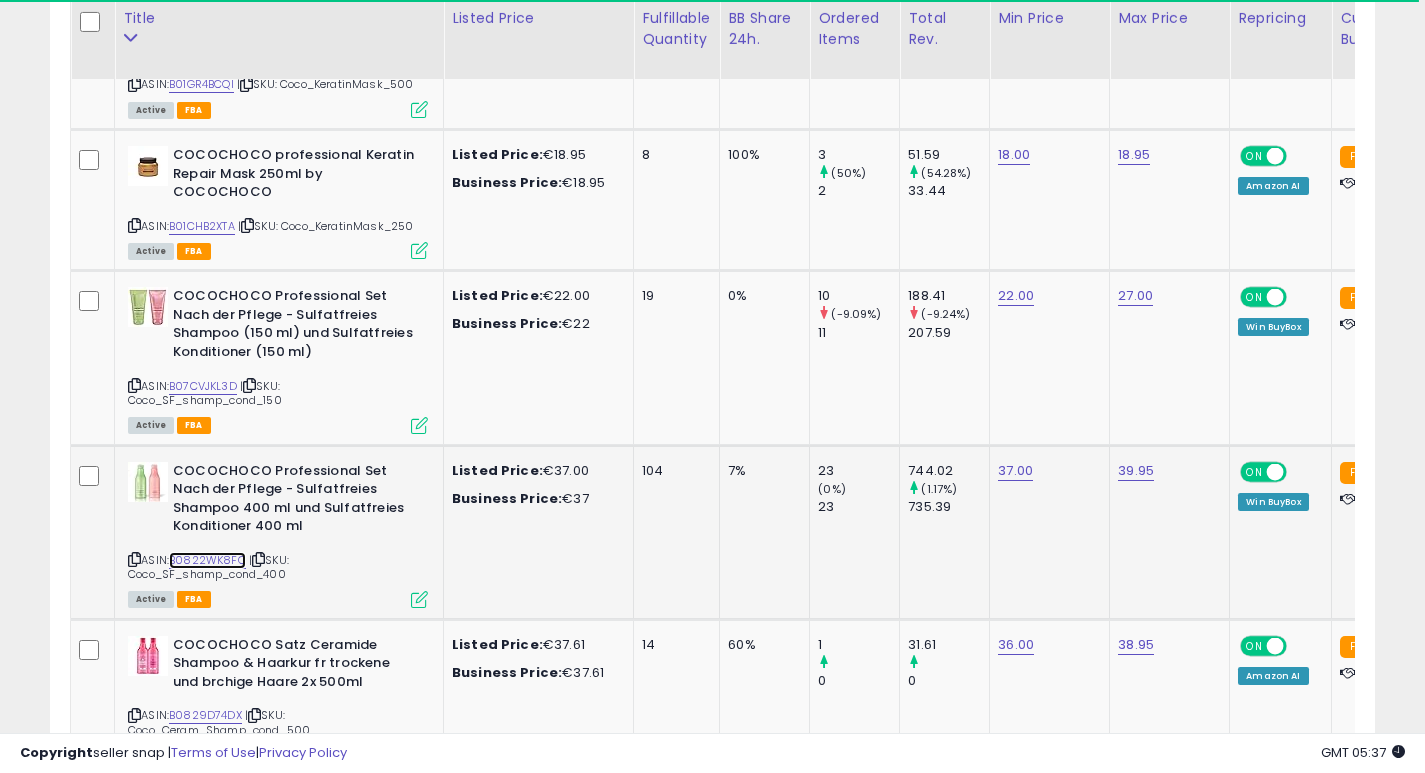 click on "B0822WK8FC" at bounding box center [207, 560] 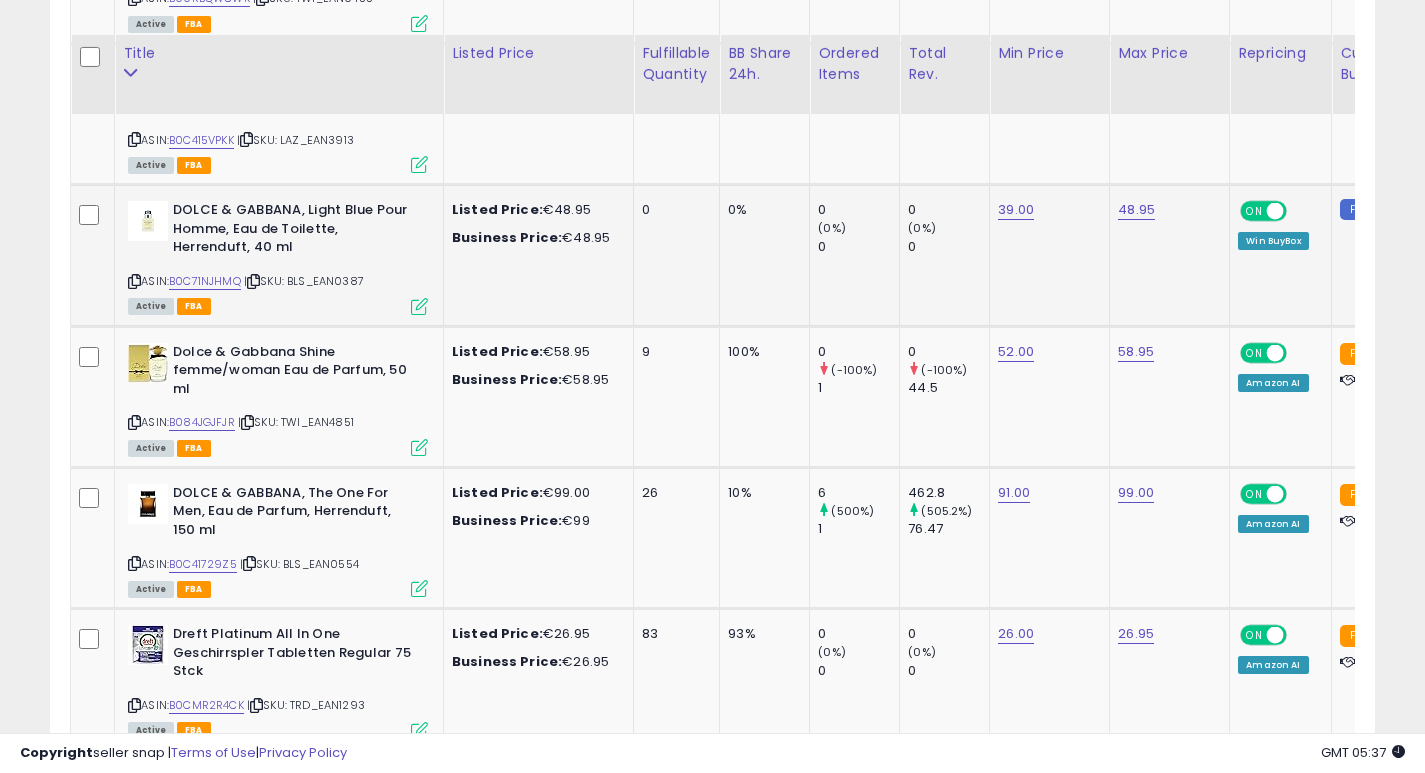 scroll, scrollTop: 6837, scrollLeft: 0, axis: vertical 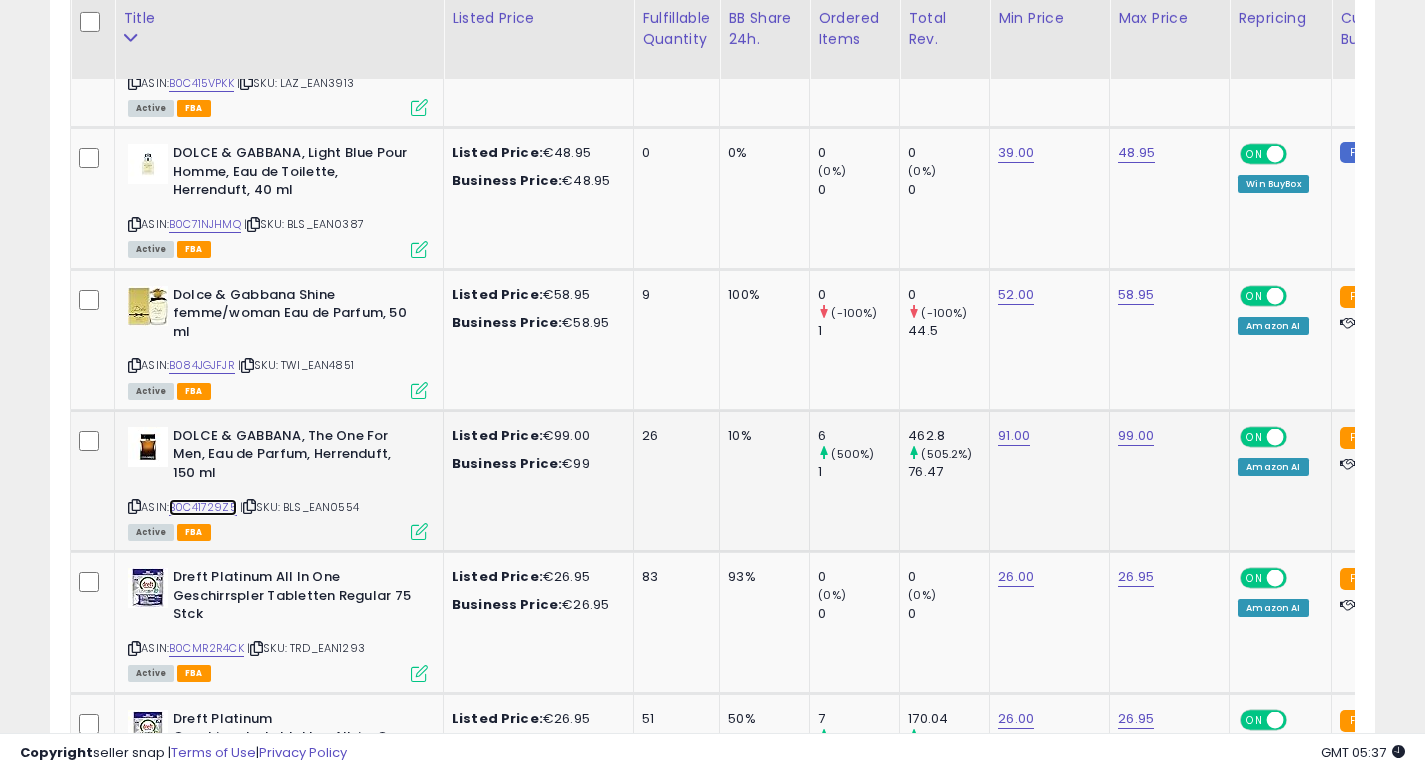 click on "B0C41729Z5" at bounding box center [203, 507] 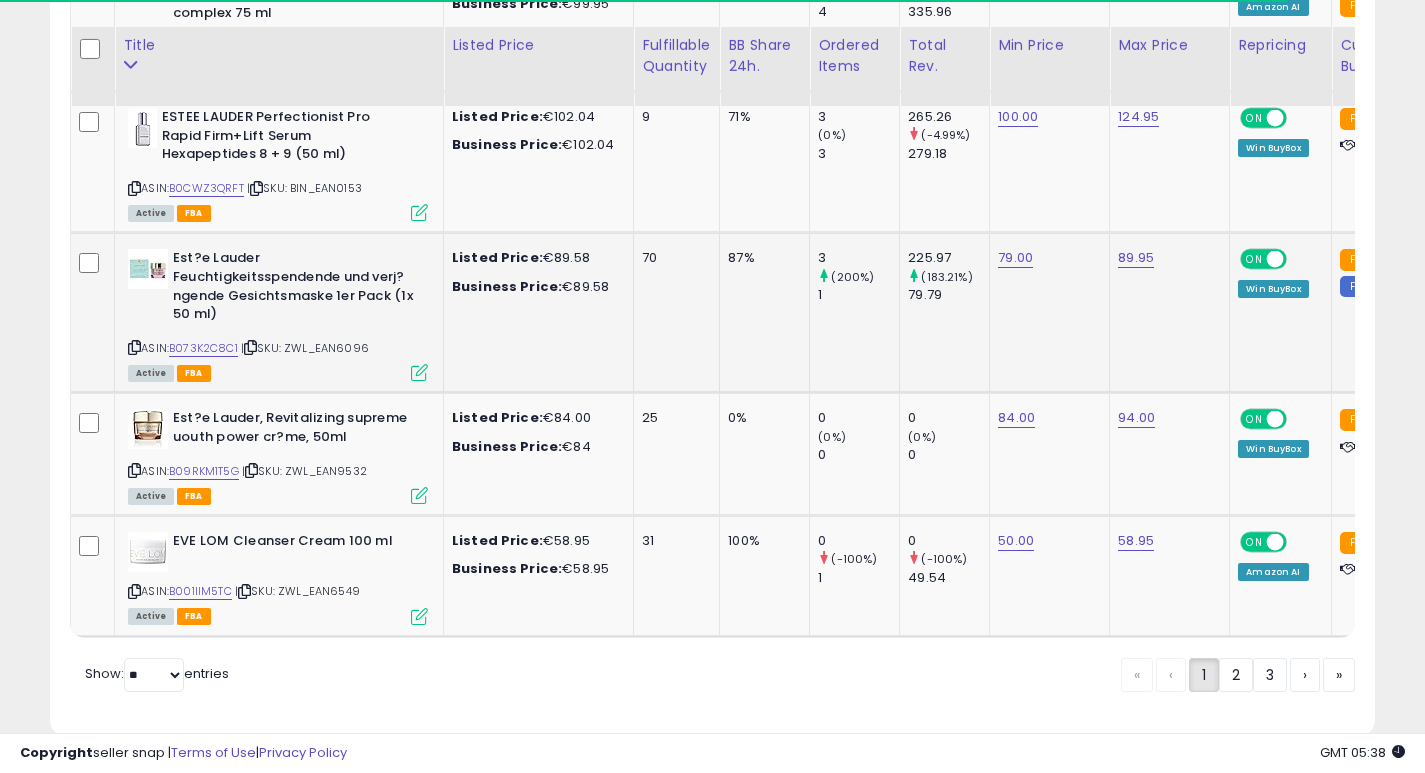 scroll, scrollTop: 7748, scrollLeft: 0, axis: vertical 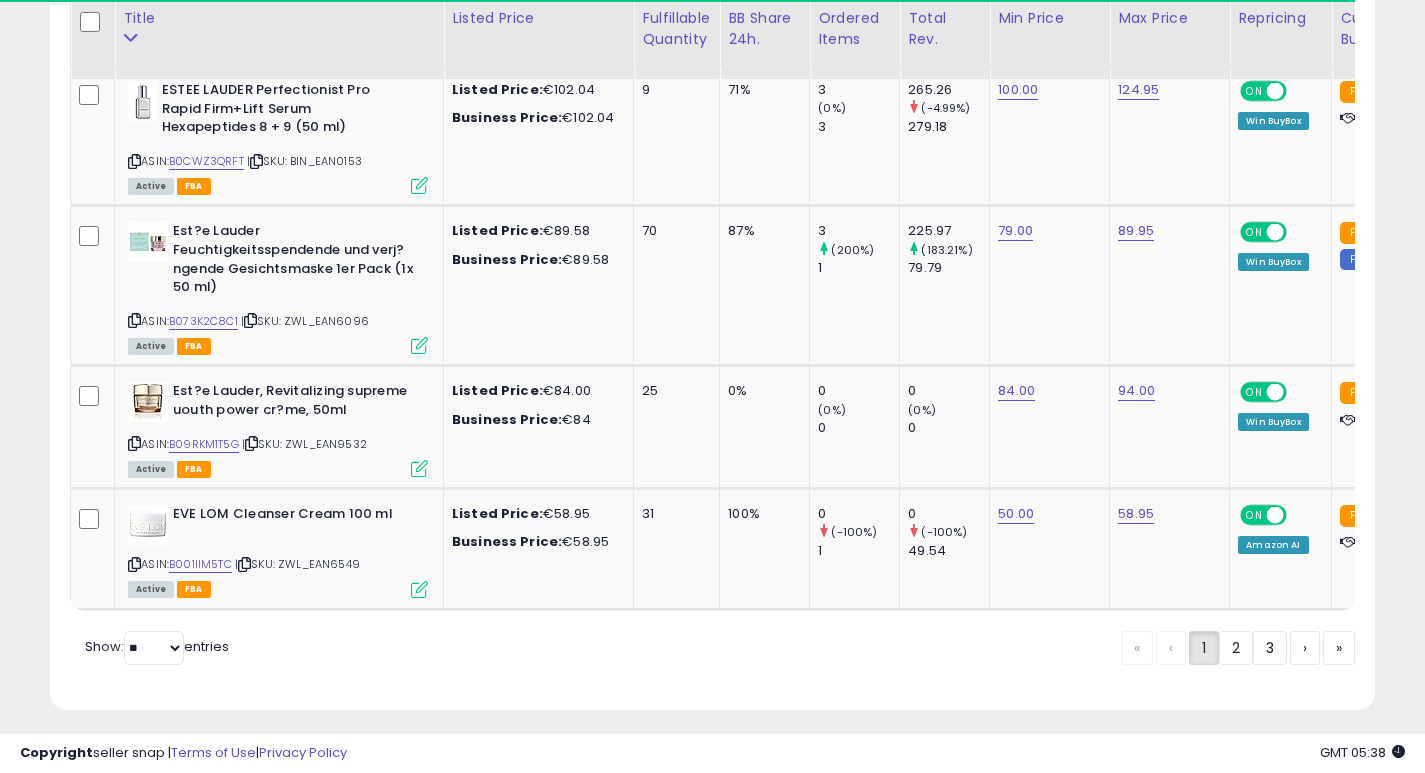 click on "2" 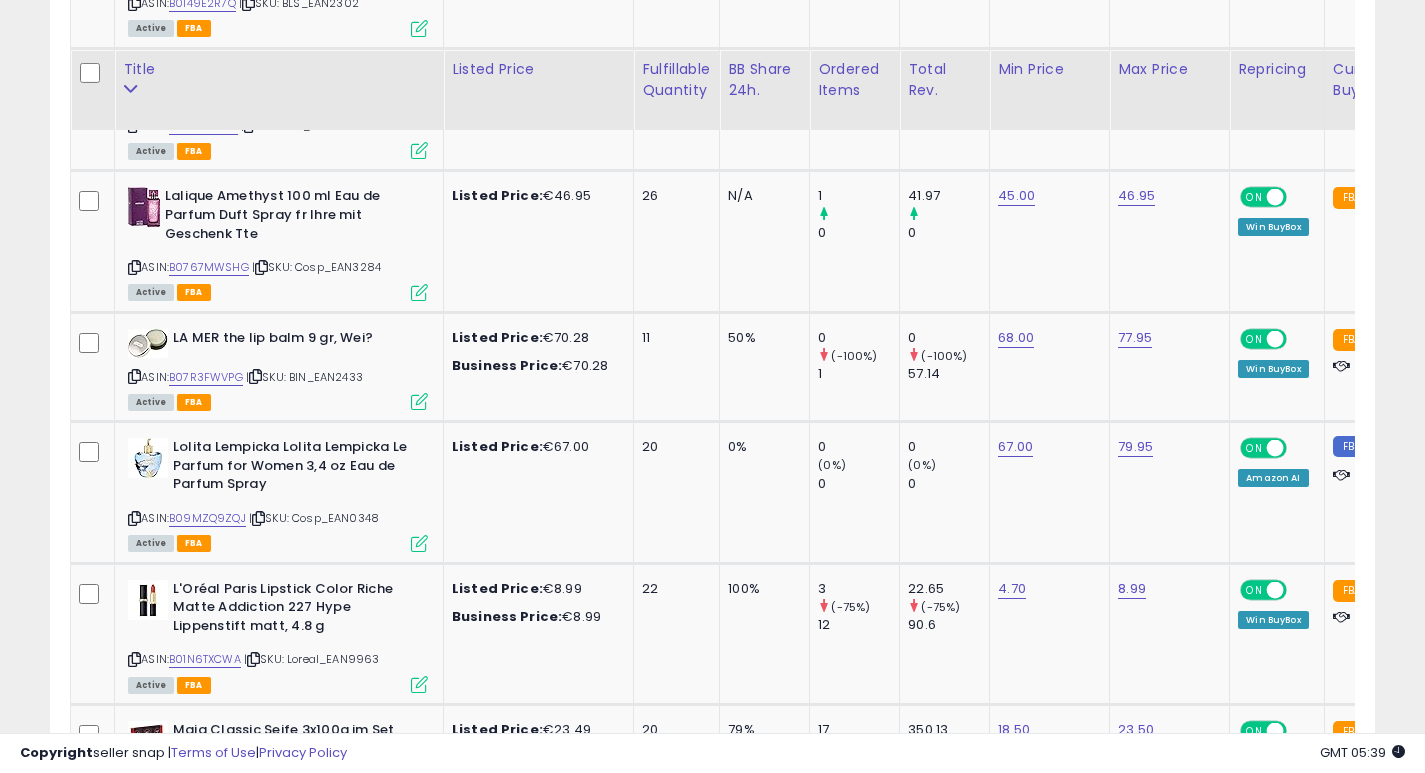 scroll, scrollTop: 4729, scrollLeft: 0, axis: vertical 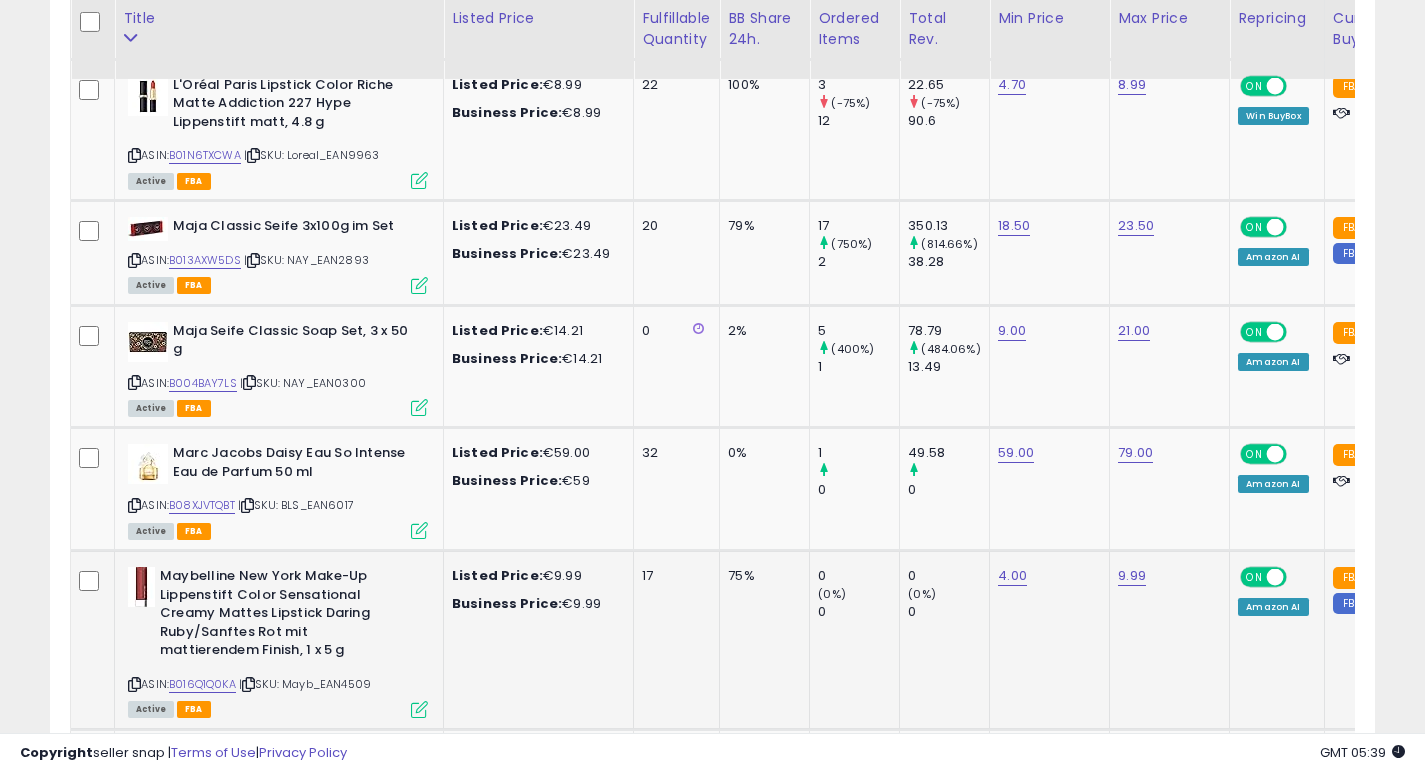 click on "17" 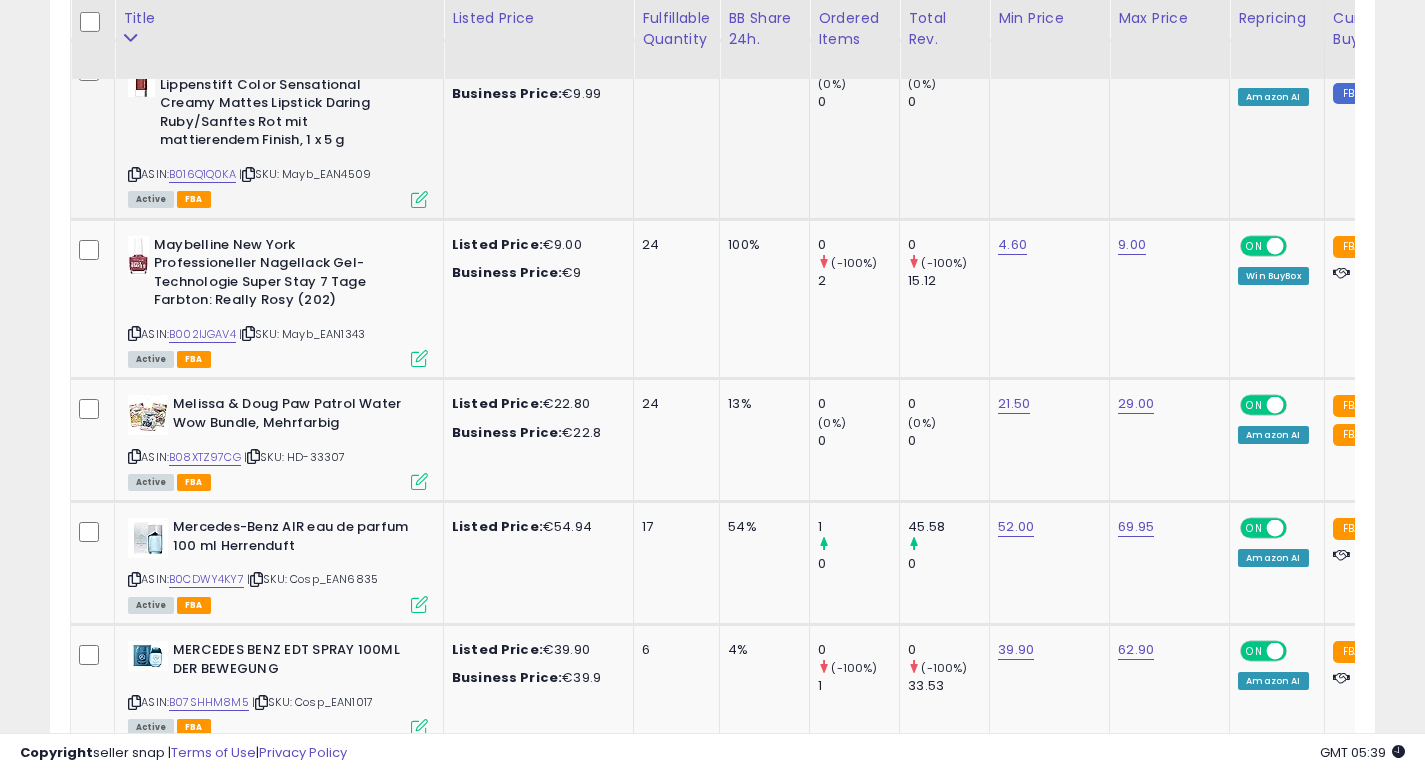 scroll, scrollTop: 5699, scrollLeft: 0, axis: vertical 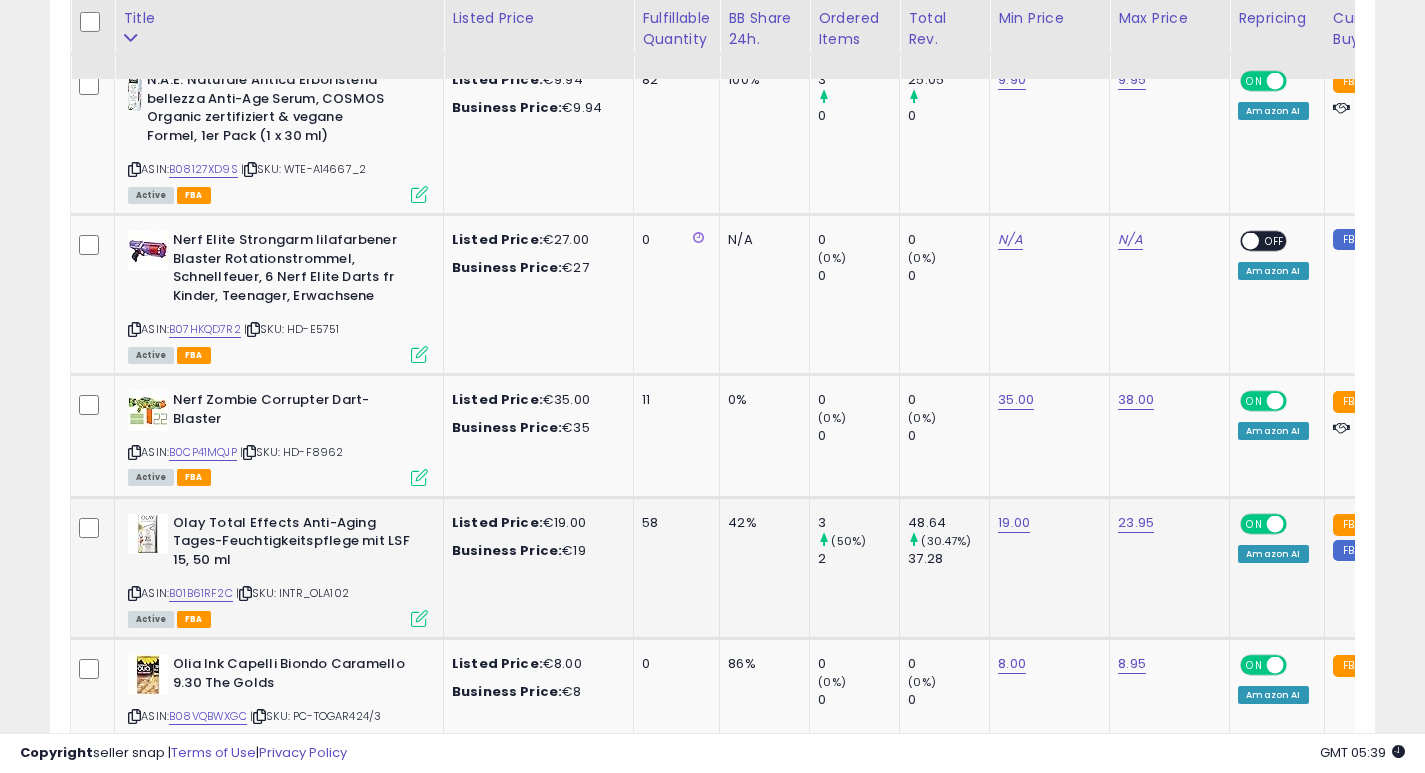 click on "58" 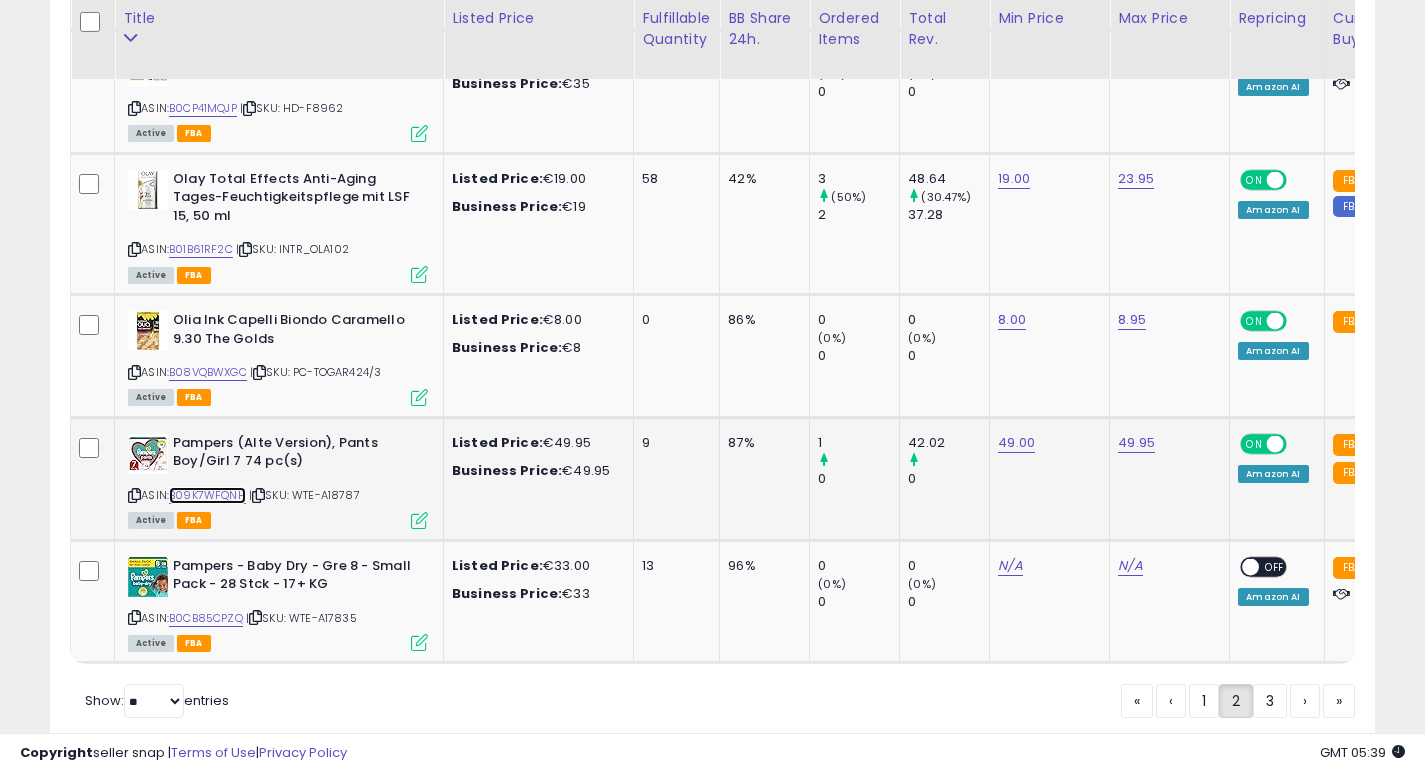click on "B09K7WFQNH" at bounding box center (207, 495) 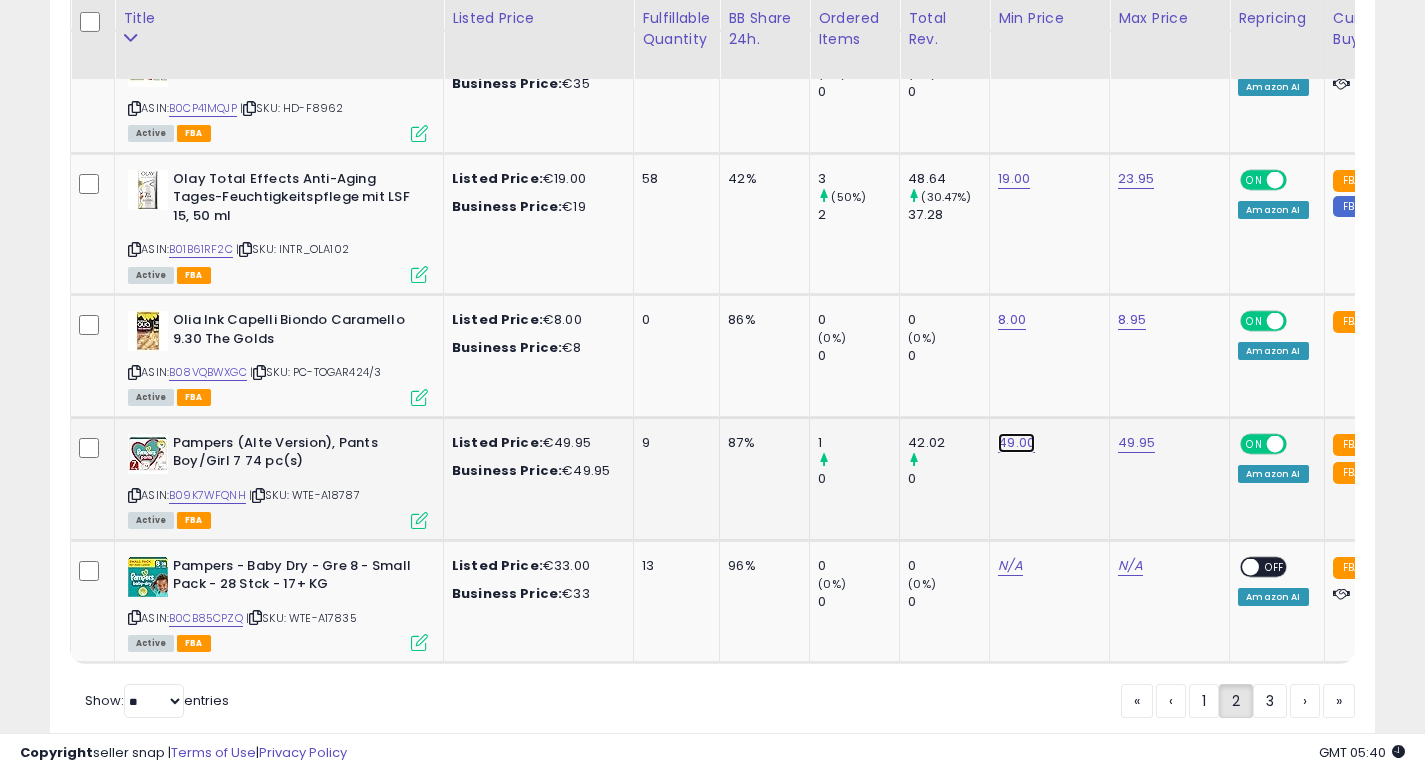 click on "49.00" at bounding box center [1016, -6264] 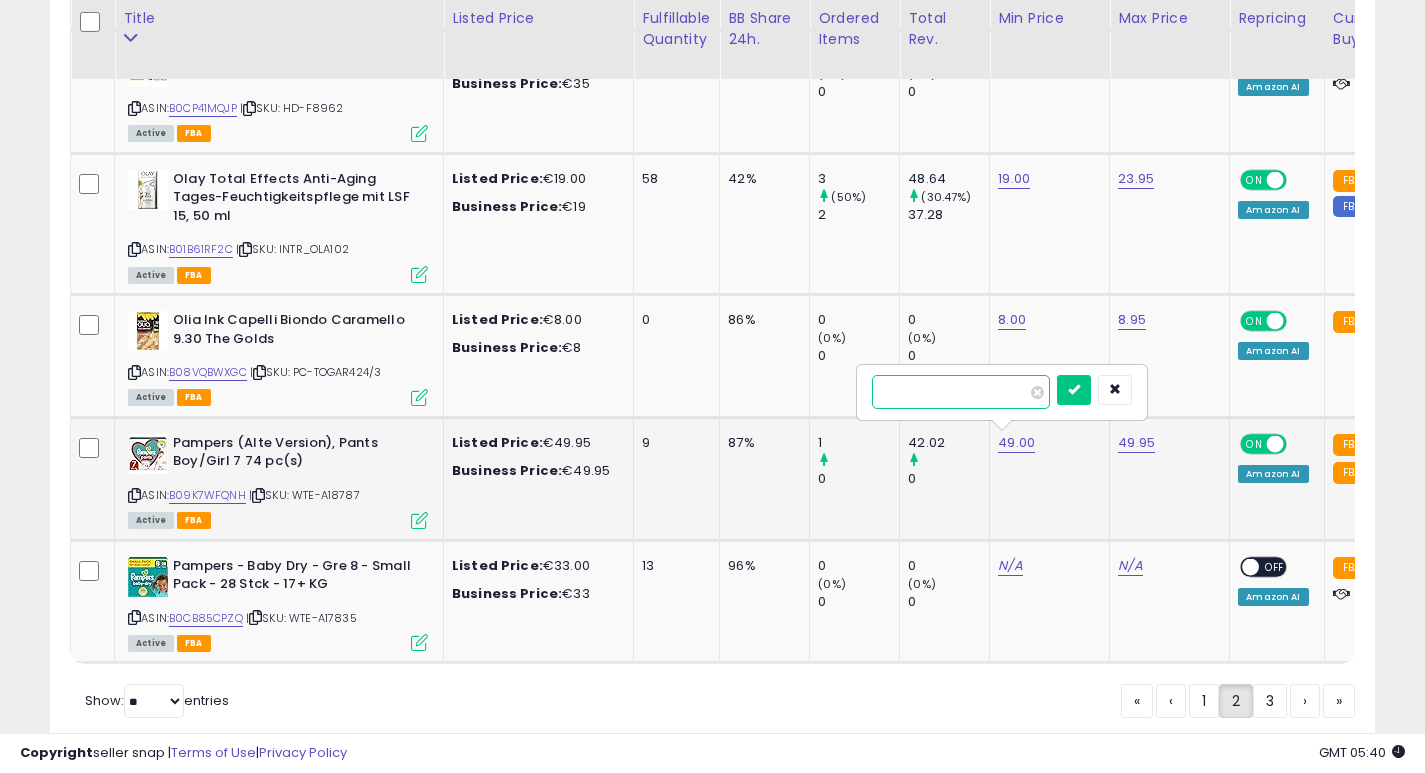 type on "*" 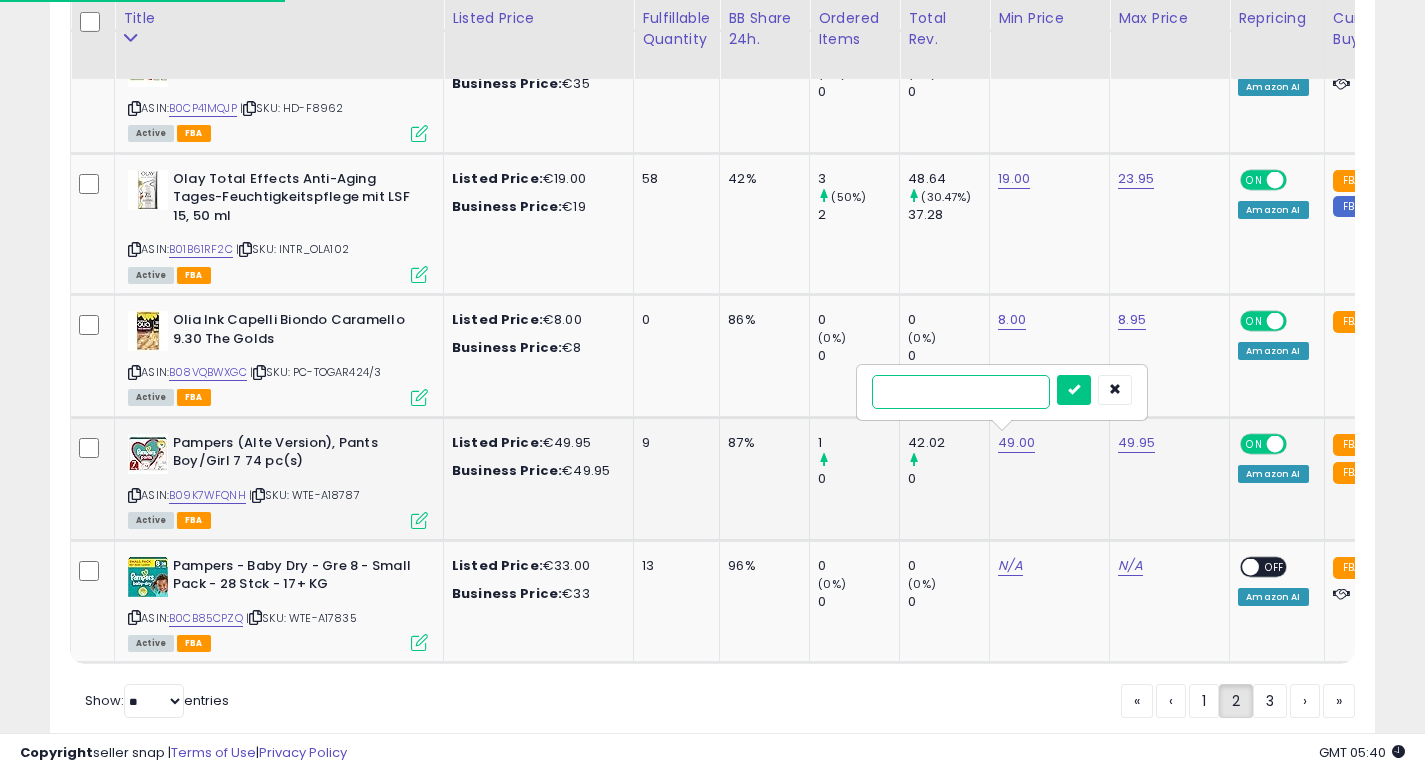 type on "**" 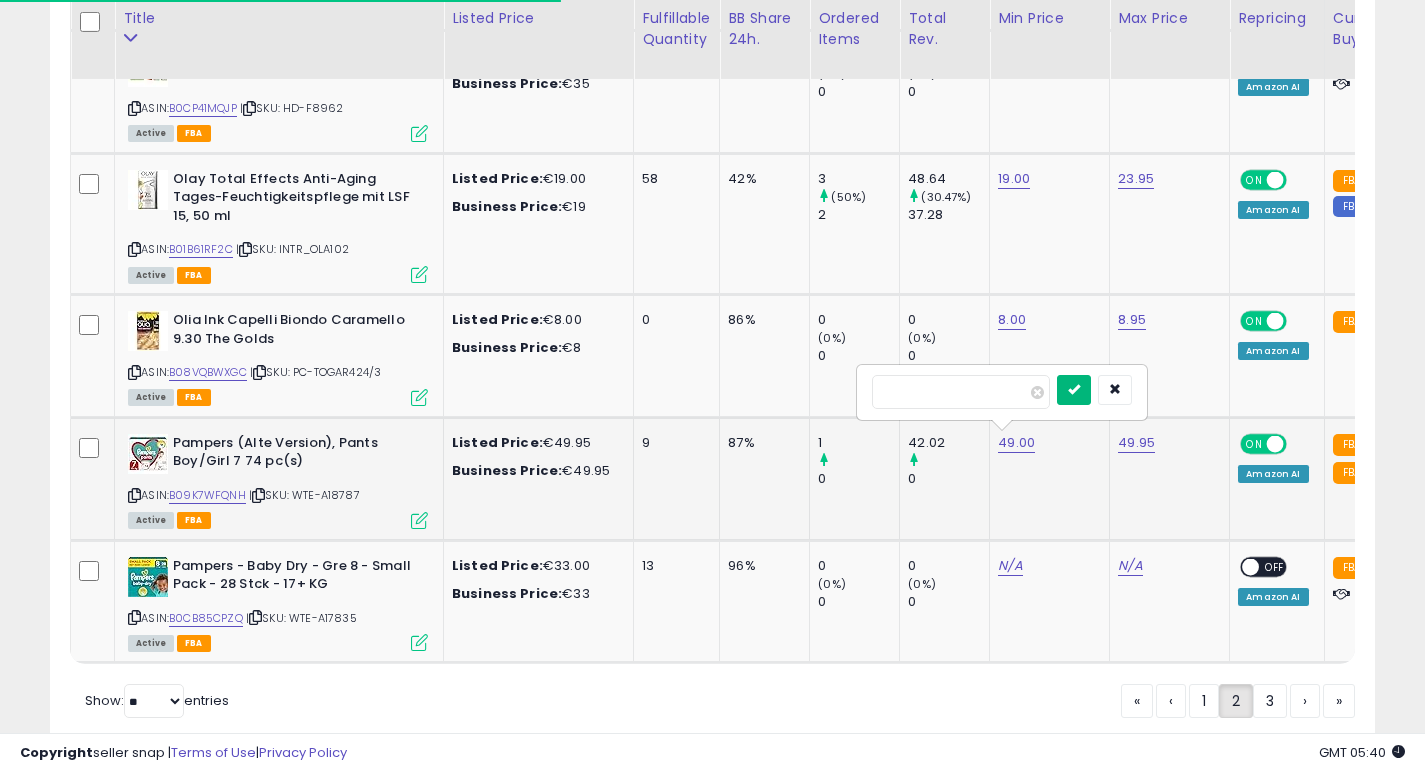 click at bounding box center [1074, 390] 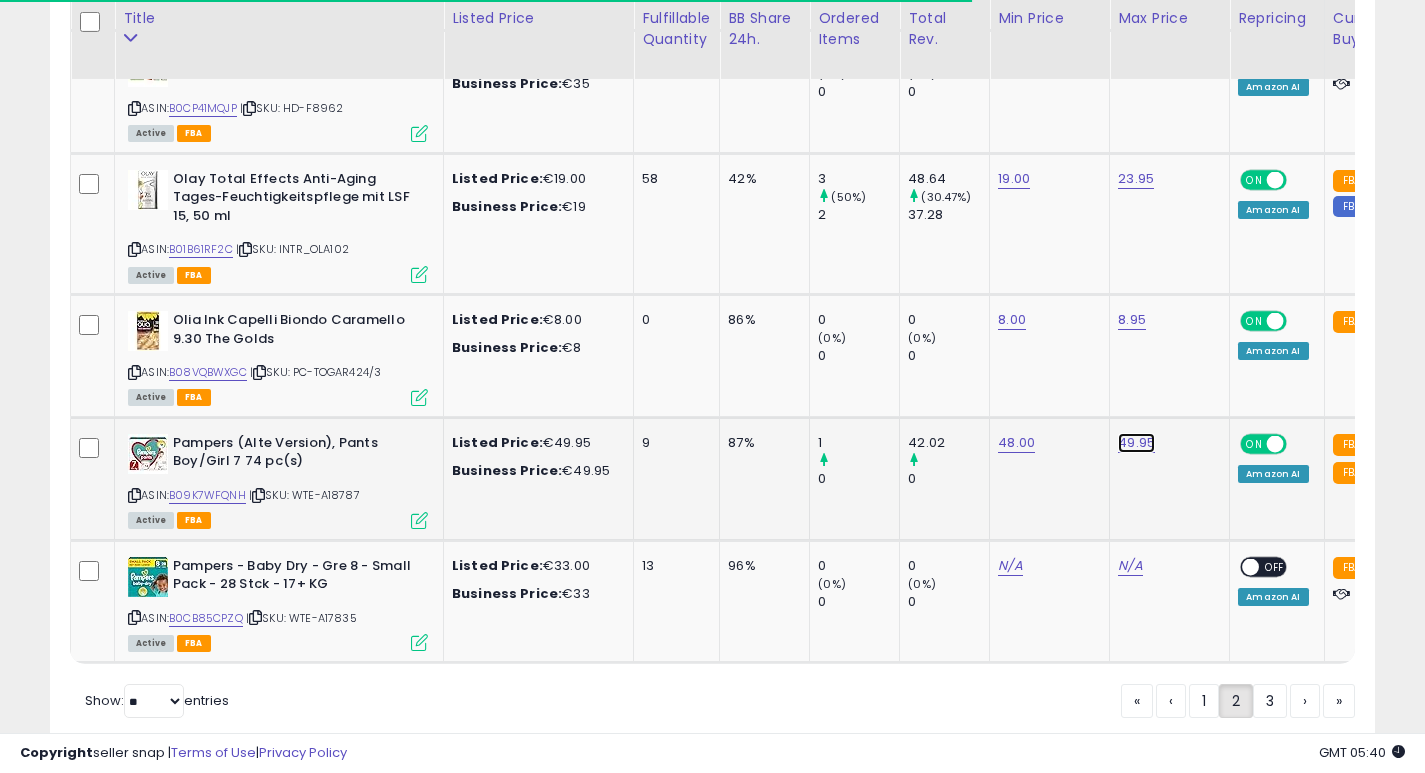 click on "49.95" at bounding box center (1134, -6264) 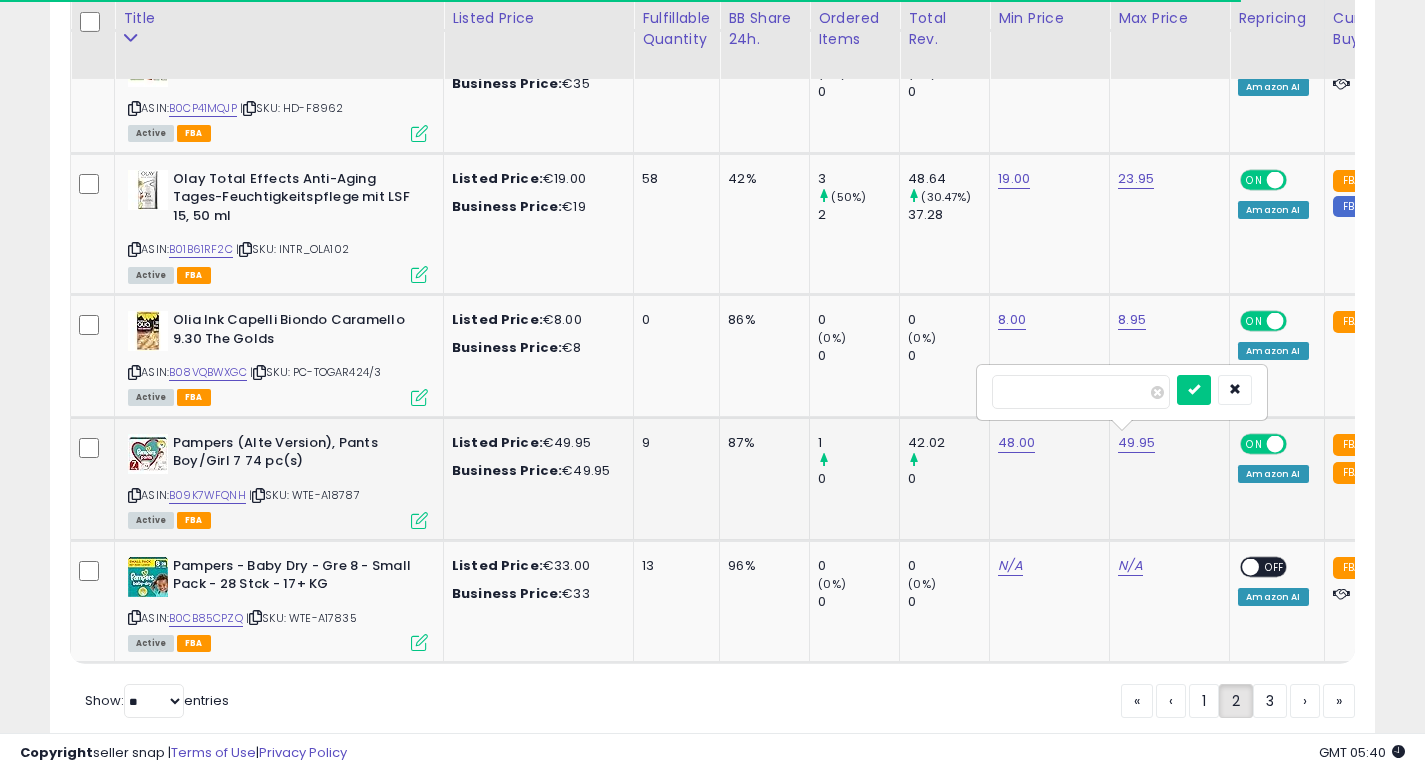click on "*****" at bounding box center [1081, 392] 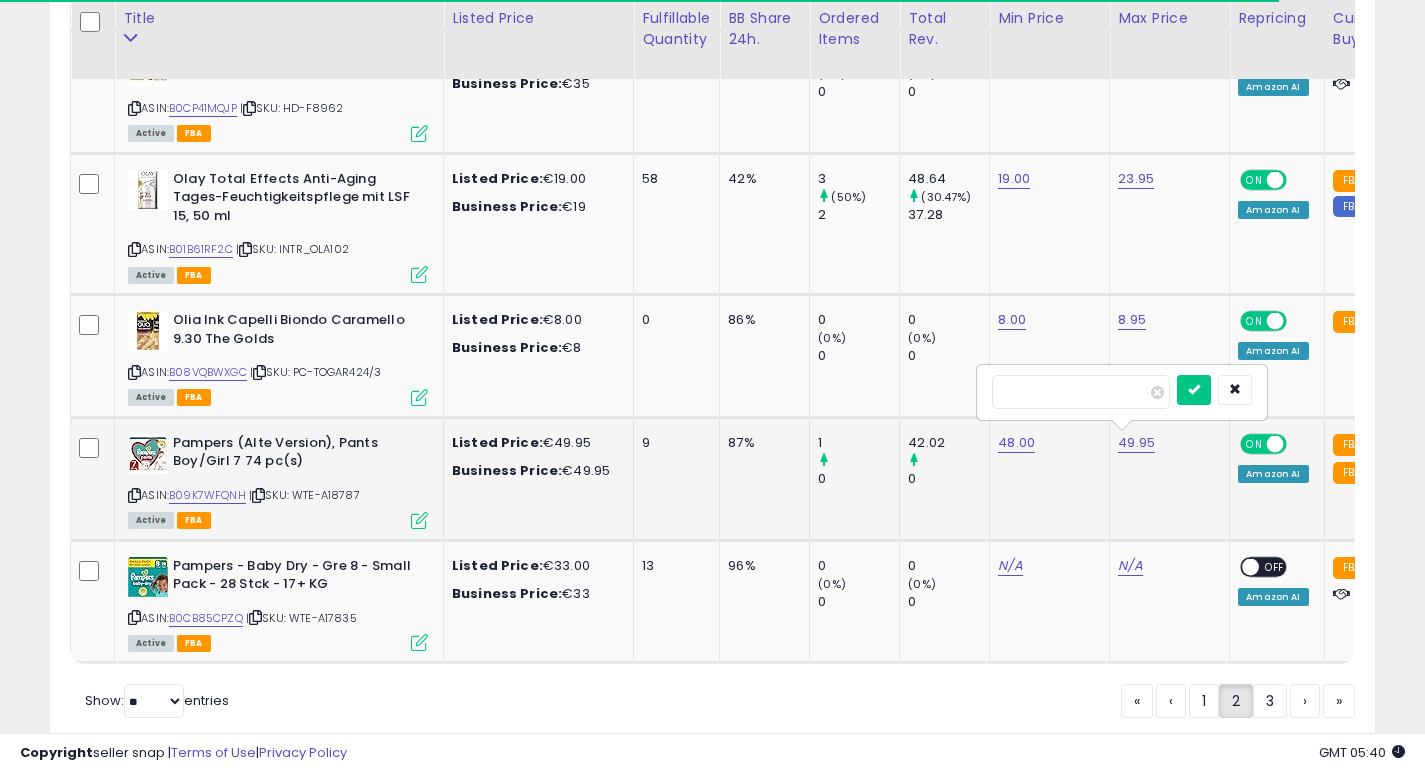 type on "*****" 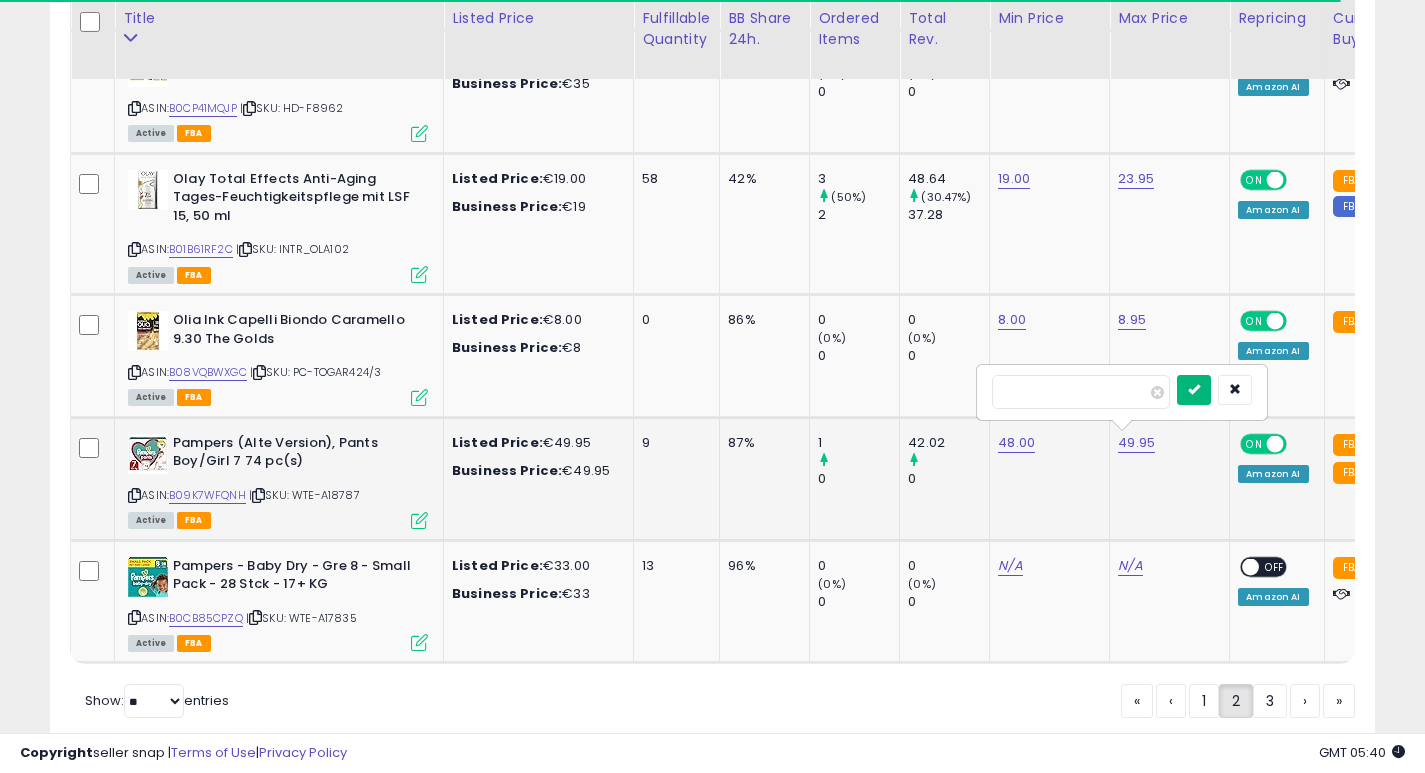 click at bounding box center (1194, 389) 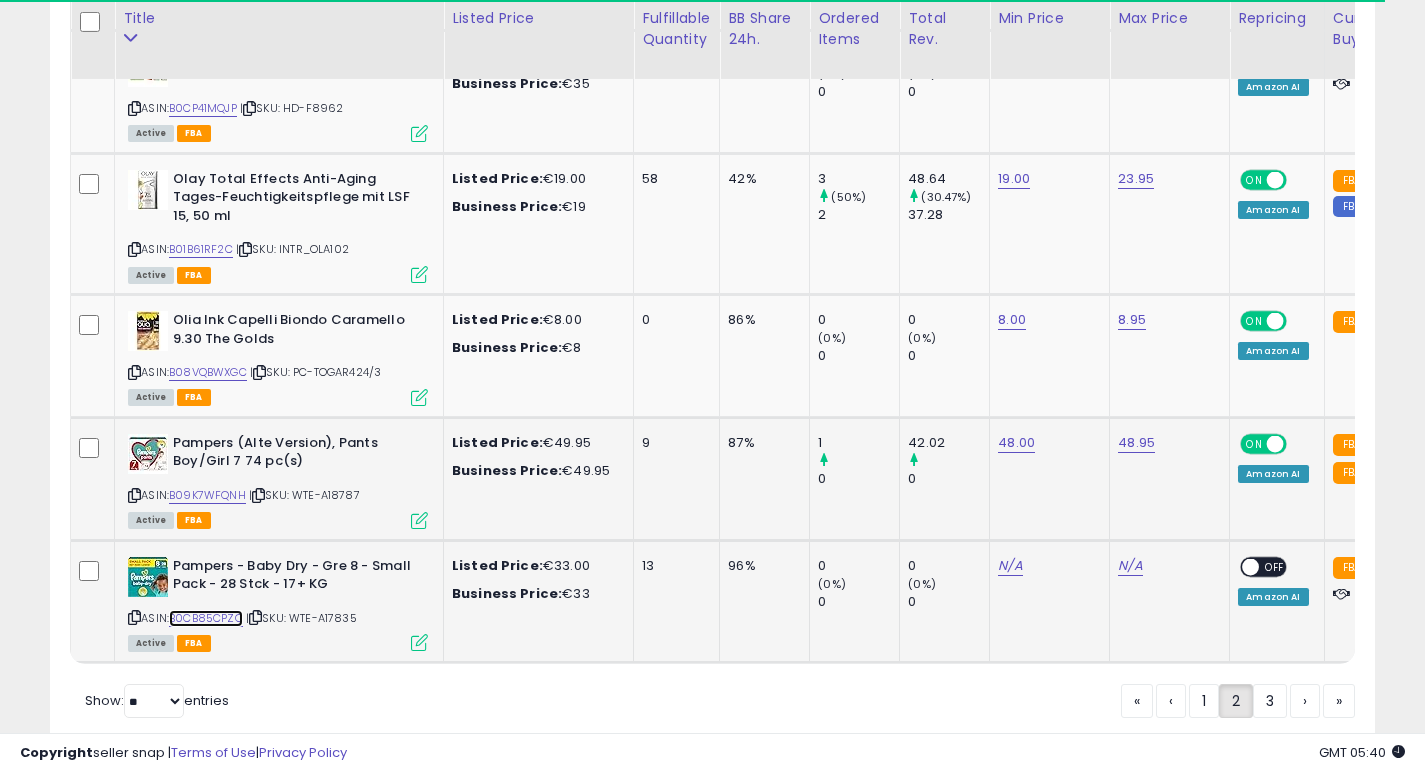 click on "B0CB85CPZQ" at bounding box center (206, 618) 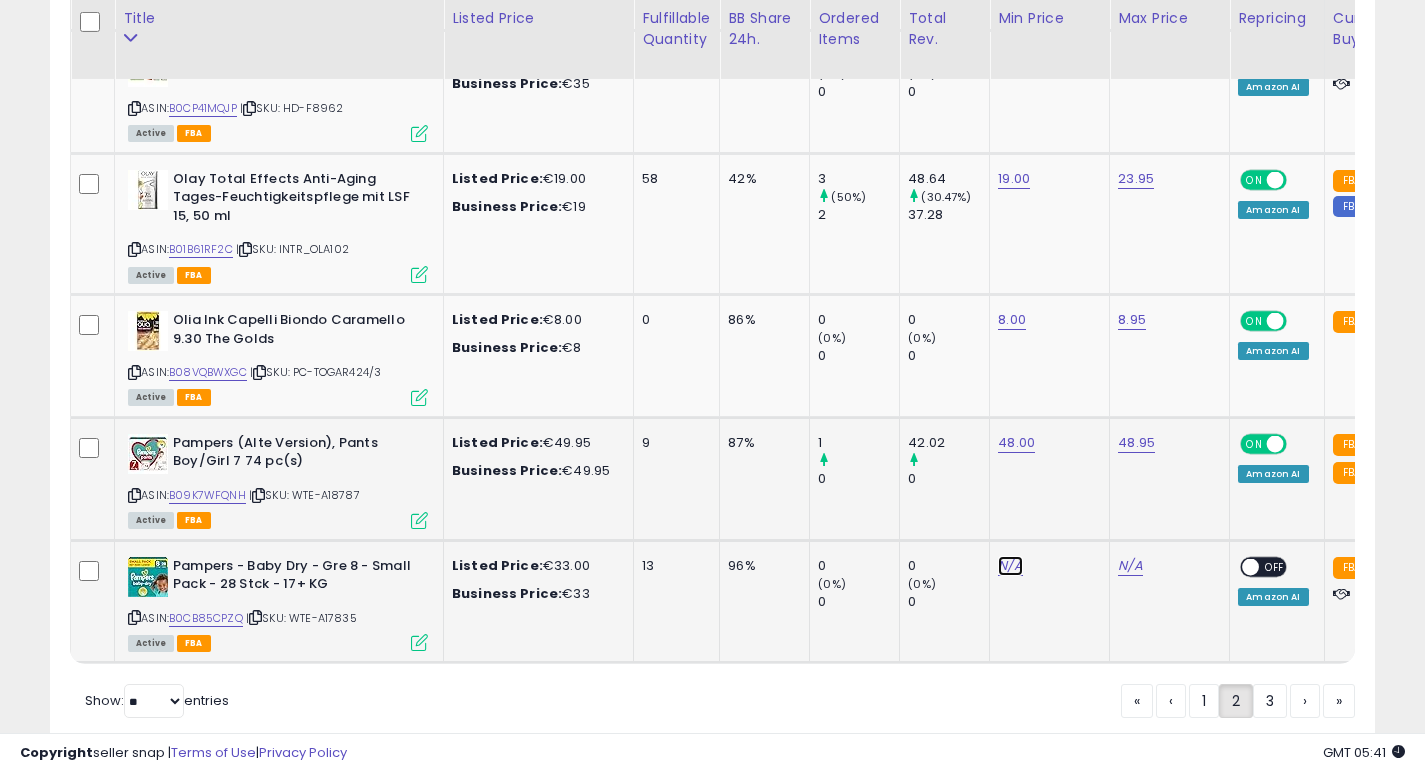 click on "N/A" at bounding box center [1010, -4155] 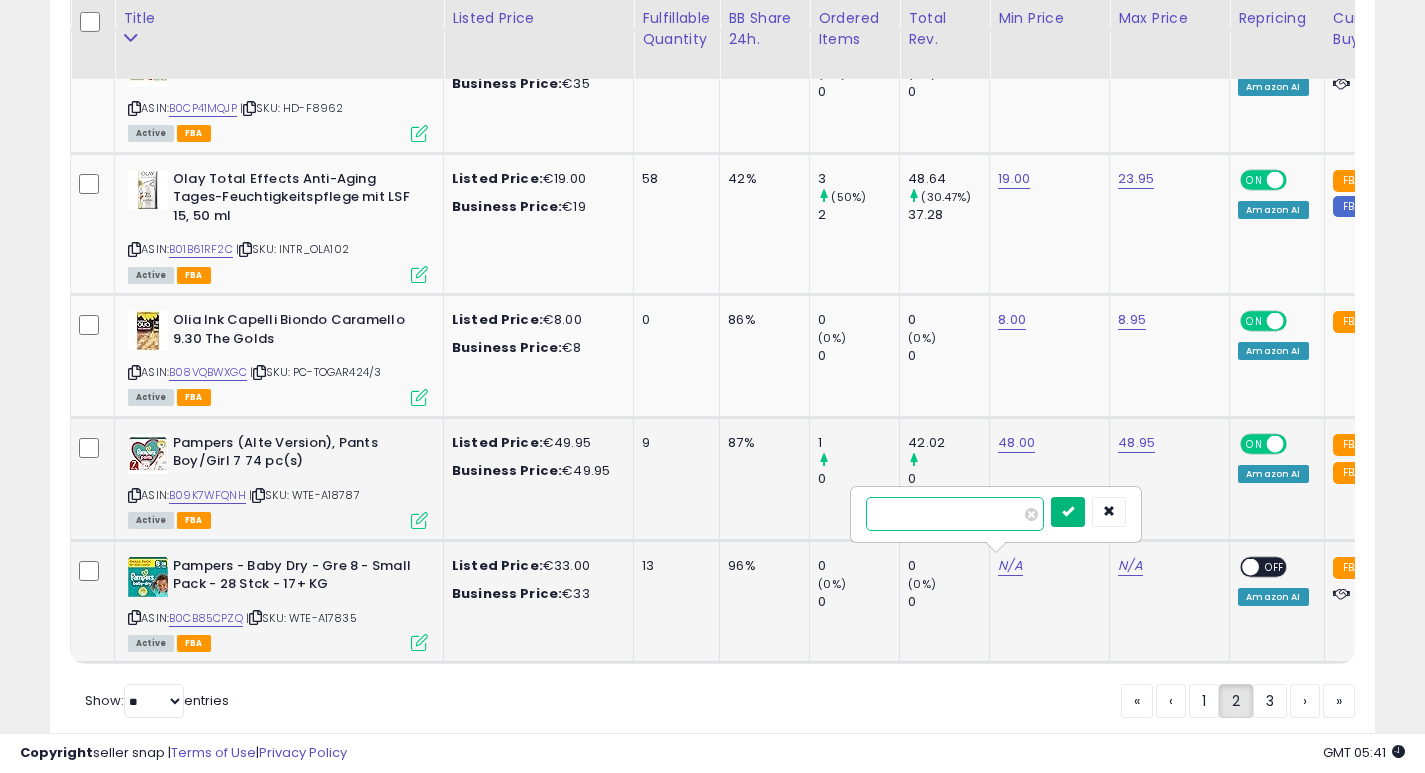 type on "**" 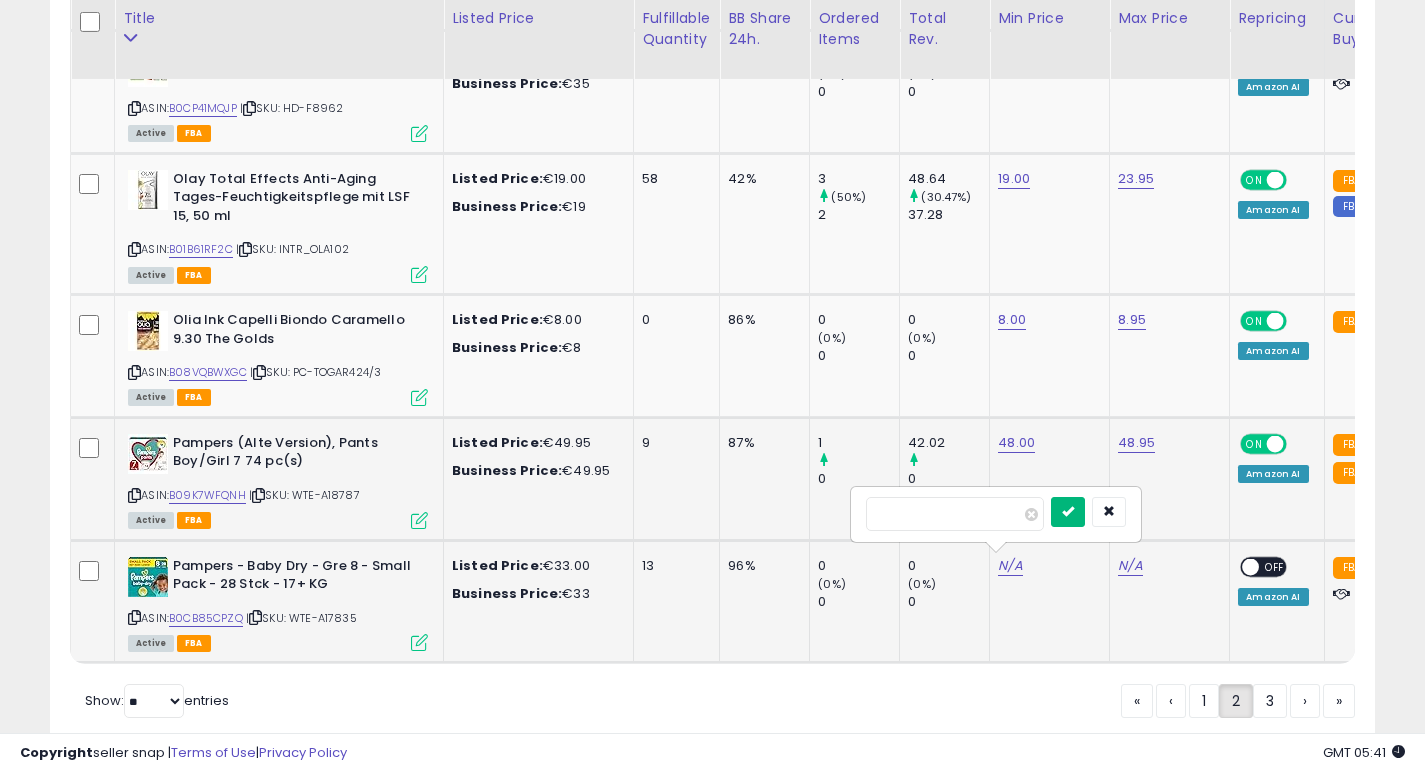 click at bounding box center [1068, 512] 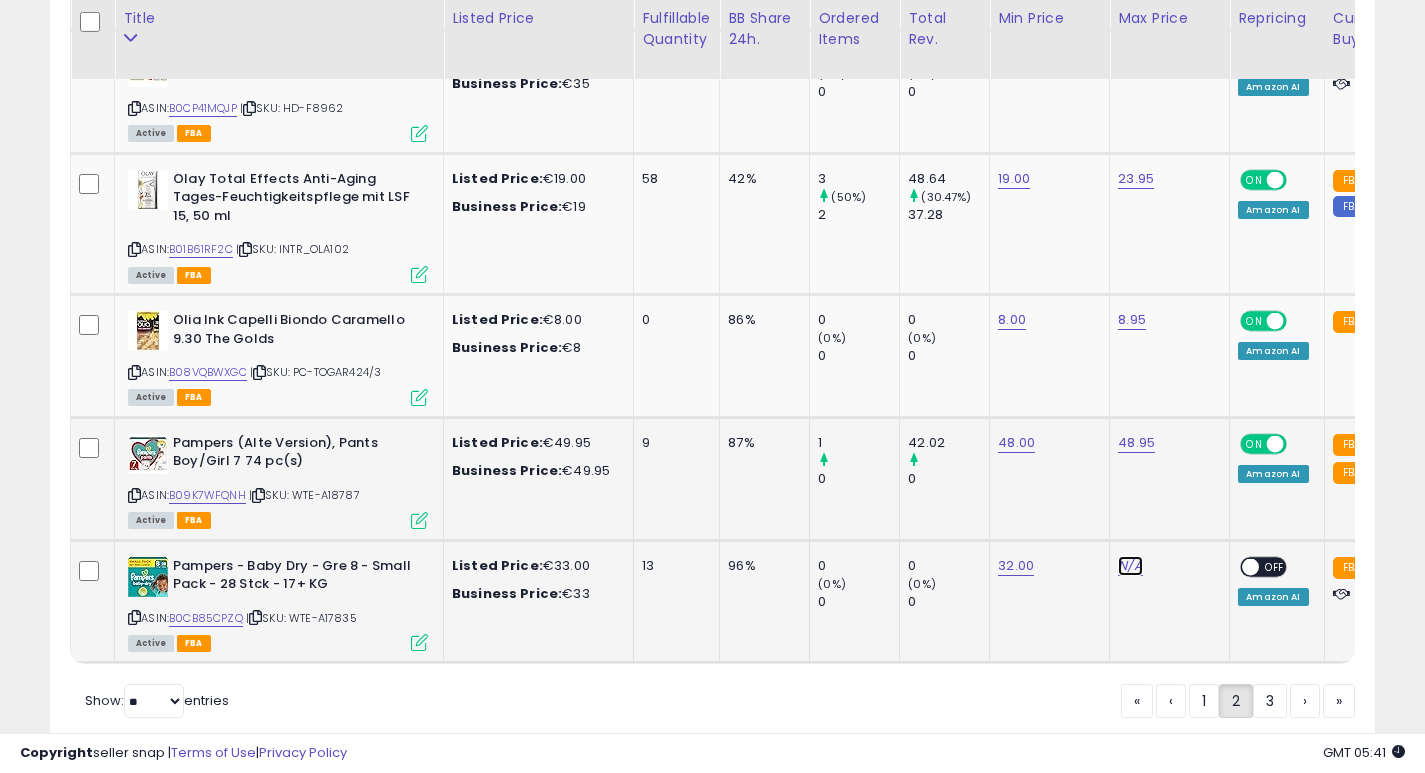 click on "N/A" at bounding box center [1130, -4155] 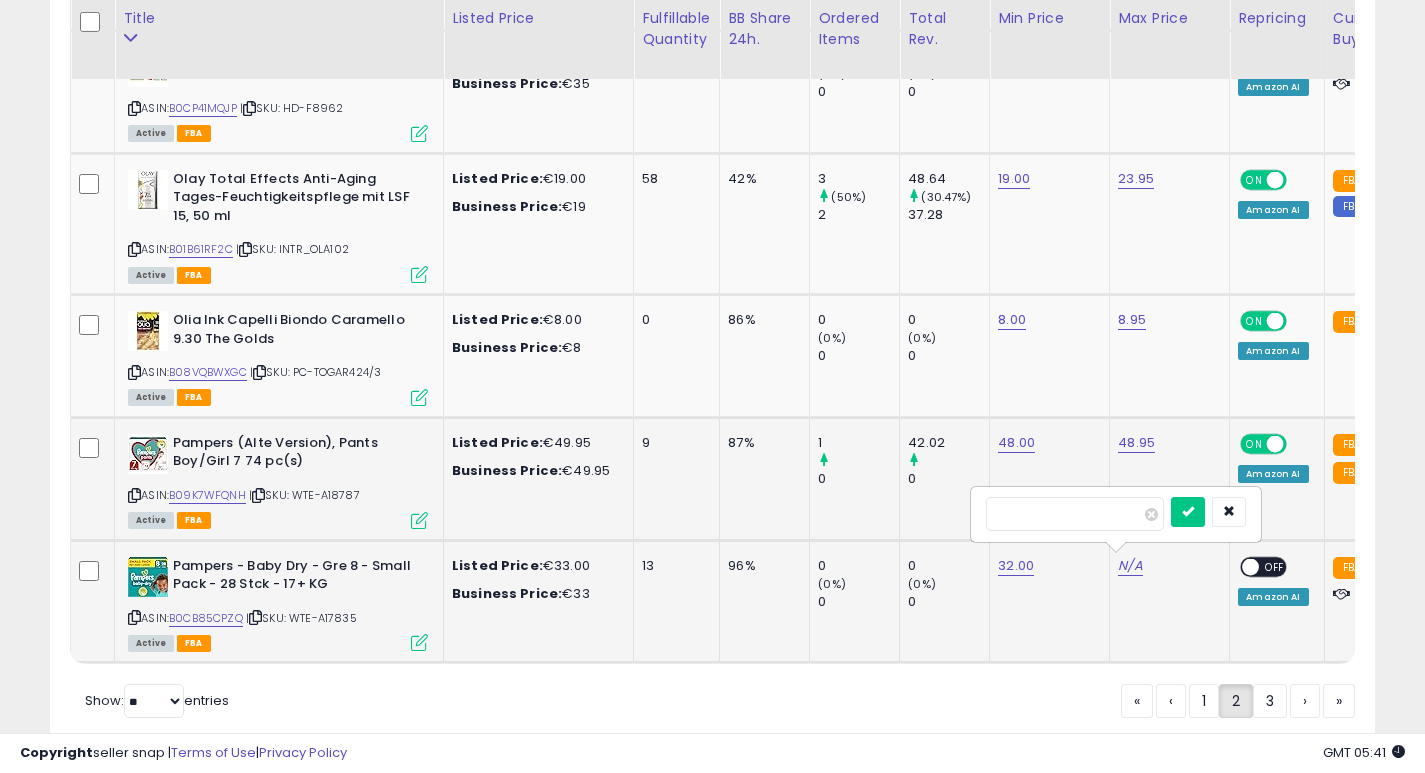 type on "*****" 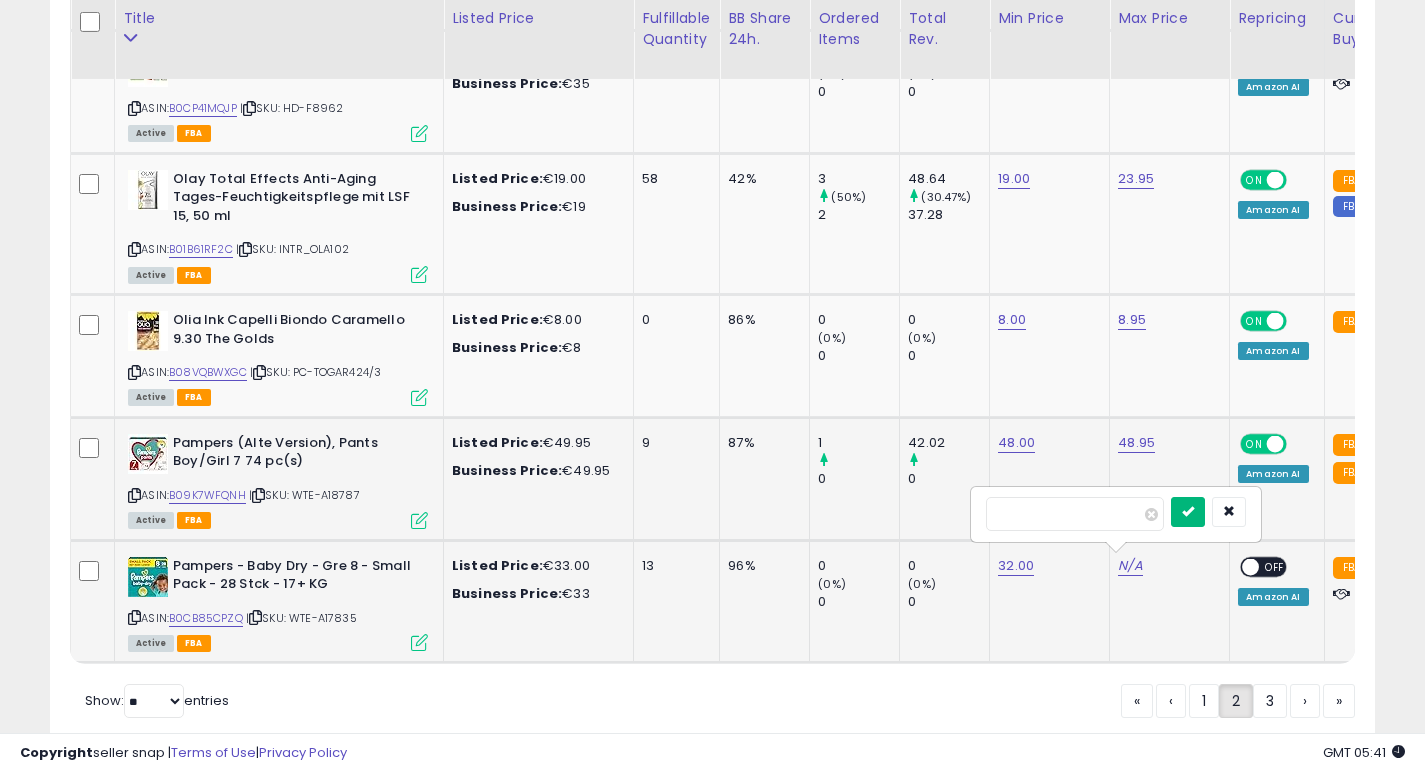 click at bounding box center [1188, 511] 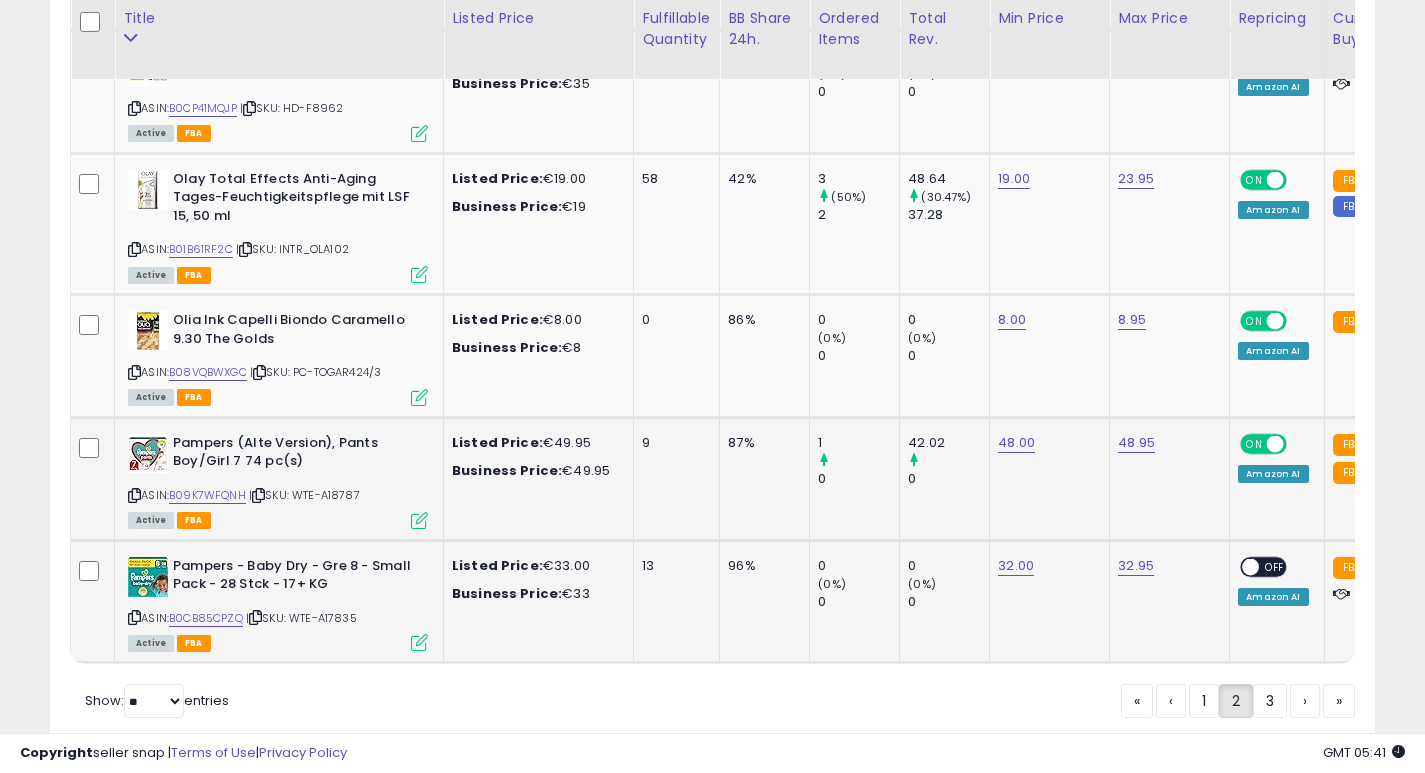 click at bounding box center (1251, 566) 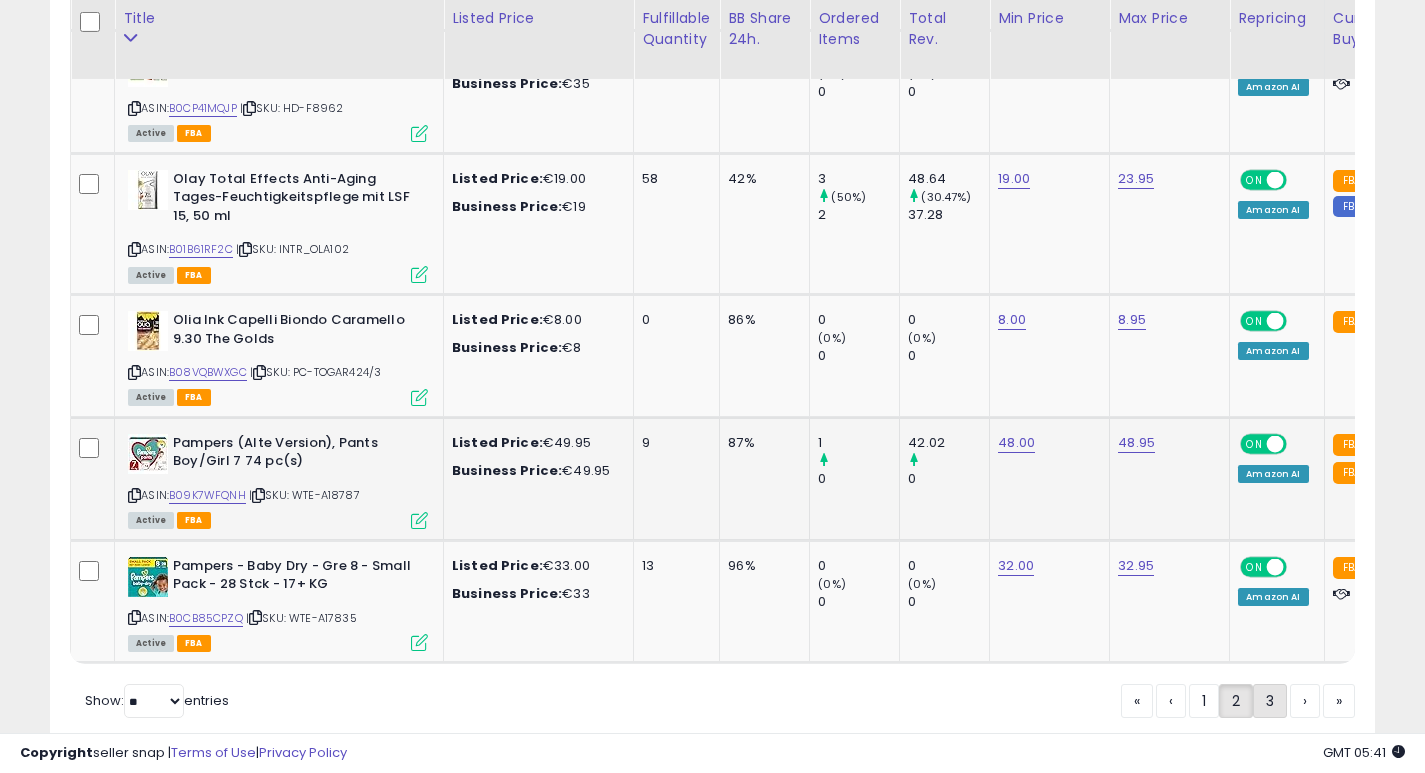 click on "3" 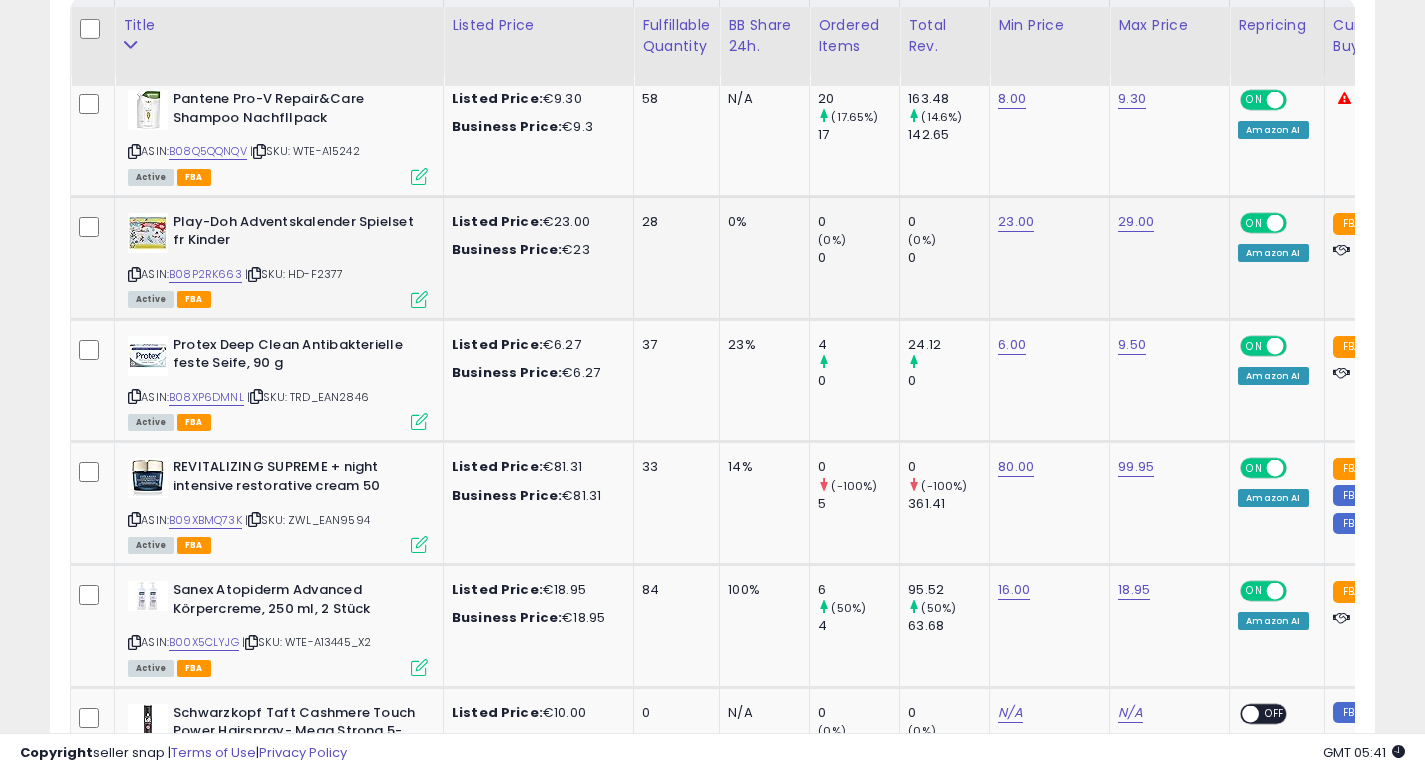 scroll, scrollTop: 986, scrollLeft: 0, axis: vertical 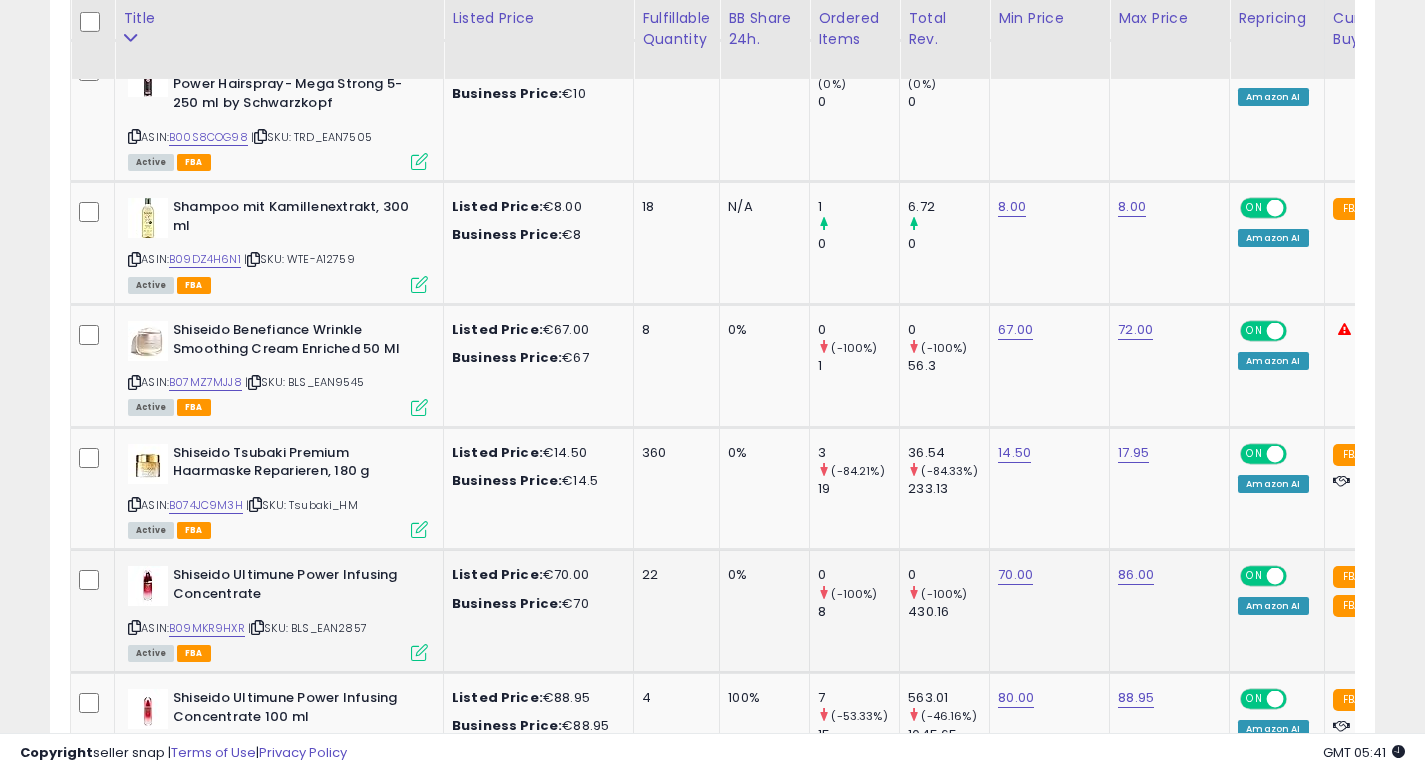 click on "0%" 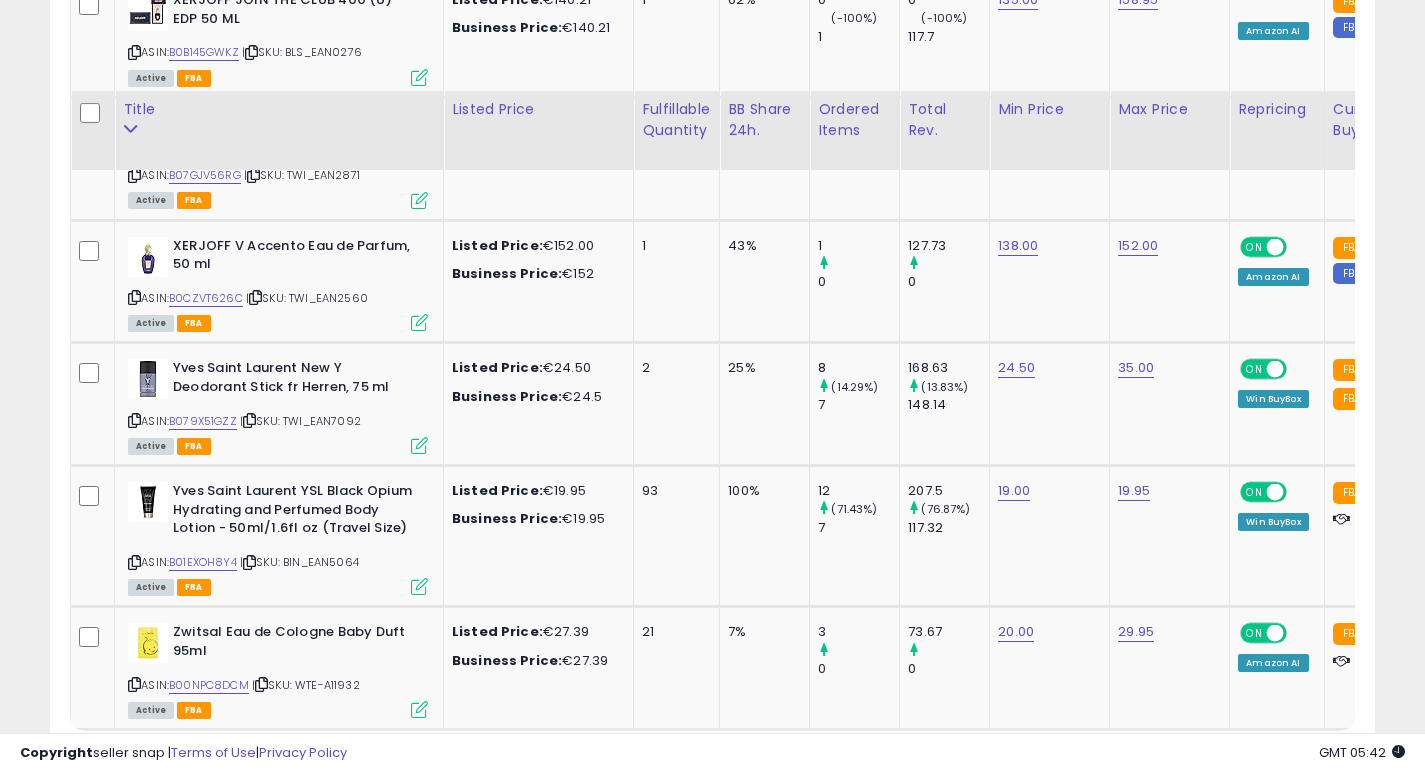 scroll, scrollTop: 6942, scrollLeft: 0, axis: vertical 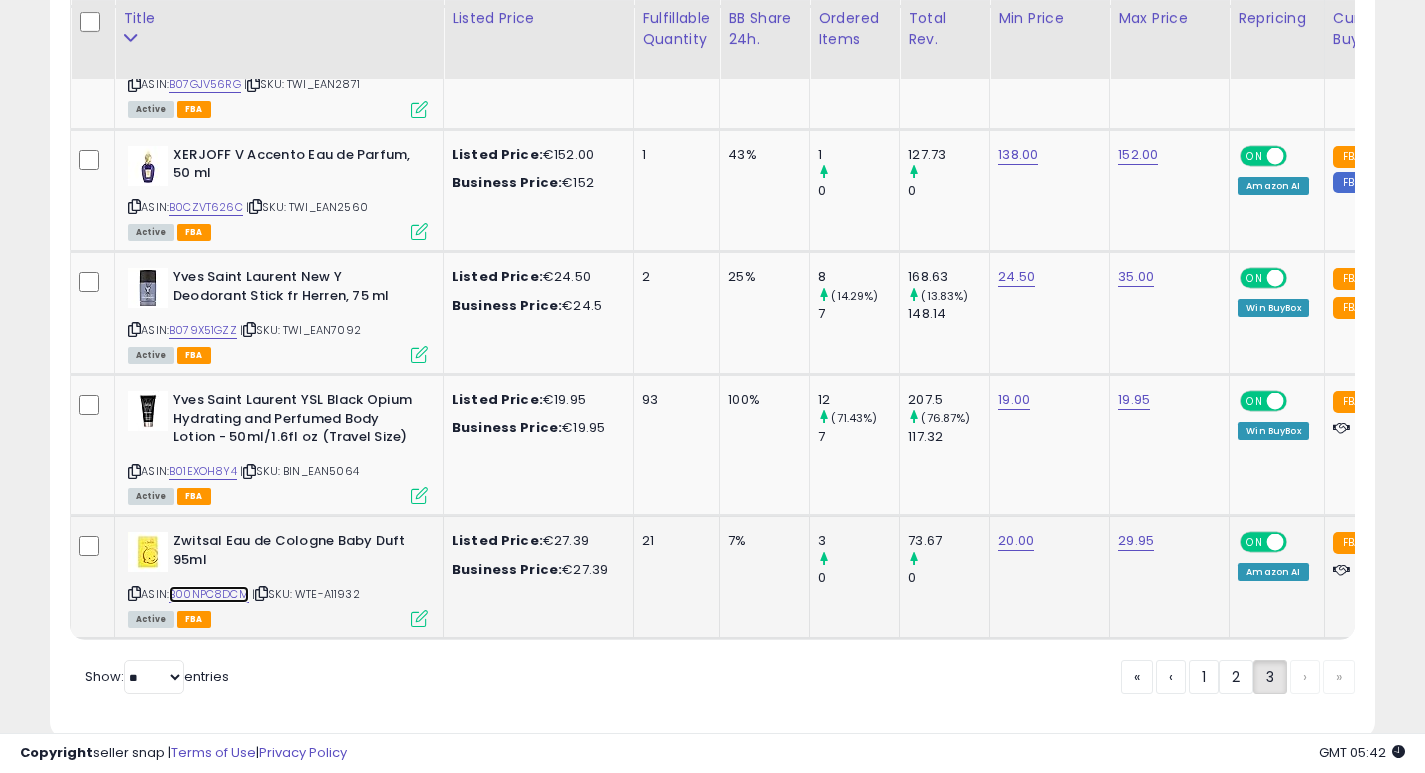 click on "B00NPC8DCM" at bounding box center (209, 594) 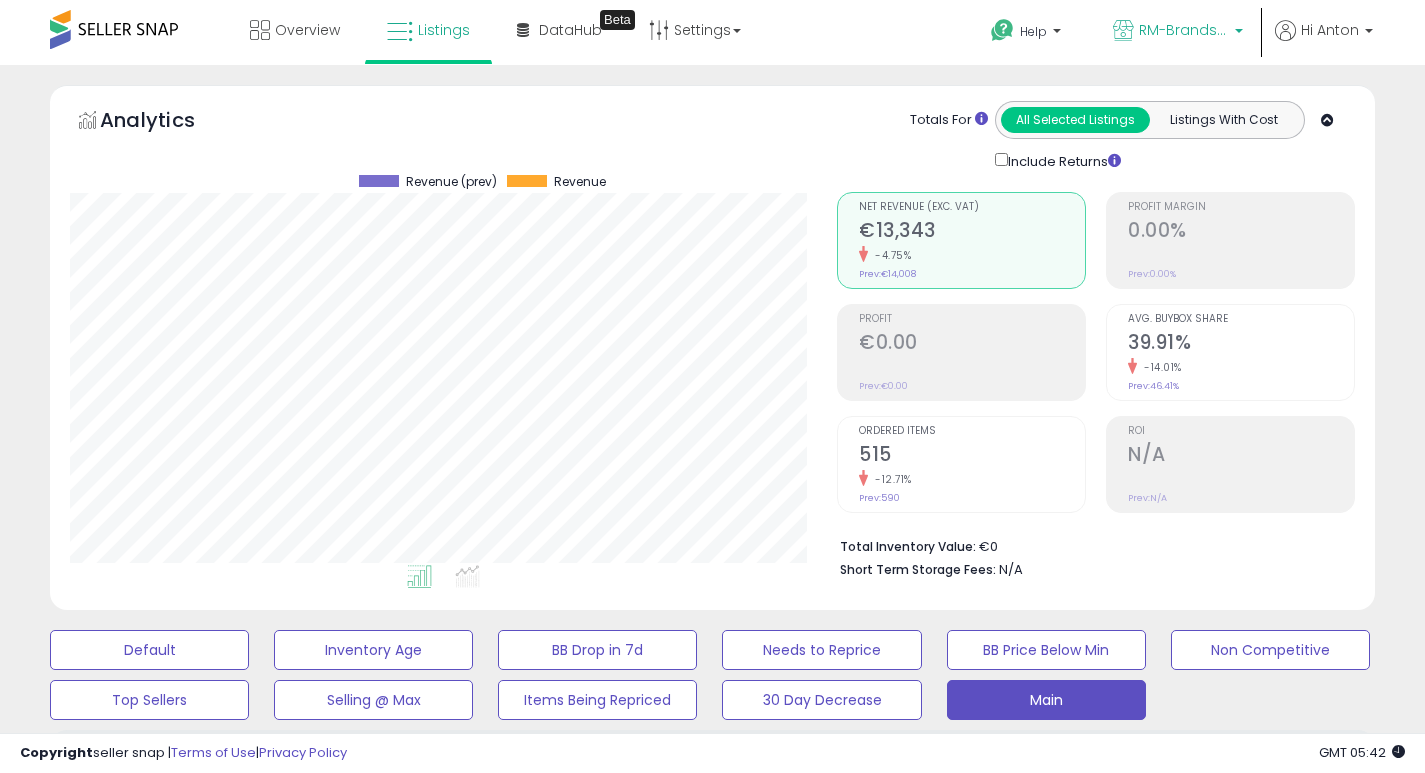 click on "RM-Brands (DE)" at bounding box center (1184, 30) 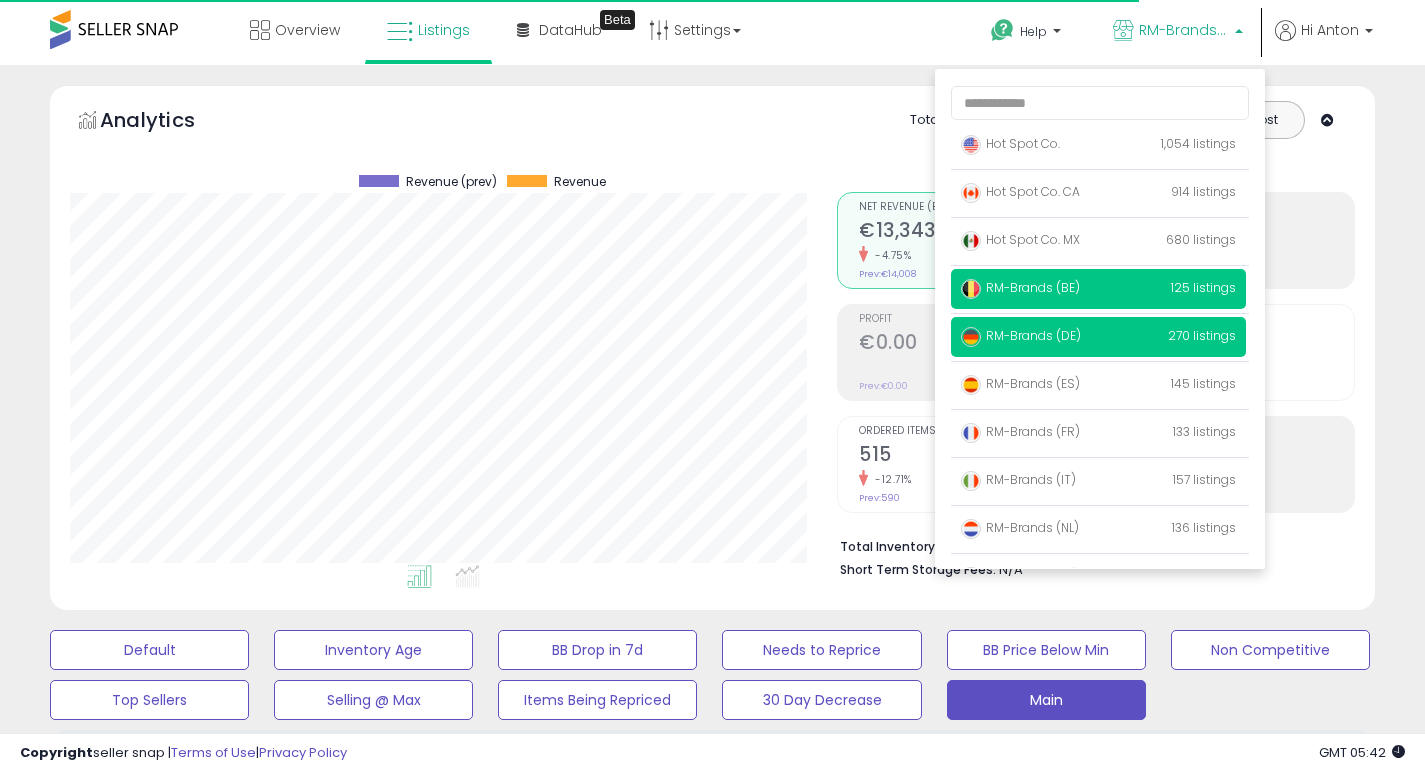 click on "RM-Brands (BE)" at bounding box center [1020, 287] 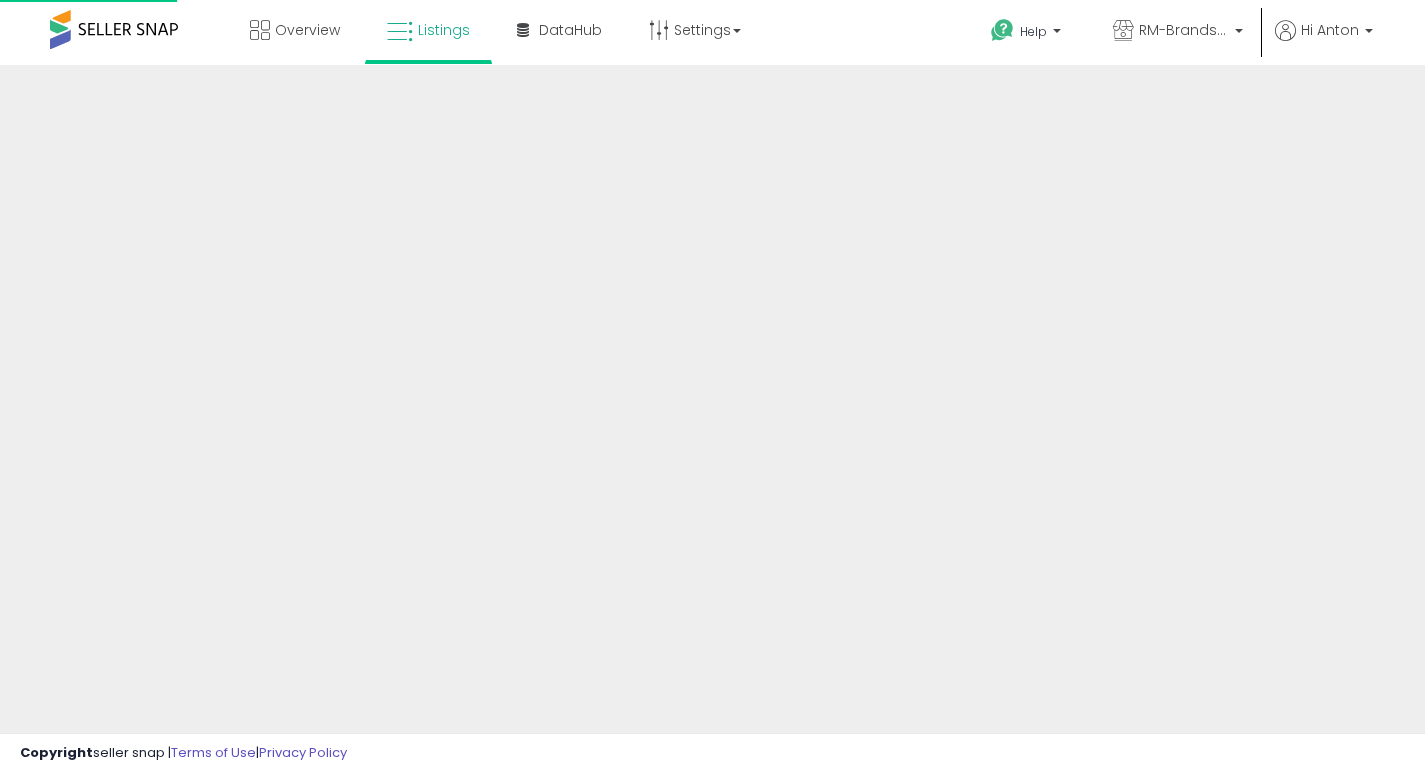 scroll, scrollTop: 0, scrollLeft: 0, axis: both 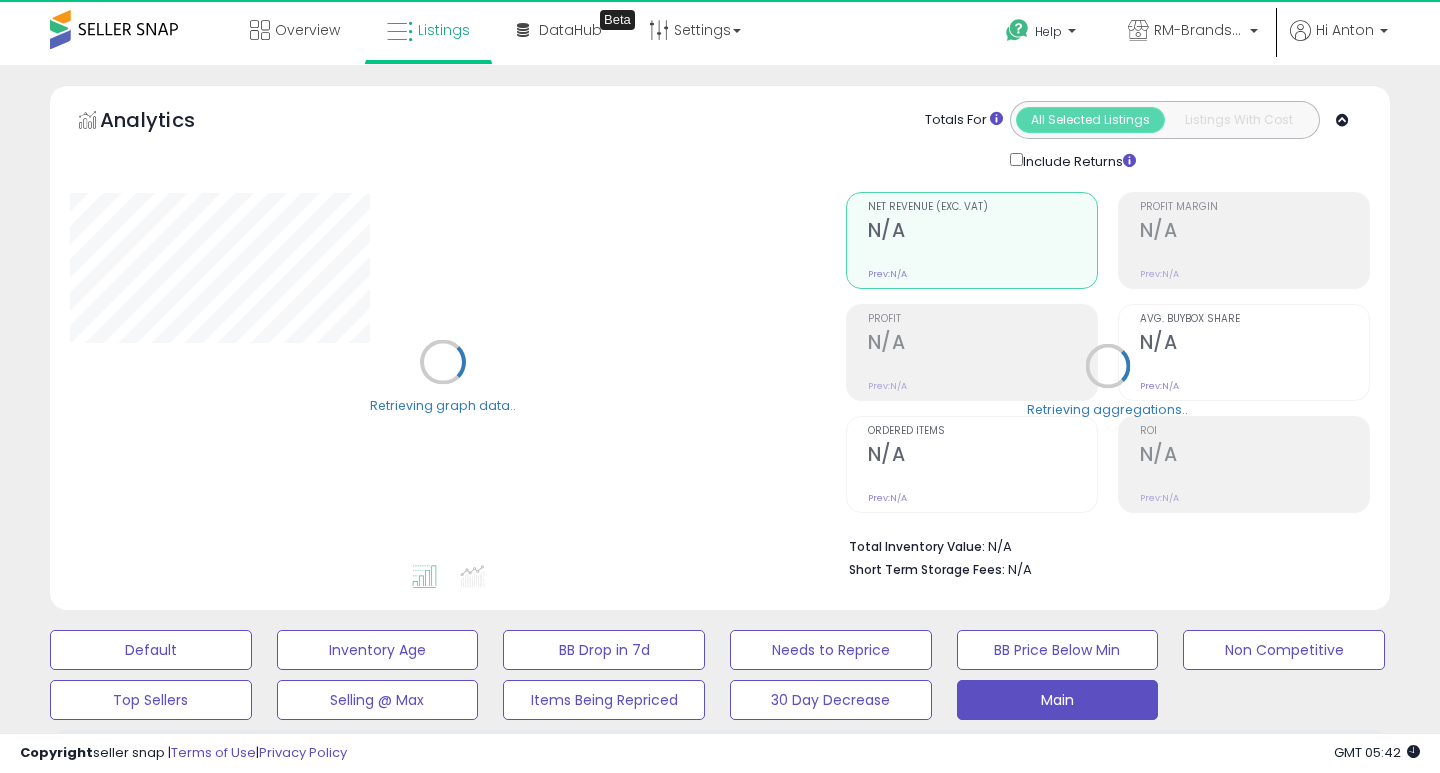 select on "**" 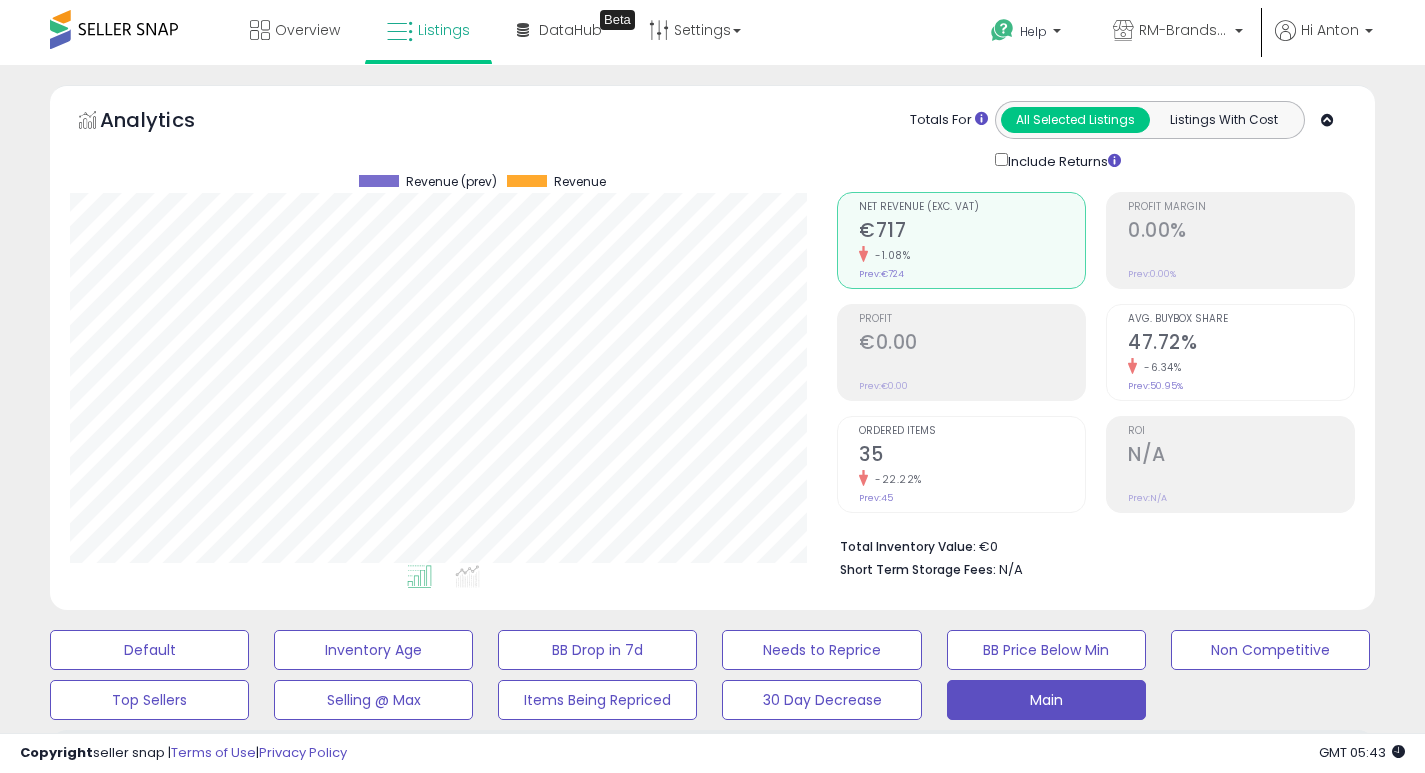 scroll, scrollTop: 999590, scrollLeft: 999233, axis: both 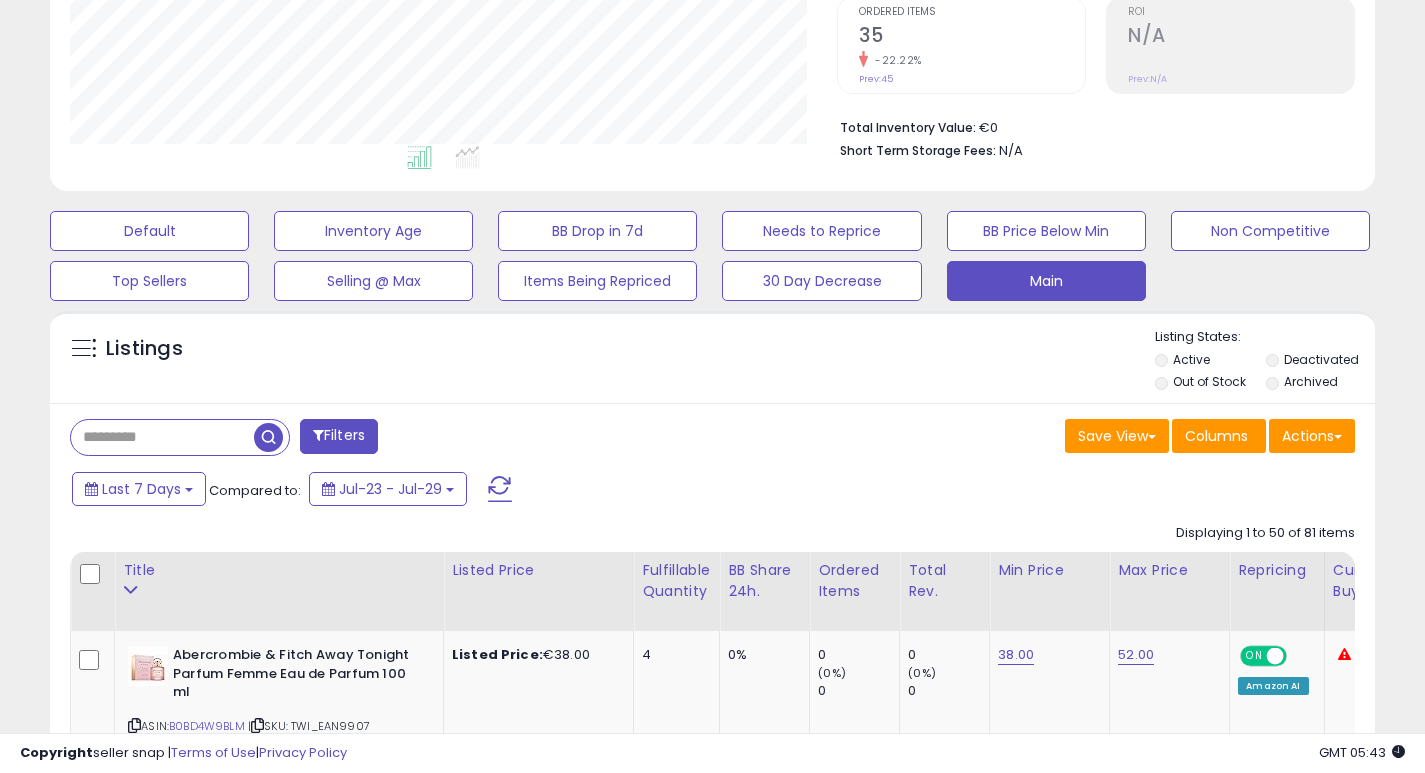 click on "Filters" at bounding box center (339, 436) 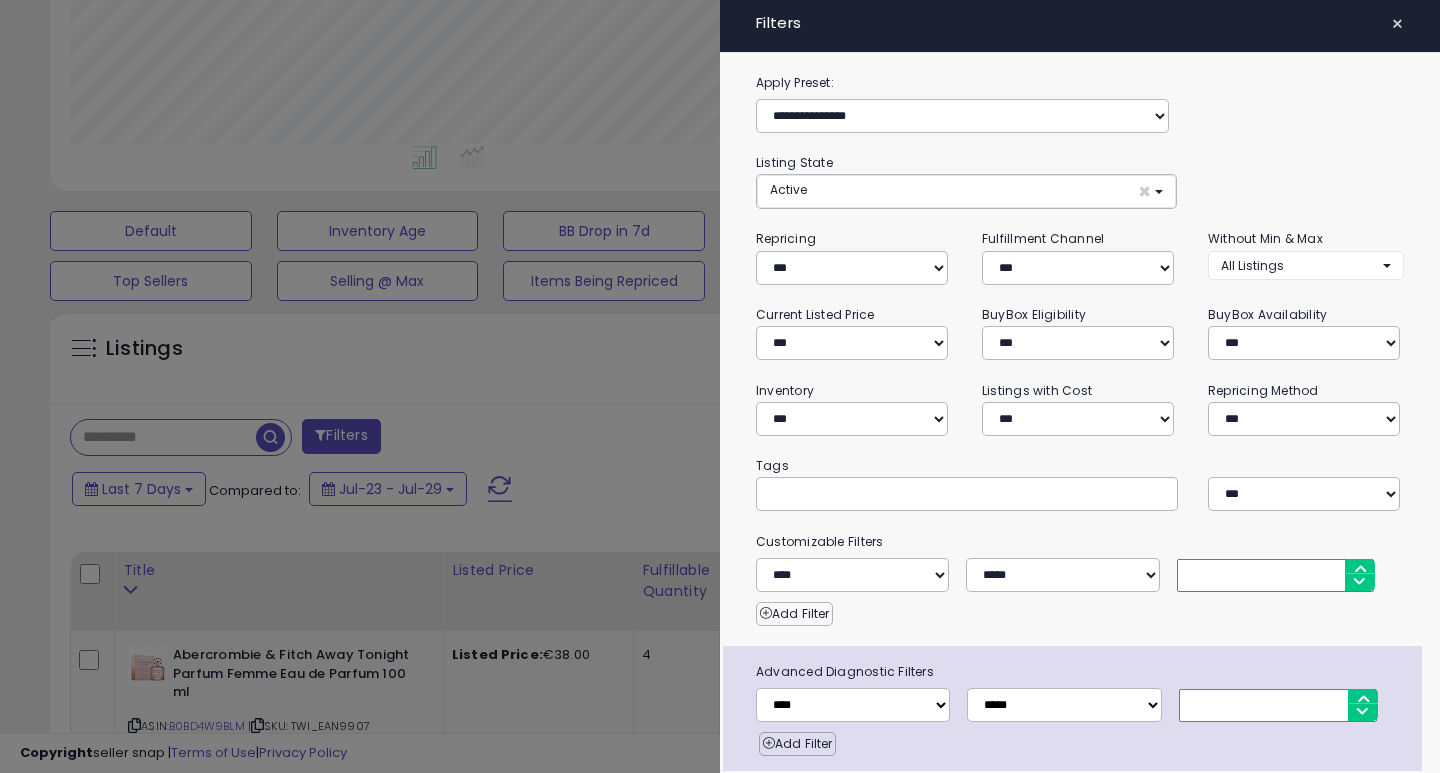 scroll, scrollTop: 999590, scrollLeft: 999224, axis: both 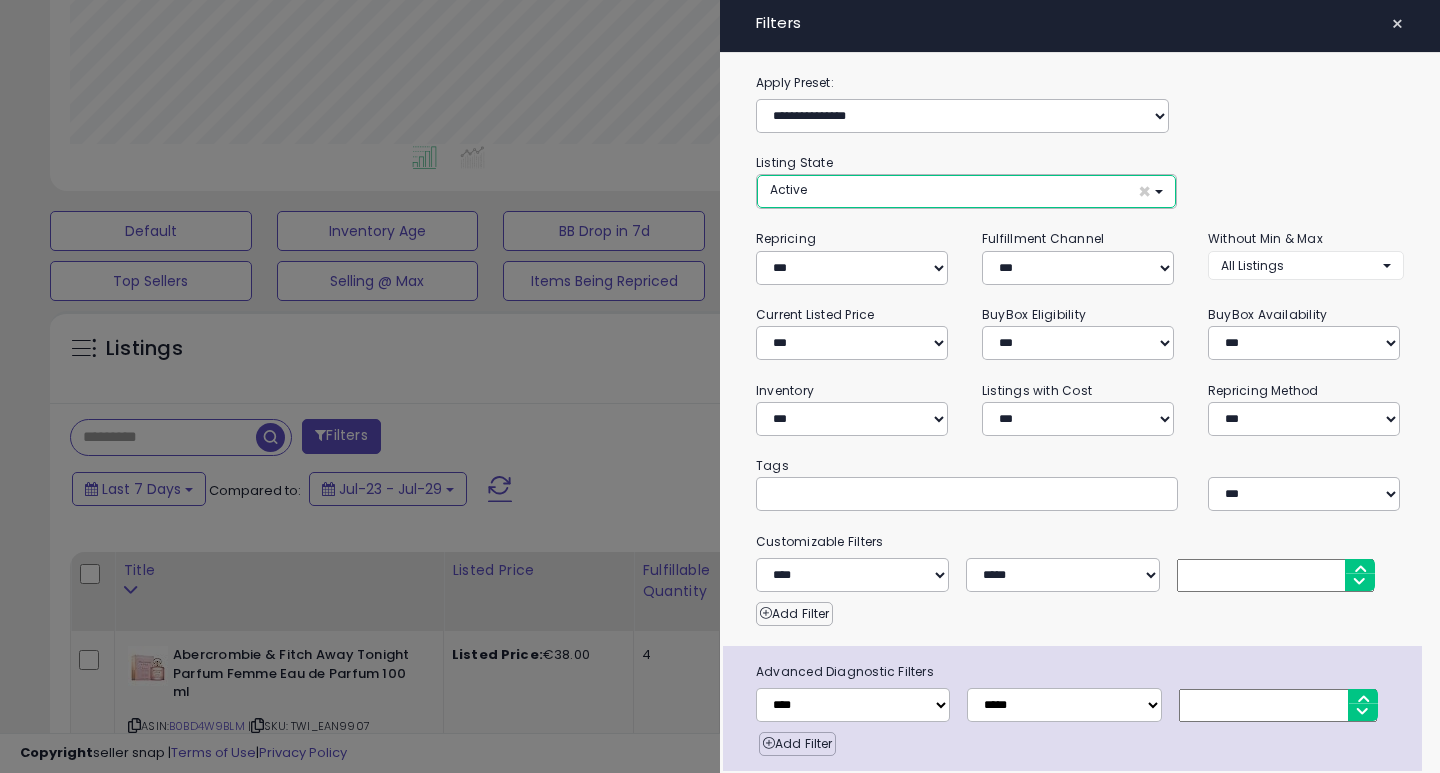 click on "Active
×" at bounding box center [966, 191] 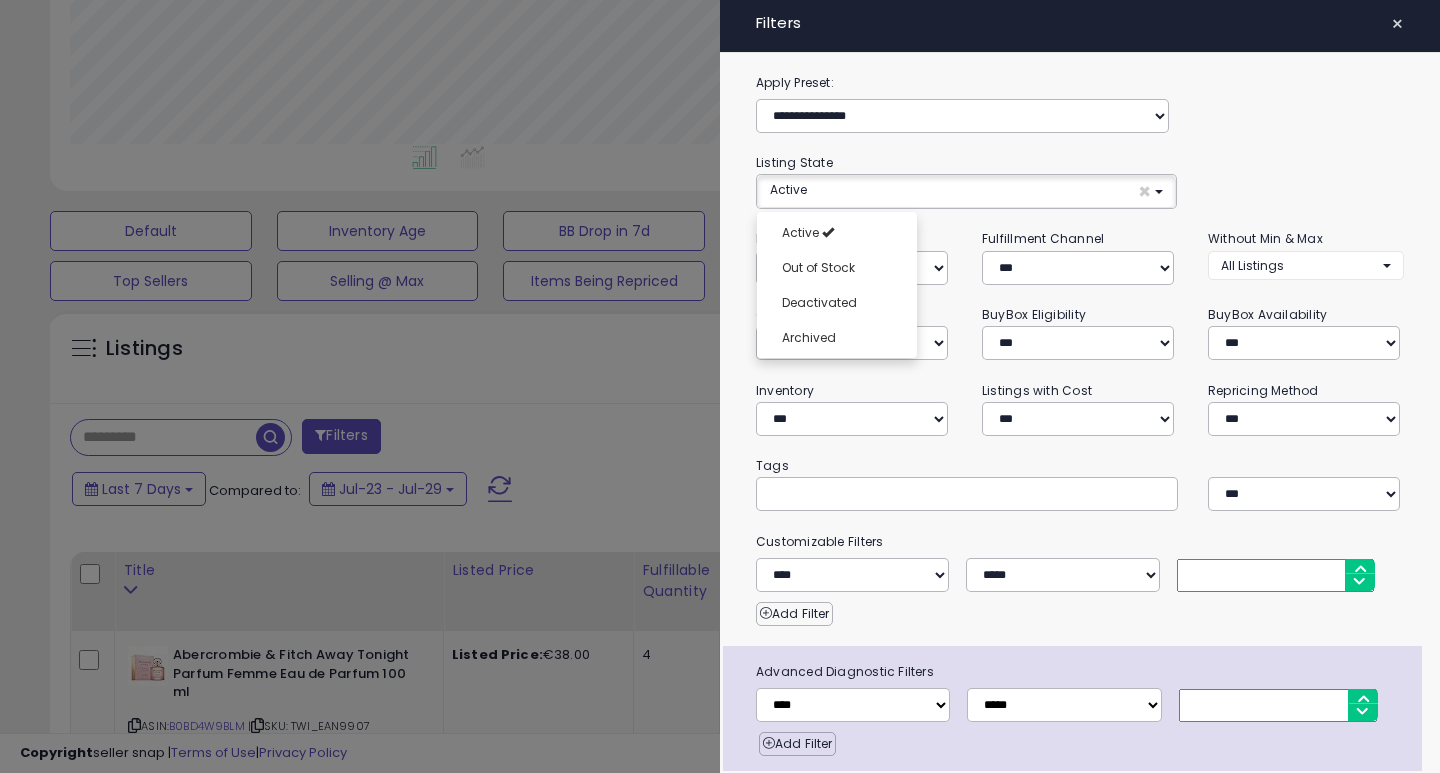 click on "**********" at bounding box center (1080, 458) 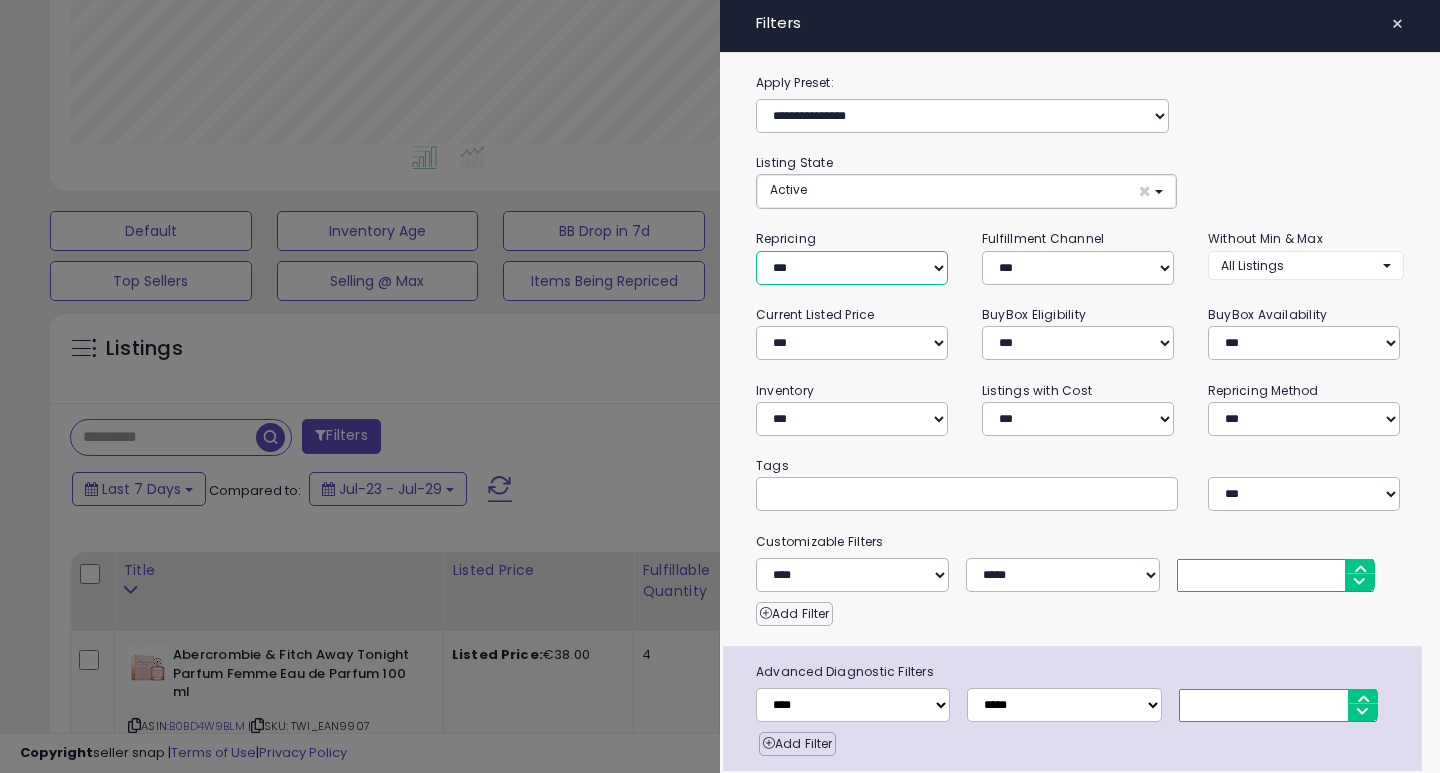 click on "**********" at bounding box center (852, 268) 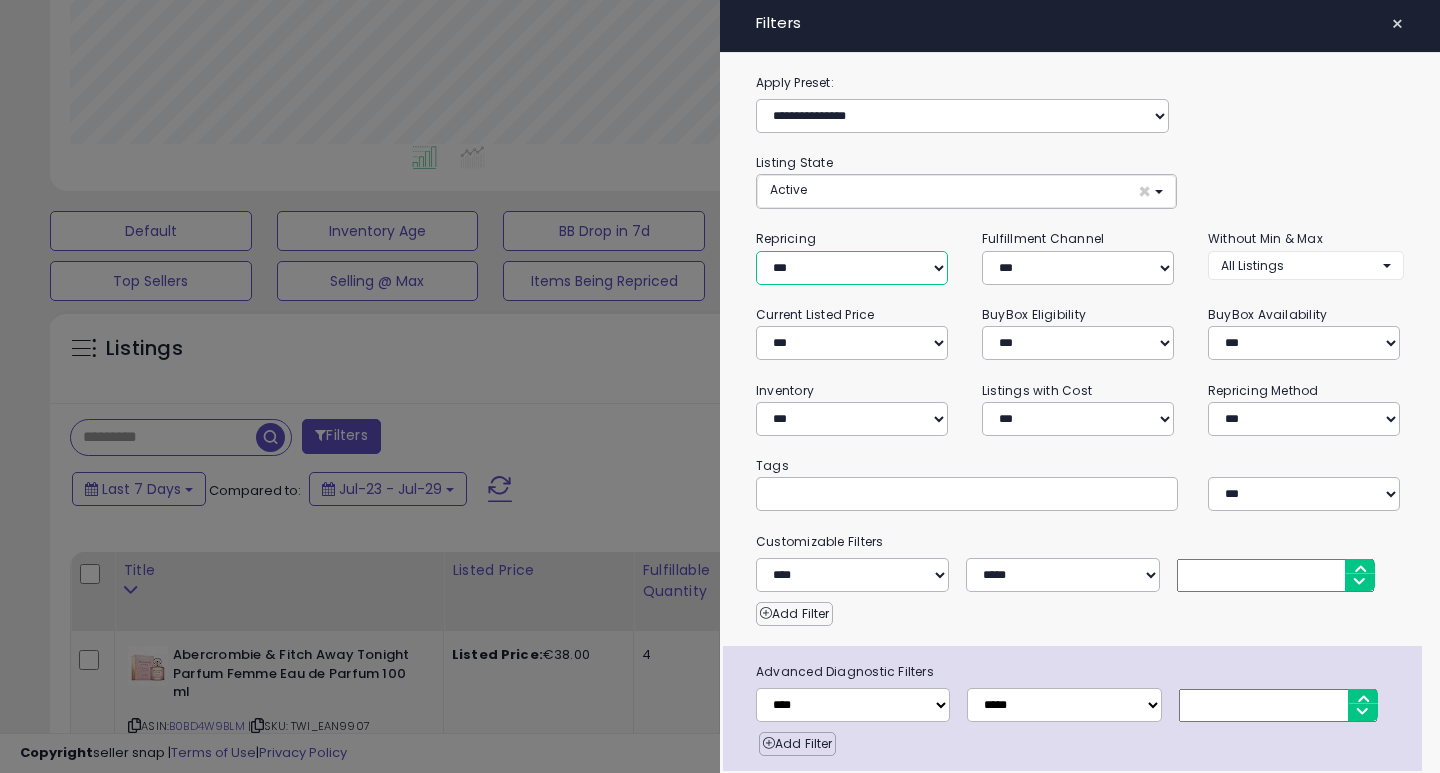 select on "***" 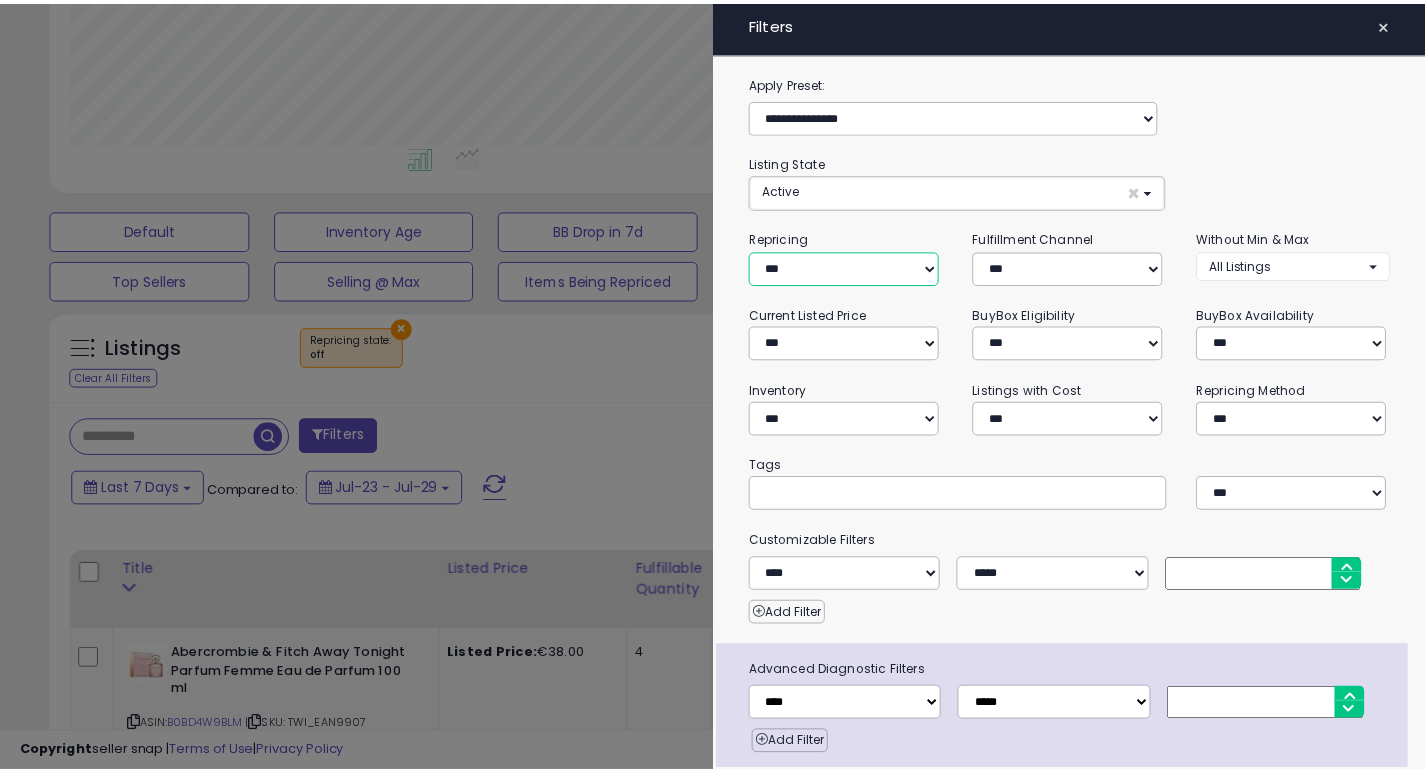 scroll, scrollTop: 68, scrollLeft: 0, axis: vertical 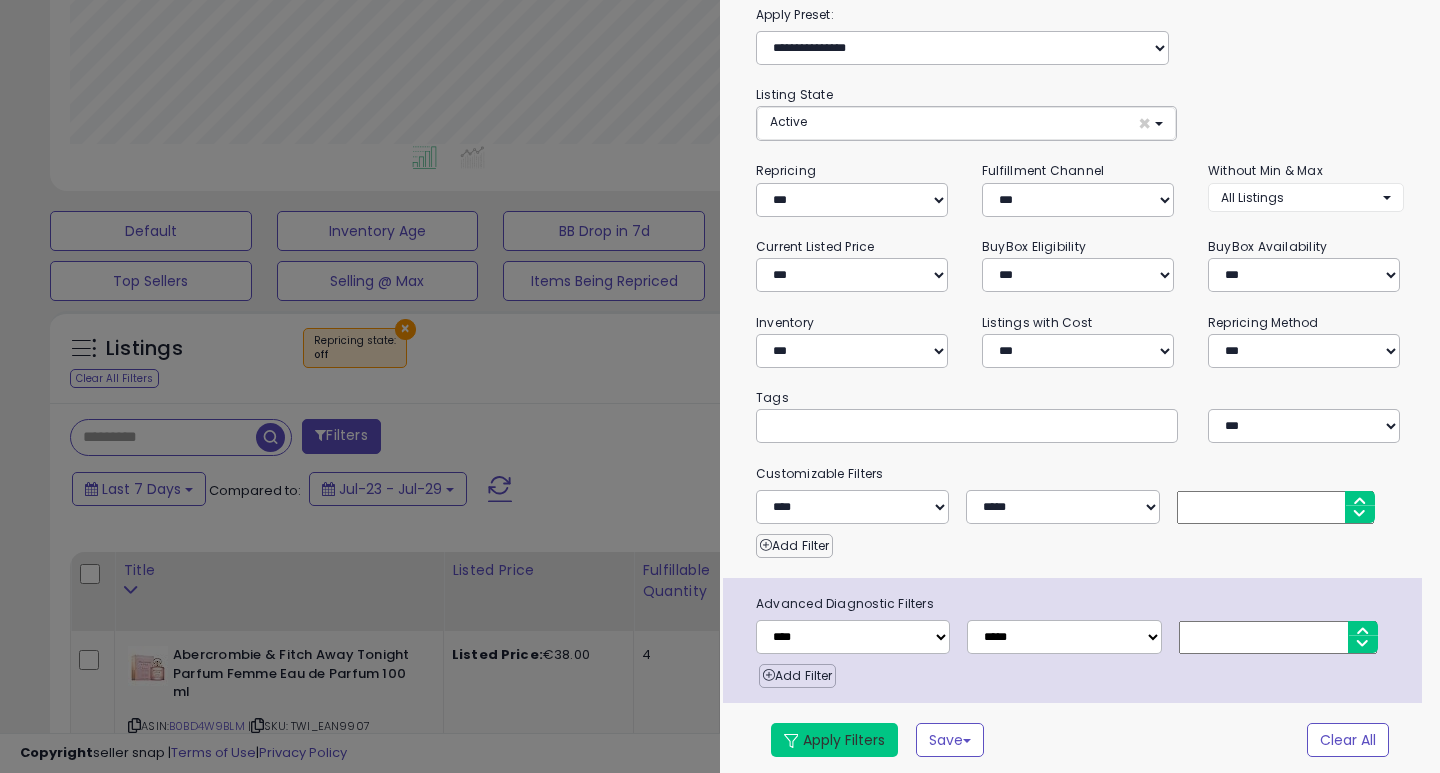 click on "Apply Filters" at bounding box center [834, 740] 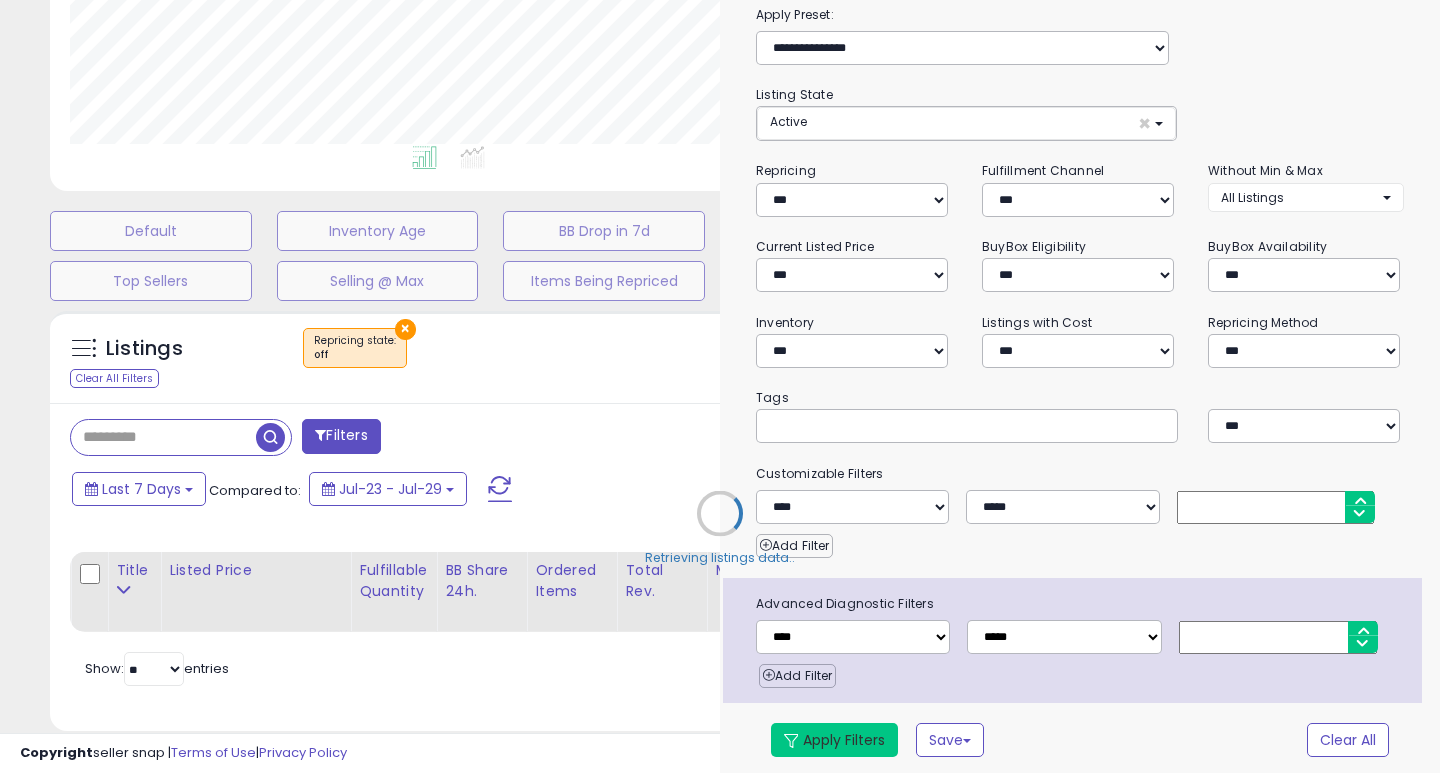 select on "*" 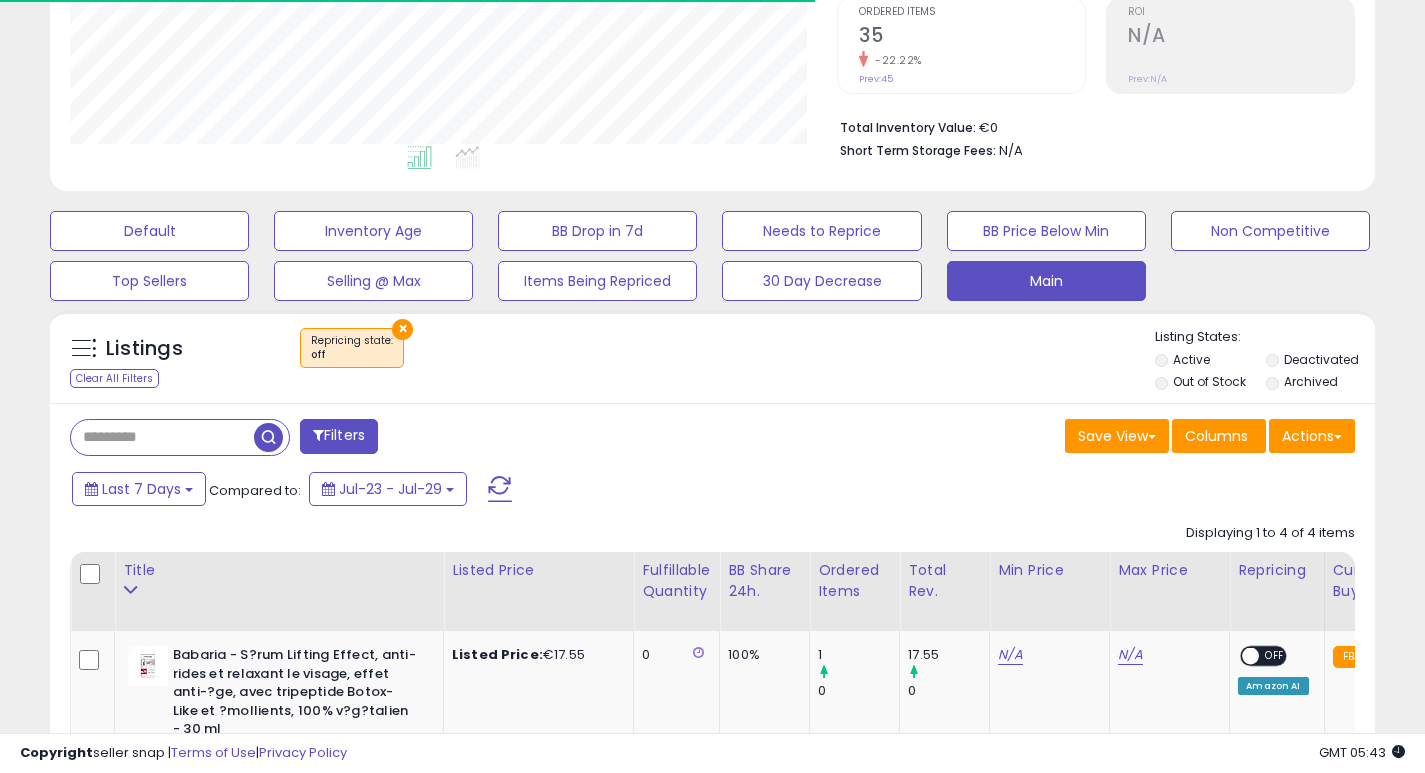 scroll, scrollTop: 410, scrollLeft: 767, axis: both 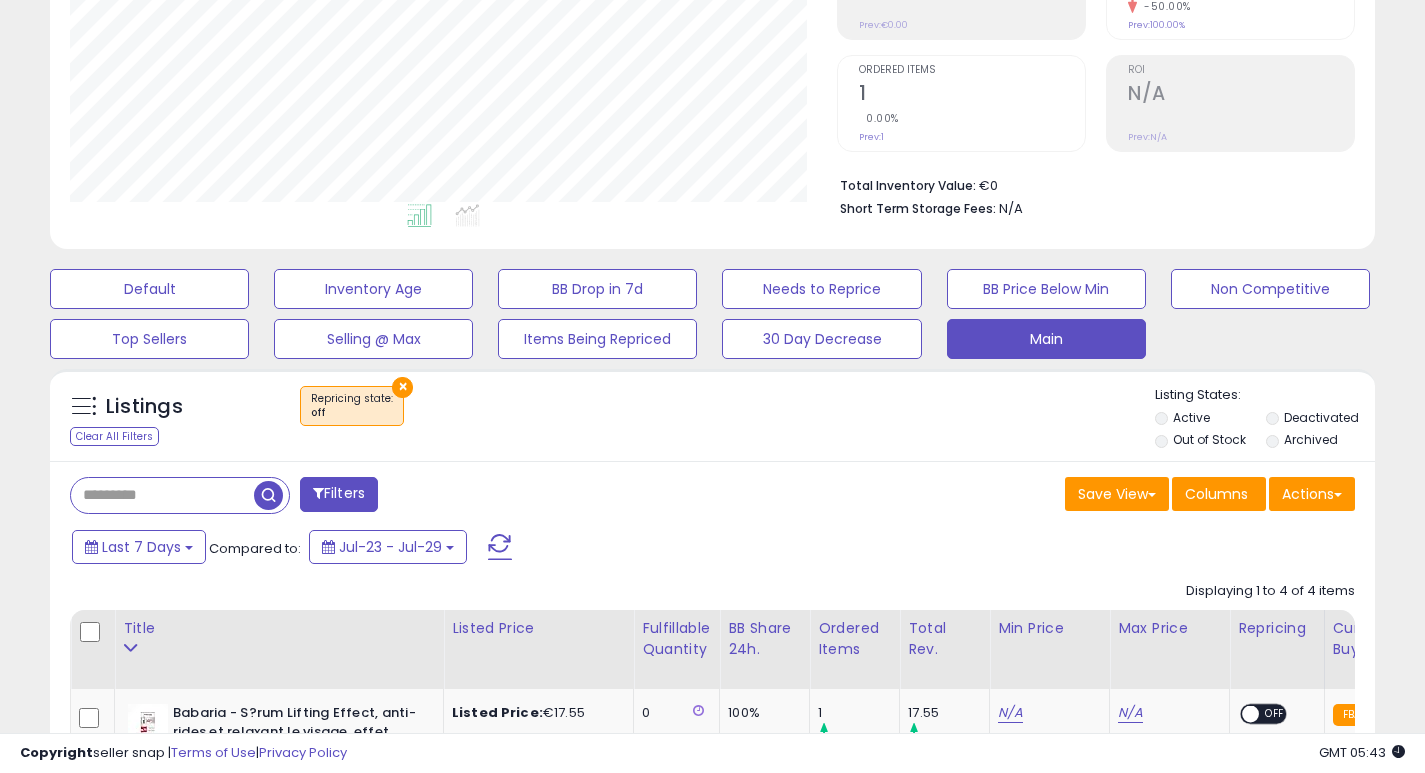 click on "×" at bounding box center [402, 387] 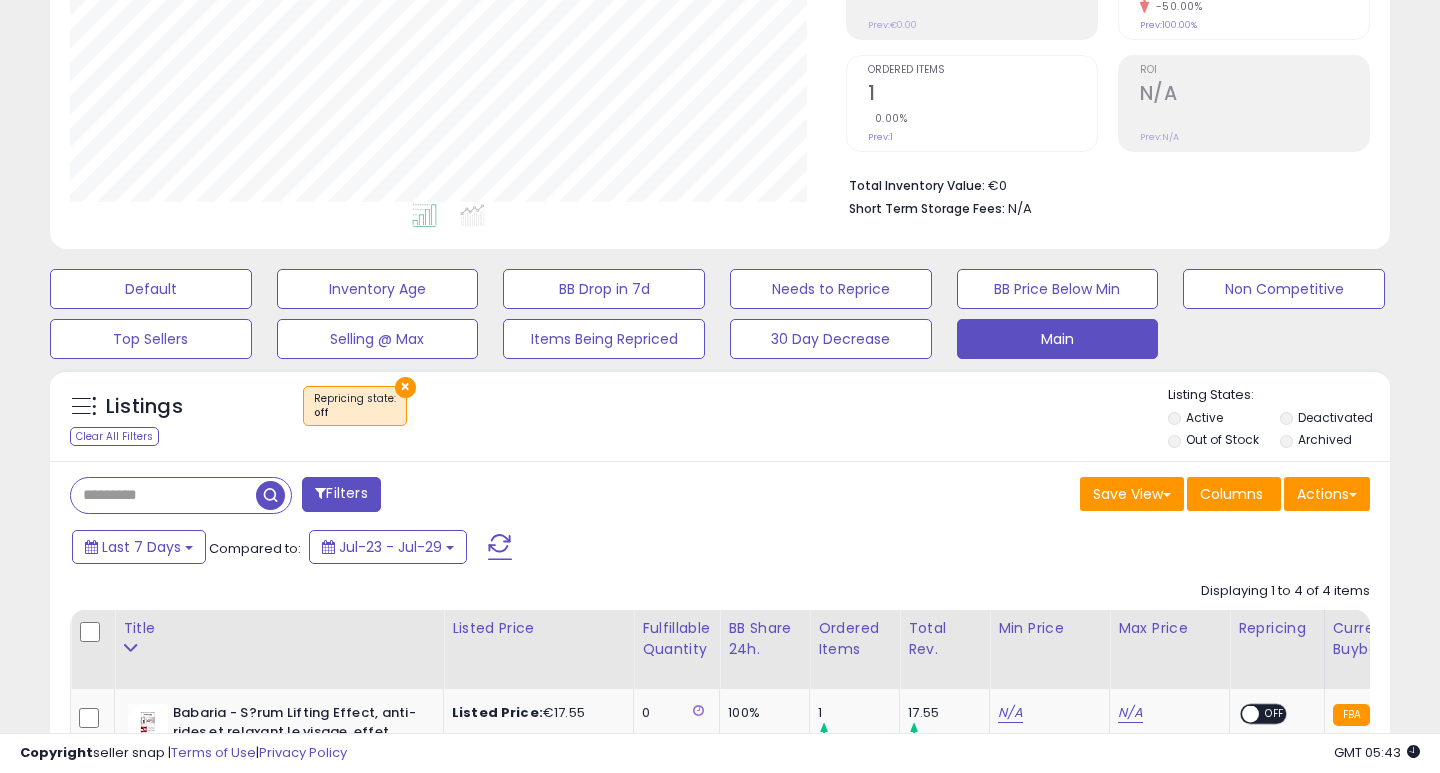 scroll, scrollTop: 999590, scrollLeft: 999224, axis: both 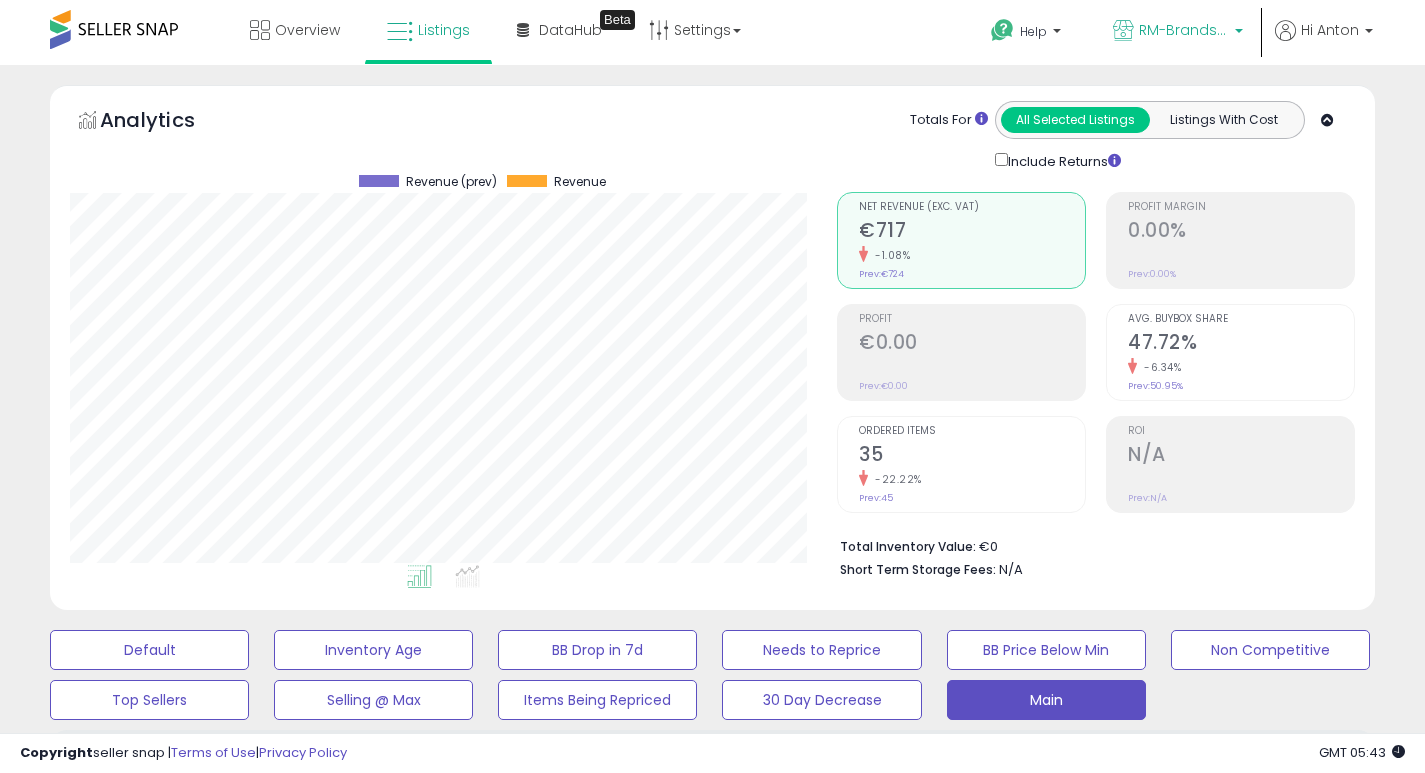 click on "RM-Brands (BE)" at bounding box center (1184, 30) 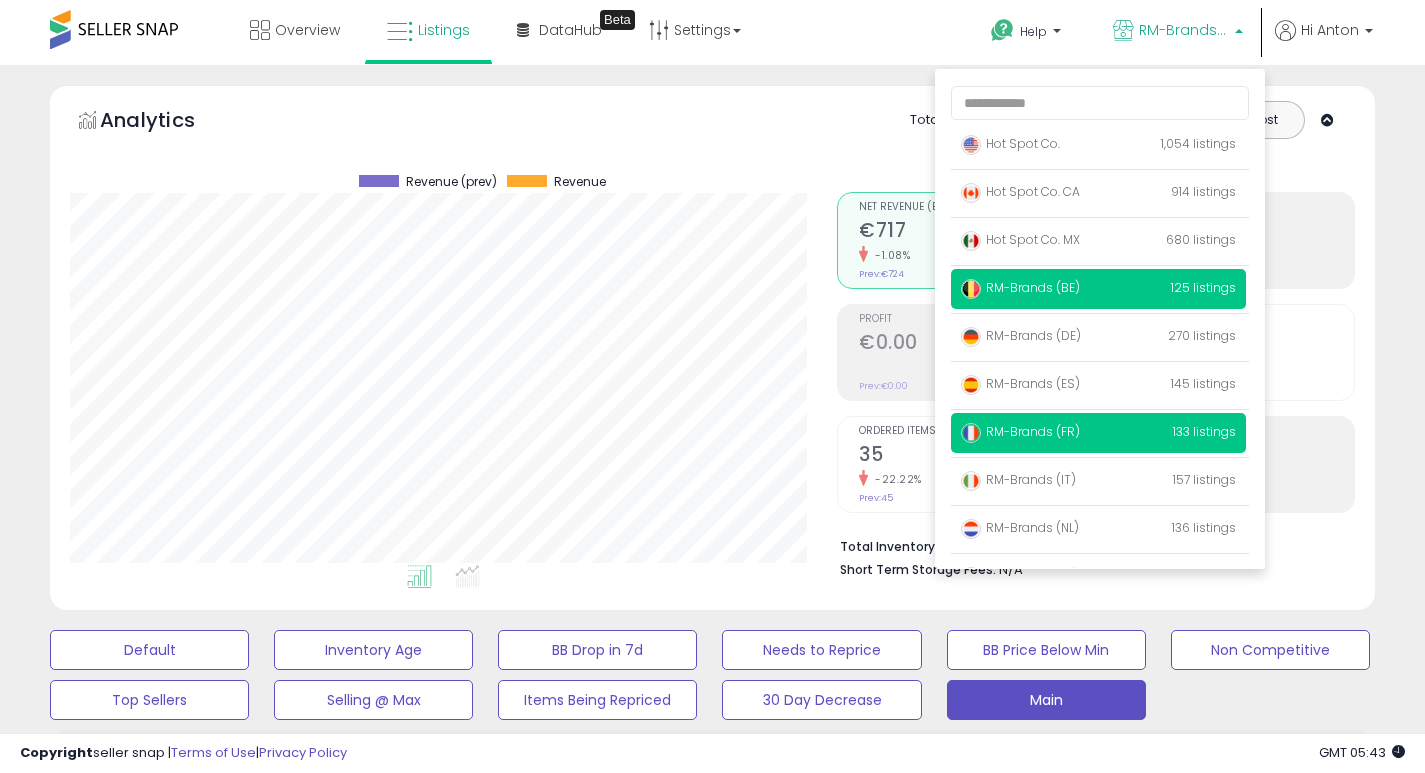 click on "RM-Brands (FR)" at bounding box center (1020, 431) 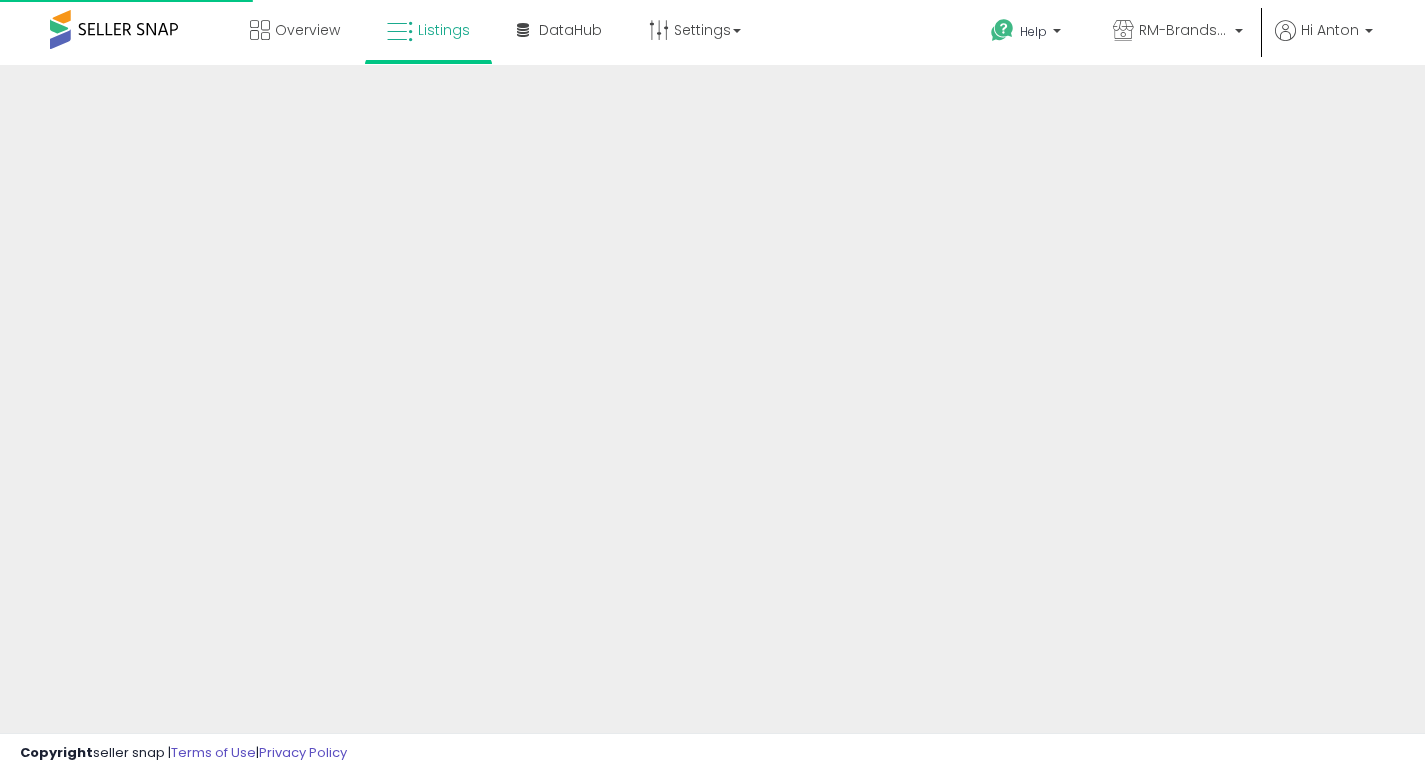 scroll, scrollTop: 0, scrollLeft: 0, axis: both 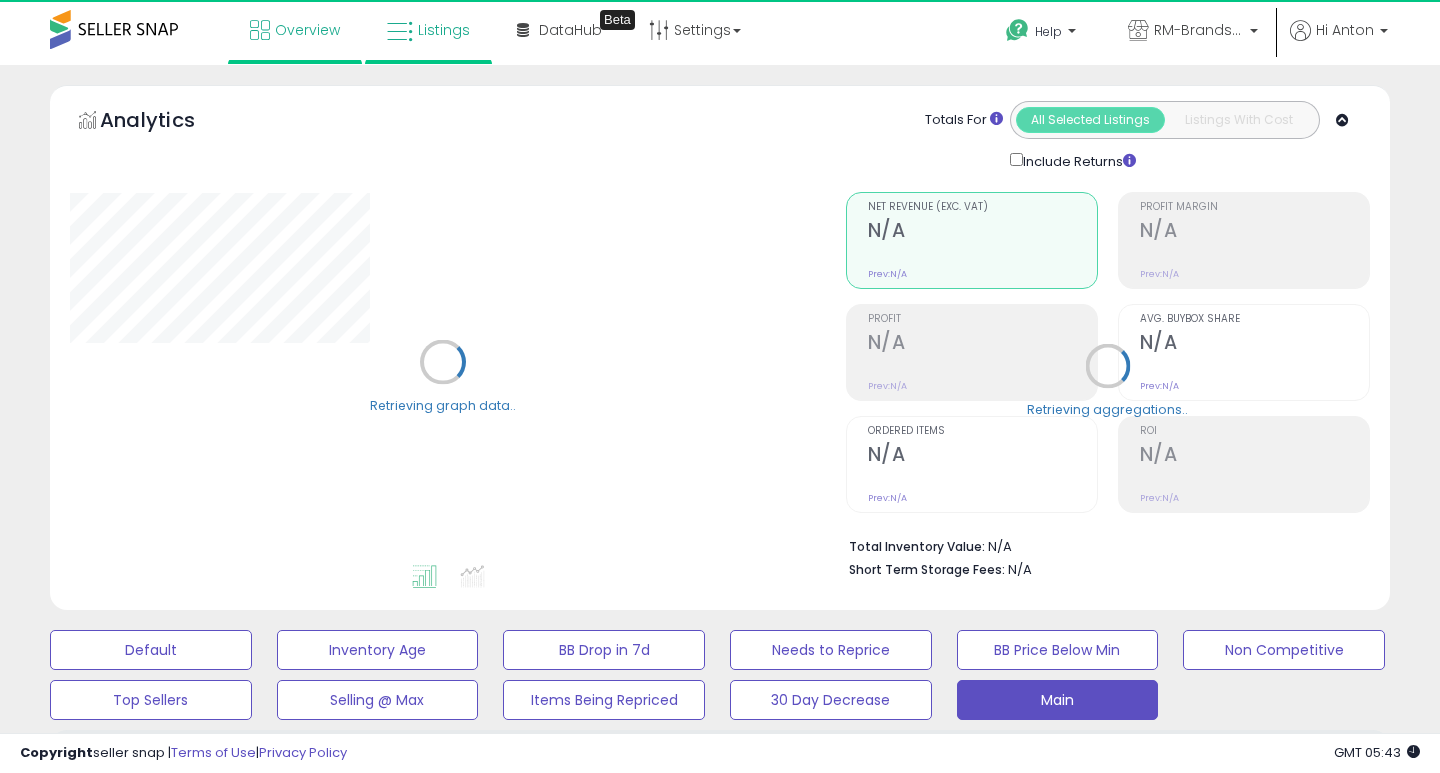 select on "**" 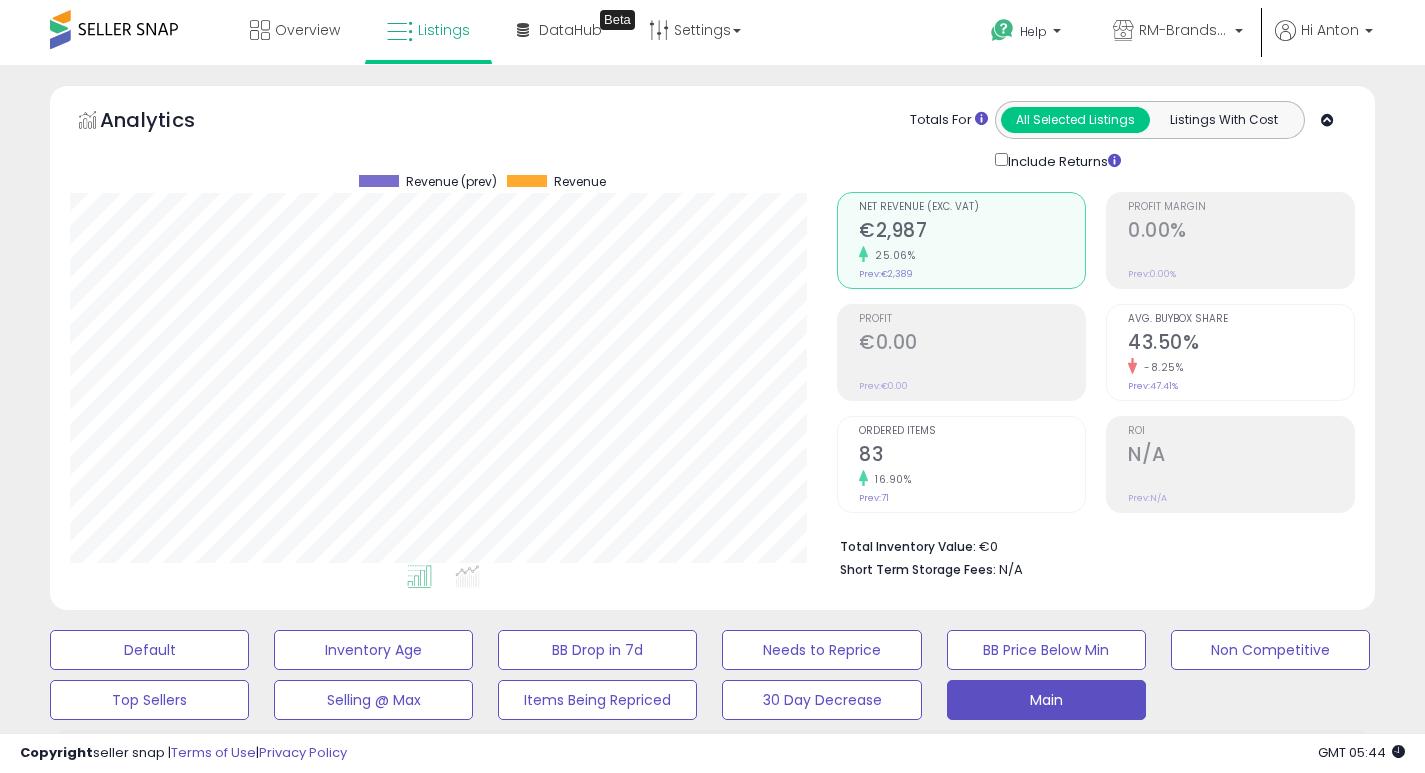 scroll, scrollTop: 999590, scrollLeft: 999233, axis: both 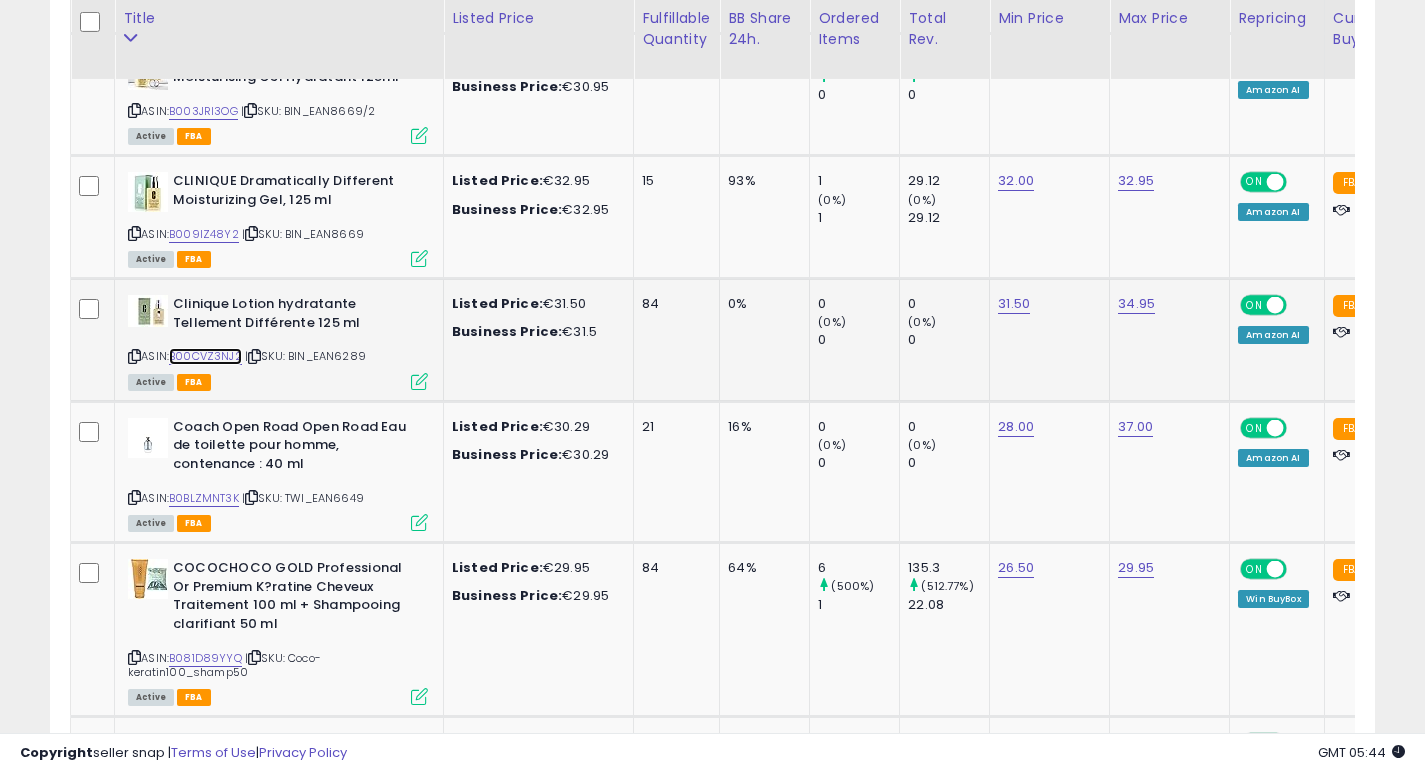 click on "B00CVZ3NJ2" at bounding box center [205, 356] 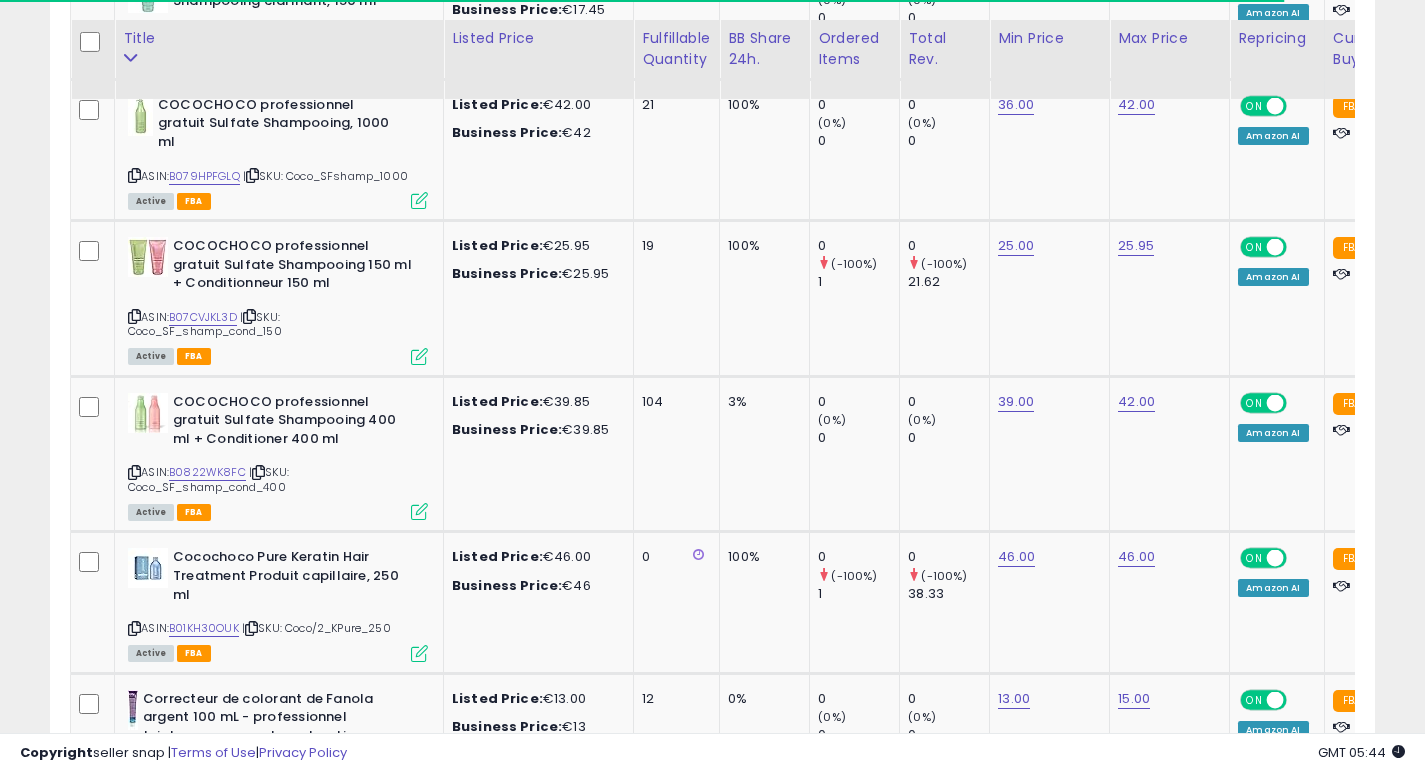 scroll, scrollTop: 4165, scrollLeft: 0, axis: vertical 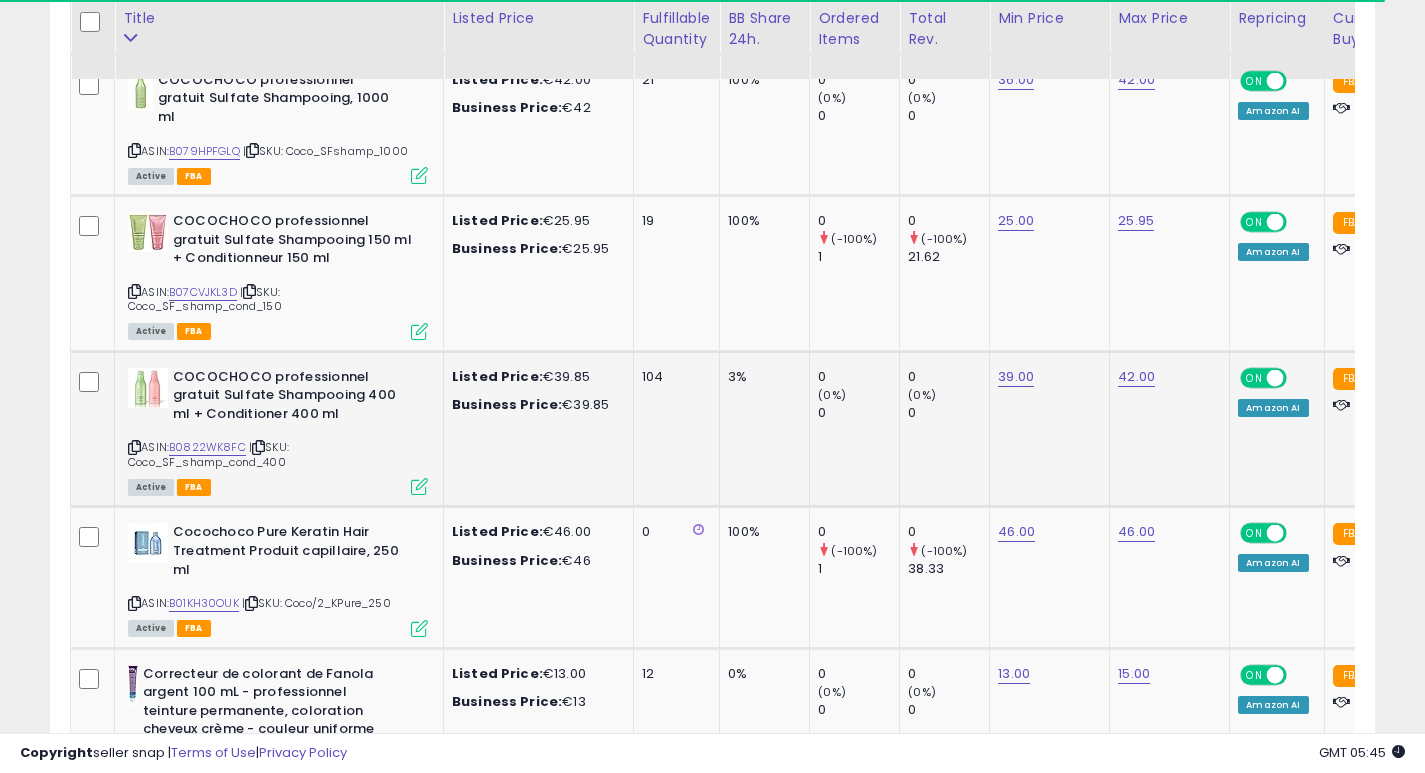 click at bounding box center (419, 486) 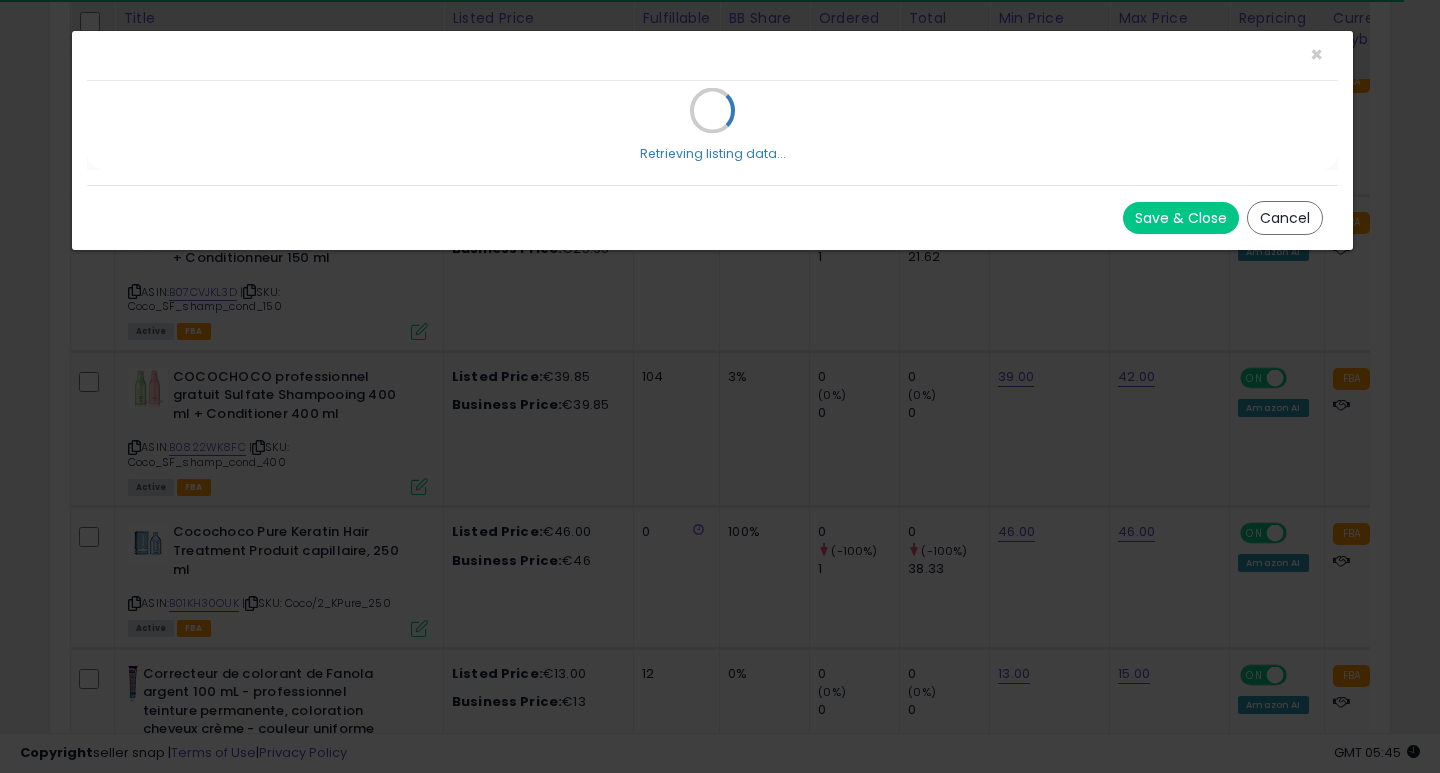 scroll, scrollTop: 999590, scrollLeft: 999224, axis: both 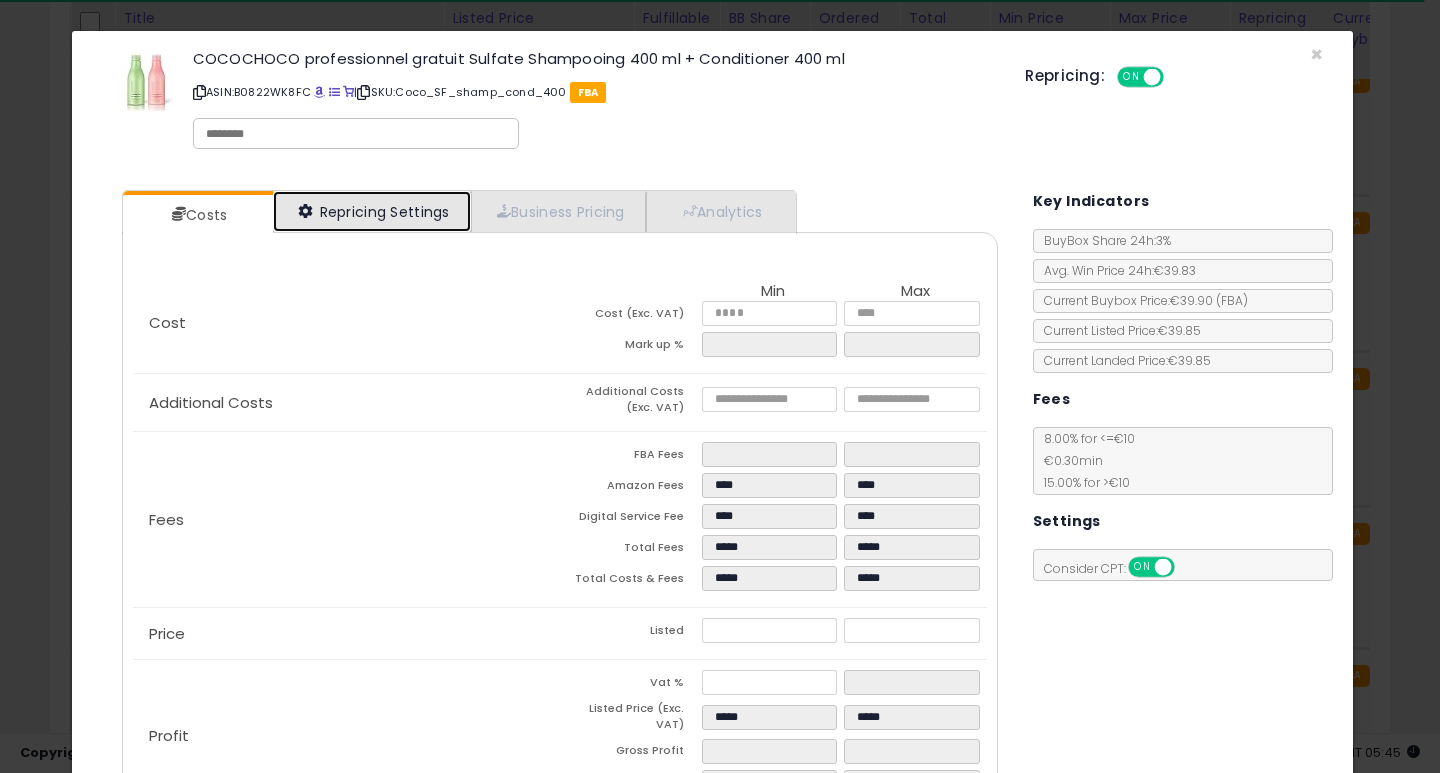 click on "Repricing Settings" at bounding box center (372, 211) 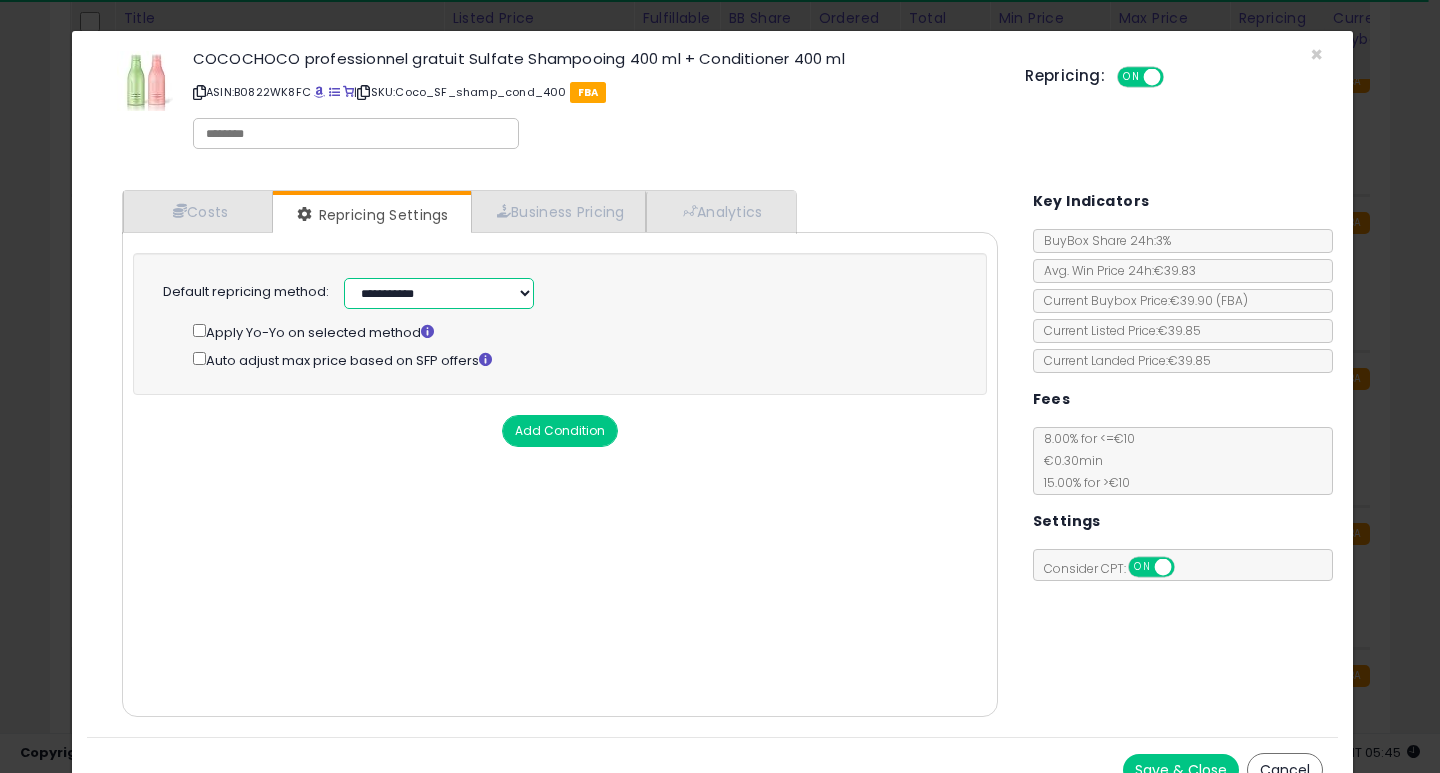 click on "**********" at bounding box center [439, 293] 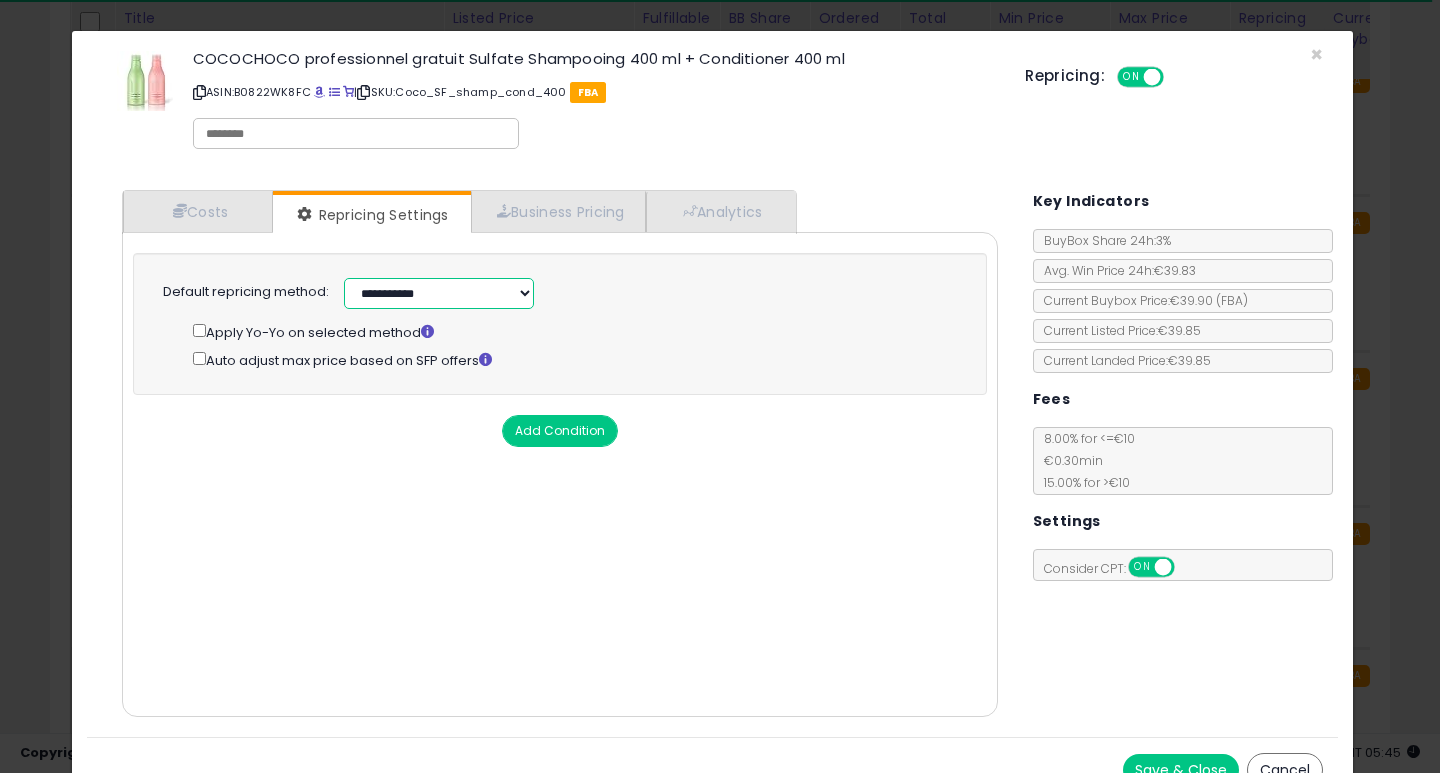 select on "******" 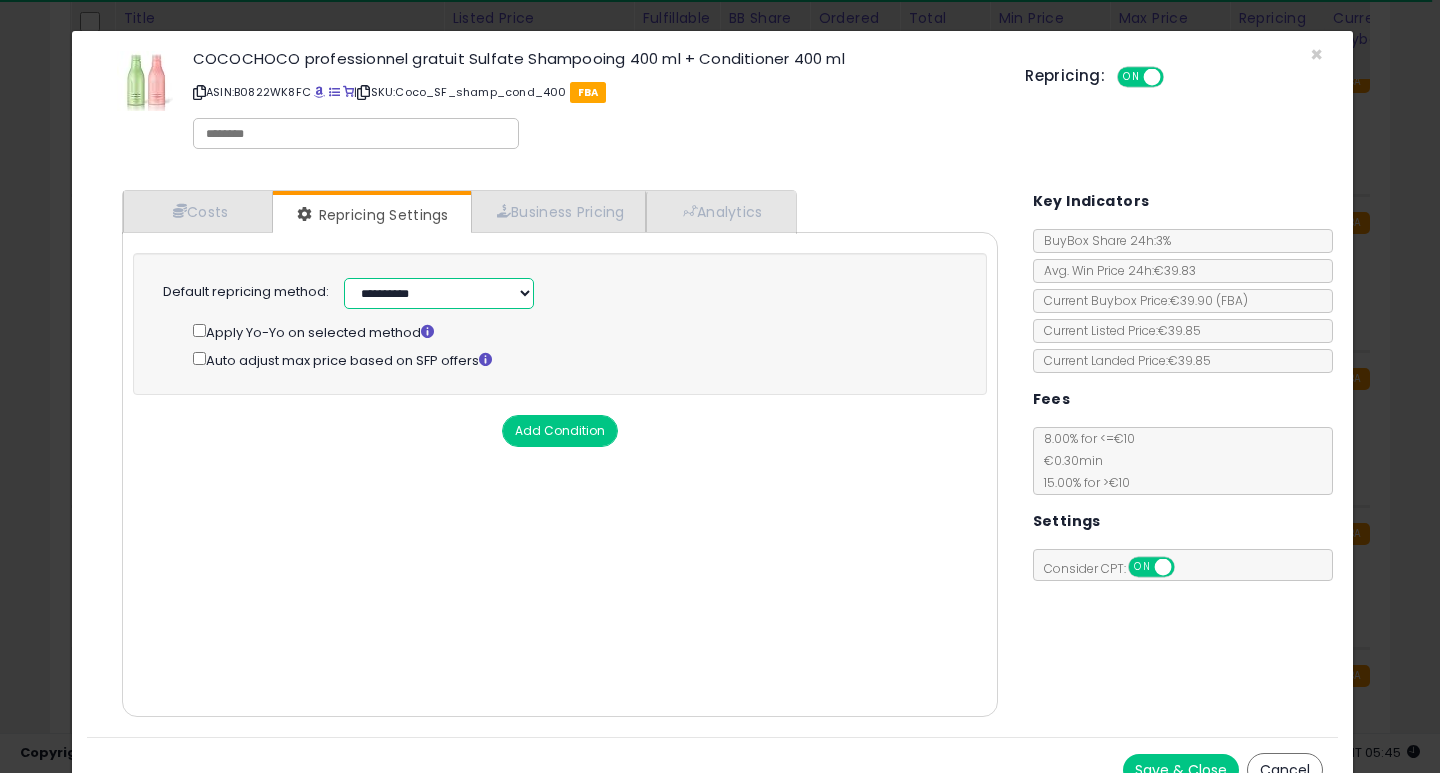 click on "**********" at bounding box center [439, 293] 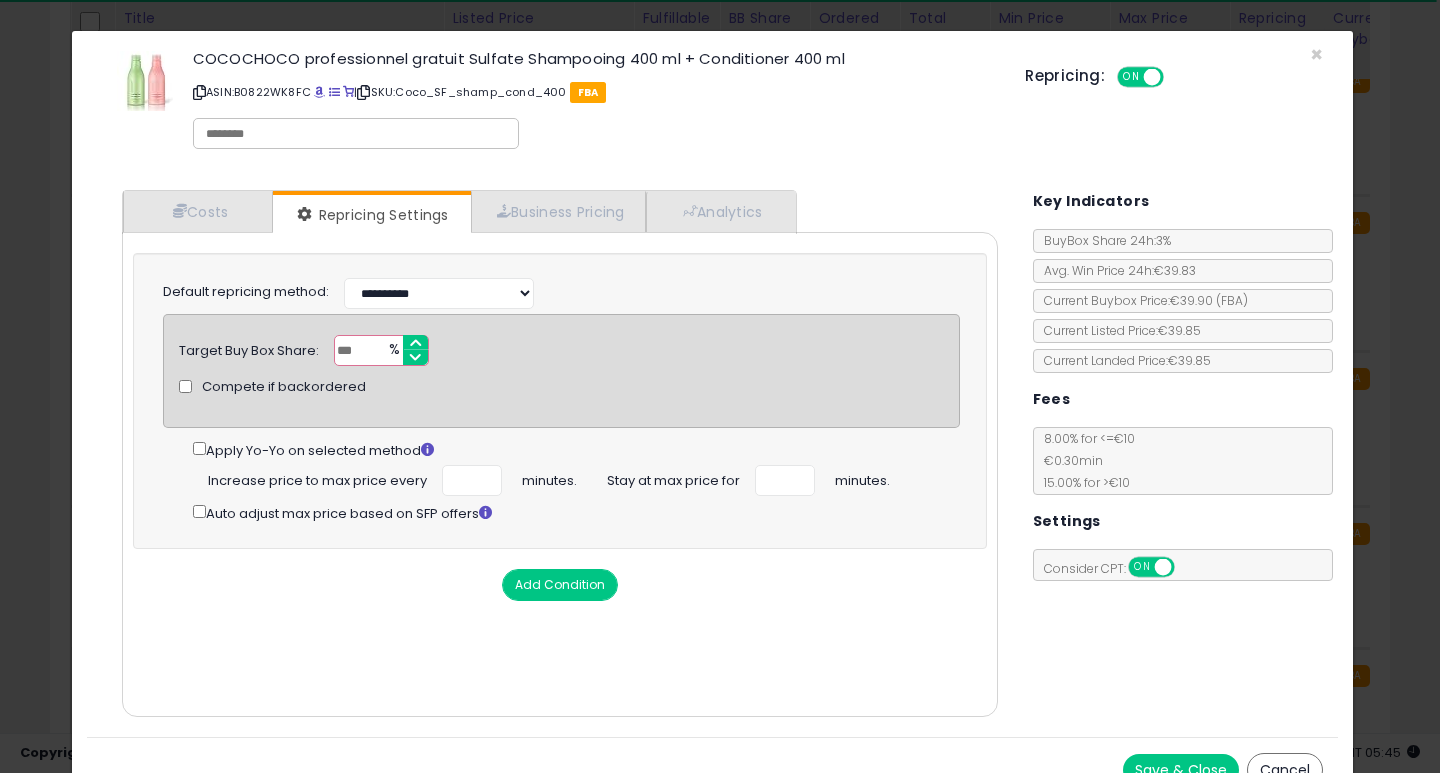 drag, startPoint x: 370, startPoint y: 348, endPoint x: 259, endPoint y: 343, distance: 111.11256 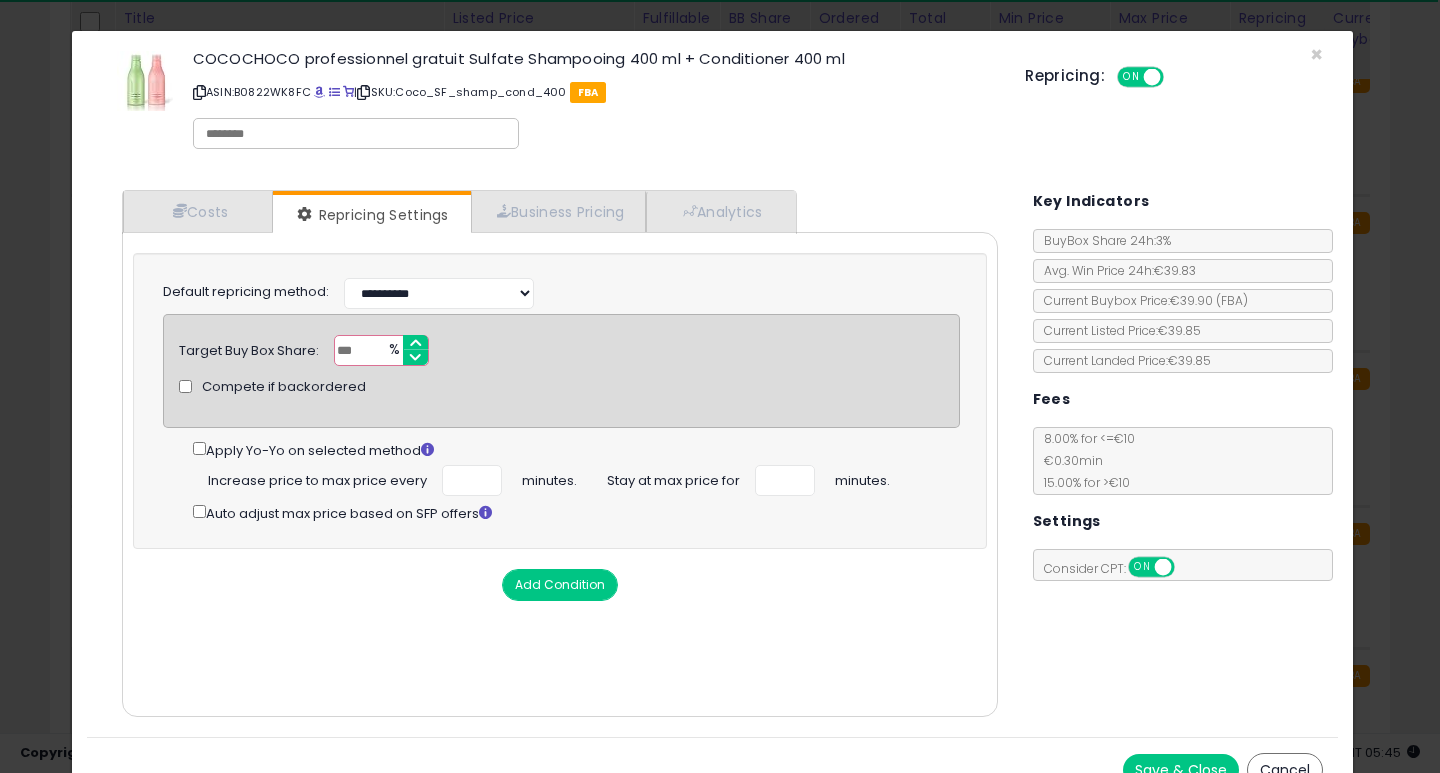type on "**" 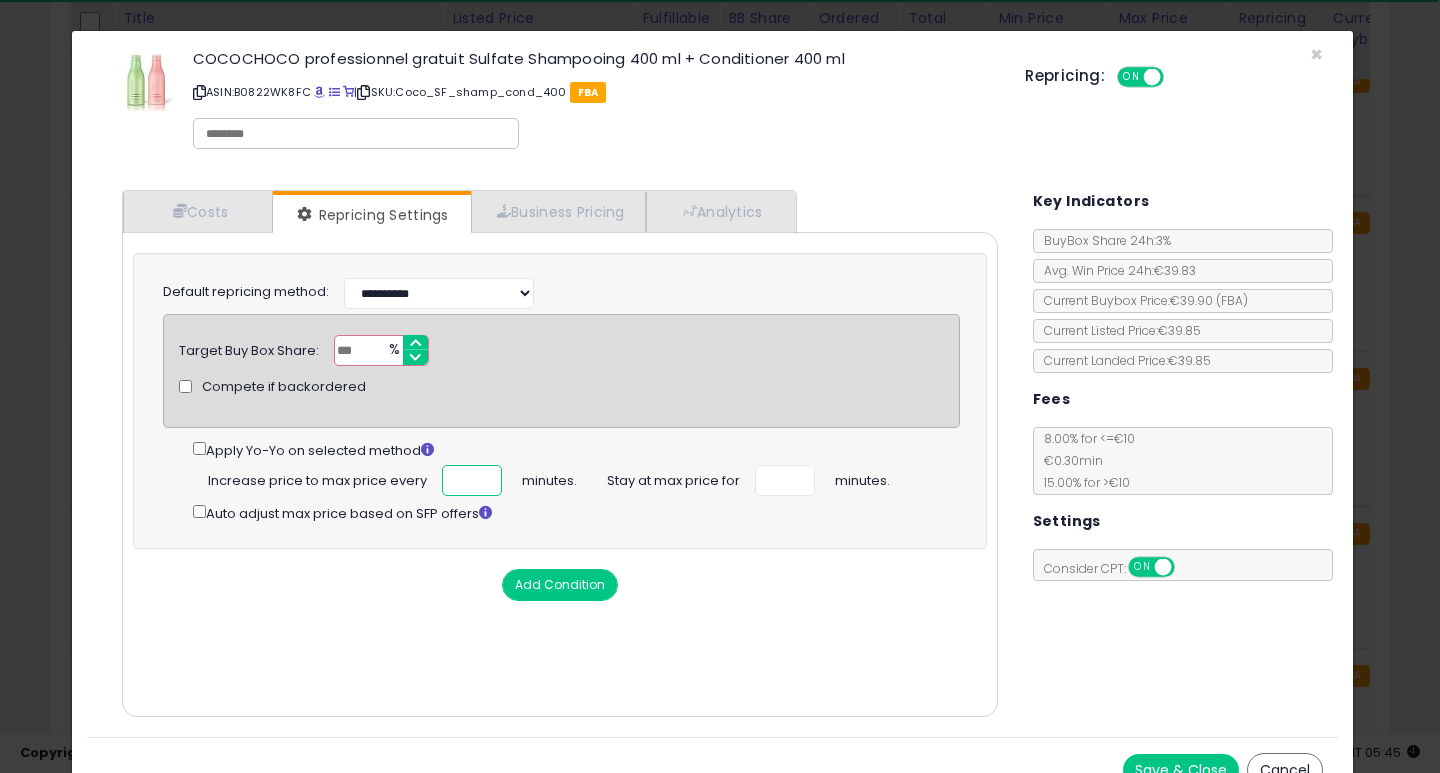 click at bounding box center (472, 480) 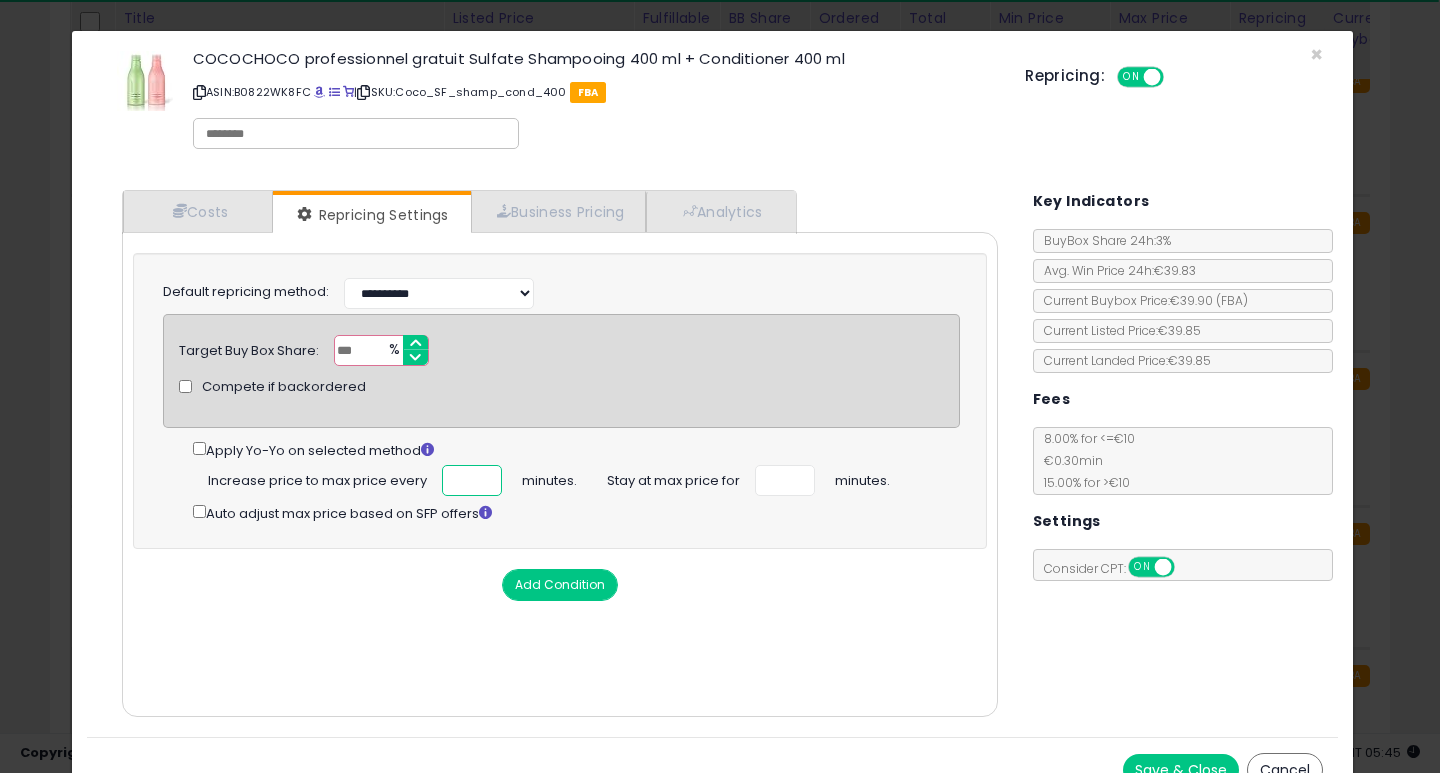 scroll, scrollTop: 0, scrollLeft: 4, axis: horizontal 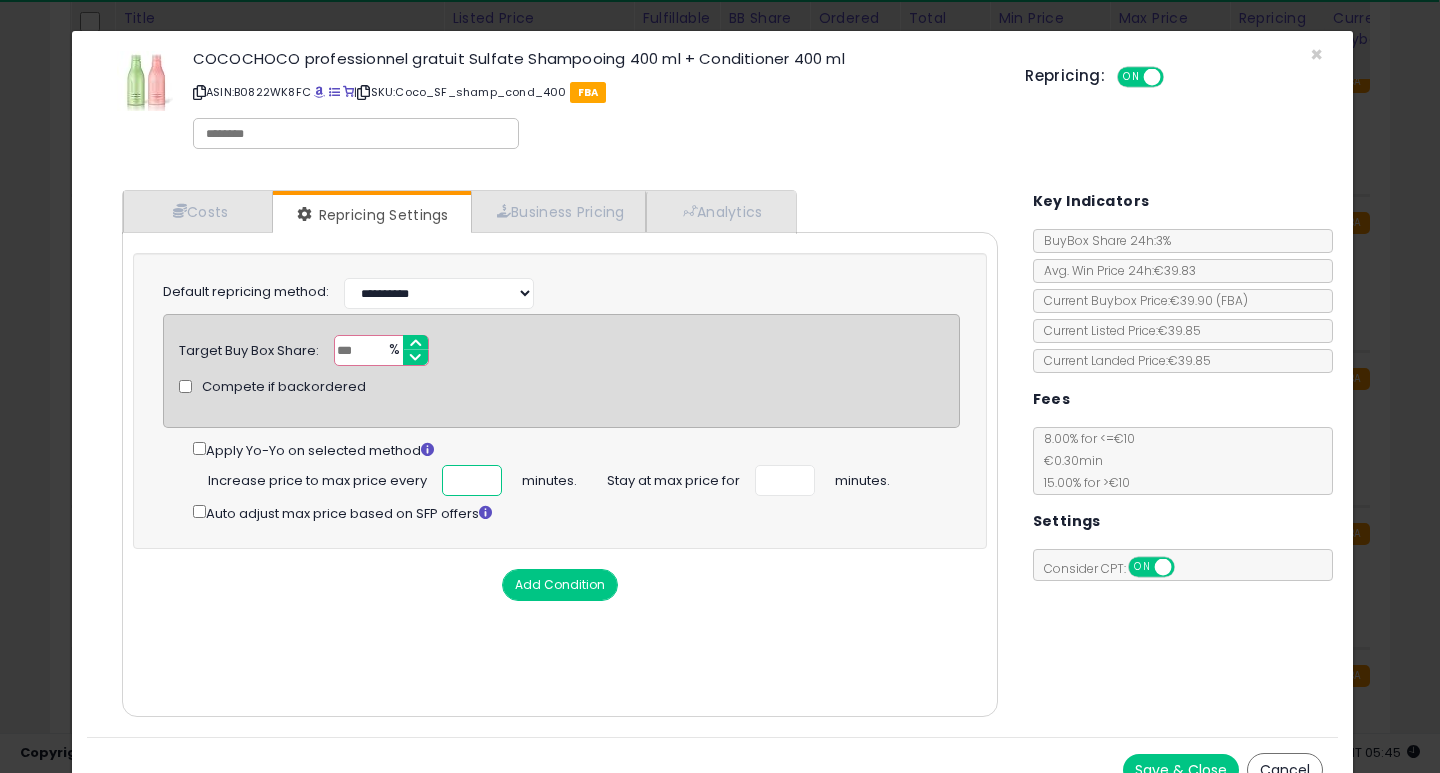 type on "***" 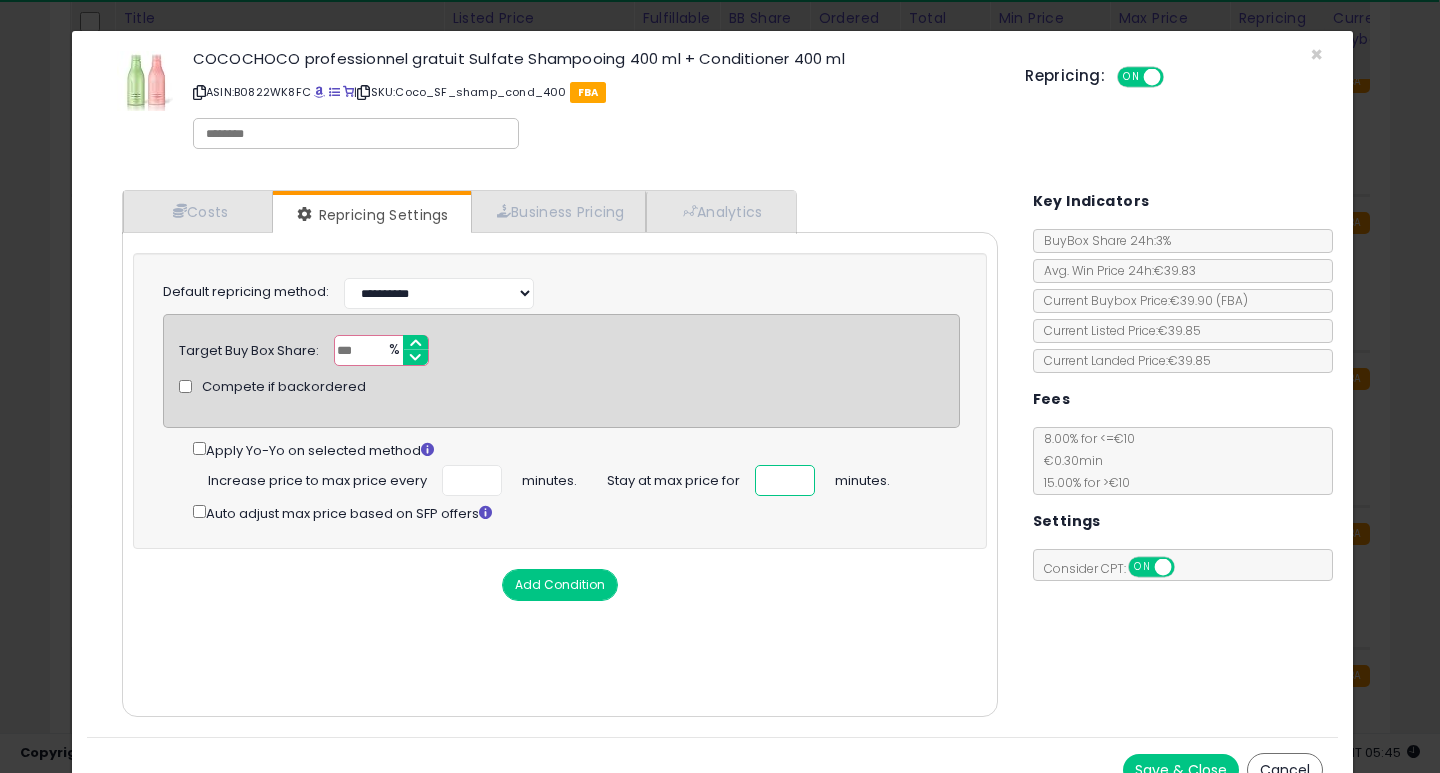 click at bounding box center [785, 480] 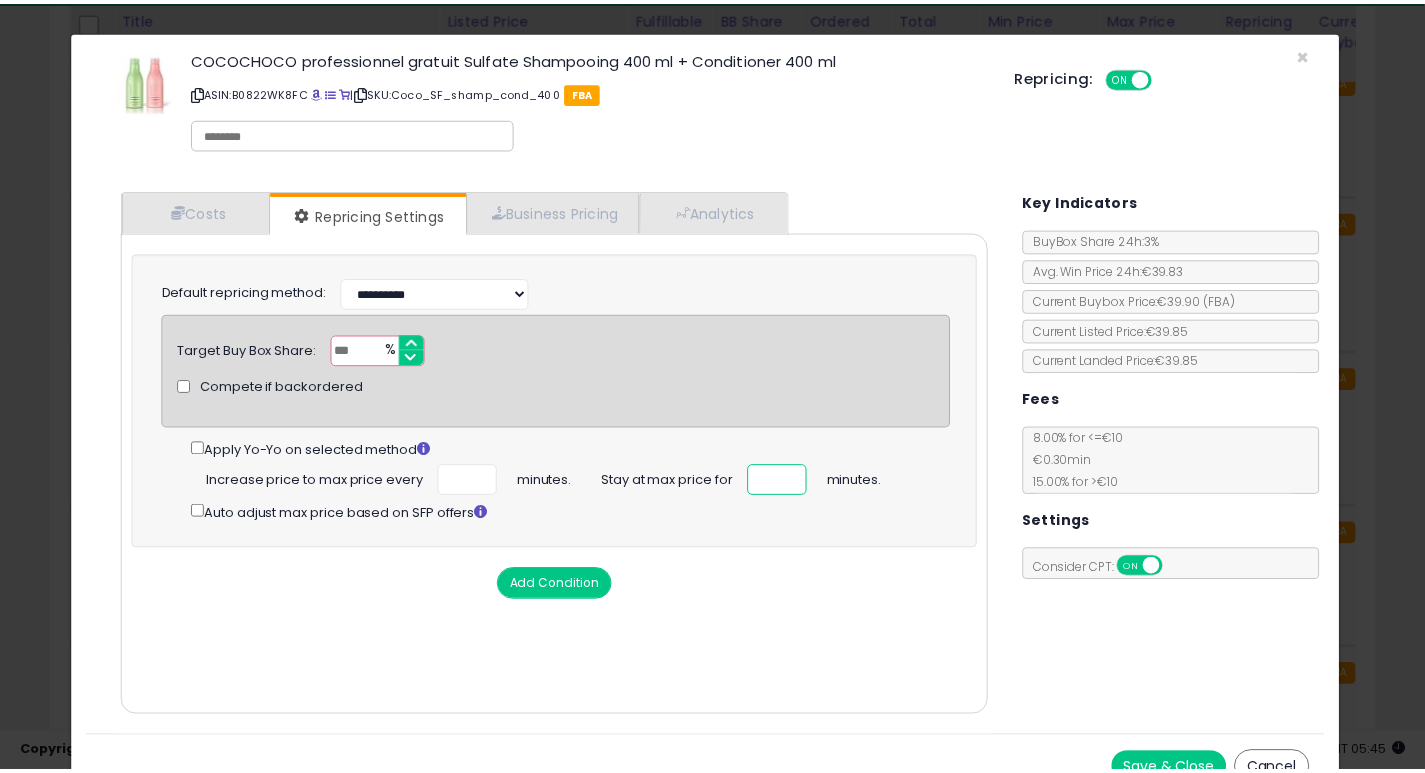 scroll, scrollTop: 0, scrollLeft: 0, axis: both 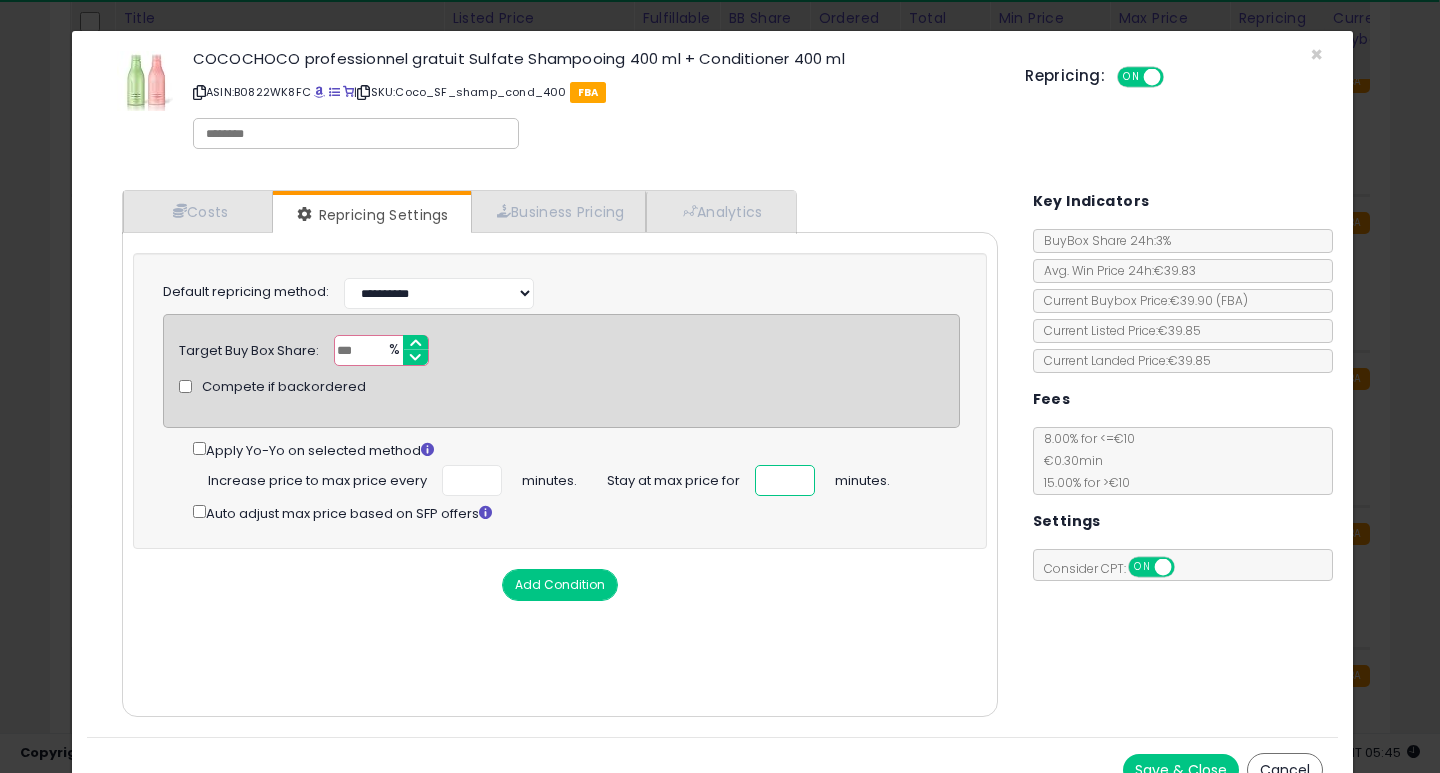type on "**" 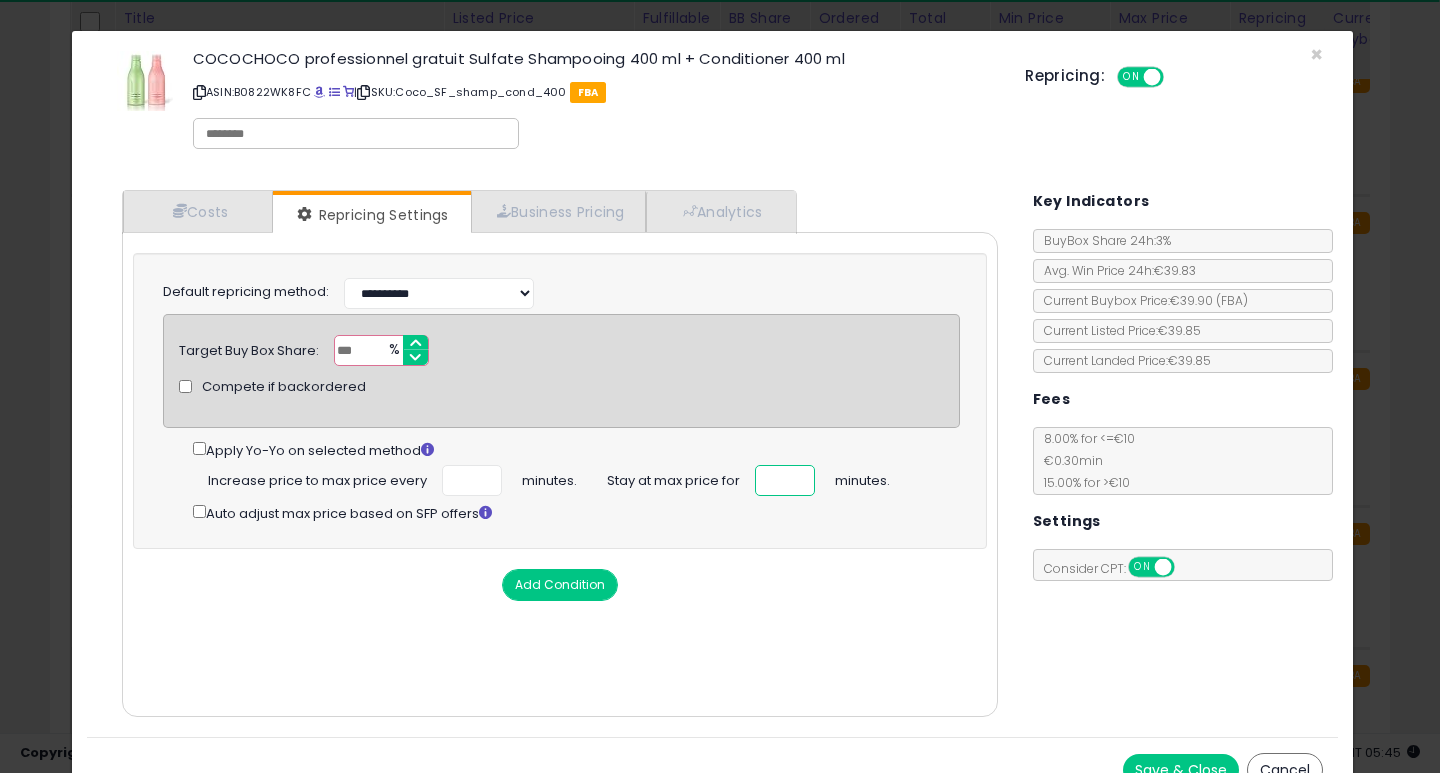click on "Save & Close" at bounding box center (1181, 770) 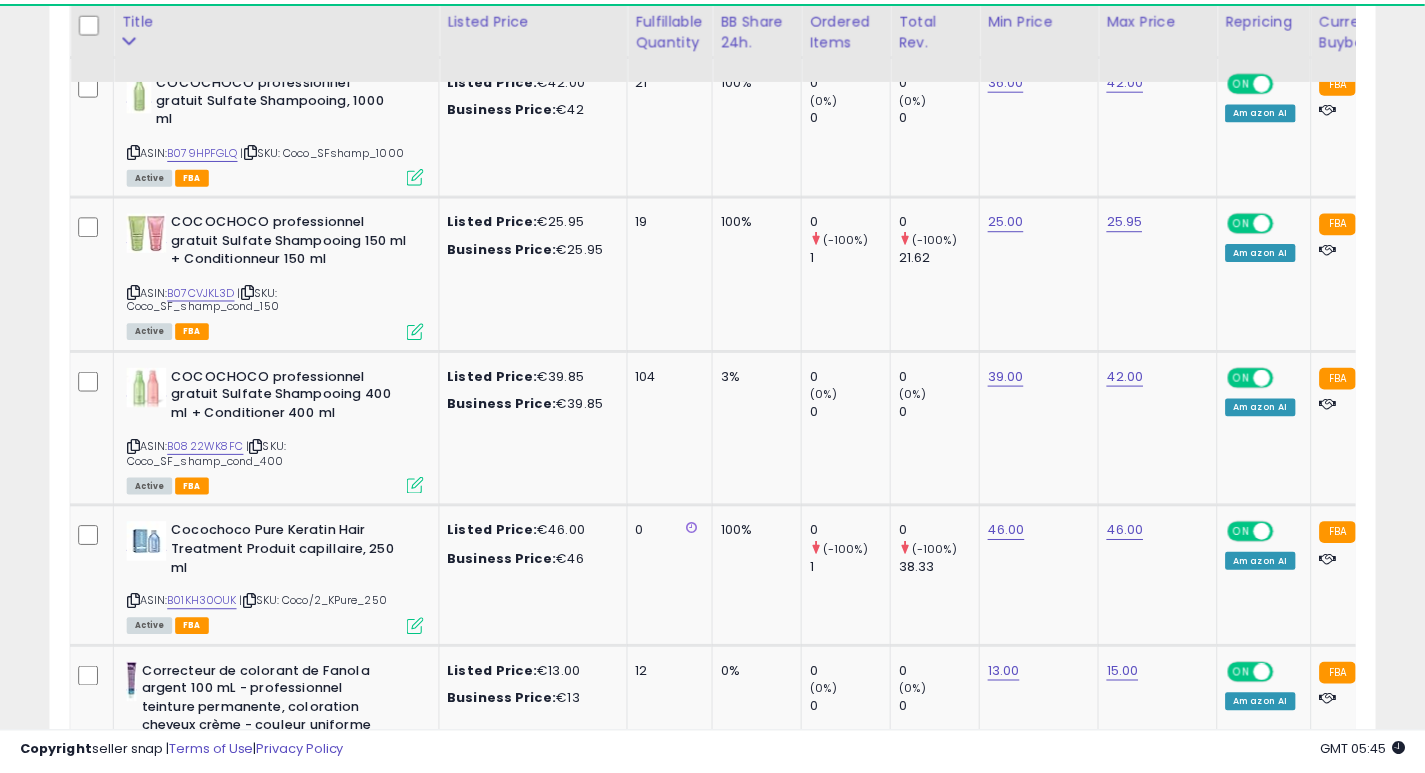 scroll, scrollTop: 410, scrollLeft: 767, axis: both 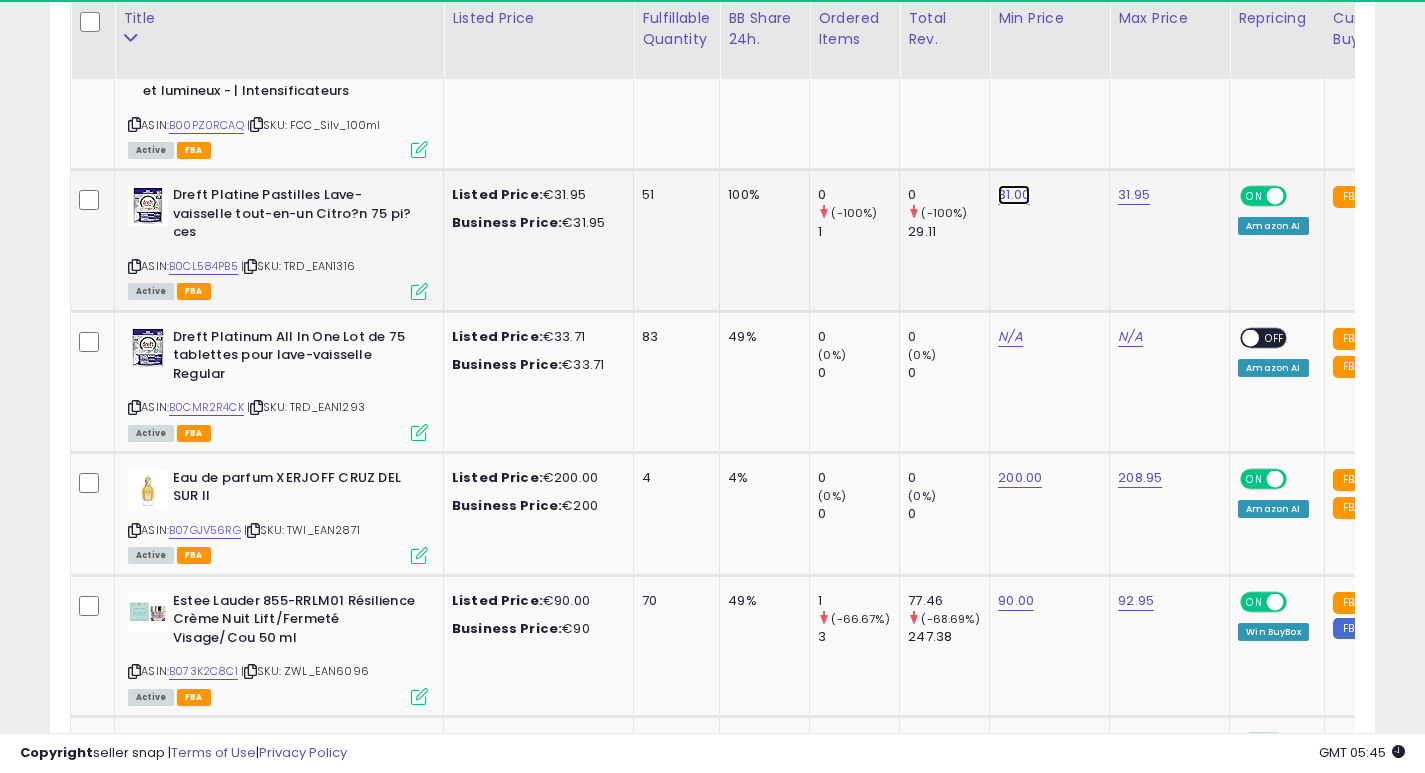 click on "31.00" at bounding box center [1016, -3748] 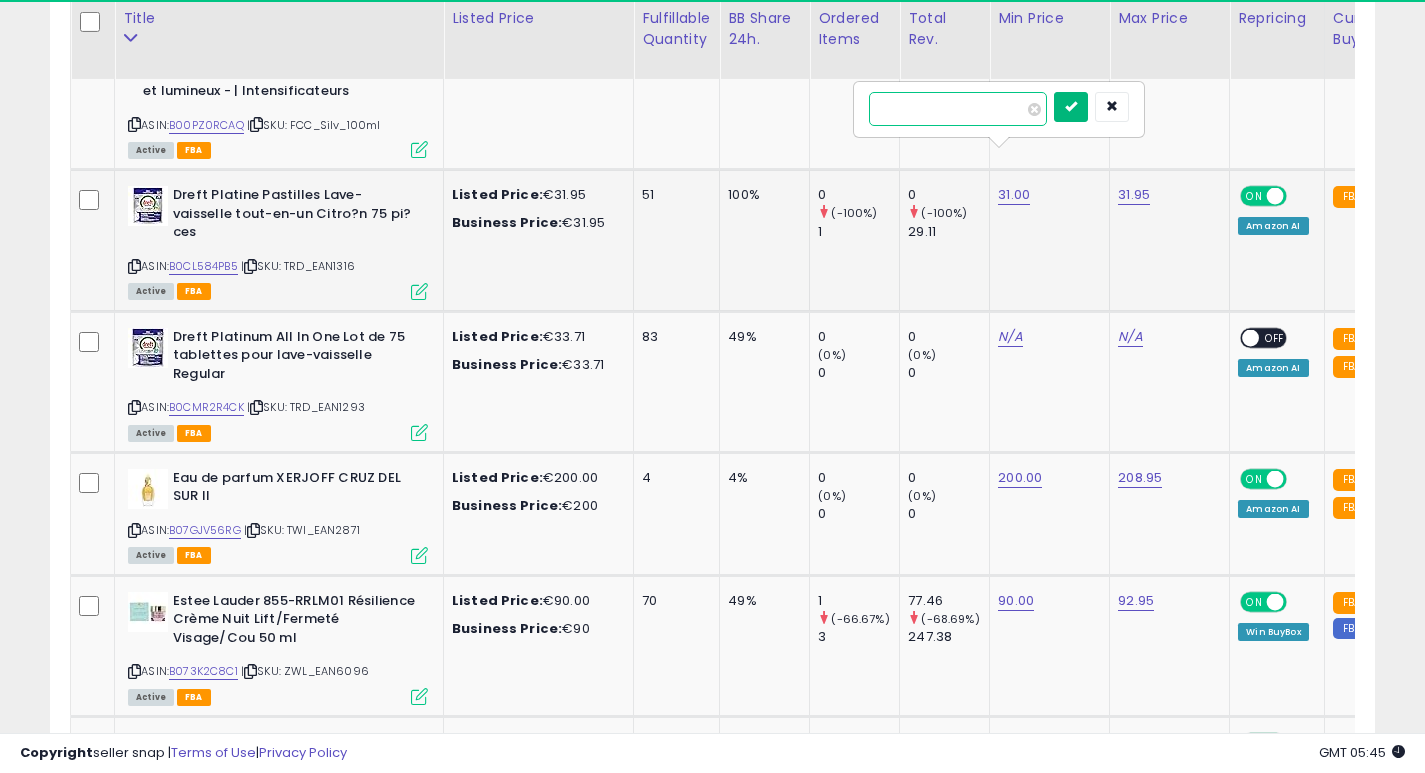 type on "**" 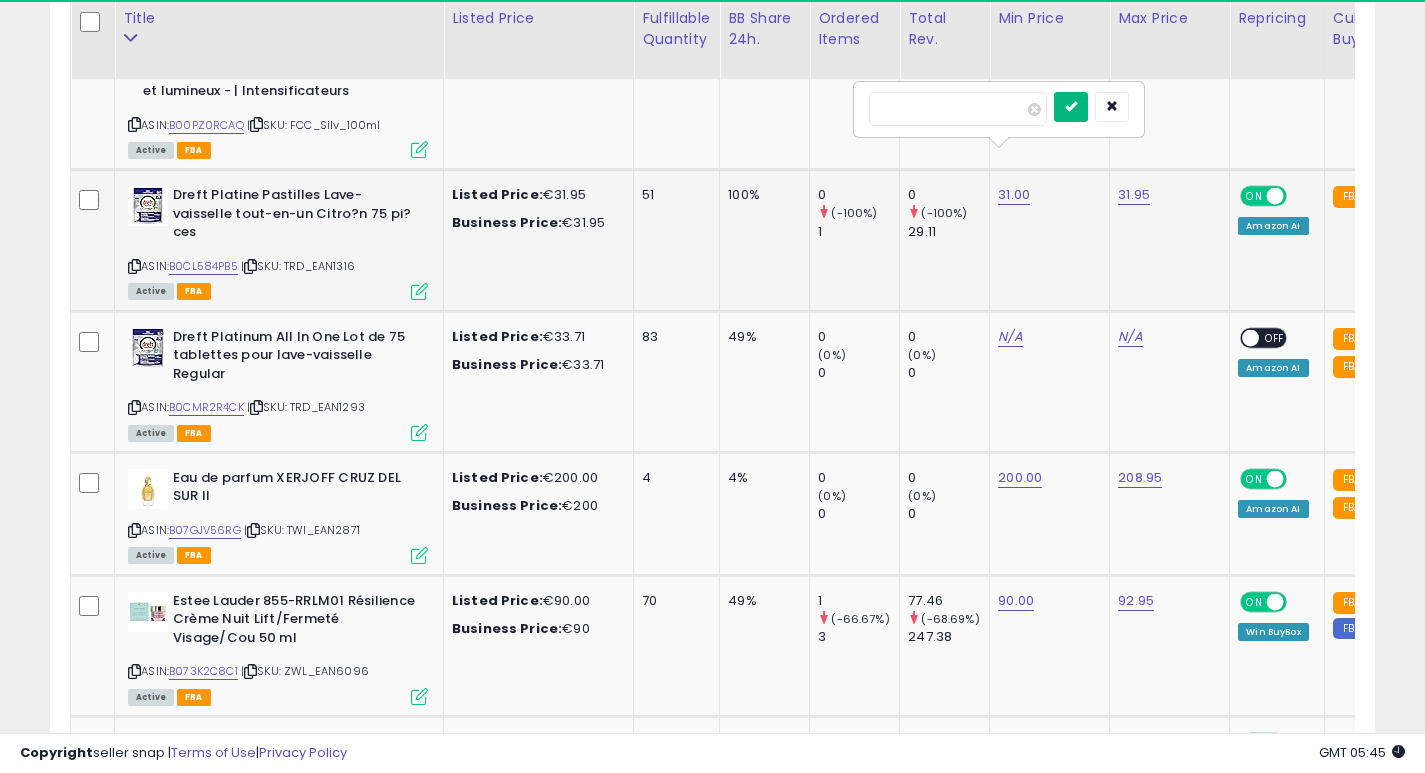 click at bounding box center [1071, 106] 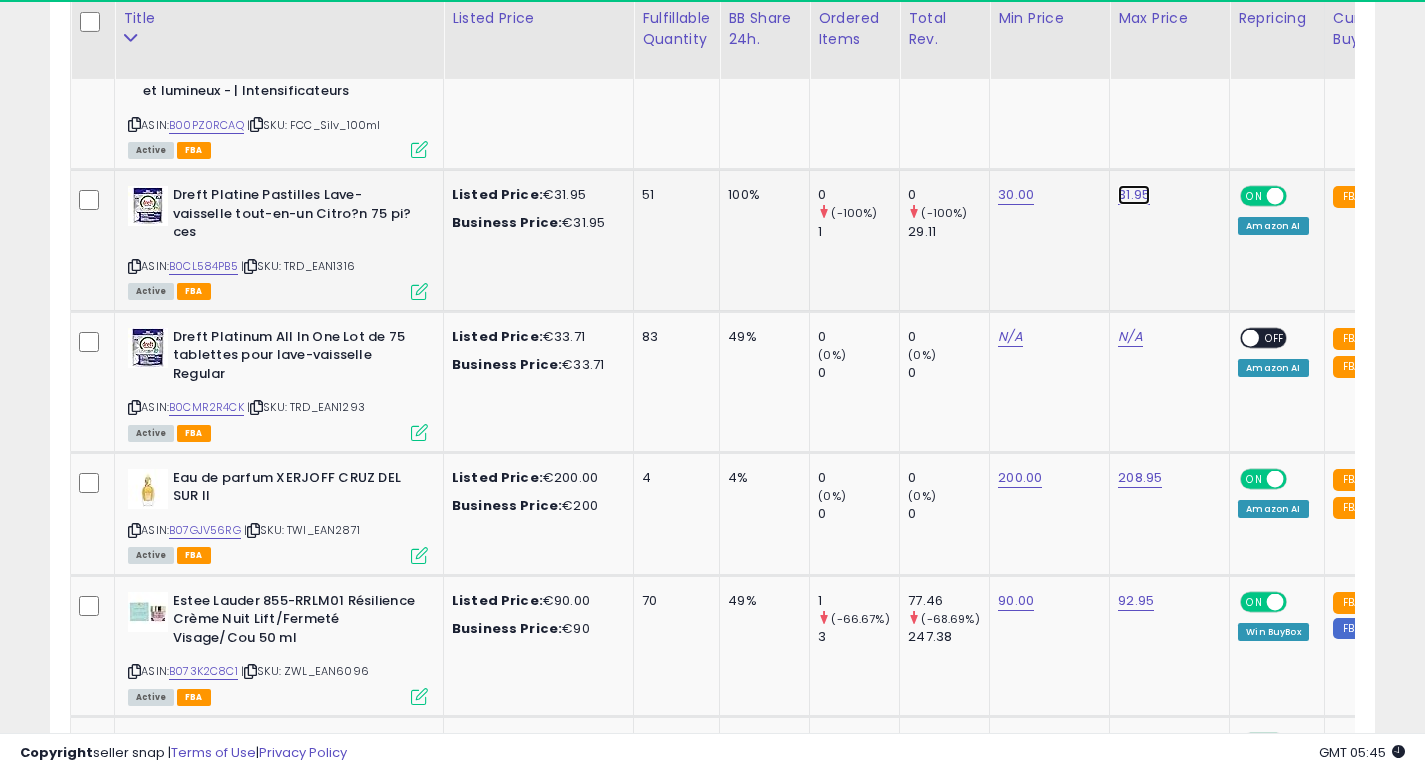 click on "31.95" at bounding box center (1136, -3748) 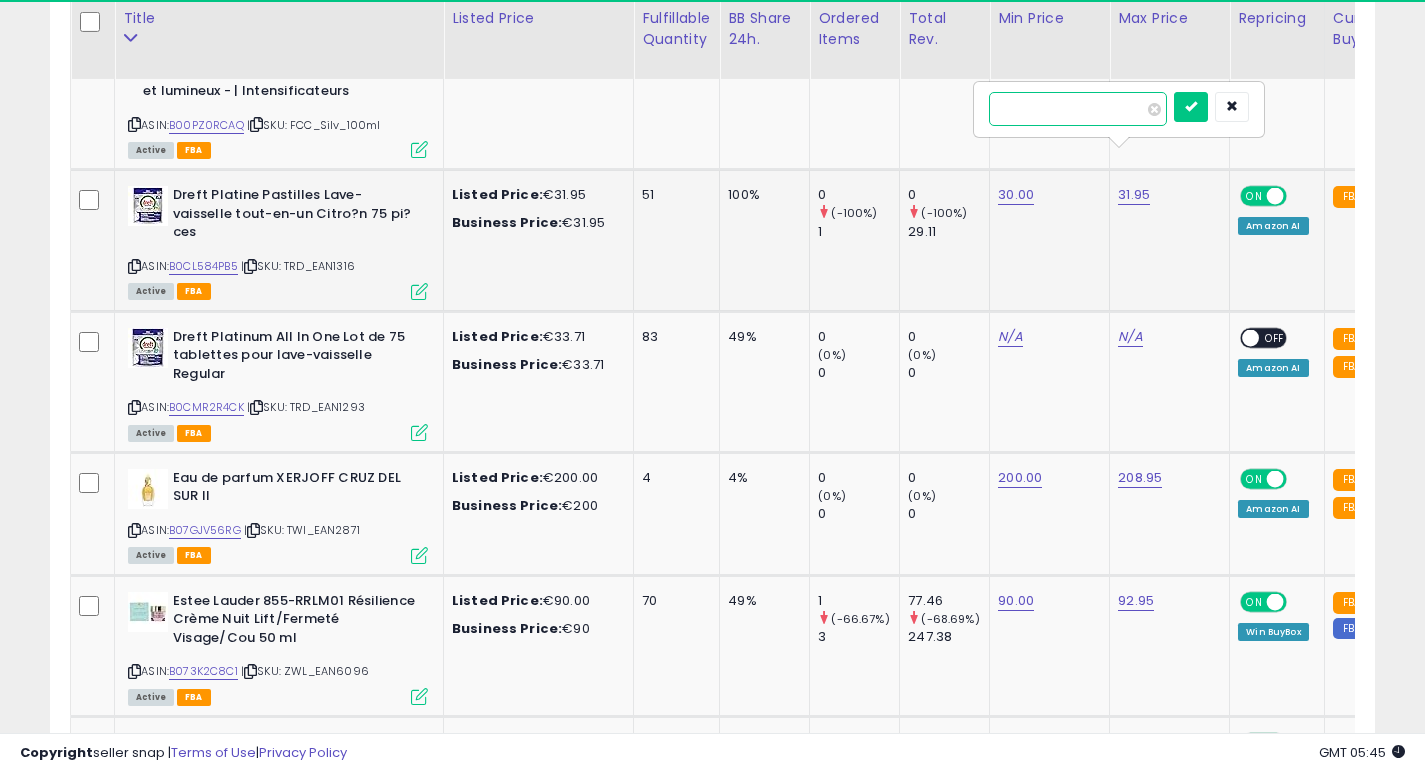 click on "*****" at bounding box center (1078, 109) 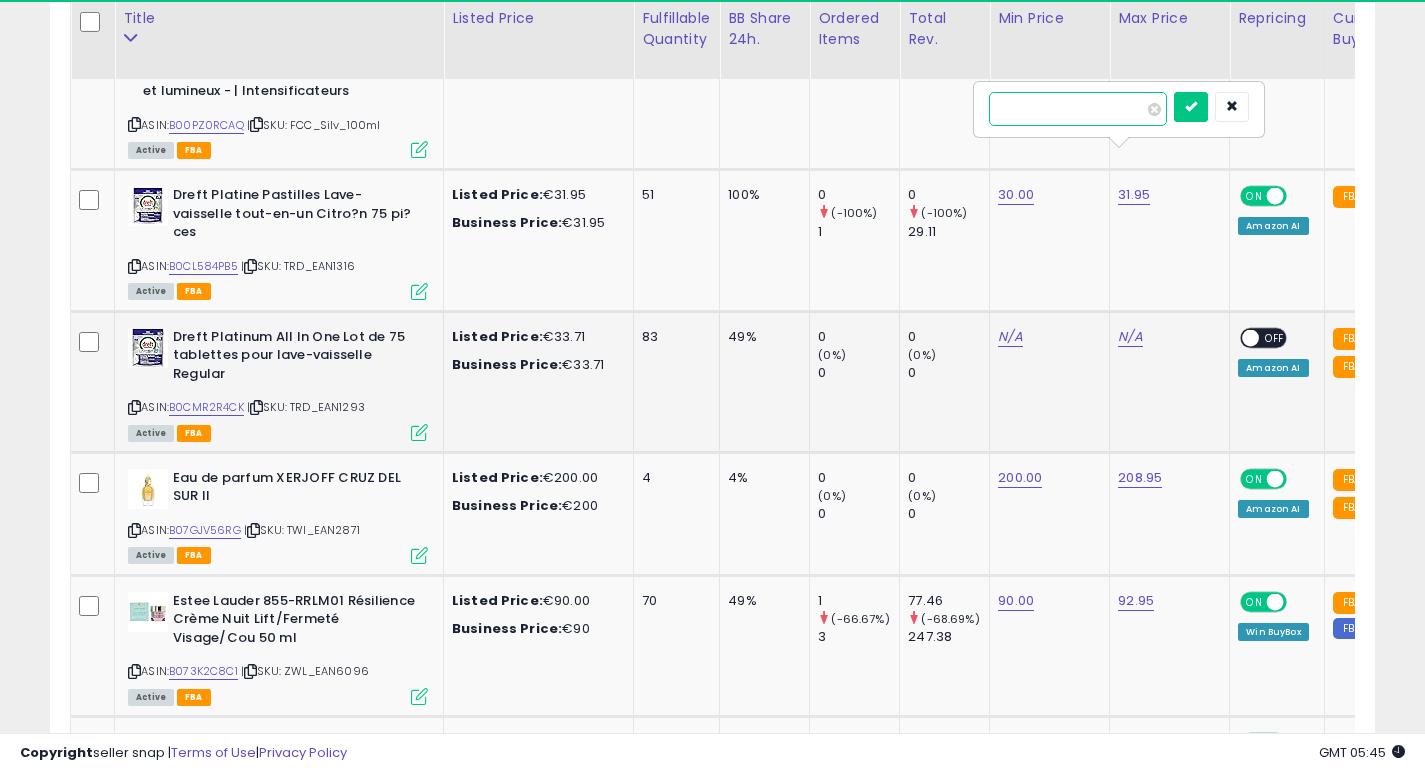 type on "*****" 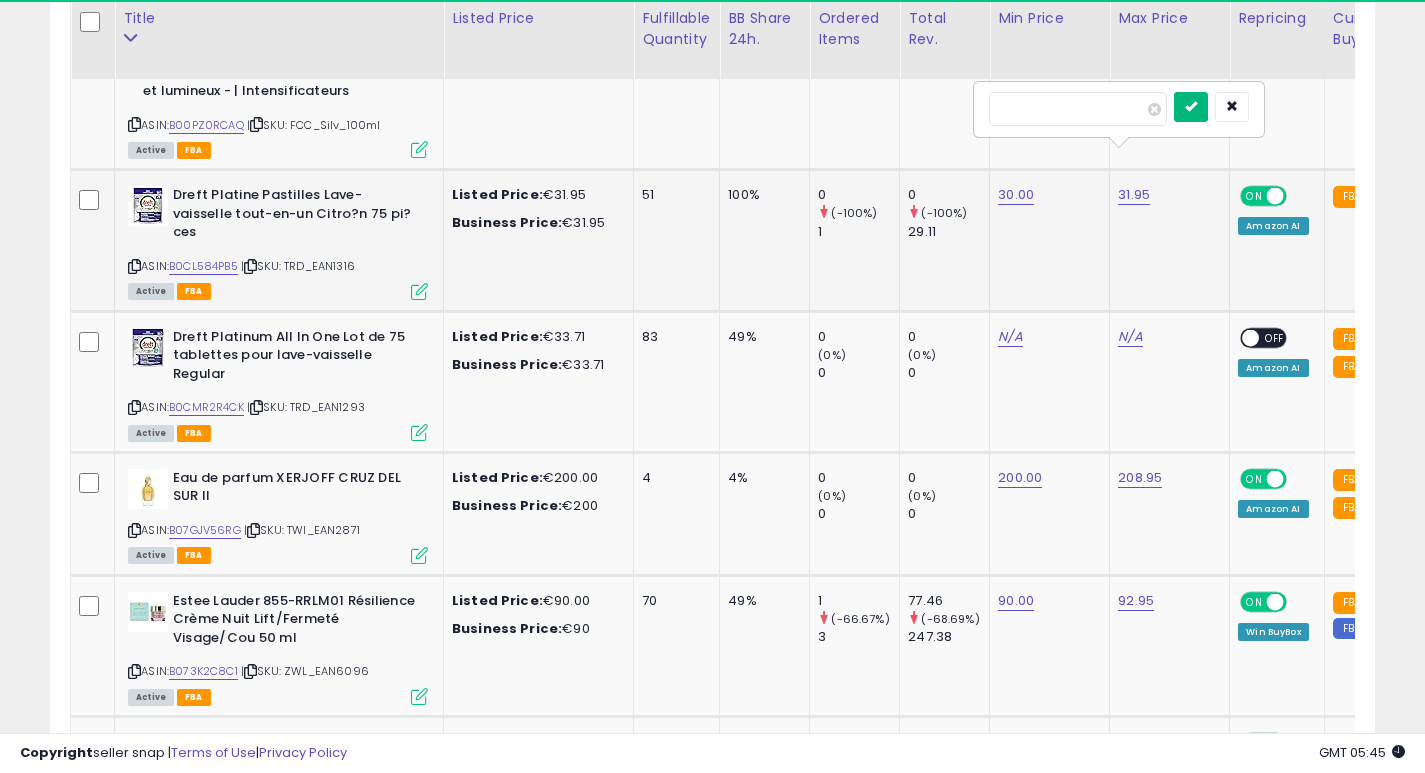 click at bounding box center [1191, 107] 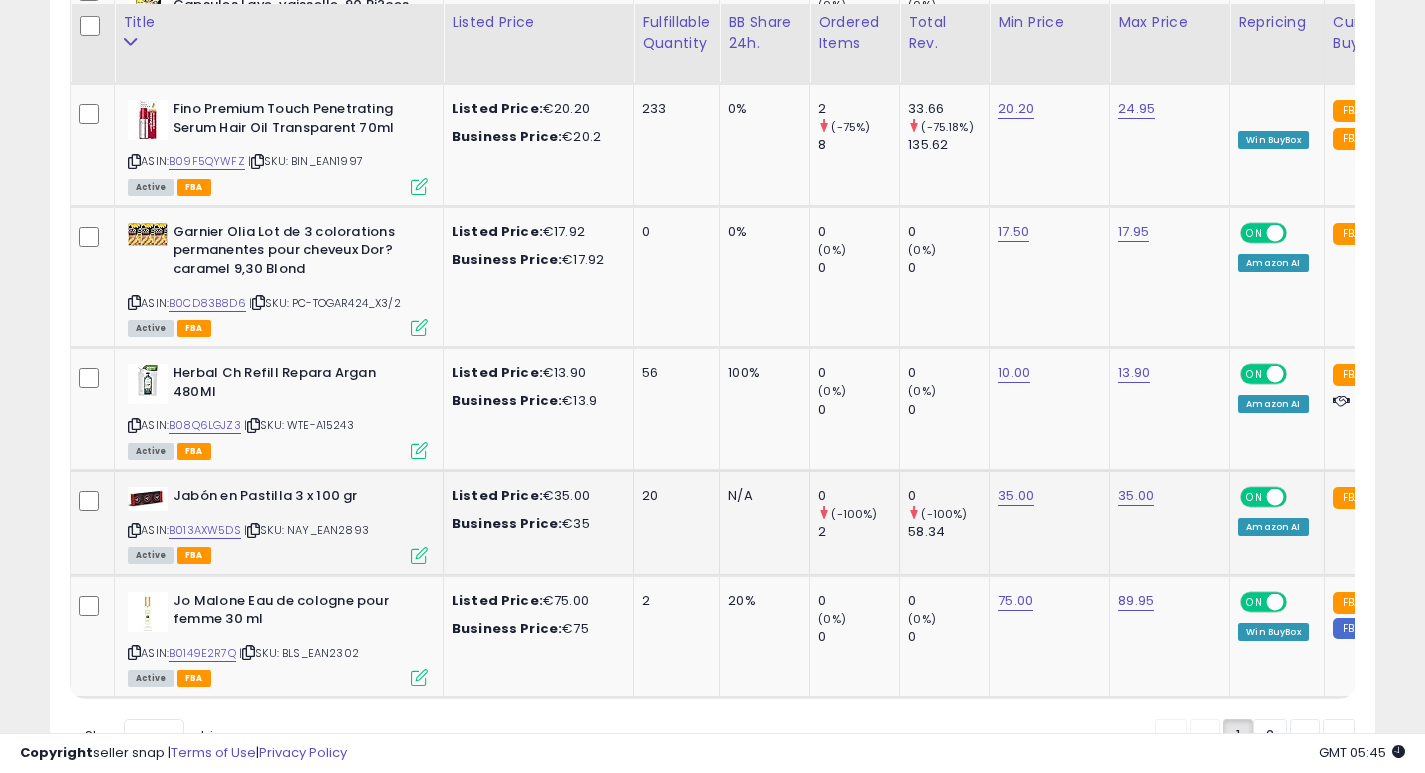 scroll, scrollTop: 7456, scrollLeft: 0, axis: vertical 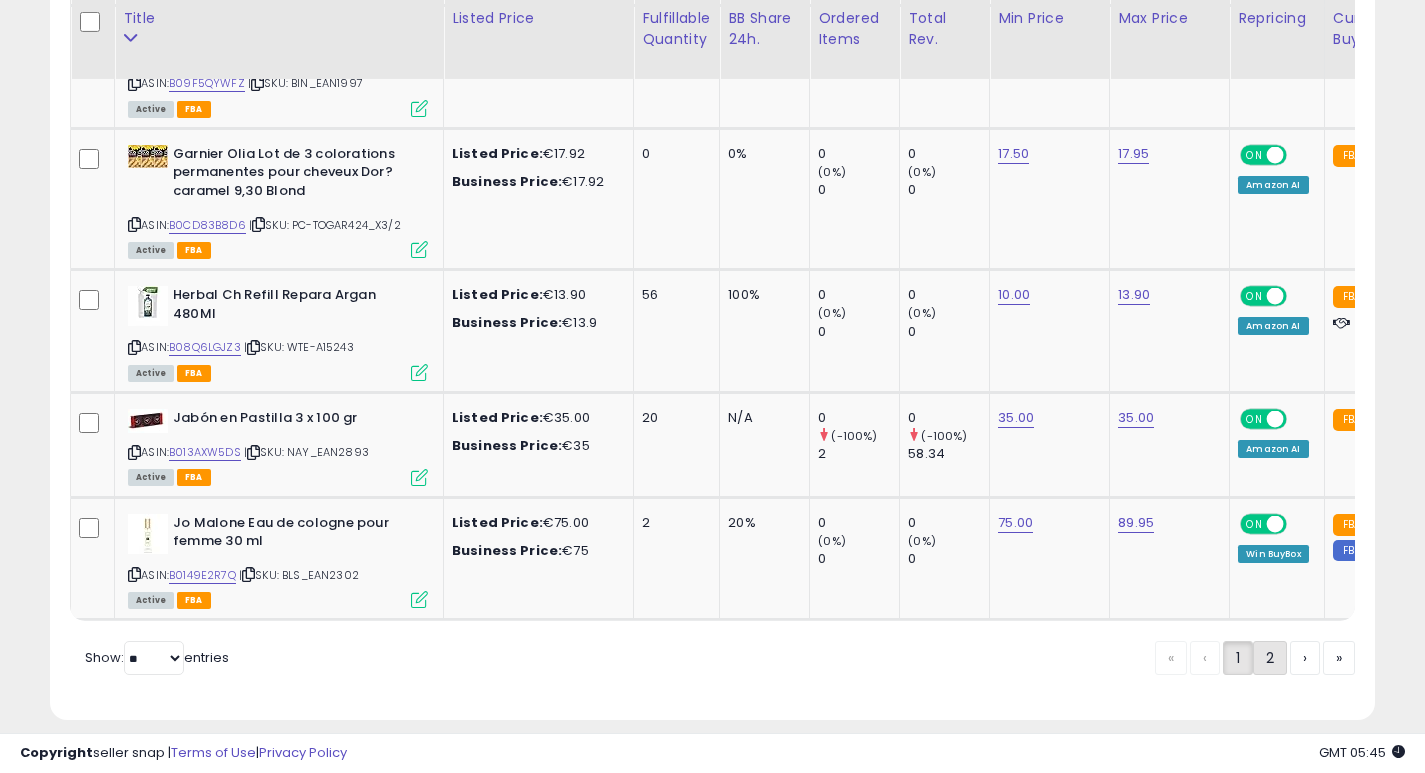click on "2" 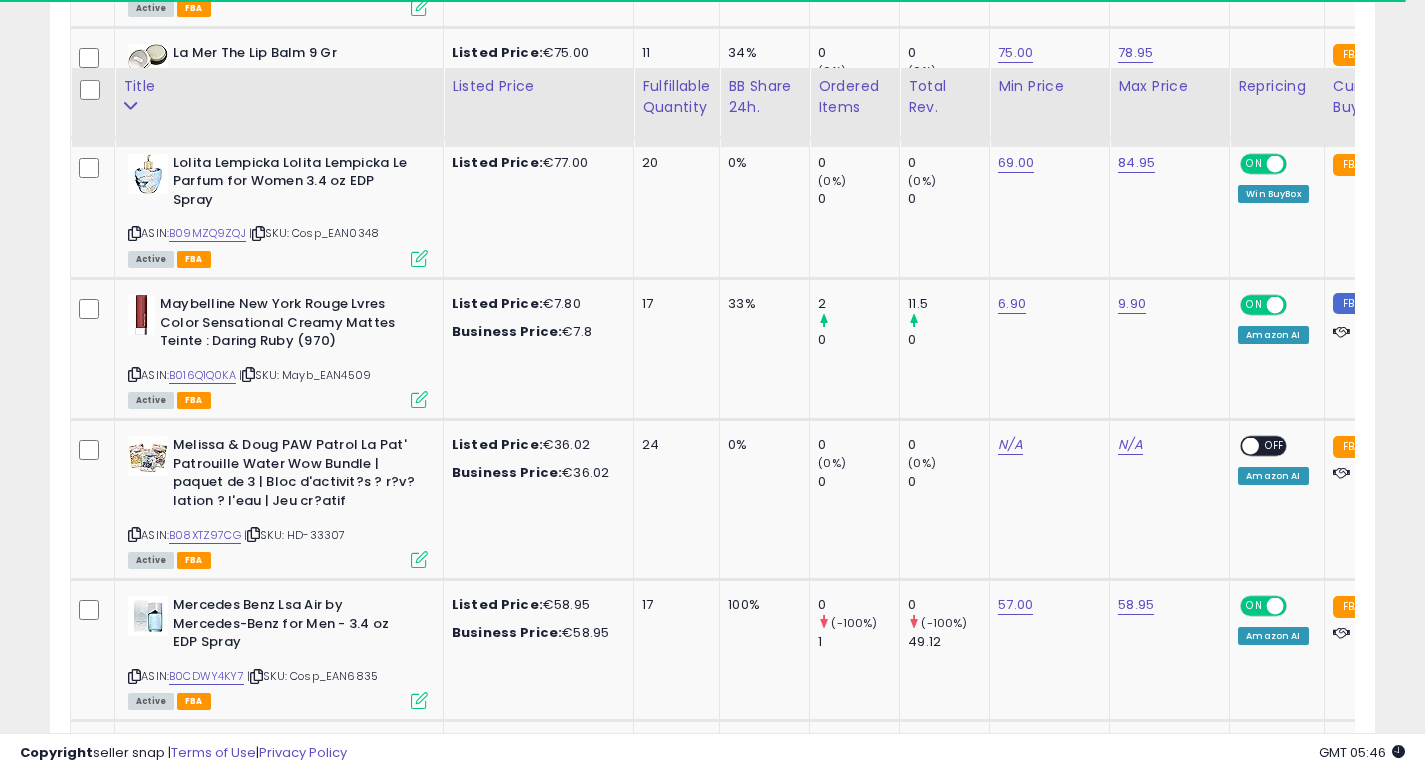 scroll, scrollTop: 1777, scrollLeft: 0, axis: vertical 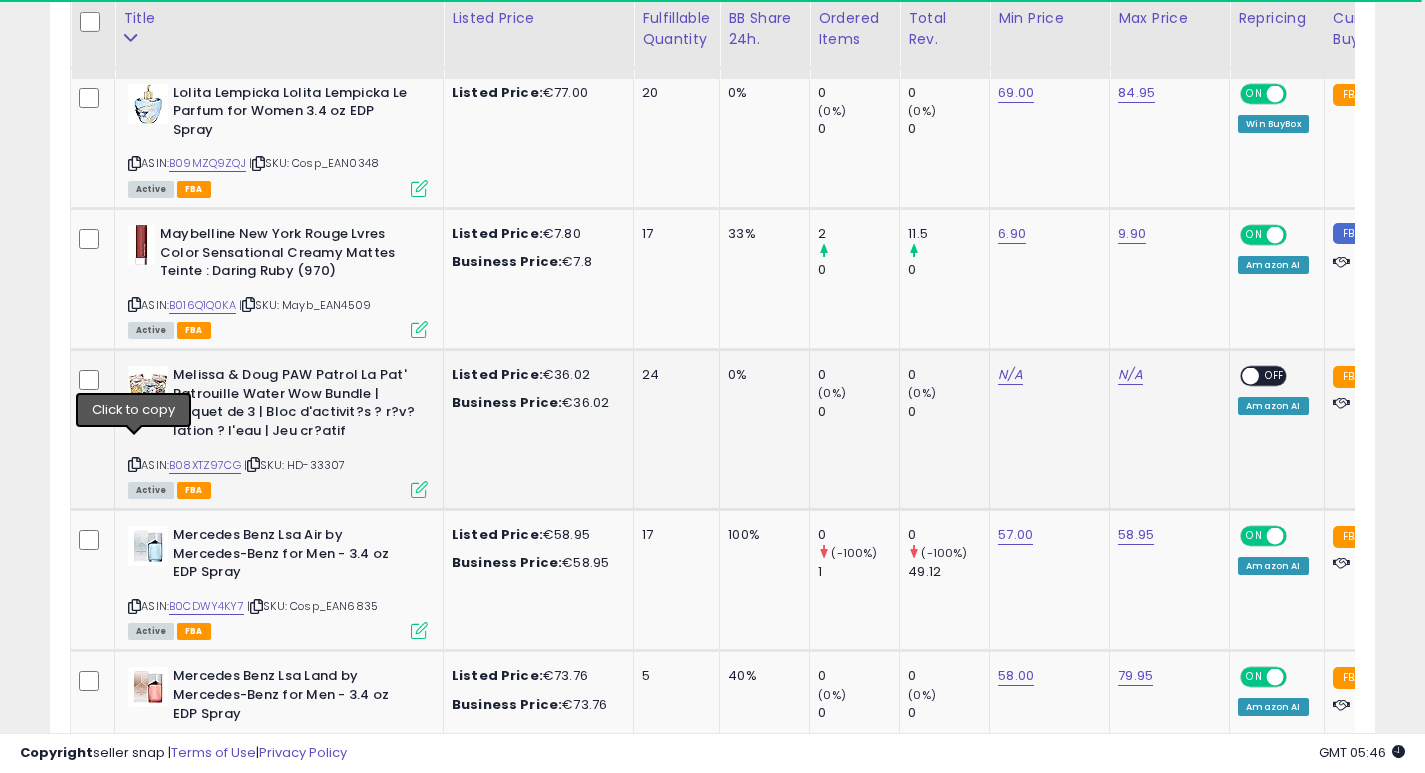 click at bounding box center (134, 464) 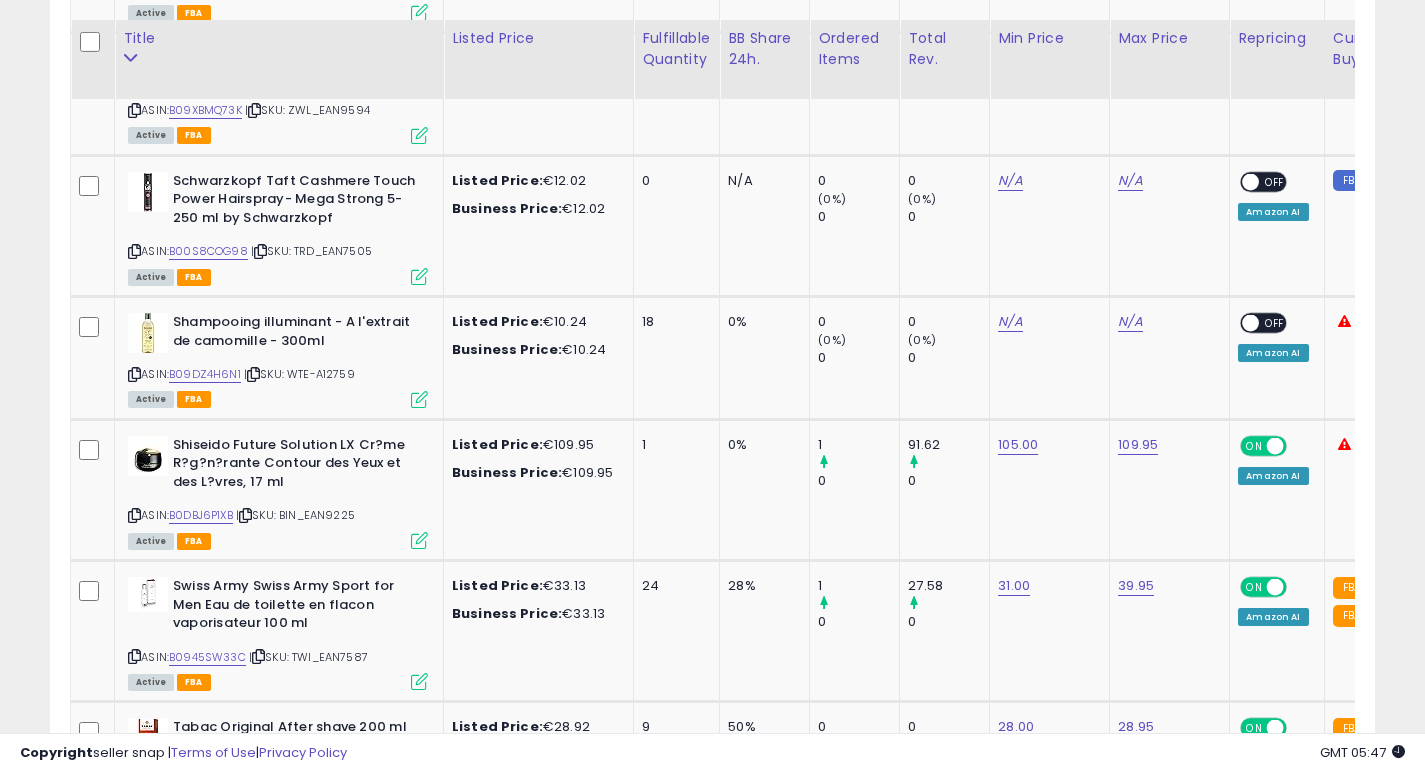 scroll, scrollTop: 3904, scrollLeft: 0, axis: vertical 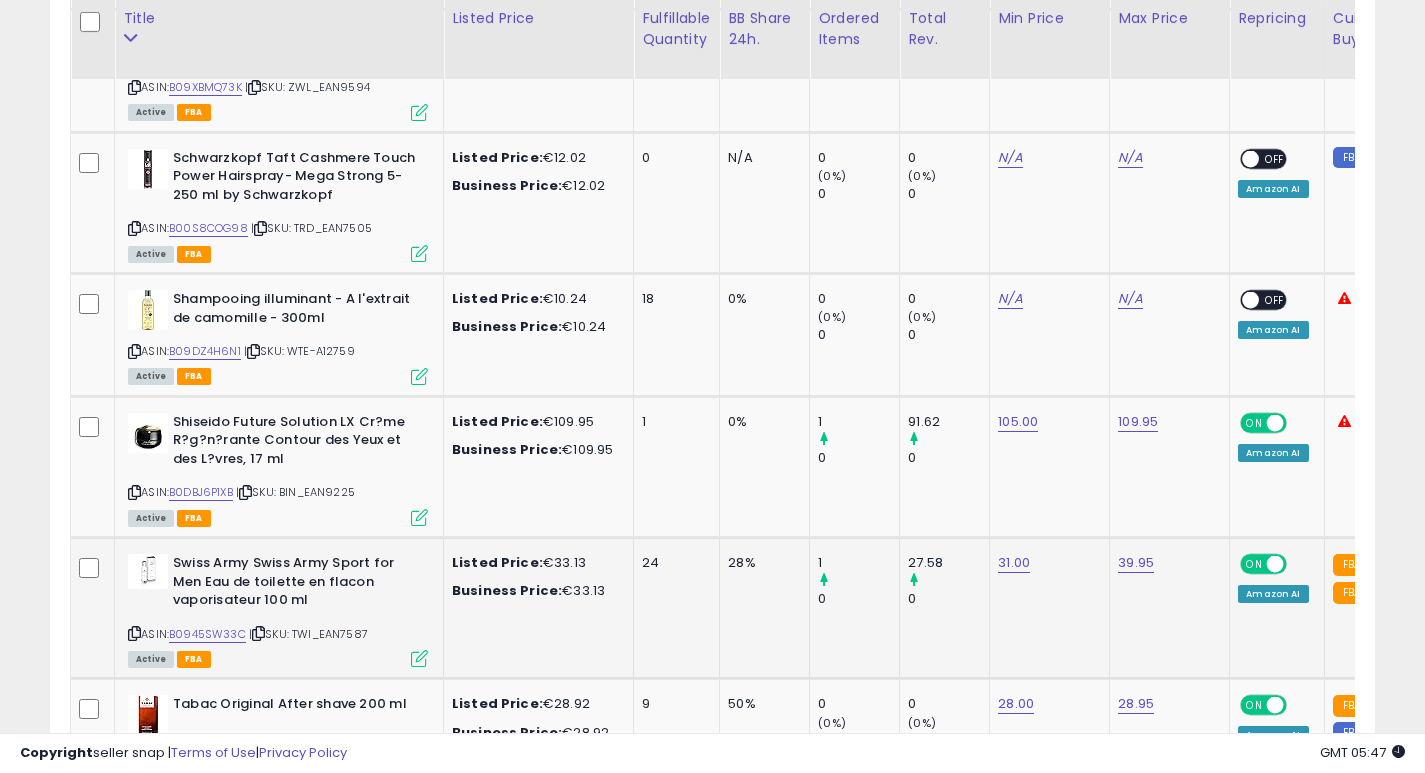 click on "1" at bounding box center (858, 563) 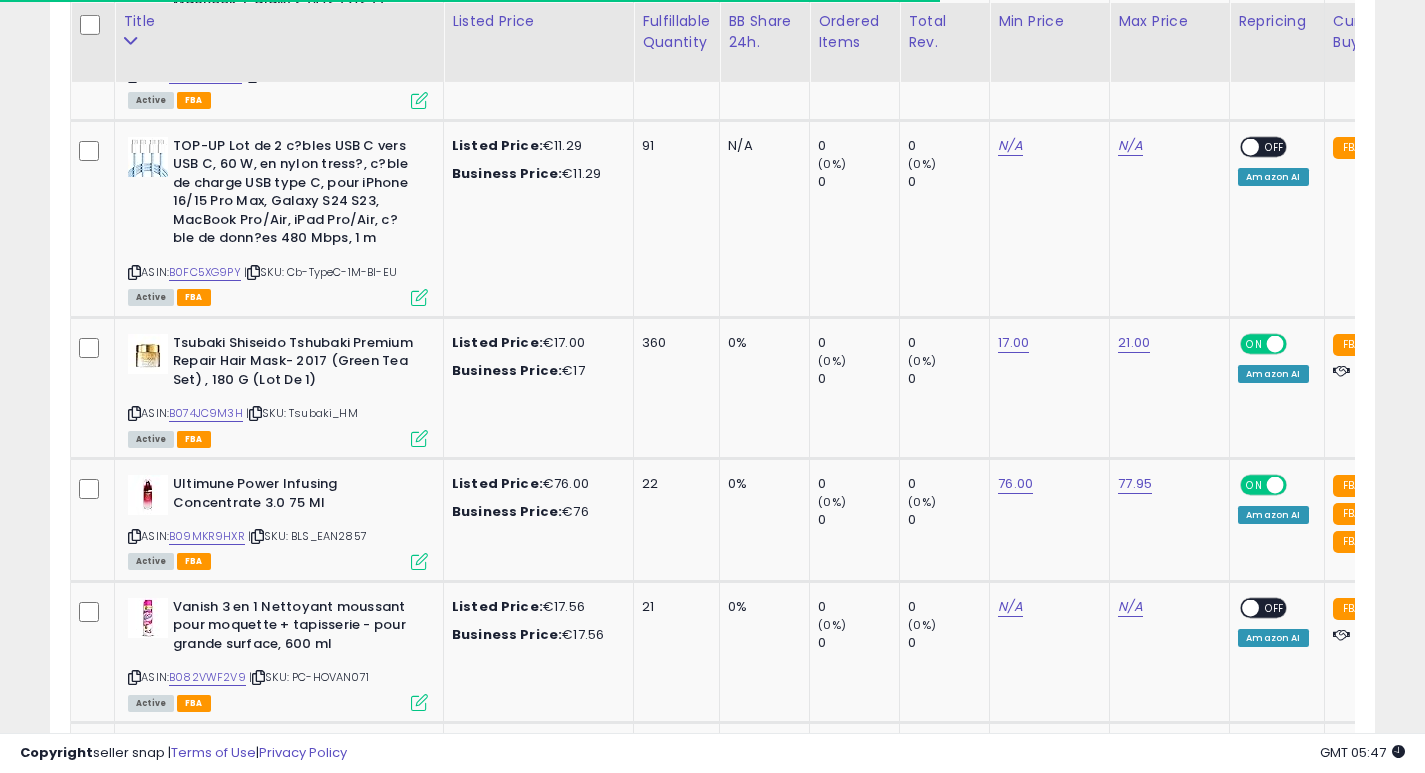 scroll, scrollTop: 5975, scrollLeft: 0, axis: vertical 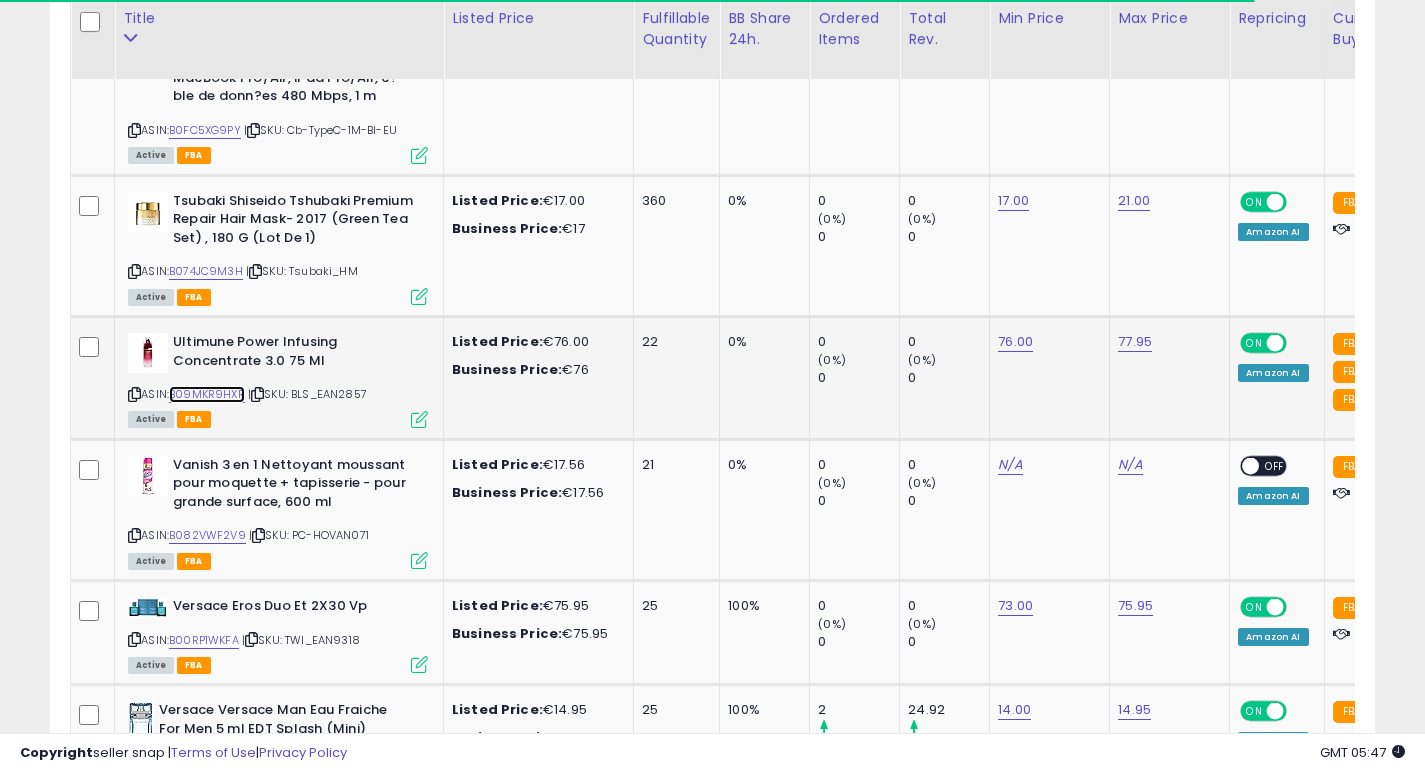 click on "B09MKR9HXR" at bounding box center (207, 394) 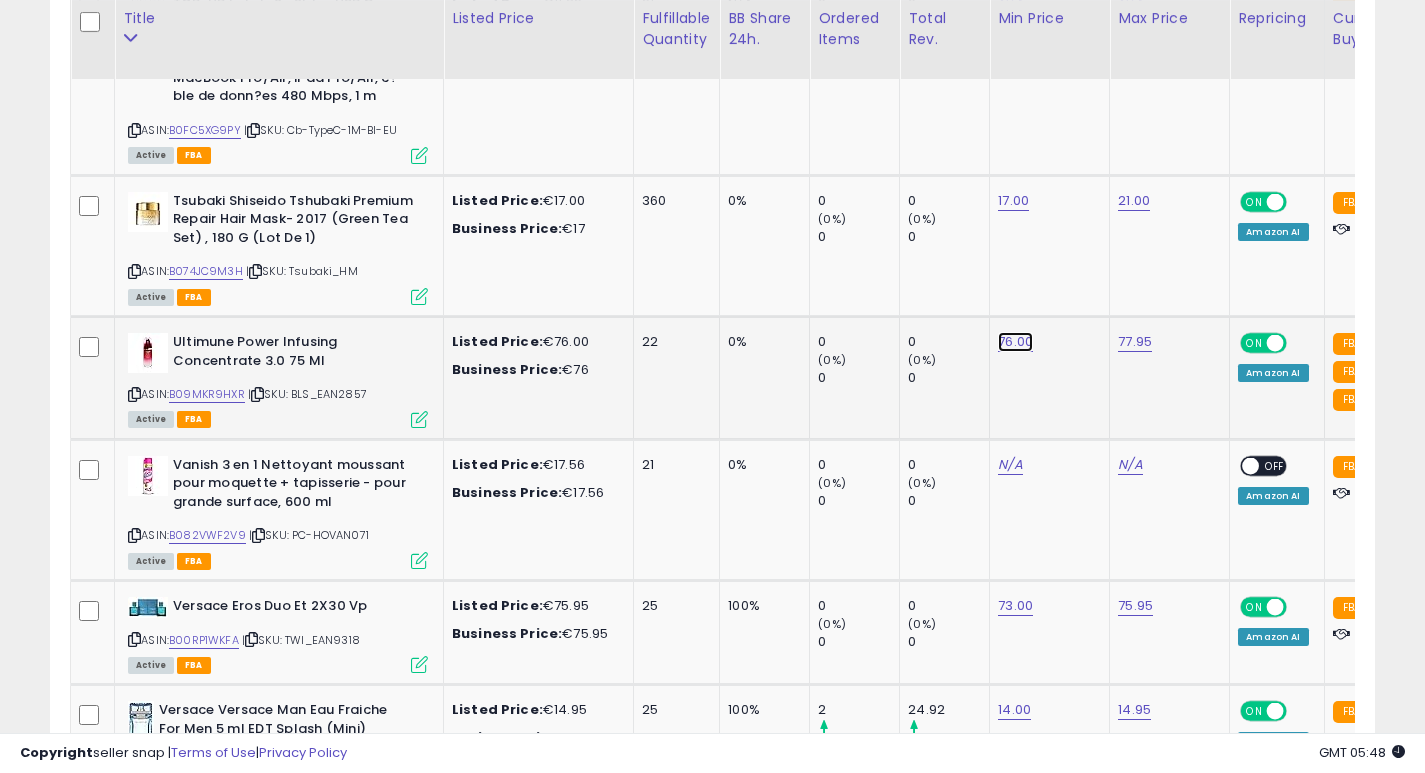 click on "76.00" at bounding box center (1015, -5040) 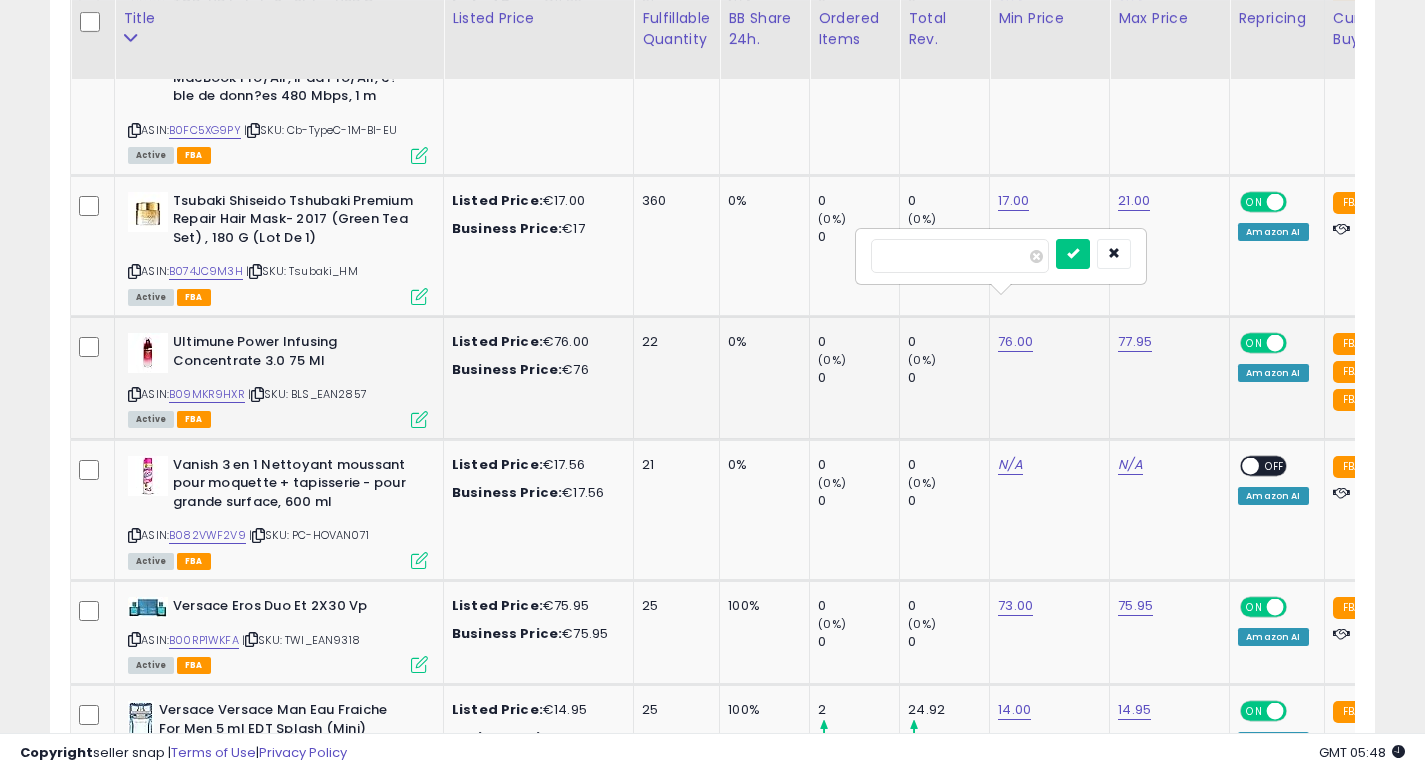 type on "*" 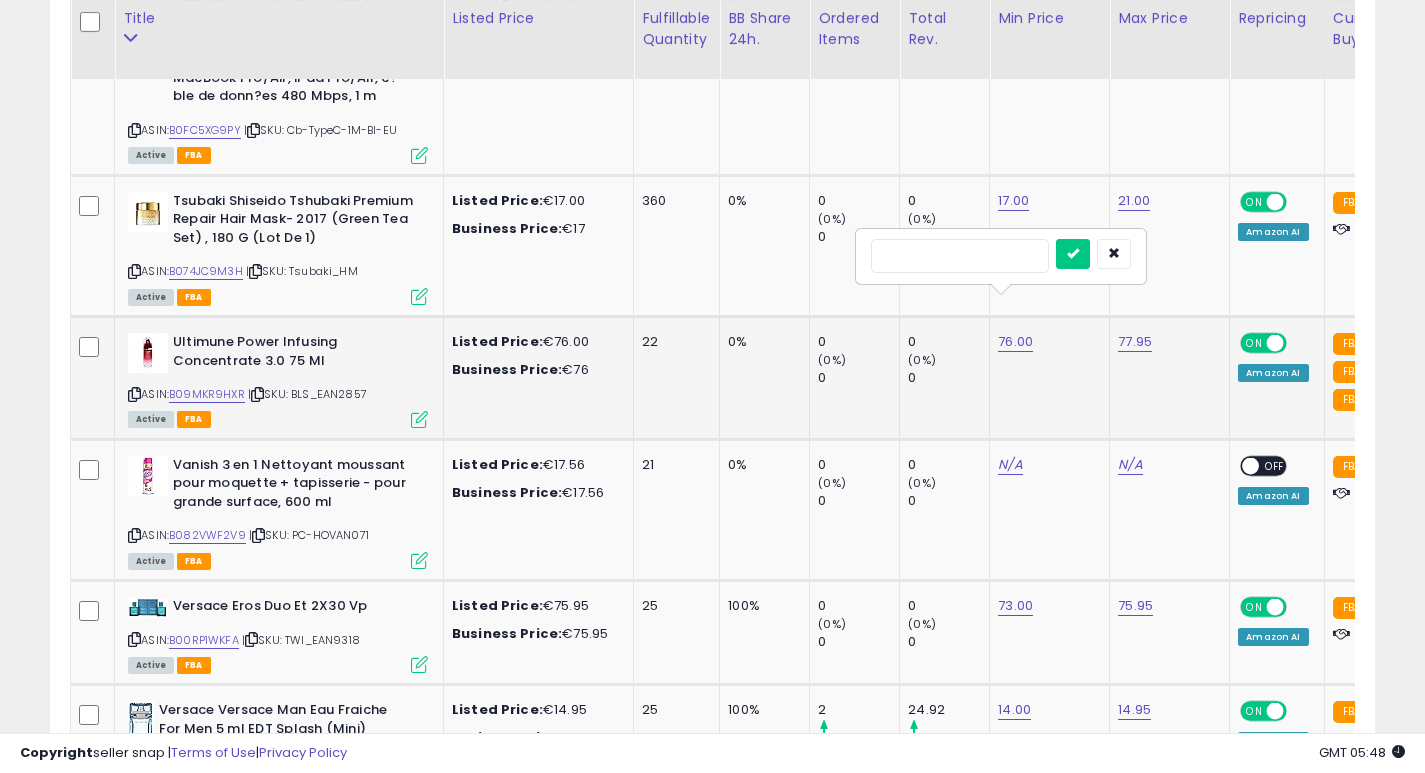 type on "**" 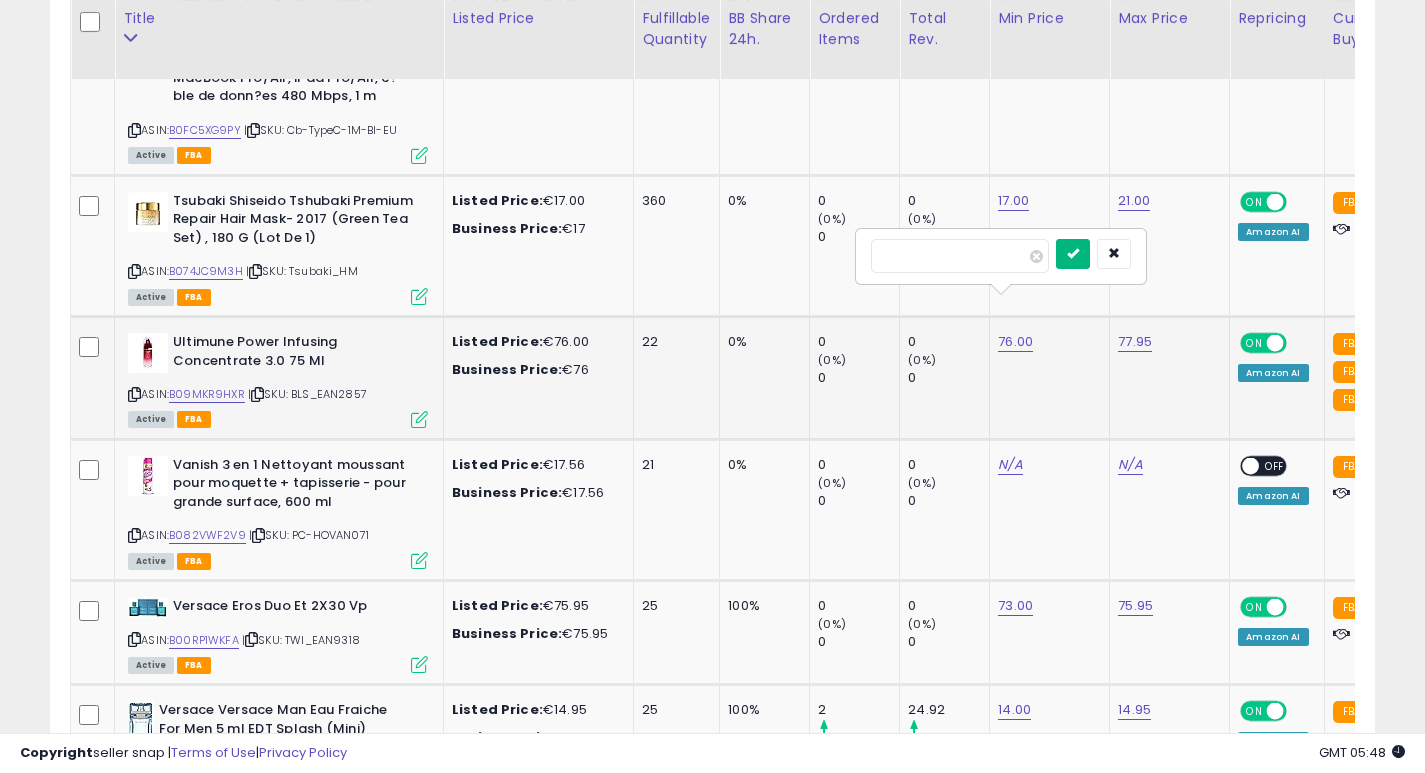 click at bounding box center (1073, 254) 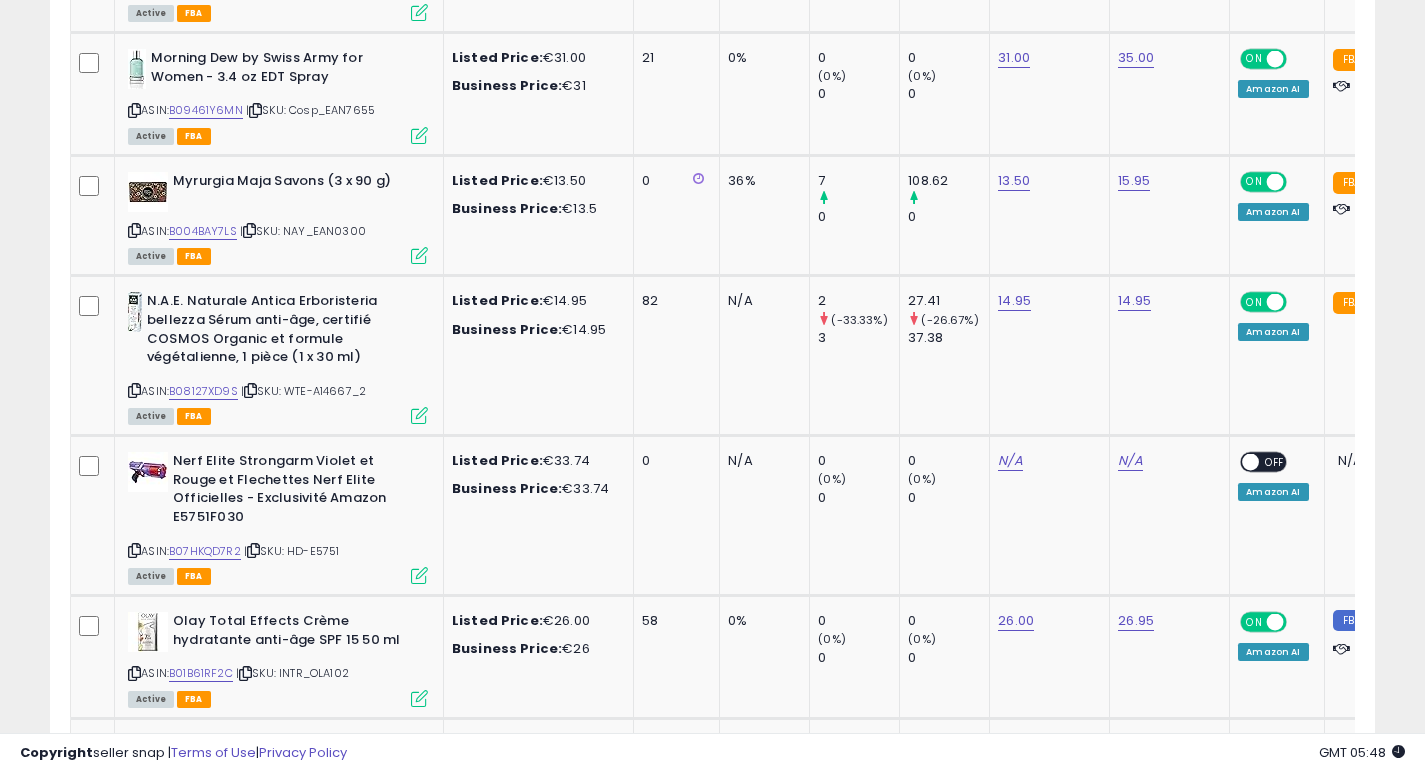 scroll, scrollTop: 0, scrollLeft: 0, axis: both 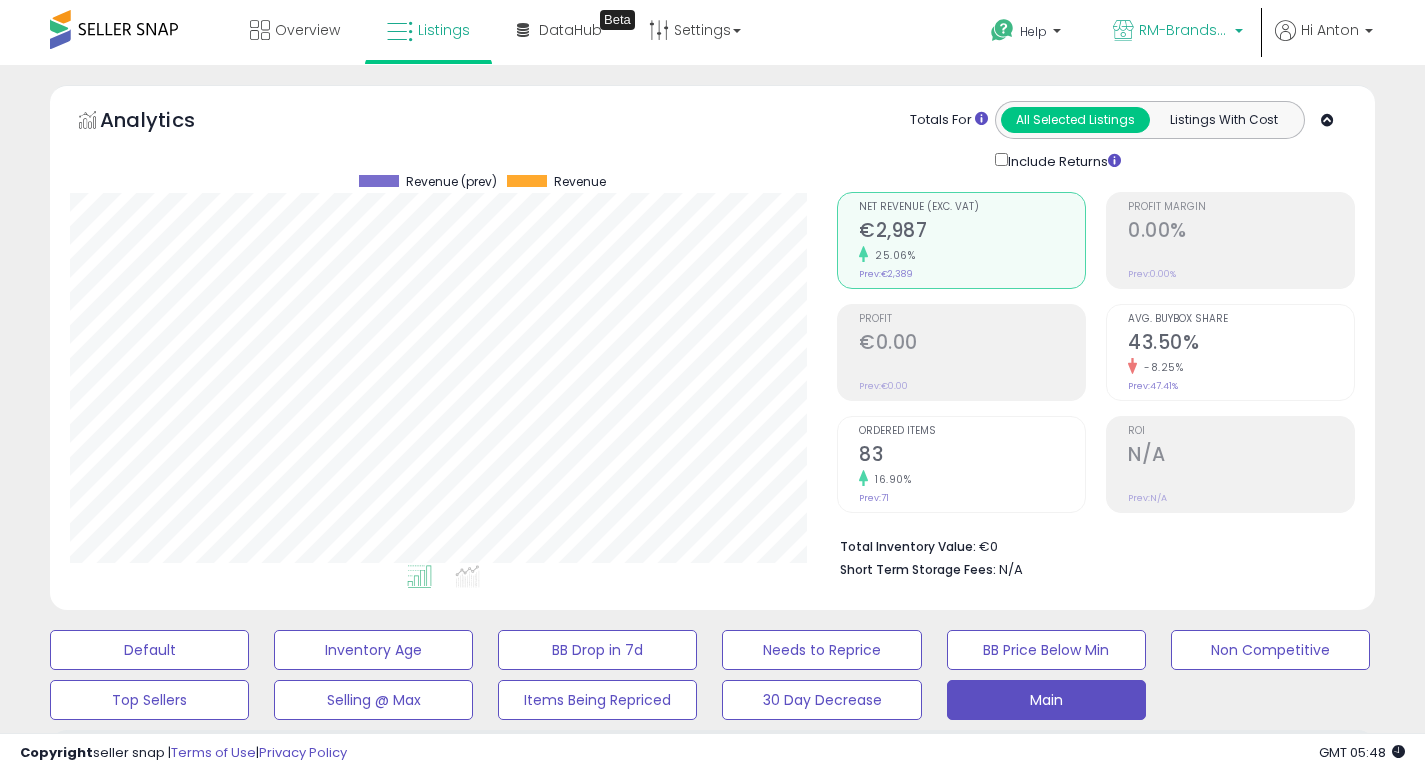 click on "RM-Brands (FR)" at bounding box center [1184, 30] 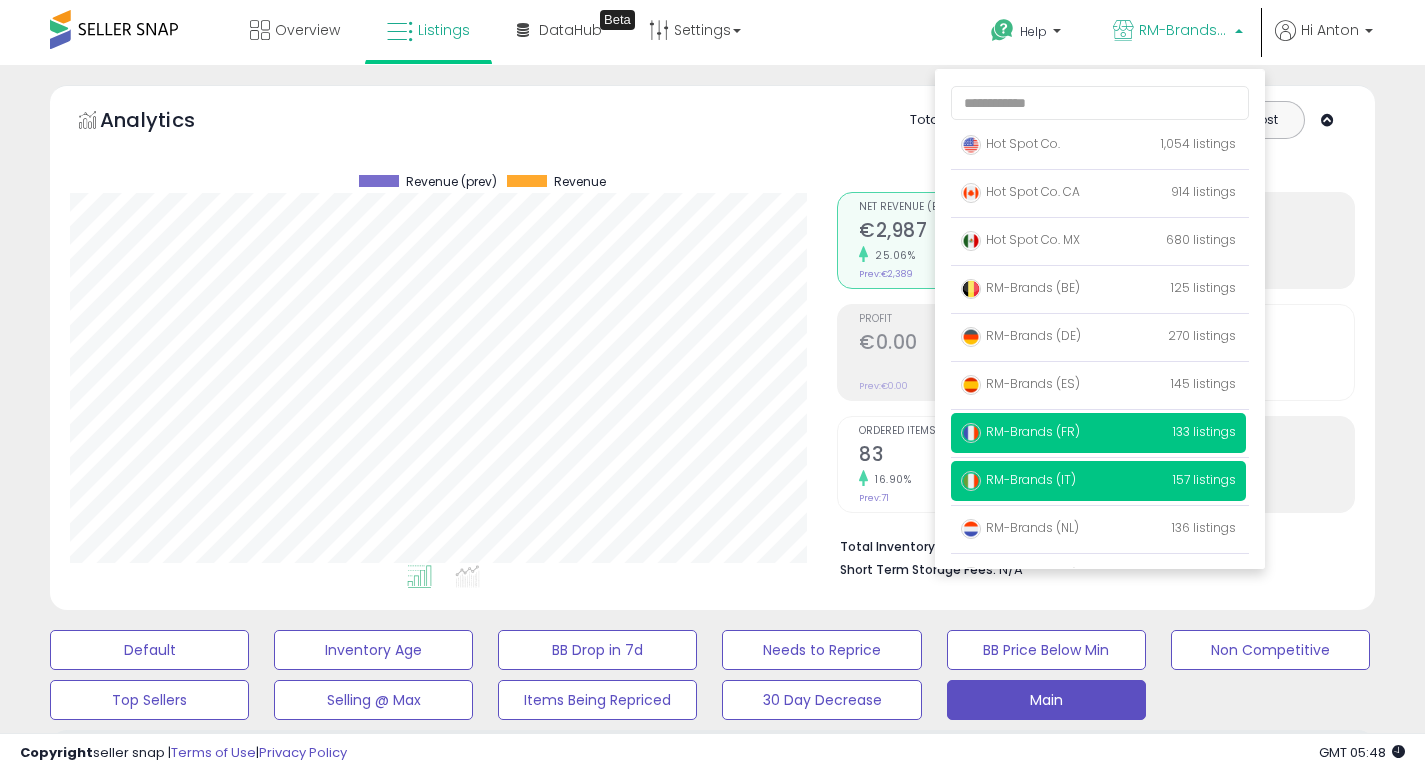 click on "RM-Brands (IT)" at bounding box center [1018, 479] 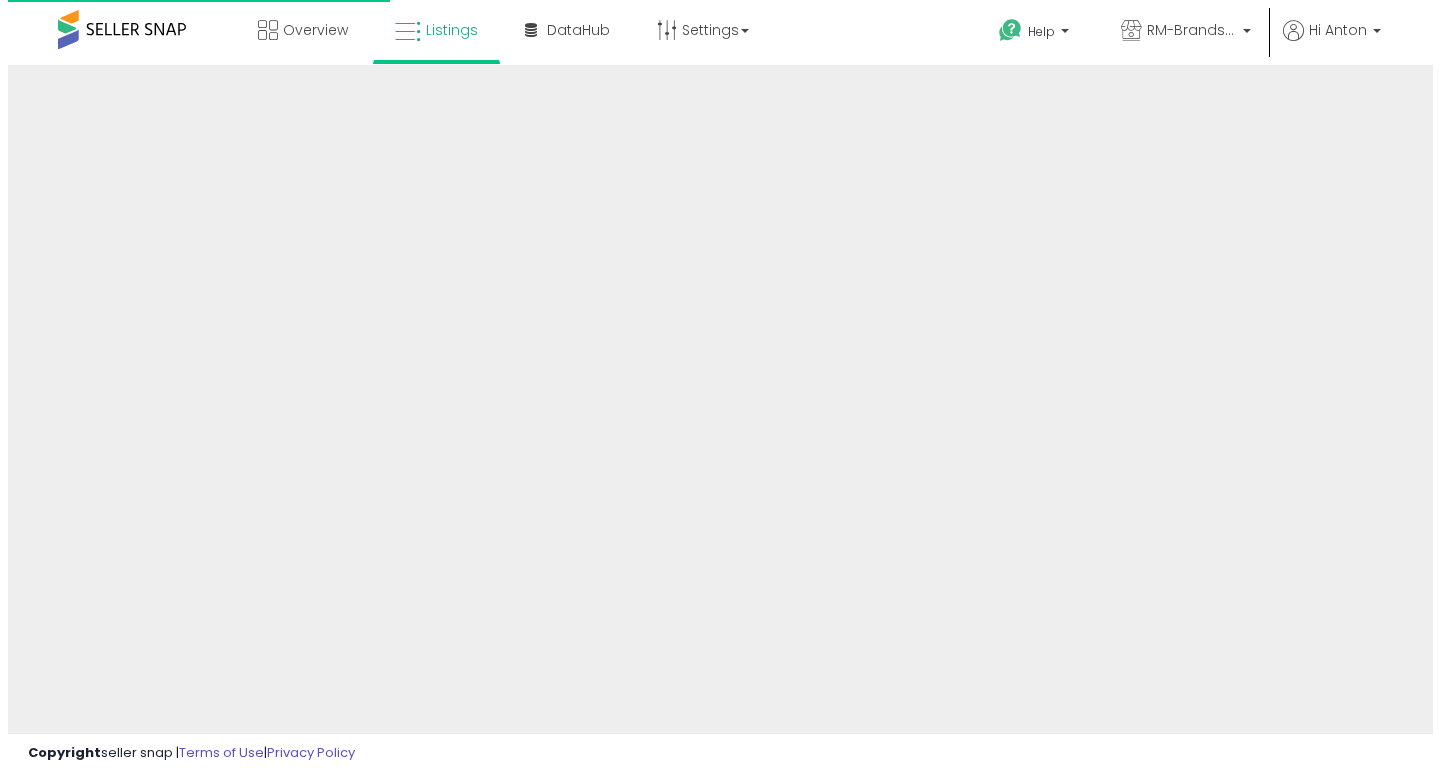 scroll, scrollTop: 0, scrollLeft: 0, axis: both 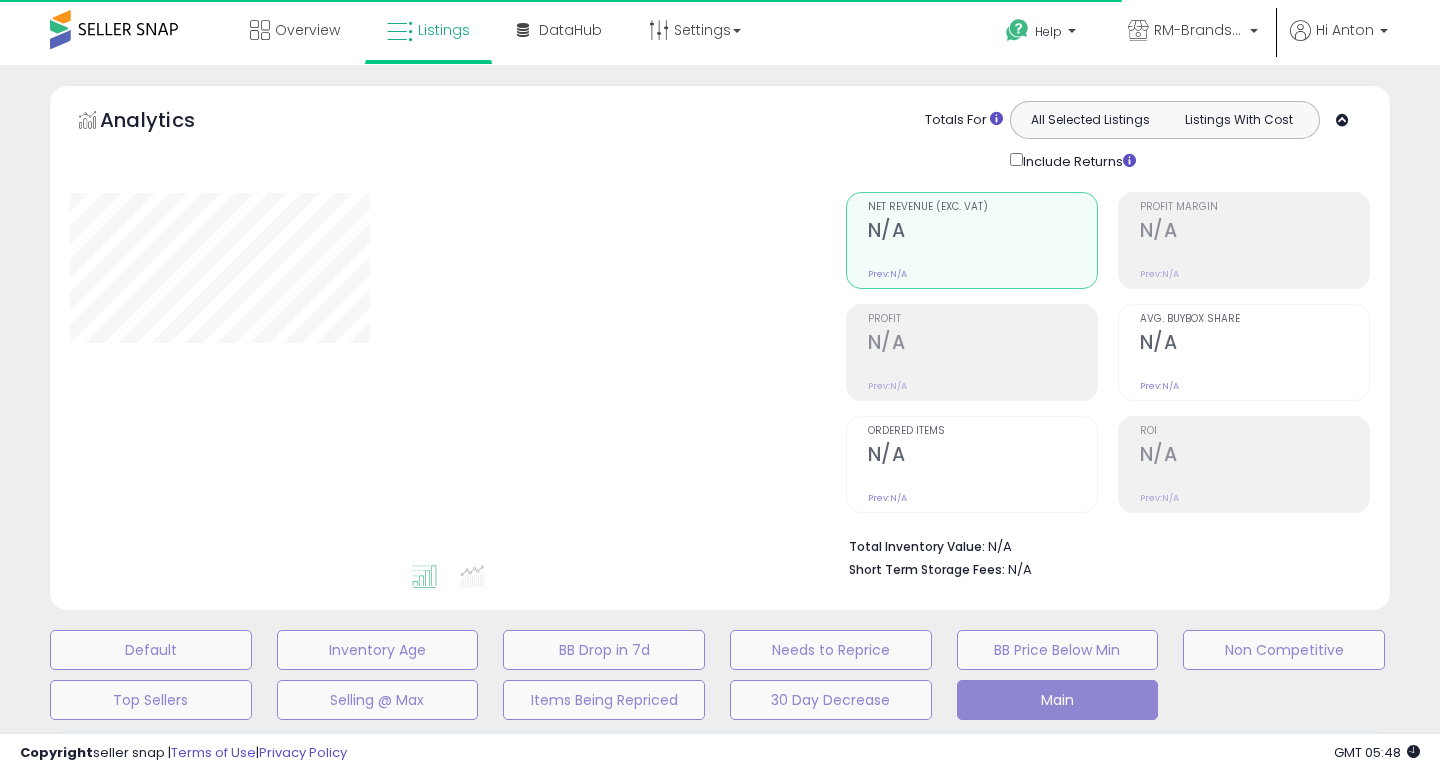 select on "**" 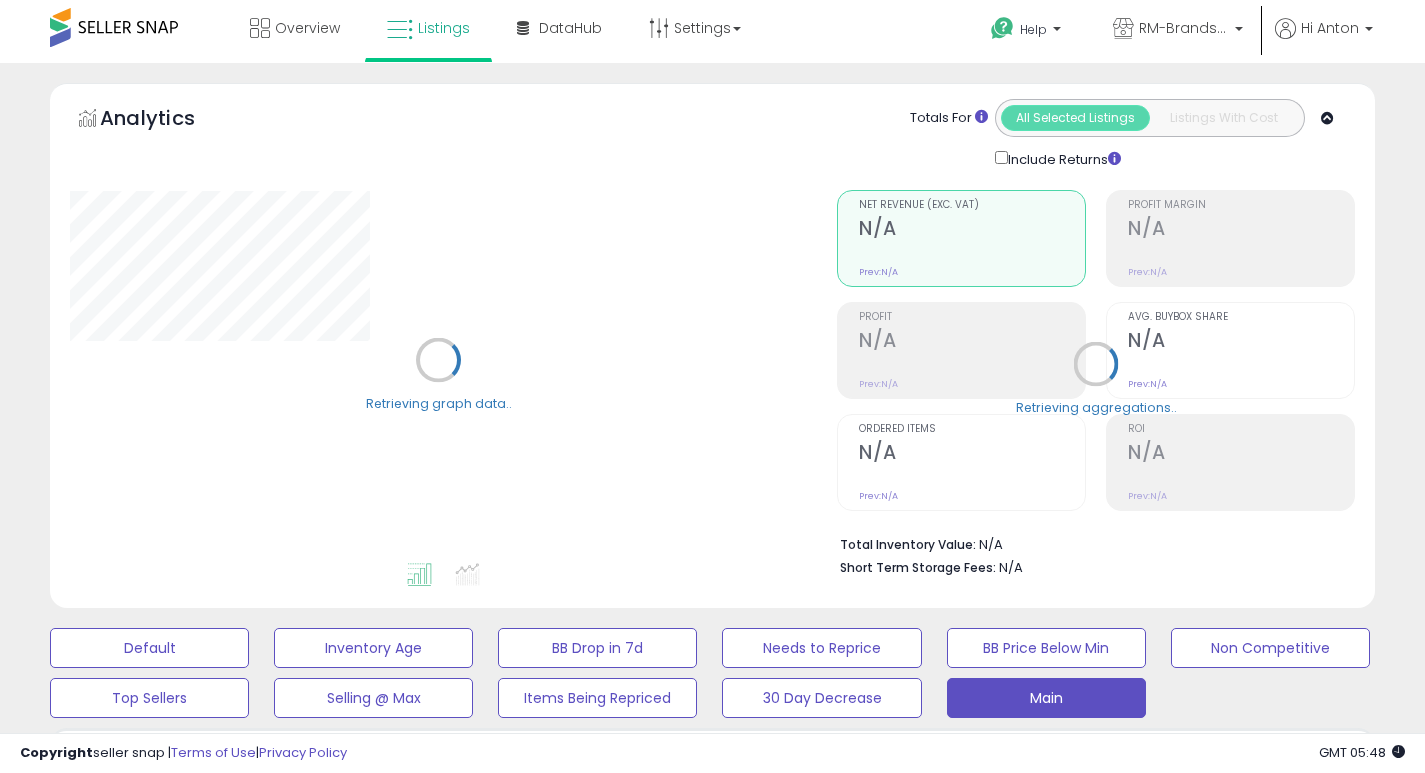 scroll, scrollTop: 18, scrollLeft: 0, axis: vertical 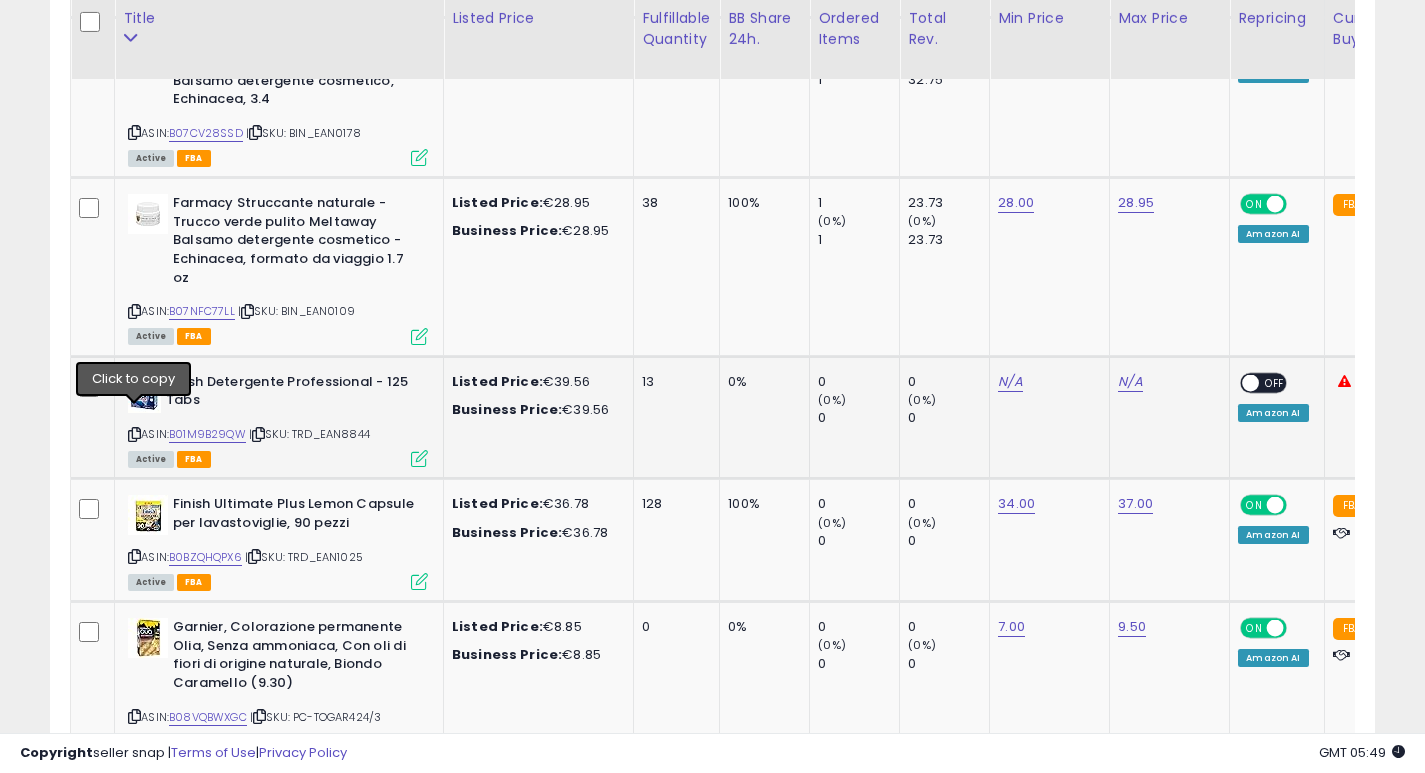 click at bounding box center (134, 434) 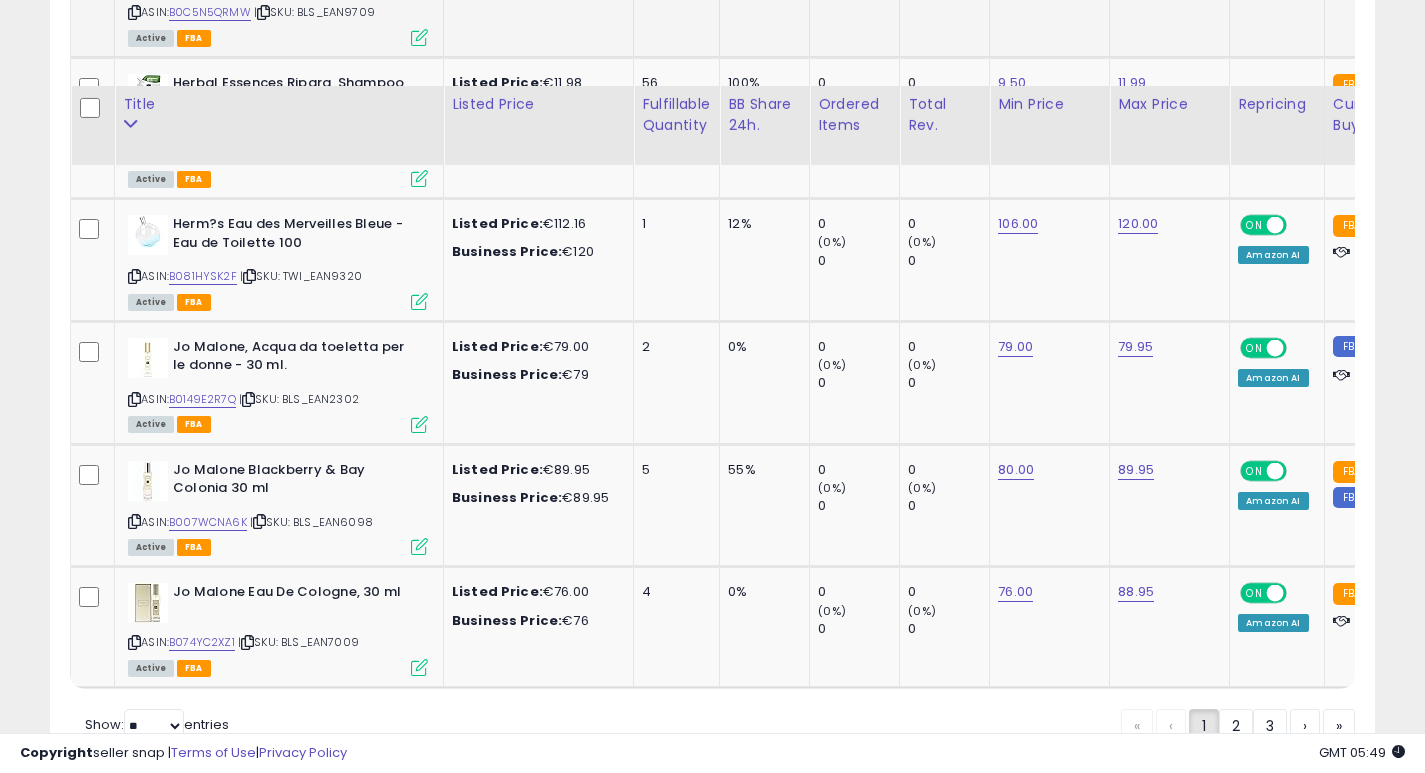 scroll, scrollTop: 7342, scrollLeft: 0, axis: vertical 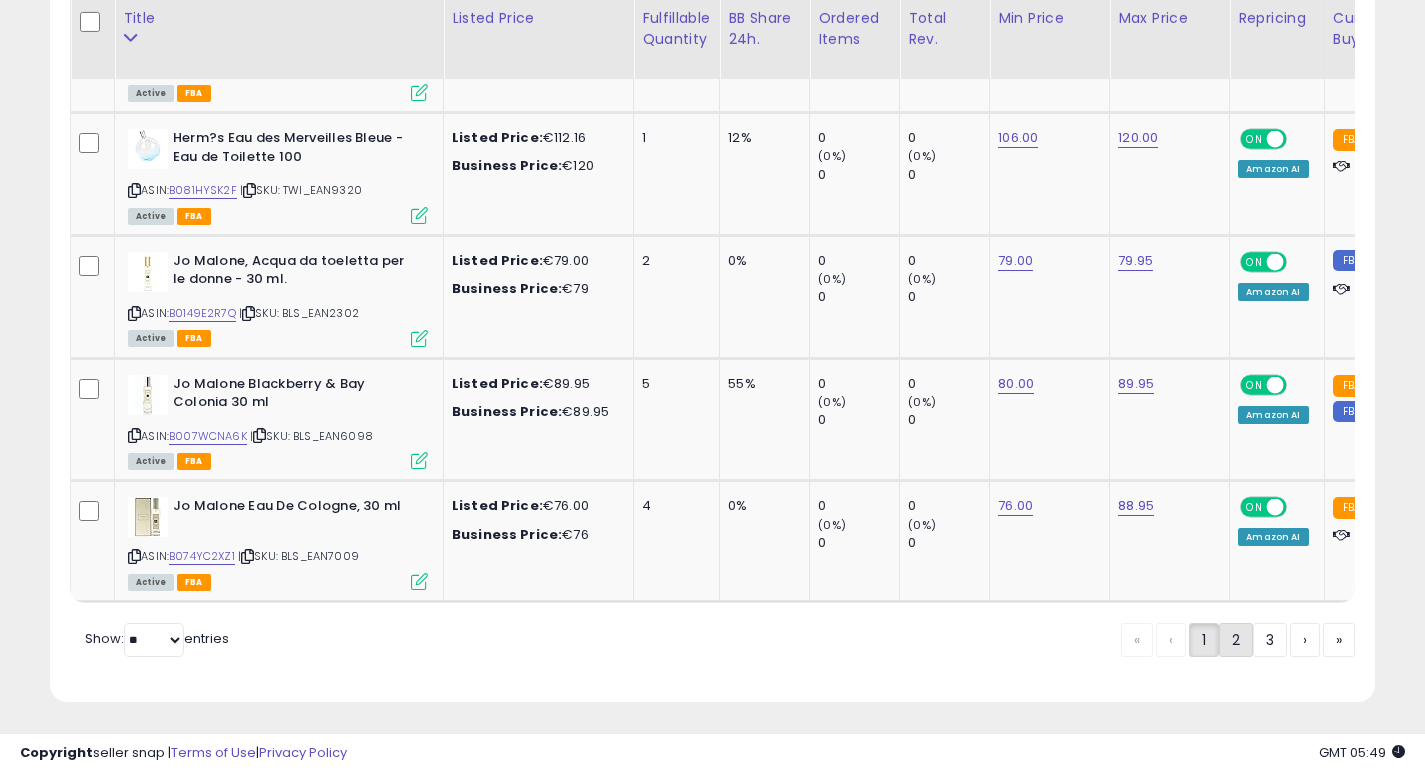 click on "2" 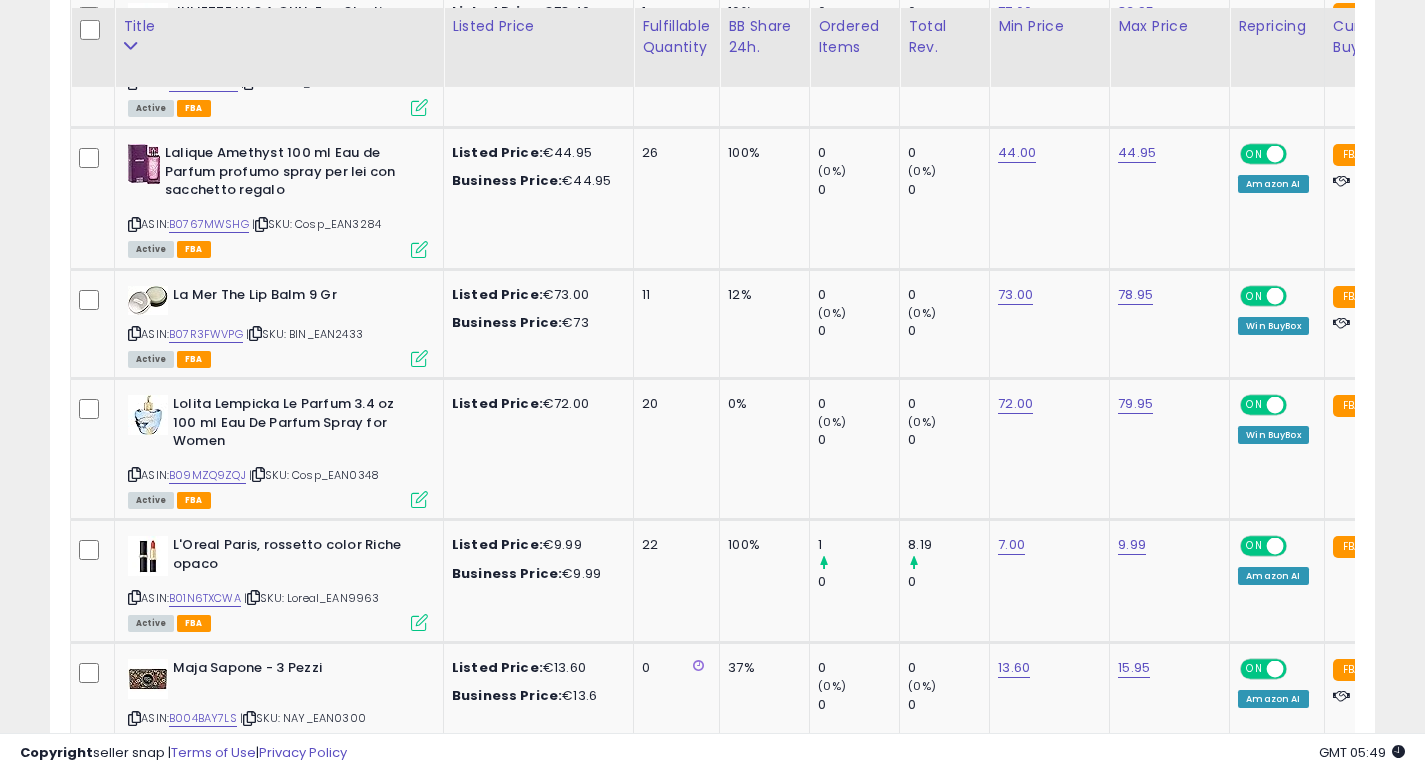 scroll, scrollTop: 1193, scrollLeft: 0, axis: vertical 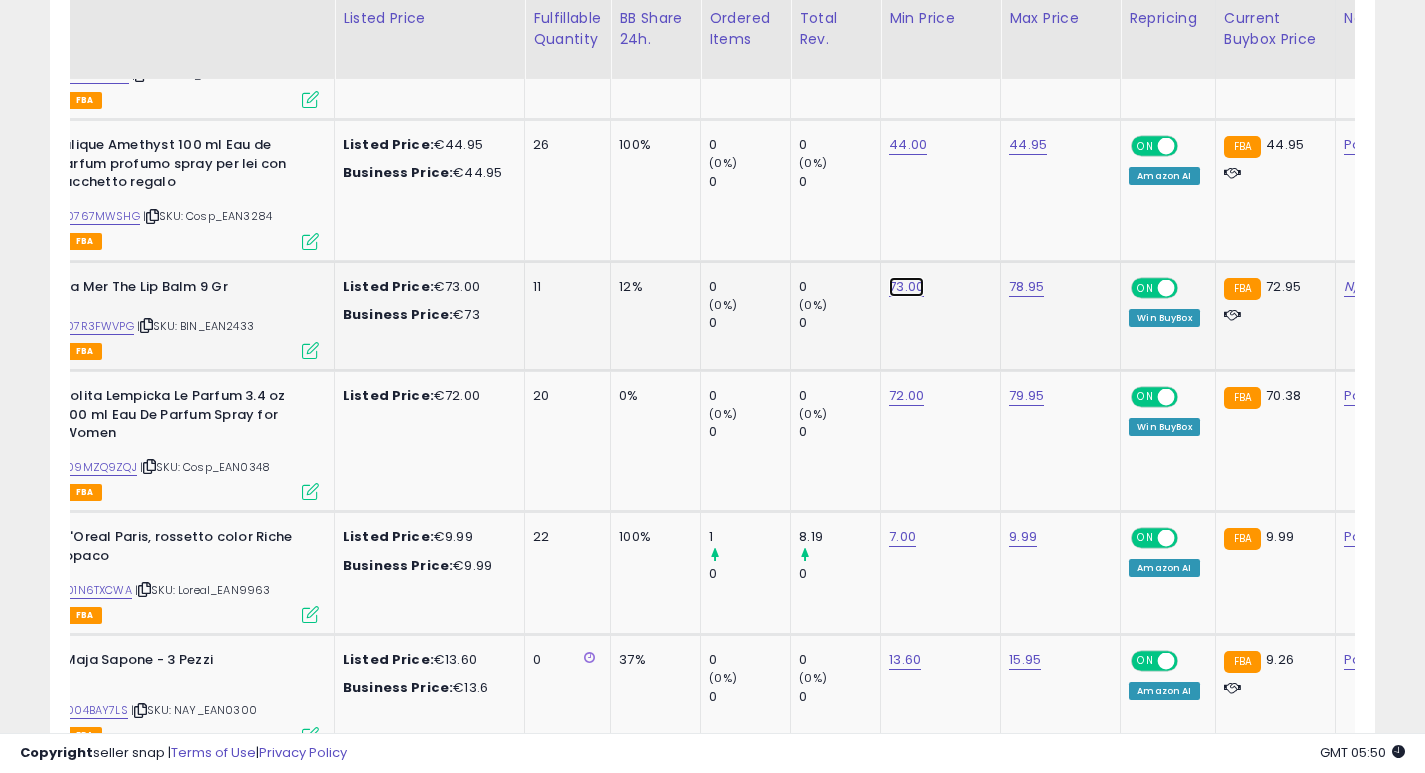 click on "73.00" at bounding box center [907, -119] 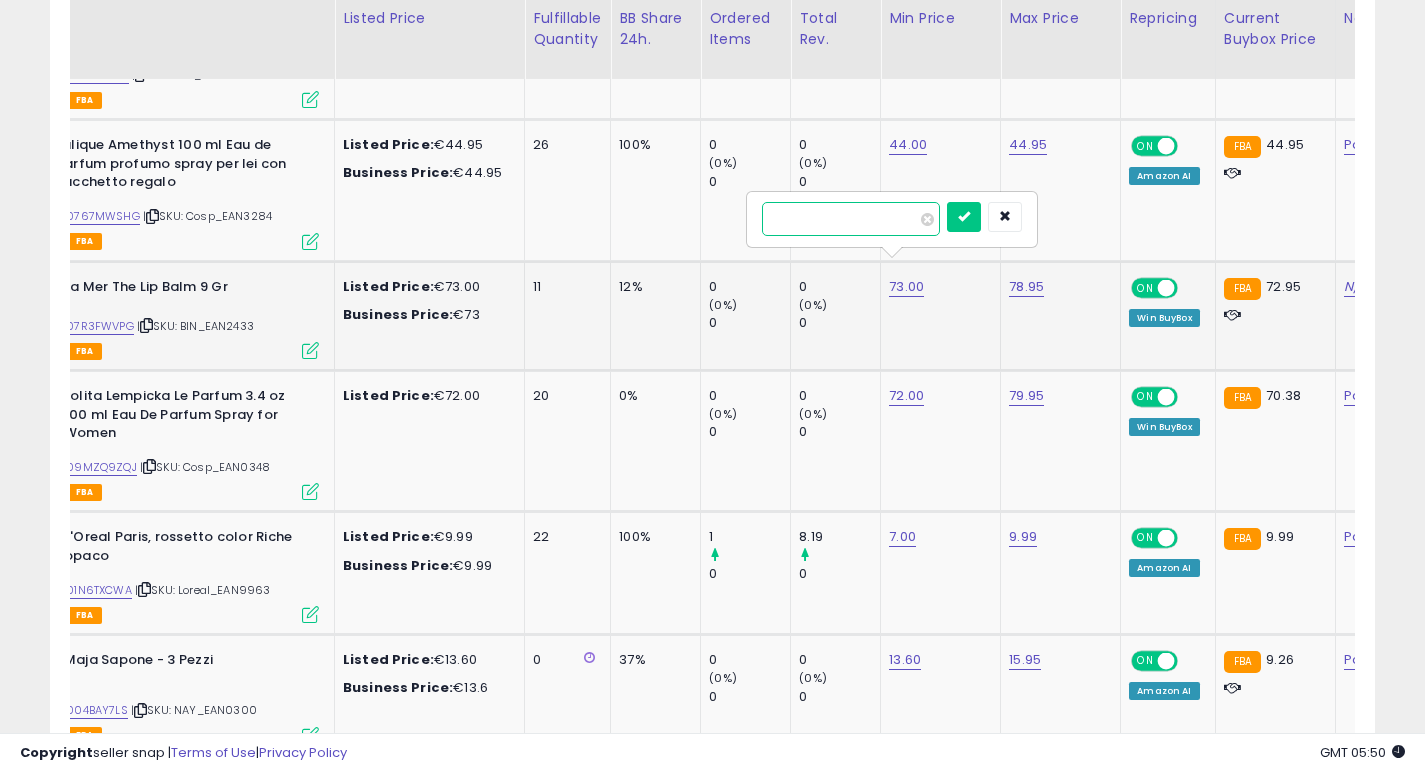 type on "**" 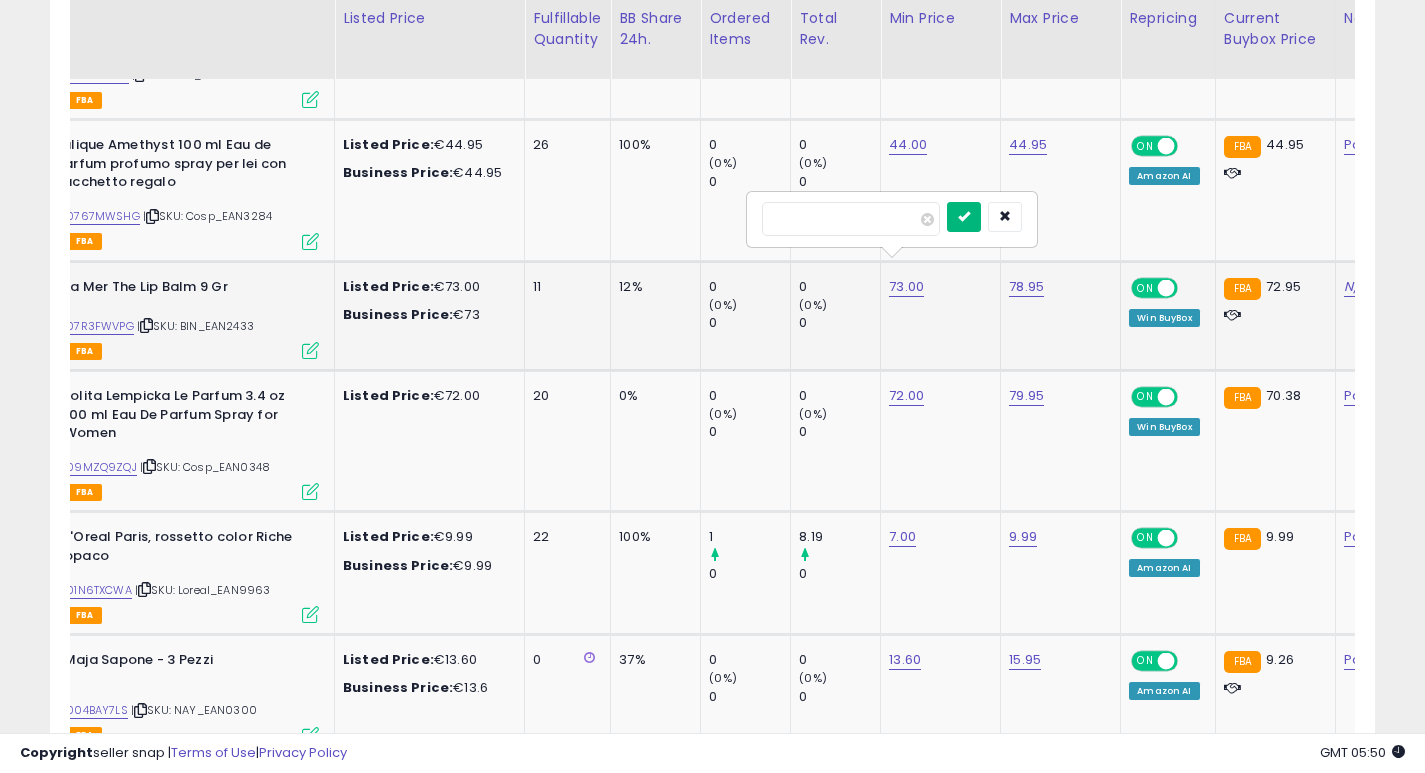 click at bounding box center [964, 216] 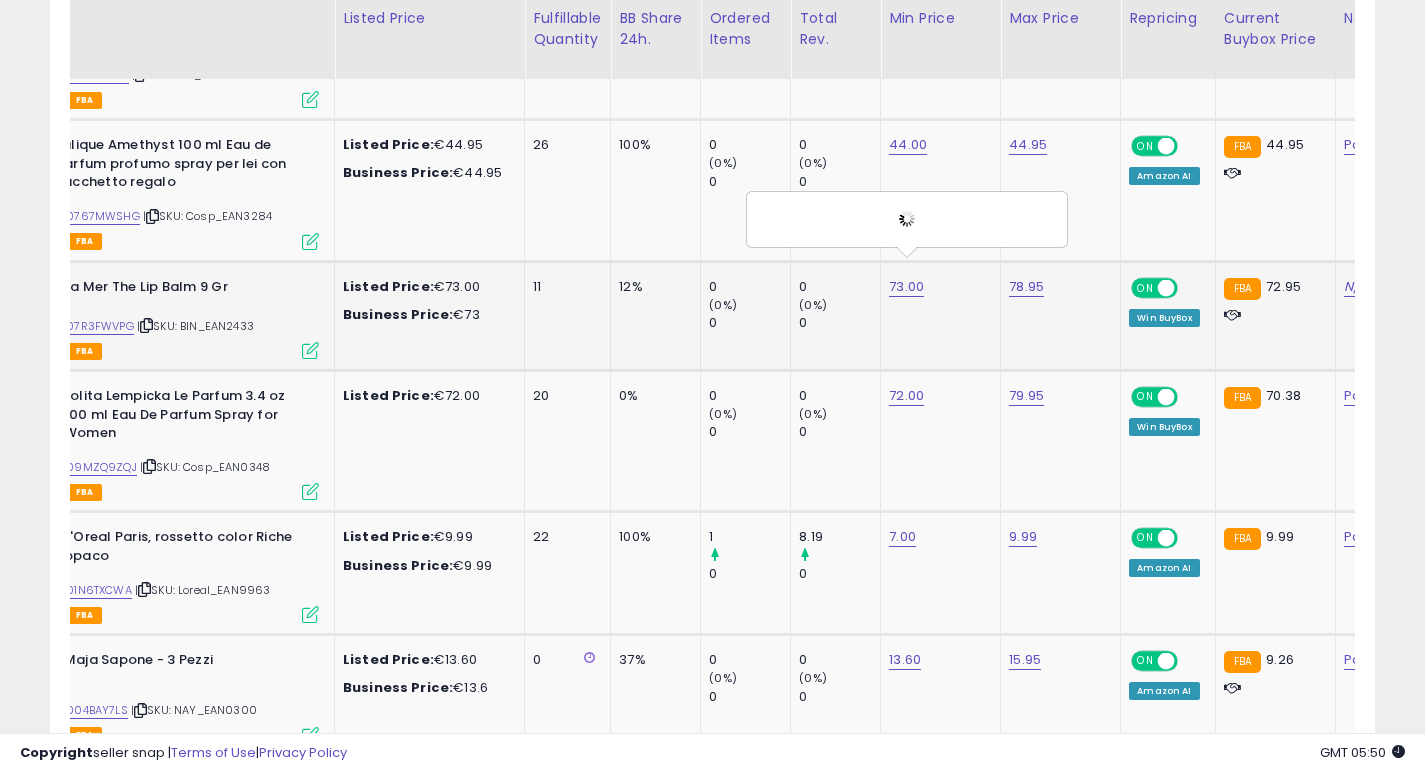 scroll, scrollTop: 0, scrollLeft: 16, axis: horizontal 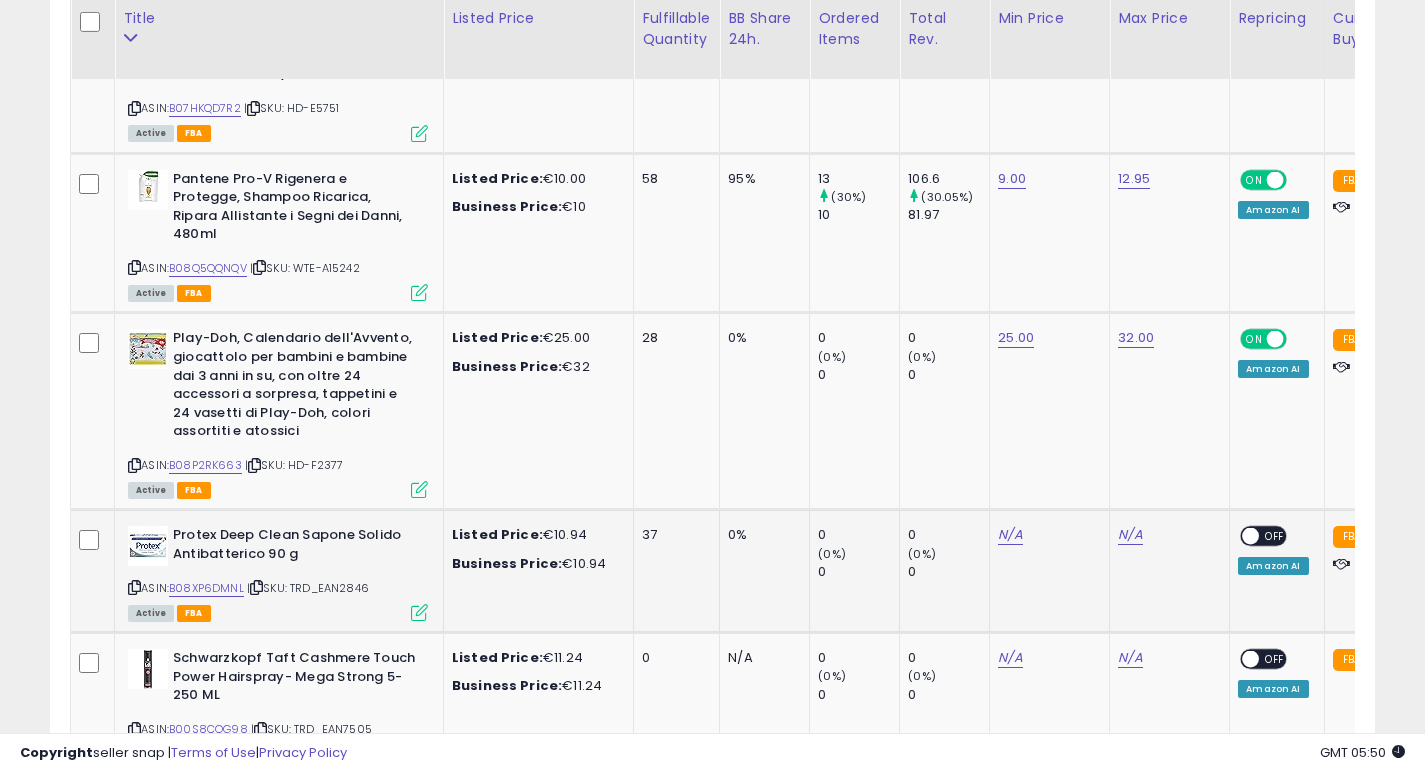 click on "37" 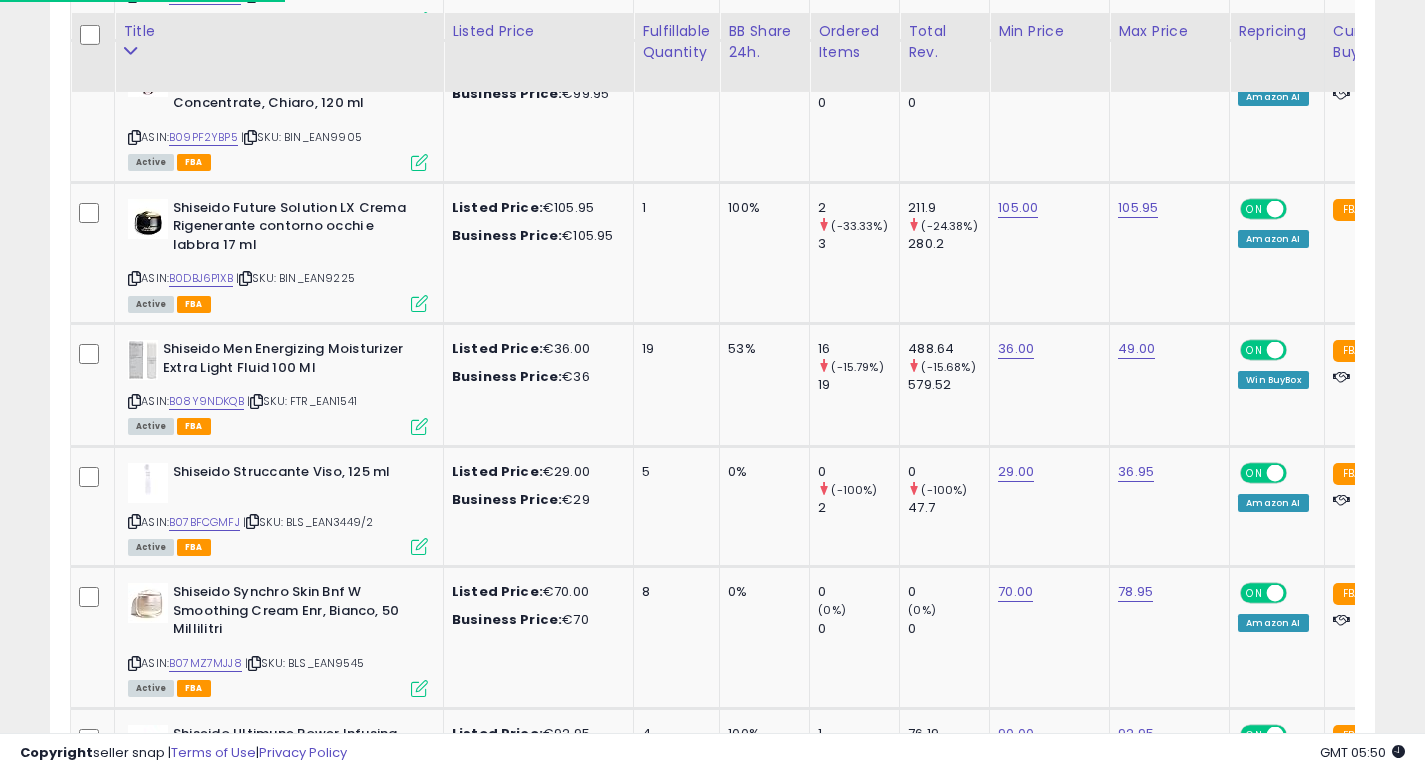 scroll, scrollTop: 4282, scrollLeft: 0, axis: vertical 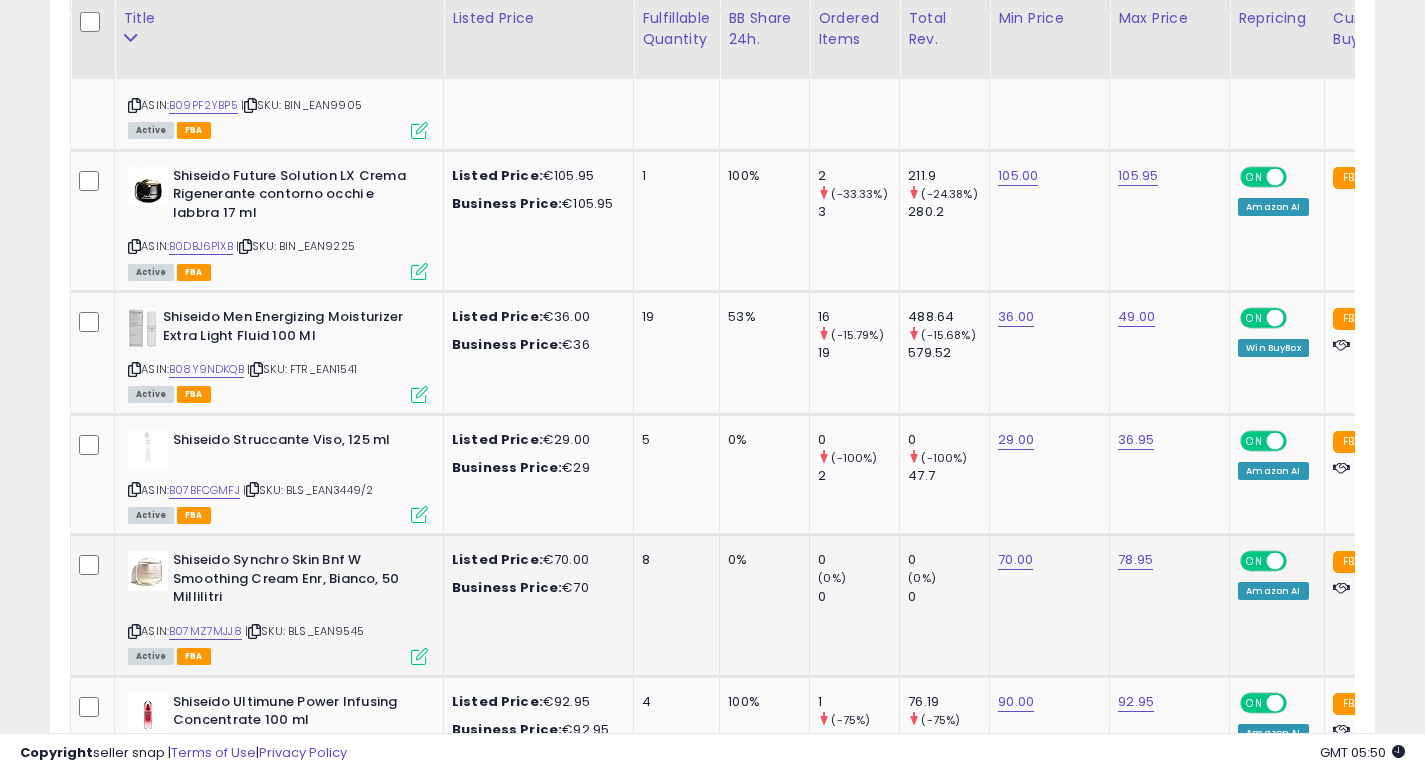click on "8" 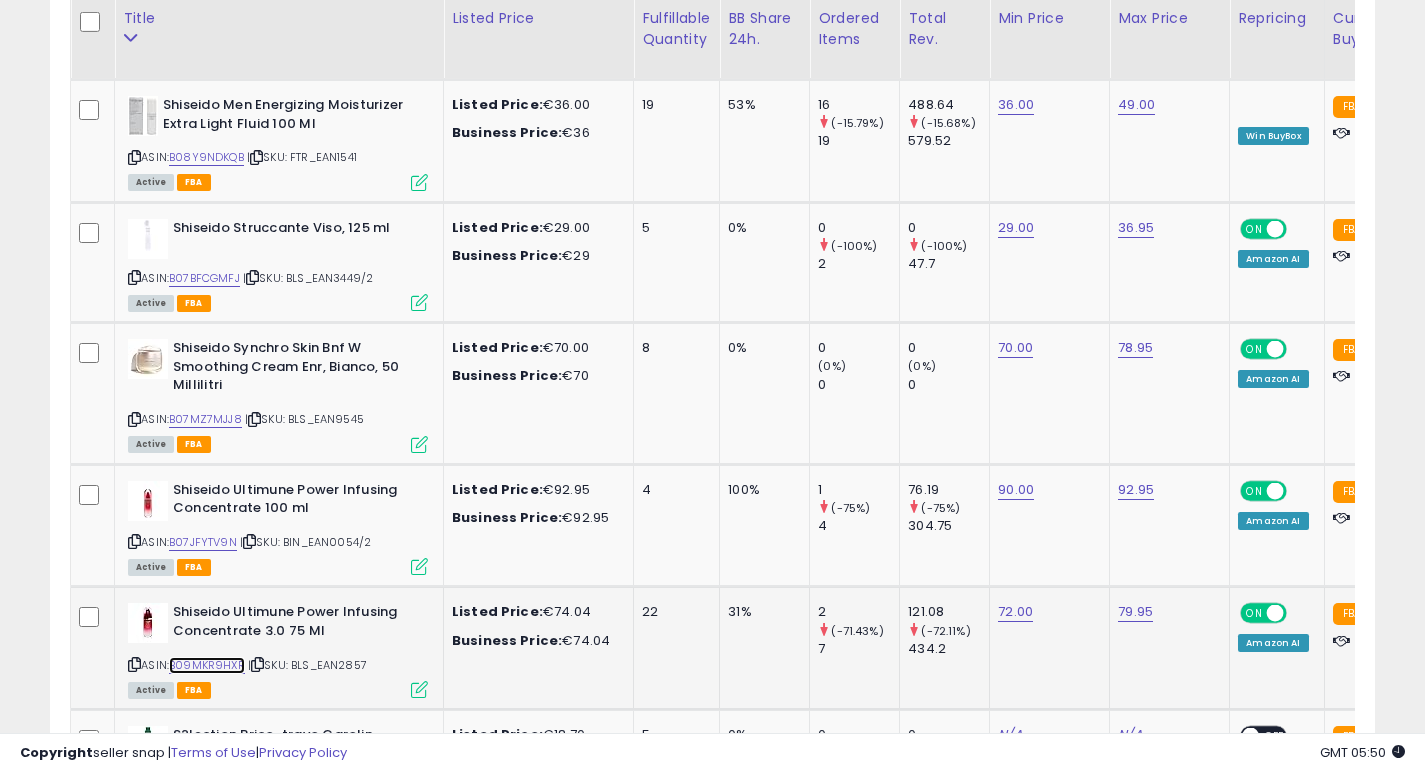 click on "B09MKR9HXR" at bounding box center (207, 665) 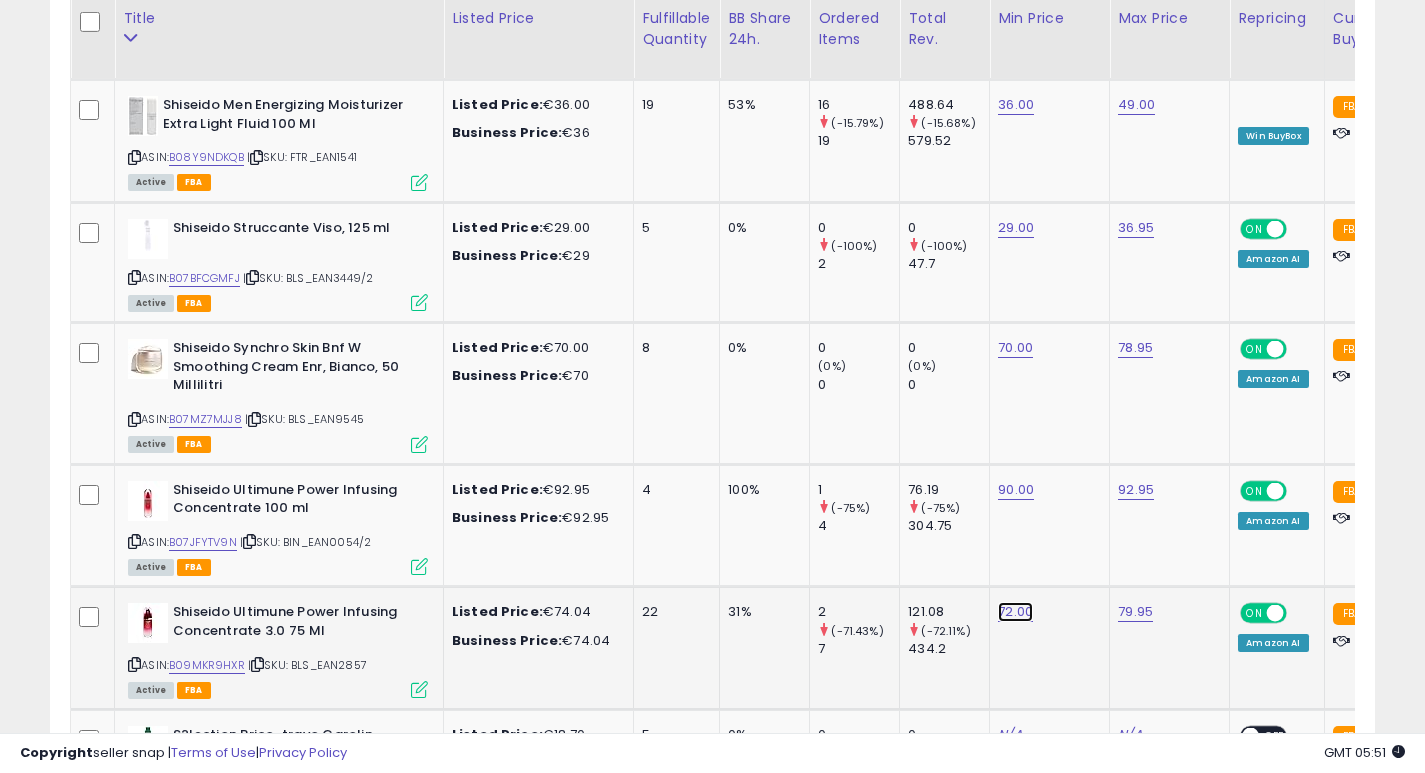 click on "72.00" at bounding box center [1016, -3420] 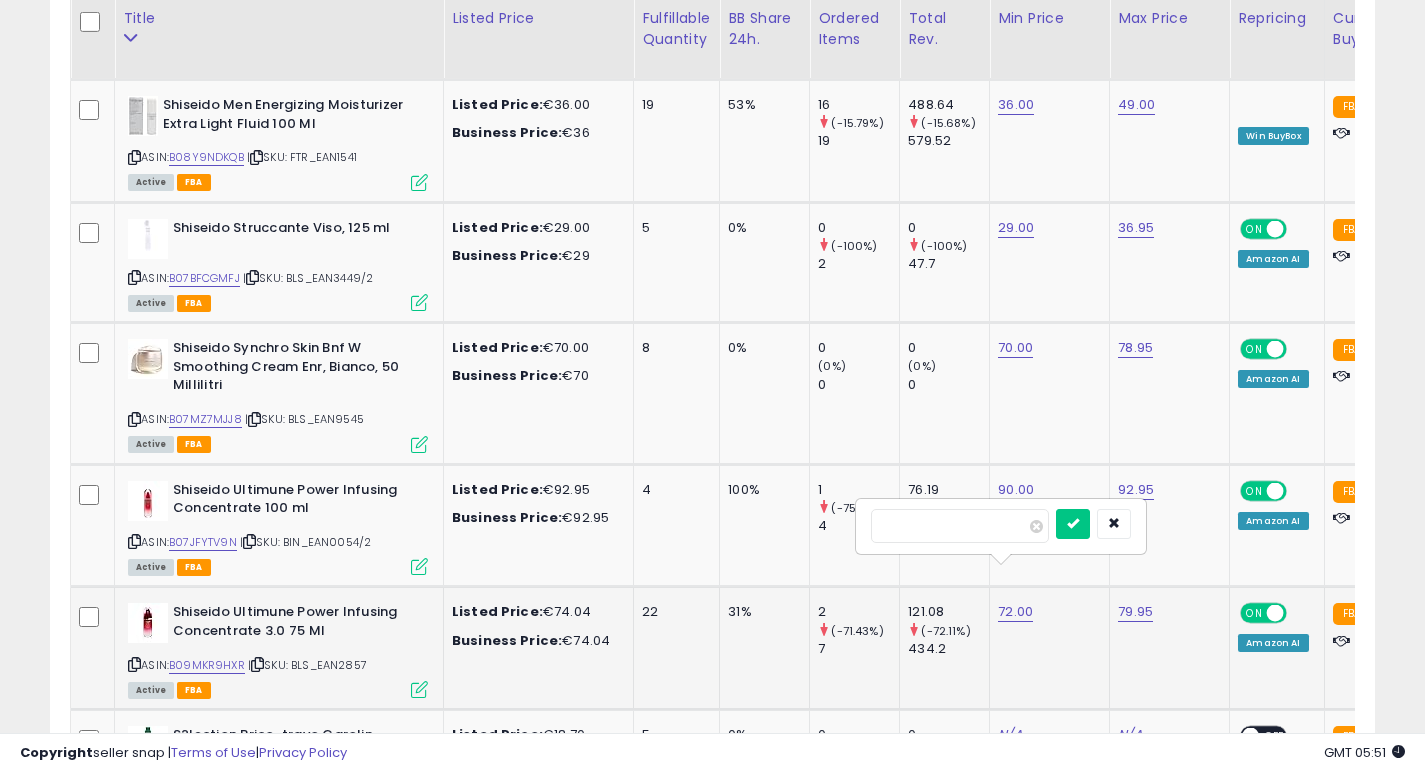 type on "*" 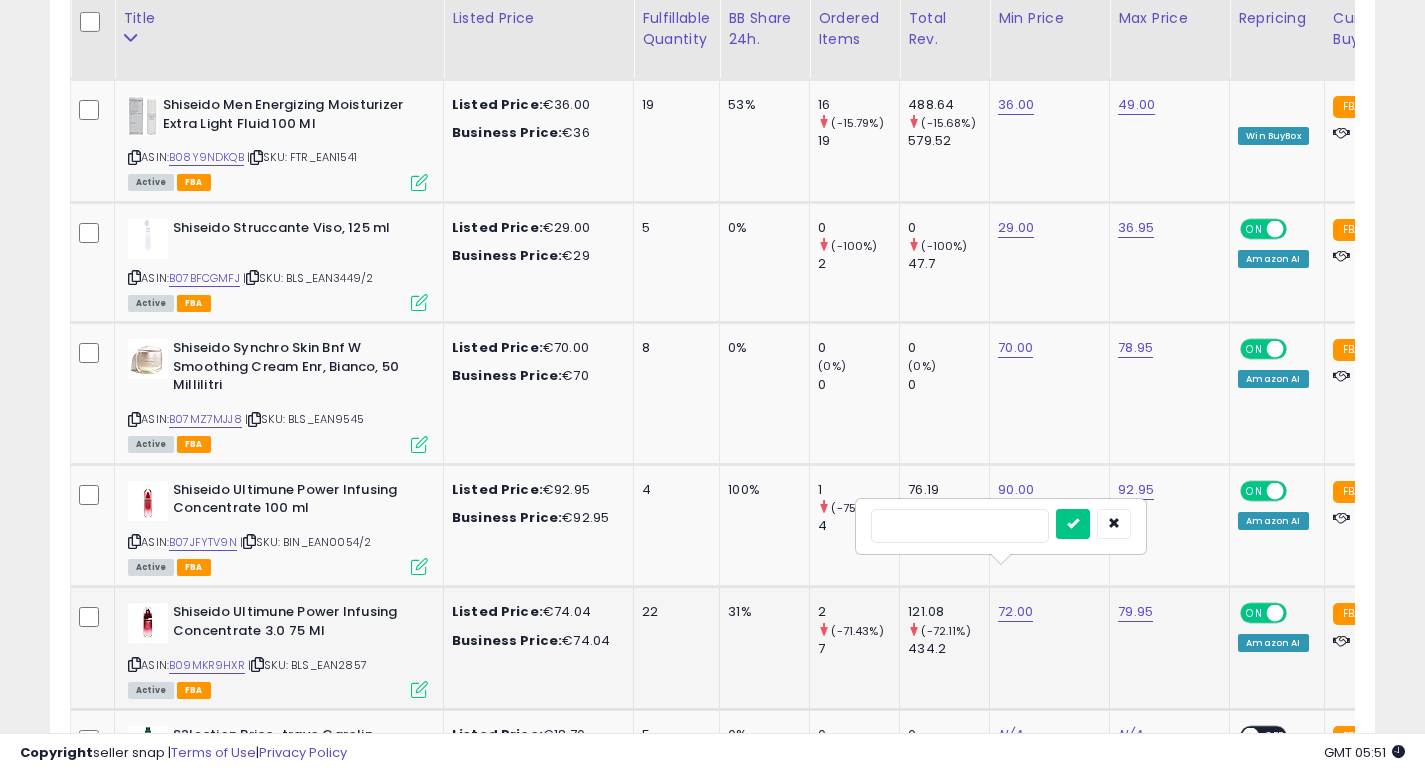 type on "**" 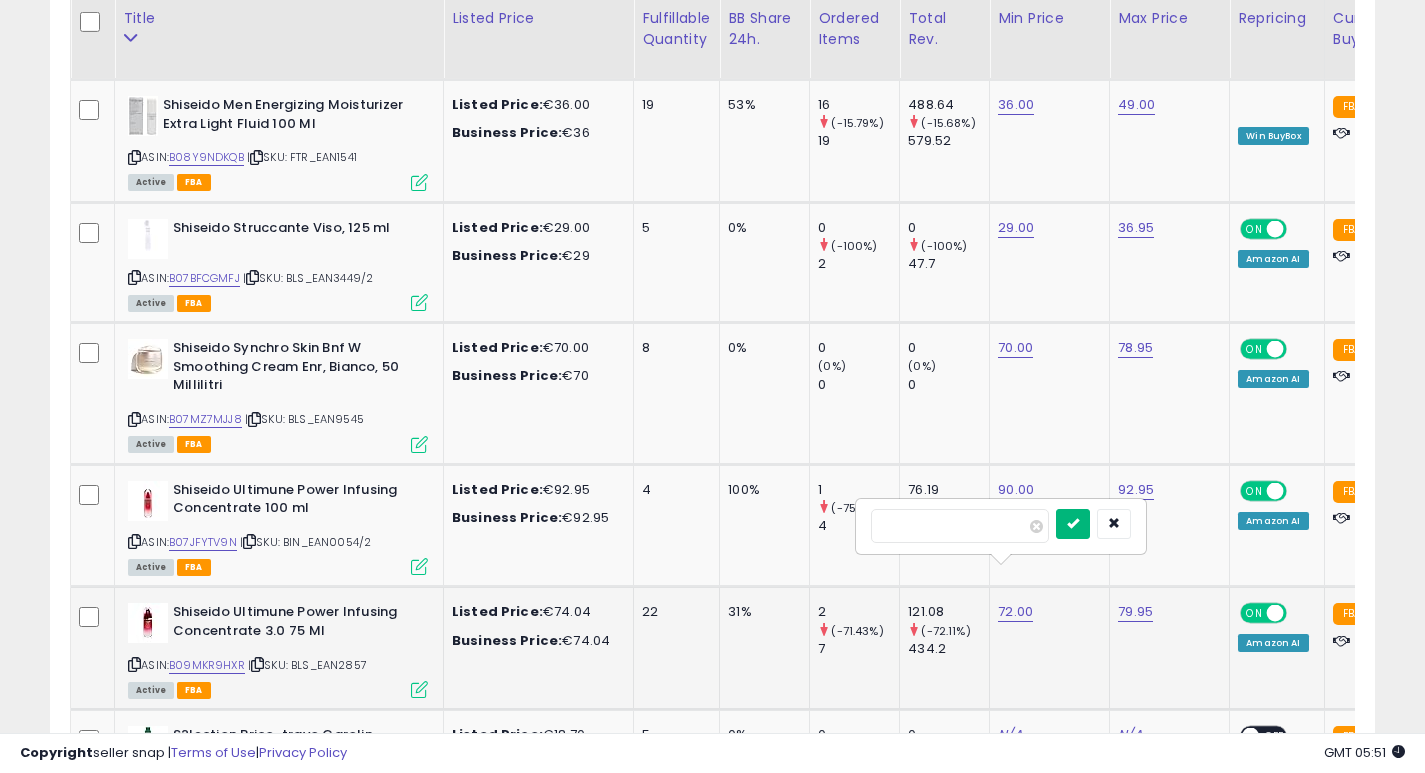 click at bounding box center (1073, 524) 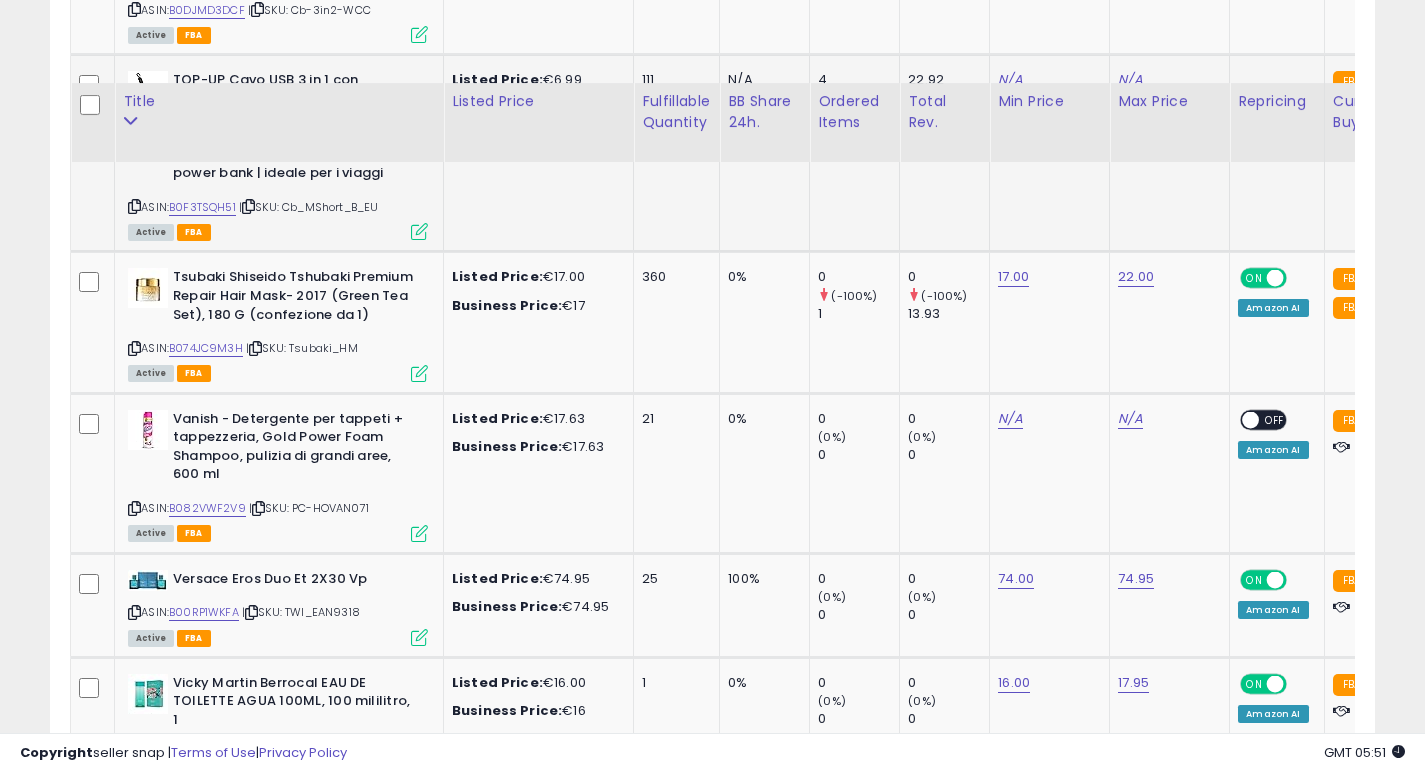 scroll, scrollTop: 7490, scrollLeft: 0, axis: vertical 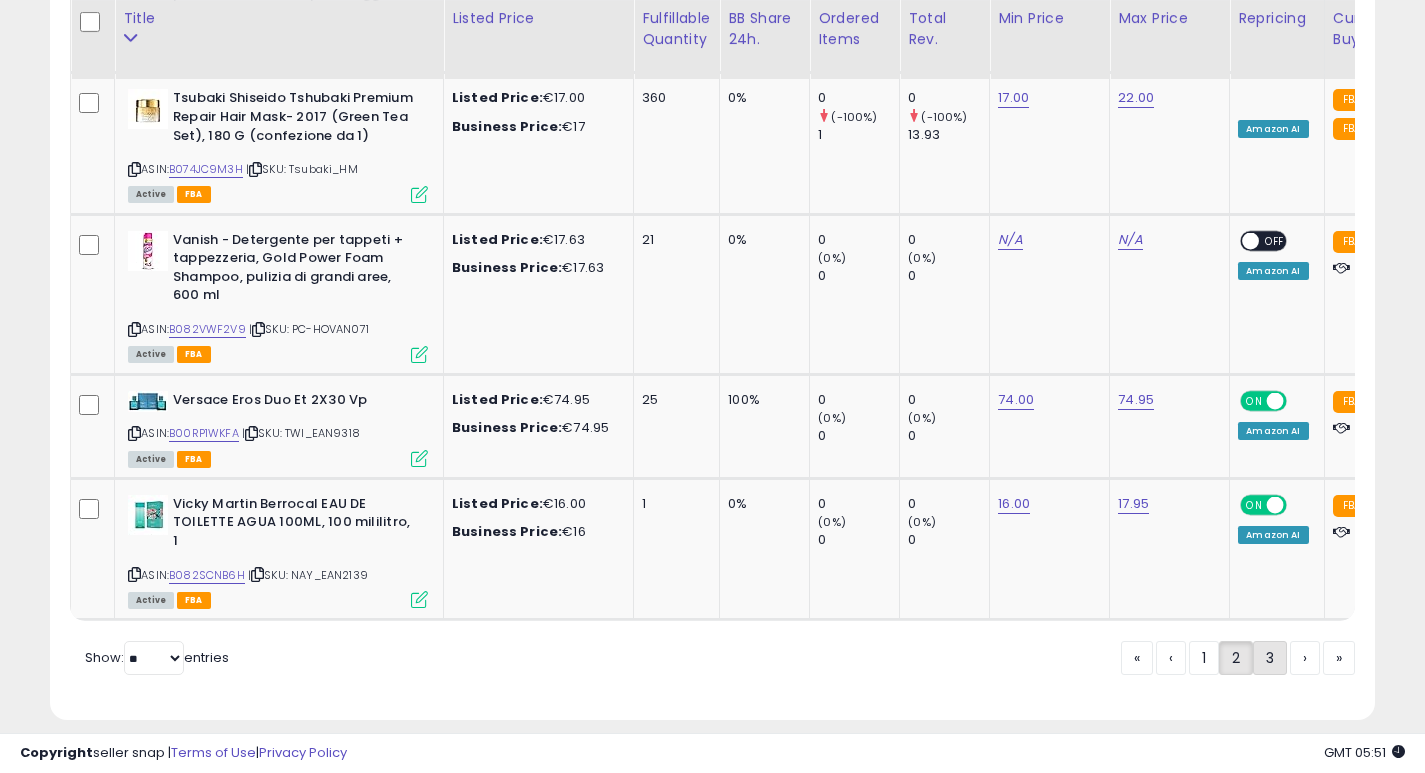 click on "3" 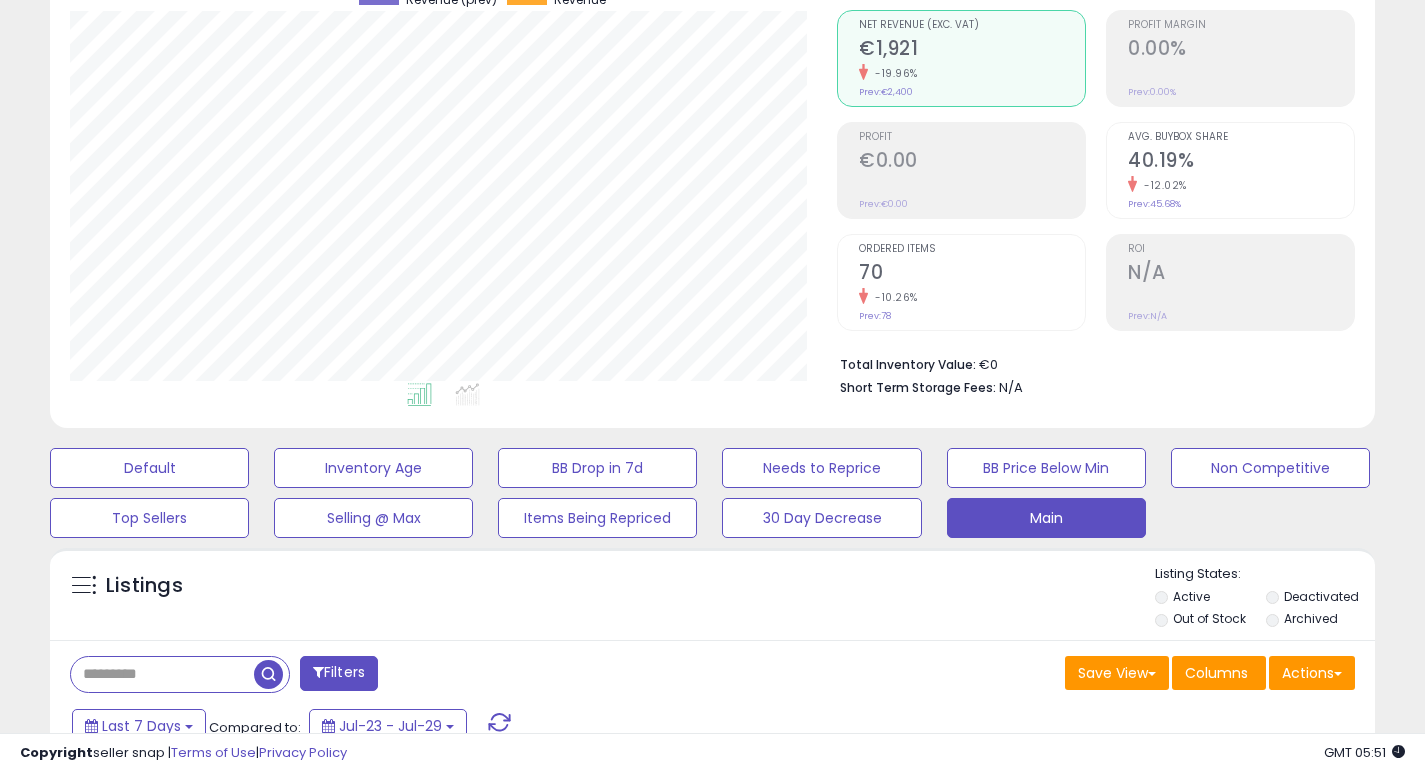scroll, scrollTop: 0, scrollLeft: 0, axis: both 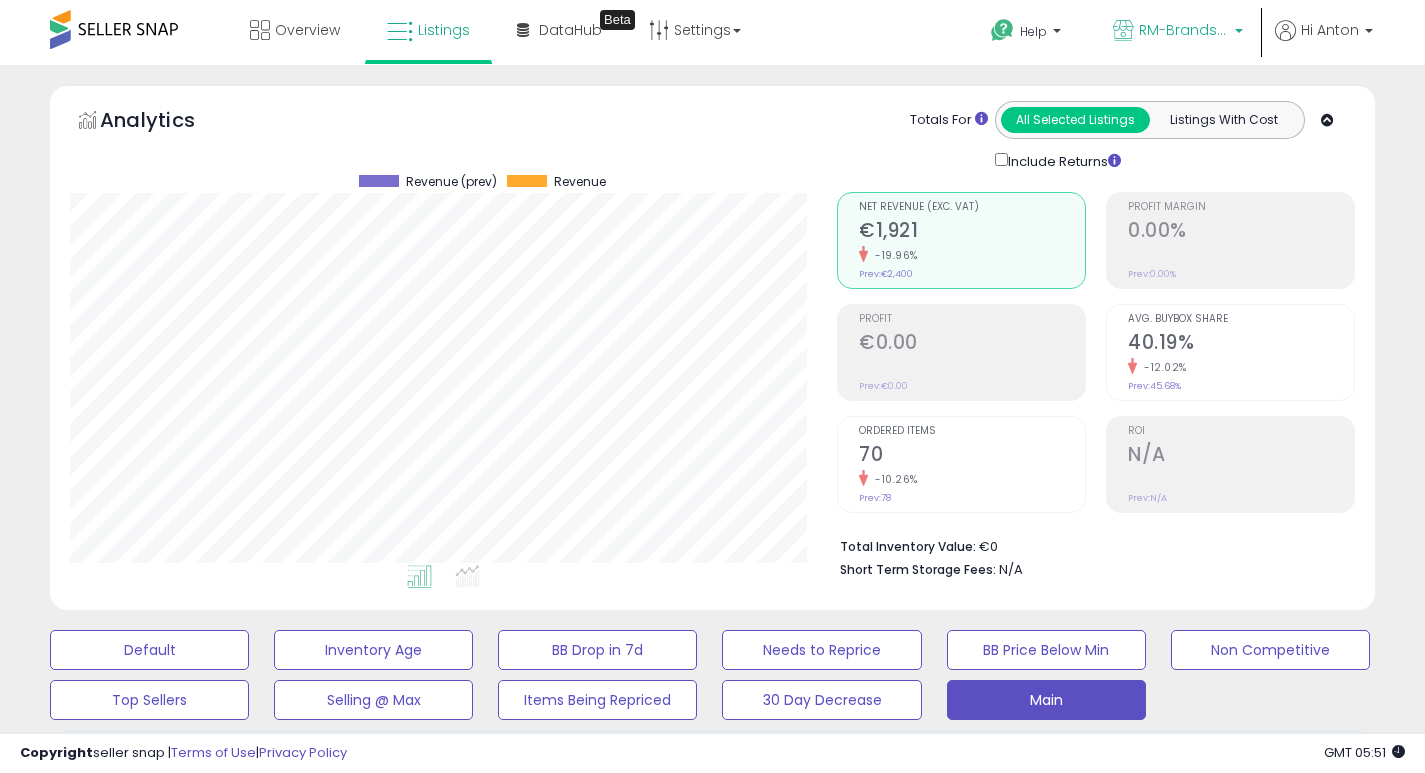 click on "RM-Brands (IT)" at bounding box center [1184, 30] 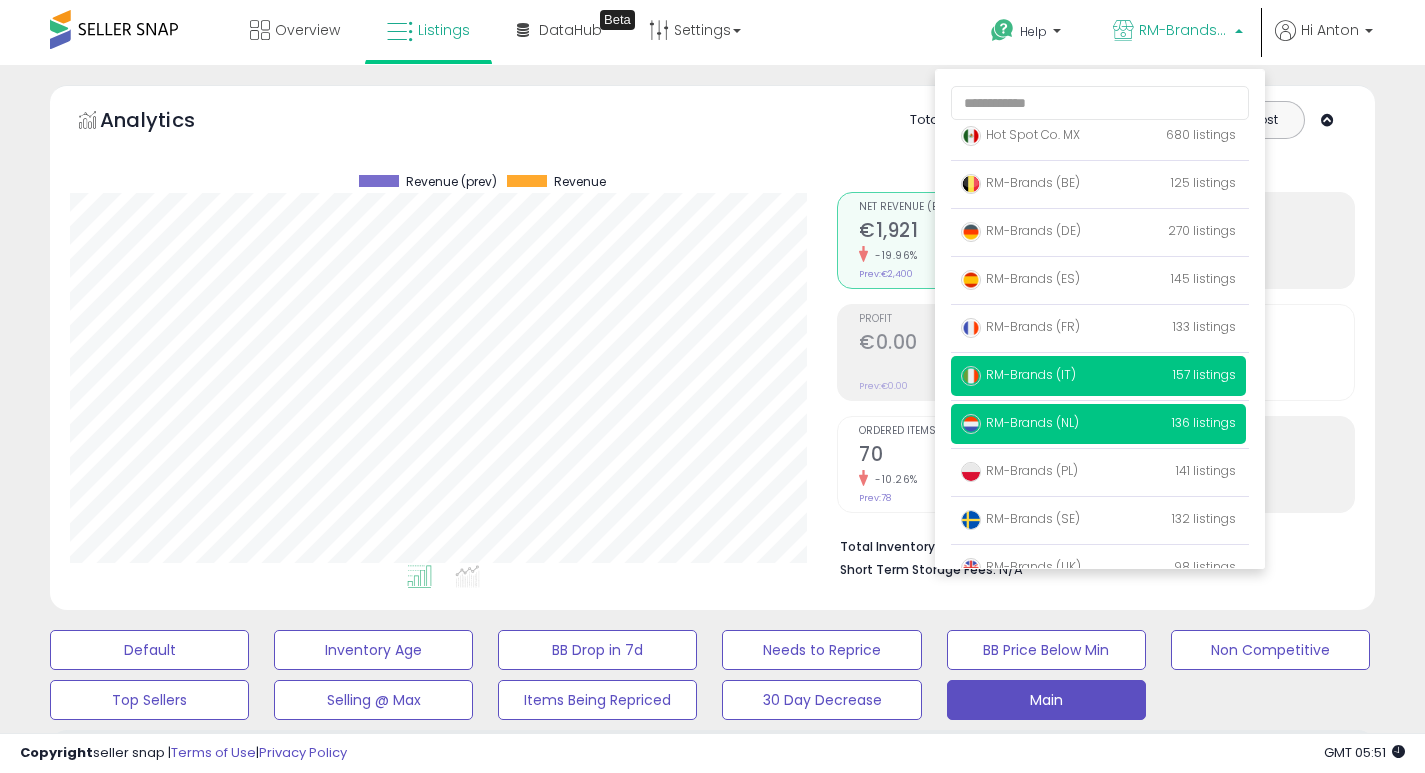 scroll, scrollTop: 112, scrollLeft: 0, axis: vertical 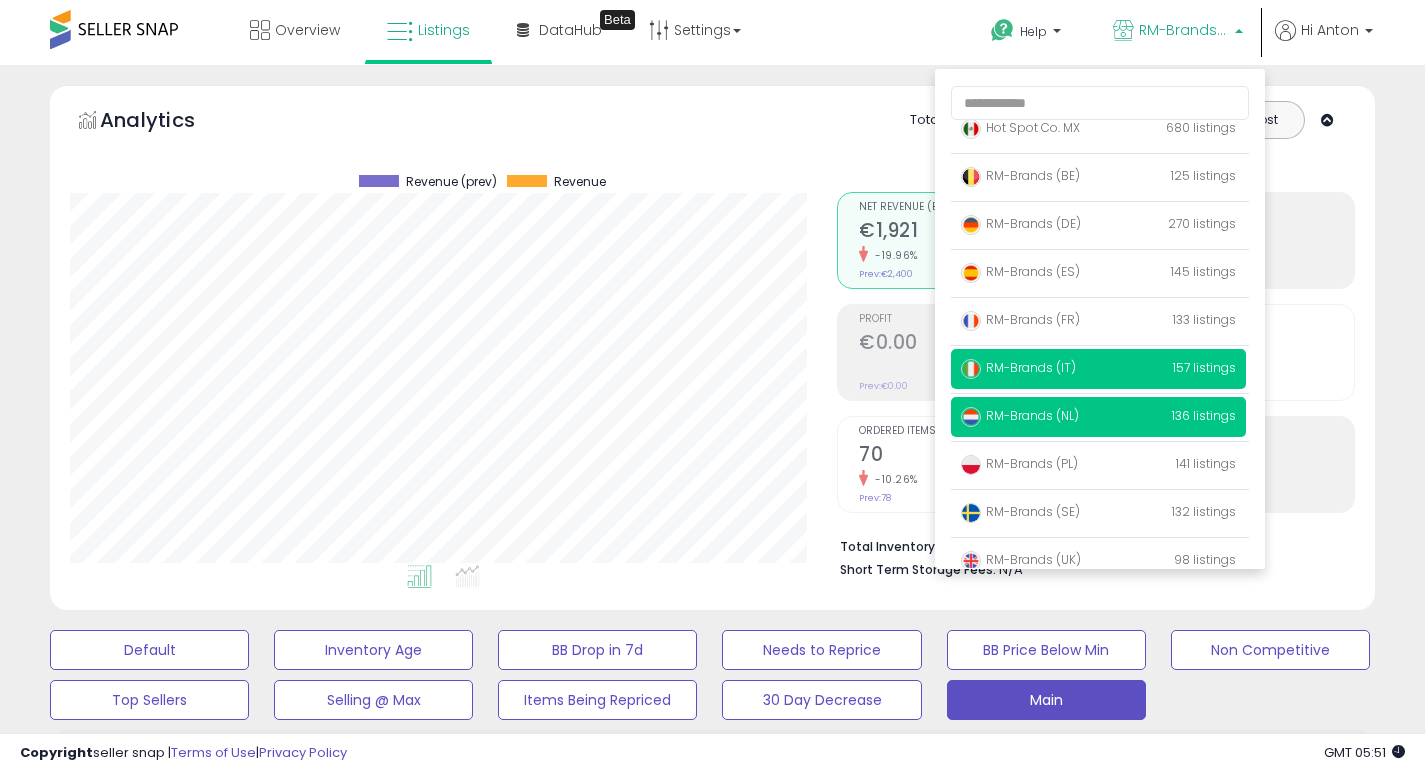 click on "RM-Brands (NL)" at bounding box center [1020, 415] 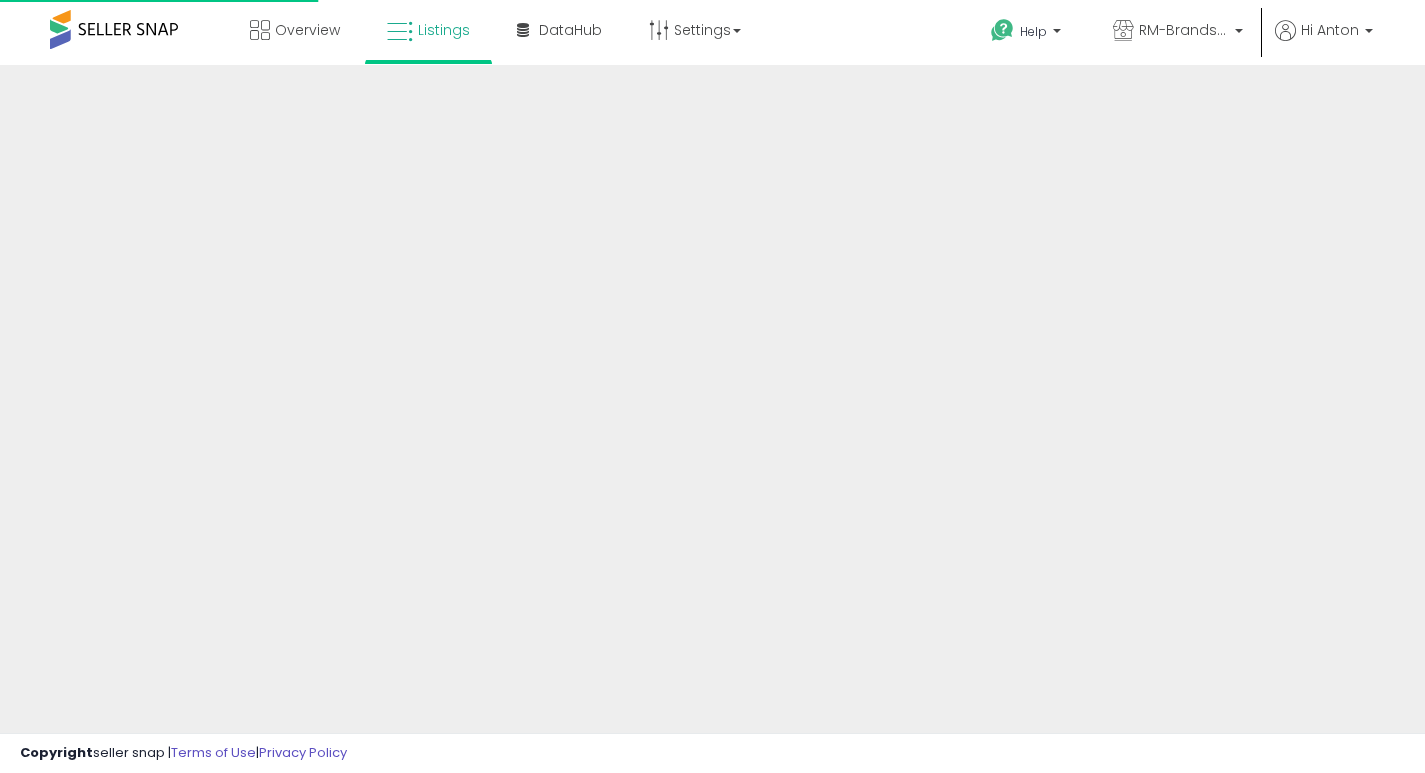 scroll, scrollTop: 0, scrollLeft: 0, axis: both 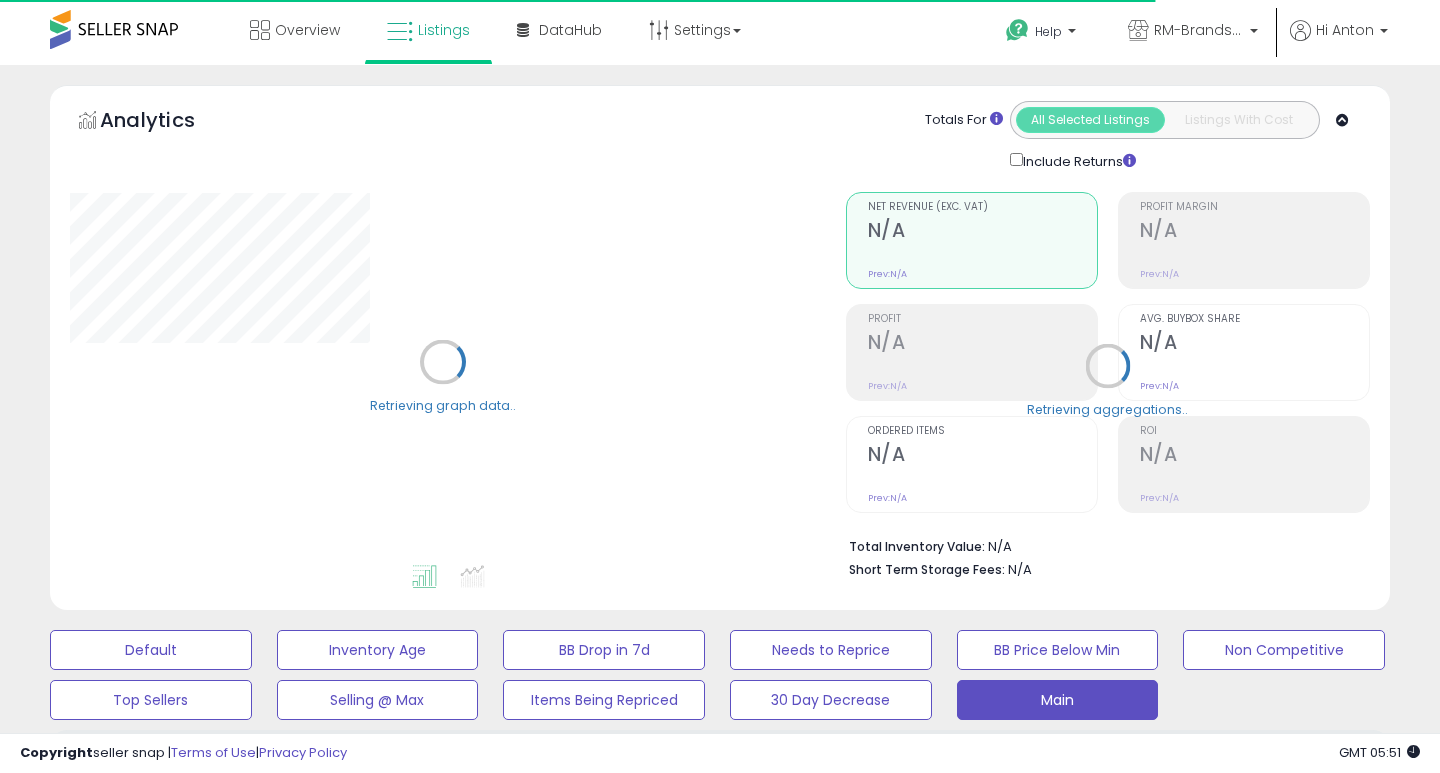 select on "**" 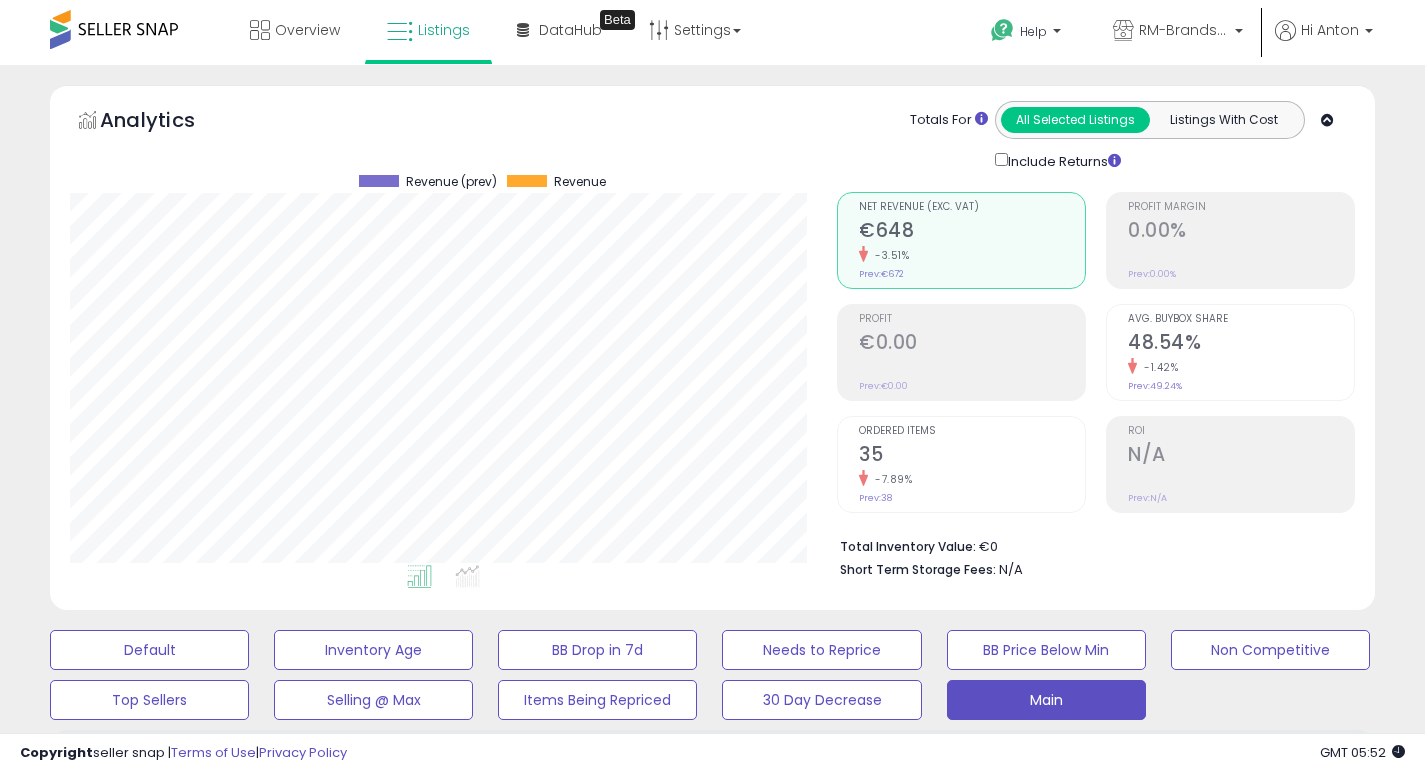 scroll, scrollTop: 999590, scrollLeft: 999233, axis: both 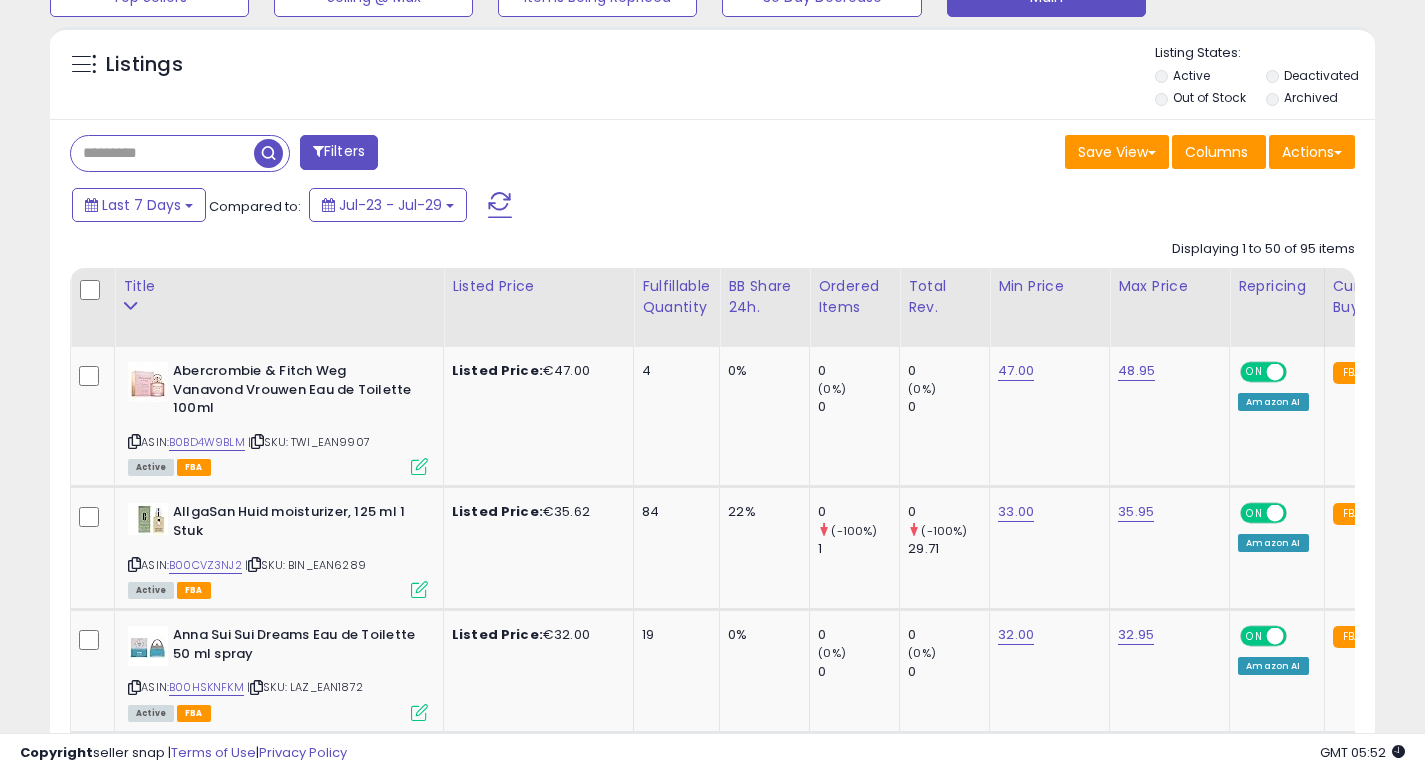 click on "Filters" at bounding box center [339, 152] 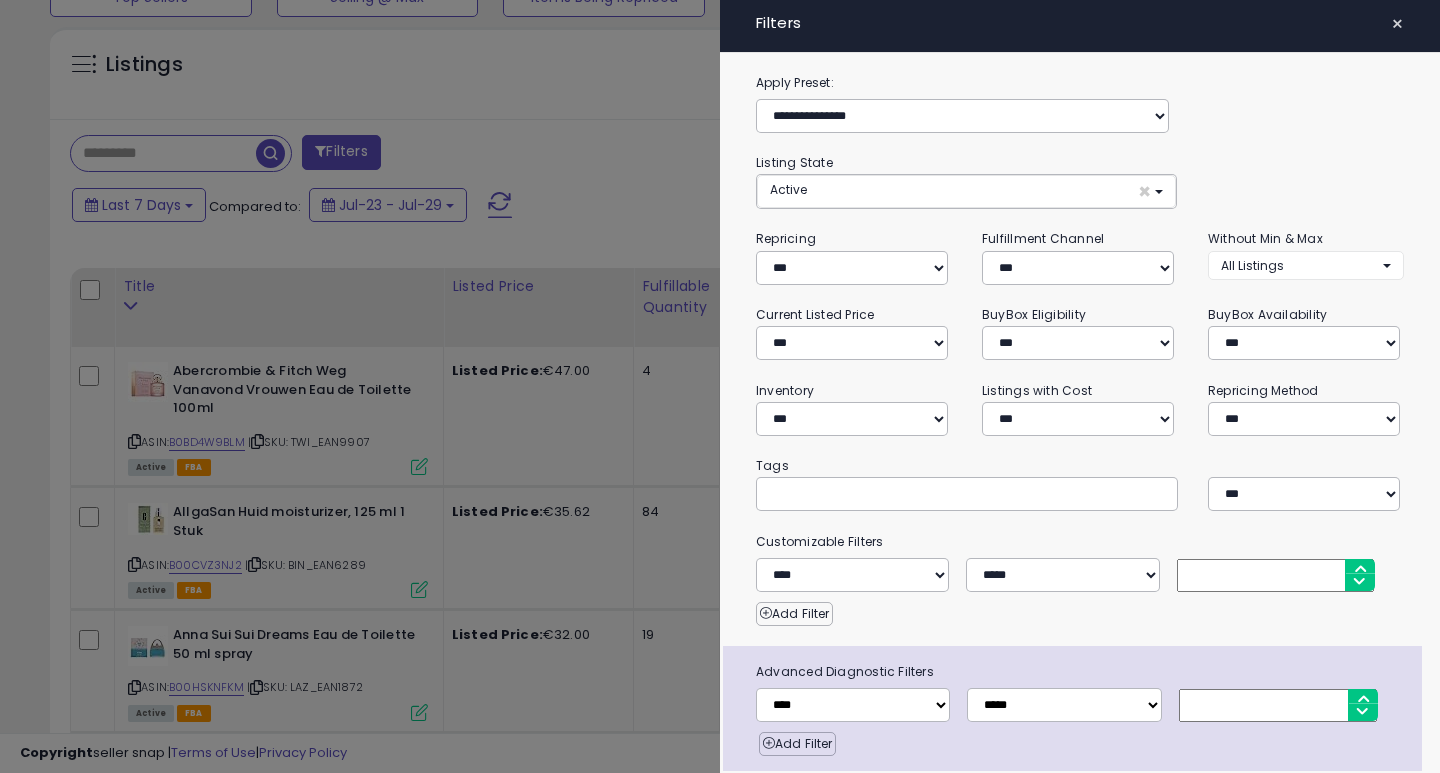 scroll, scrollTop: 999590, scrollLeft: 999224, axis: both 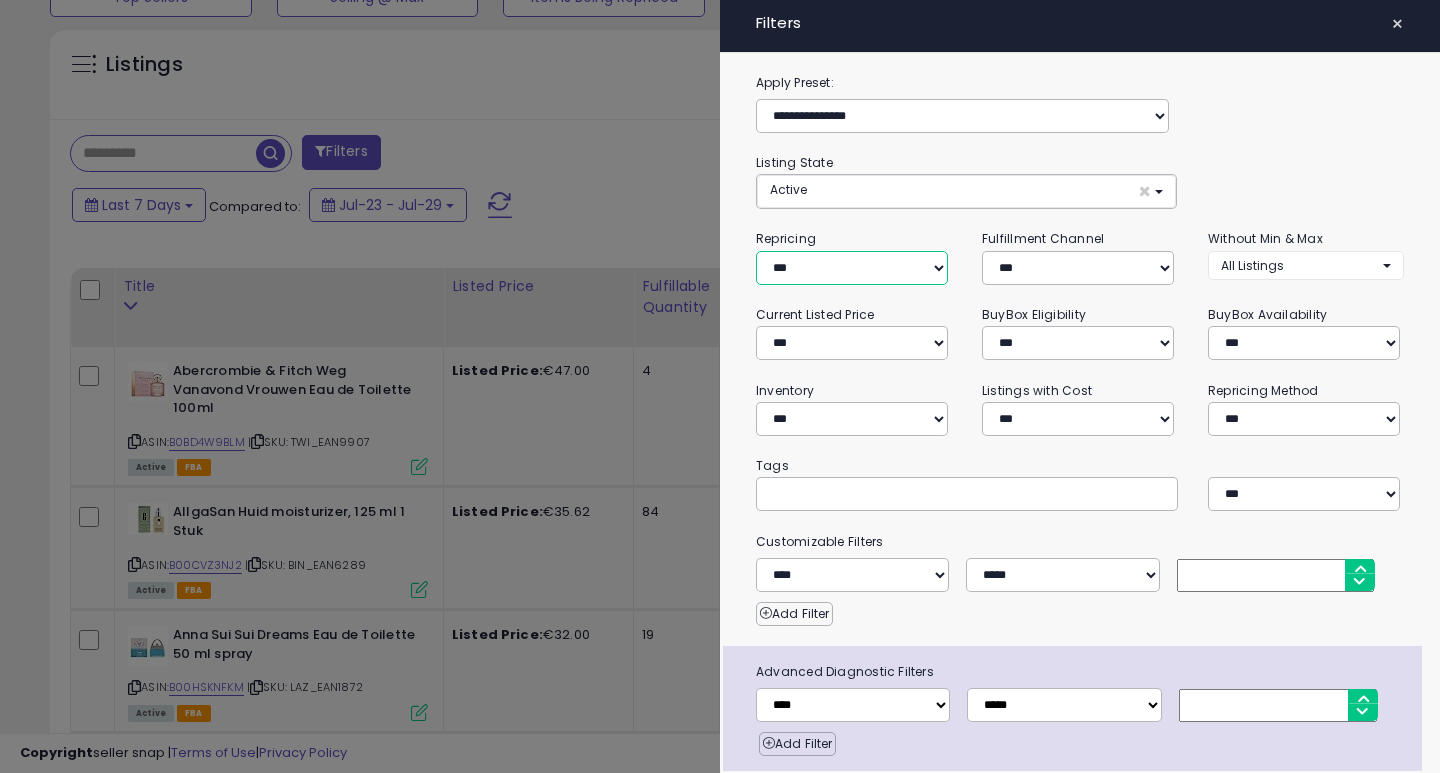 click on "**********" at bounding box center [852, 268] 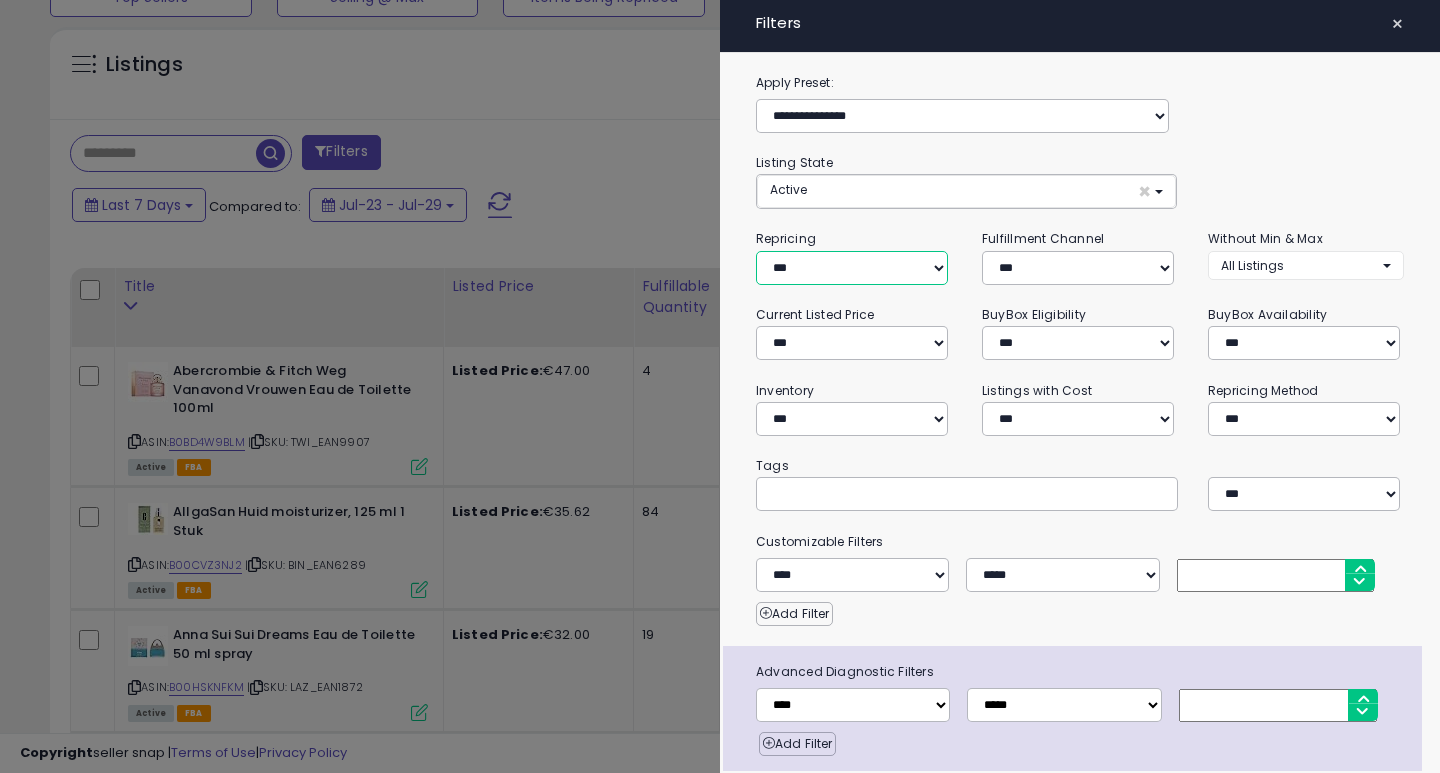 select on "***" 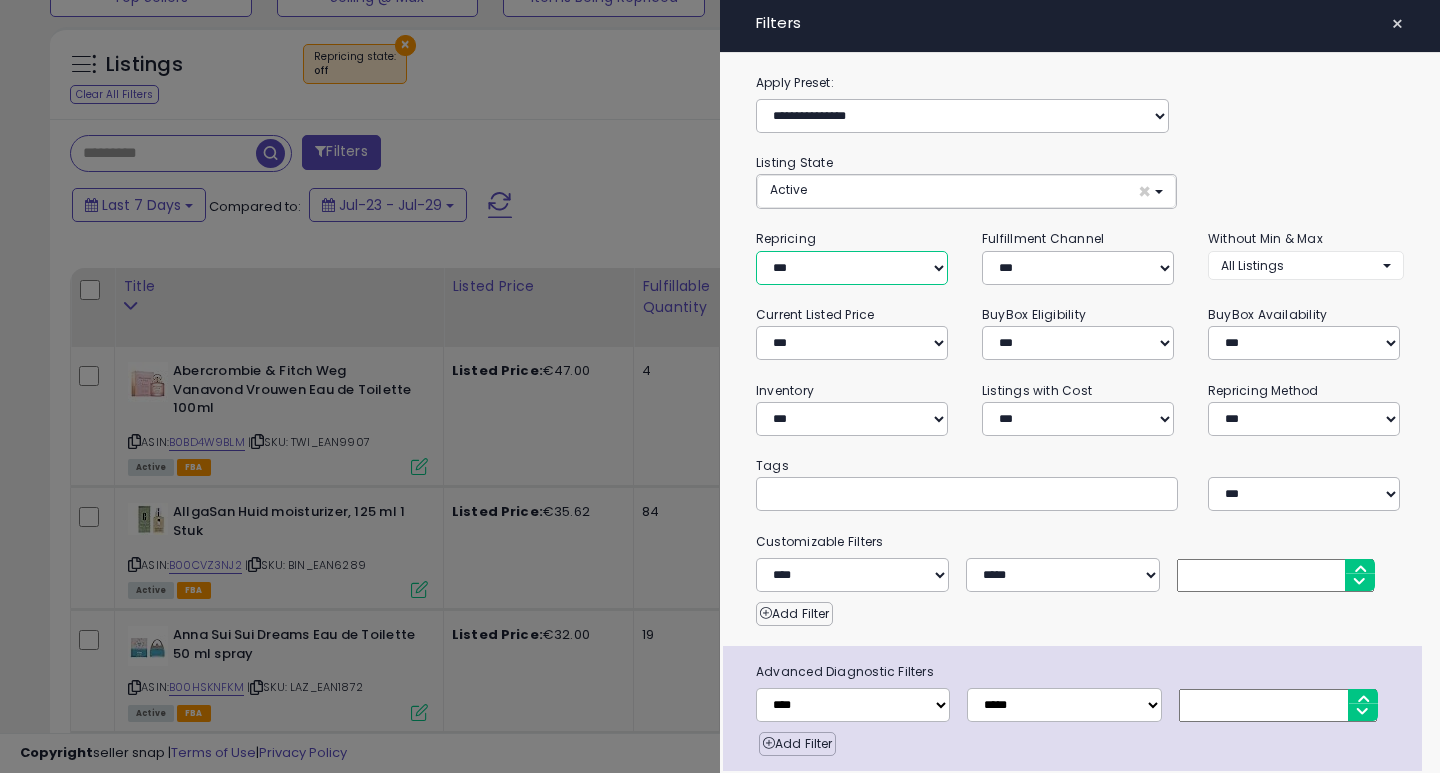 scroll, scrollTop: 68, scrollLeft: 0, axis: vertical 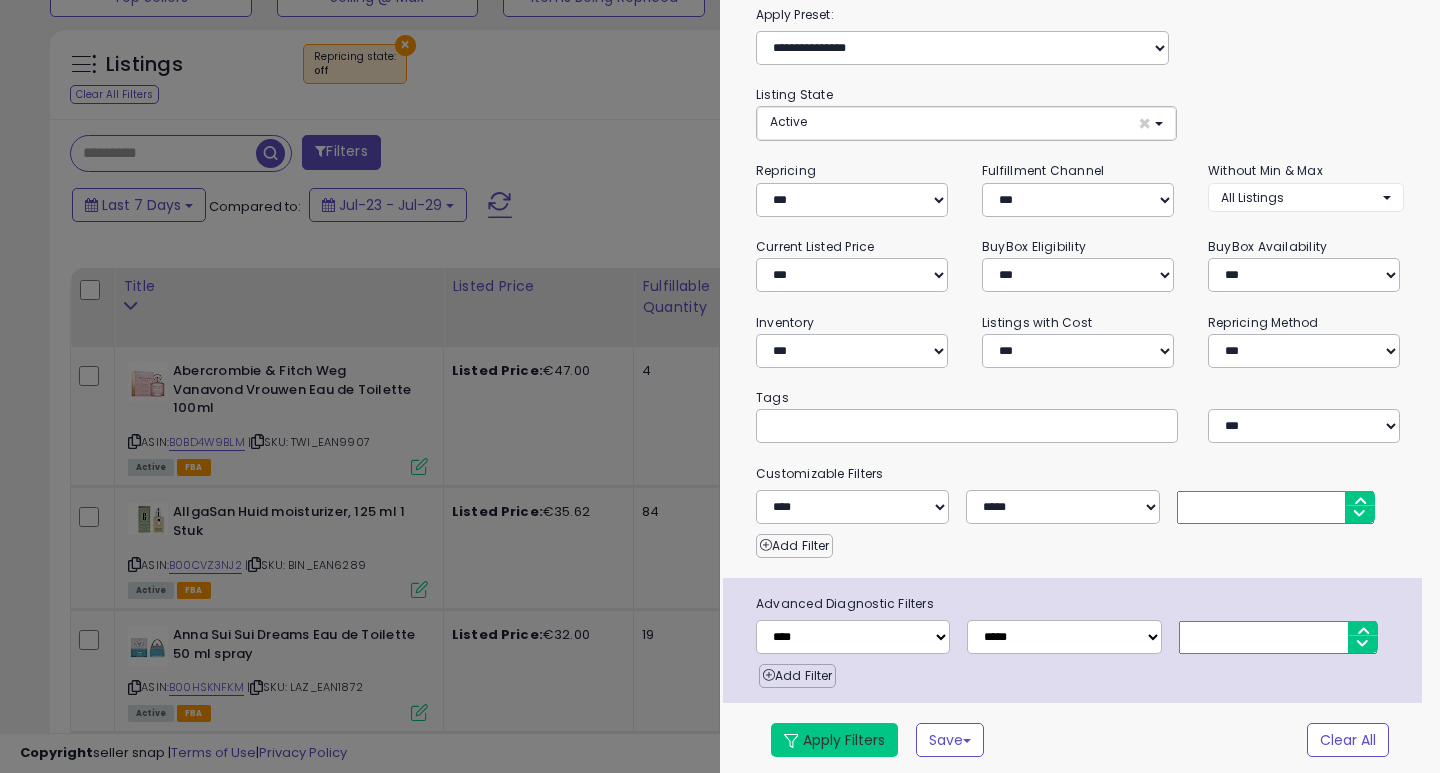 click on "Apply Filters" at bounding box center (834, 740) 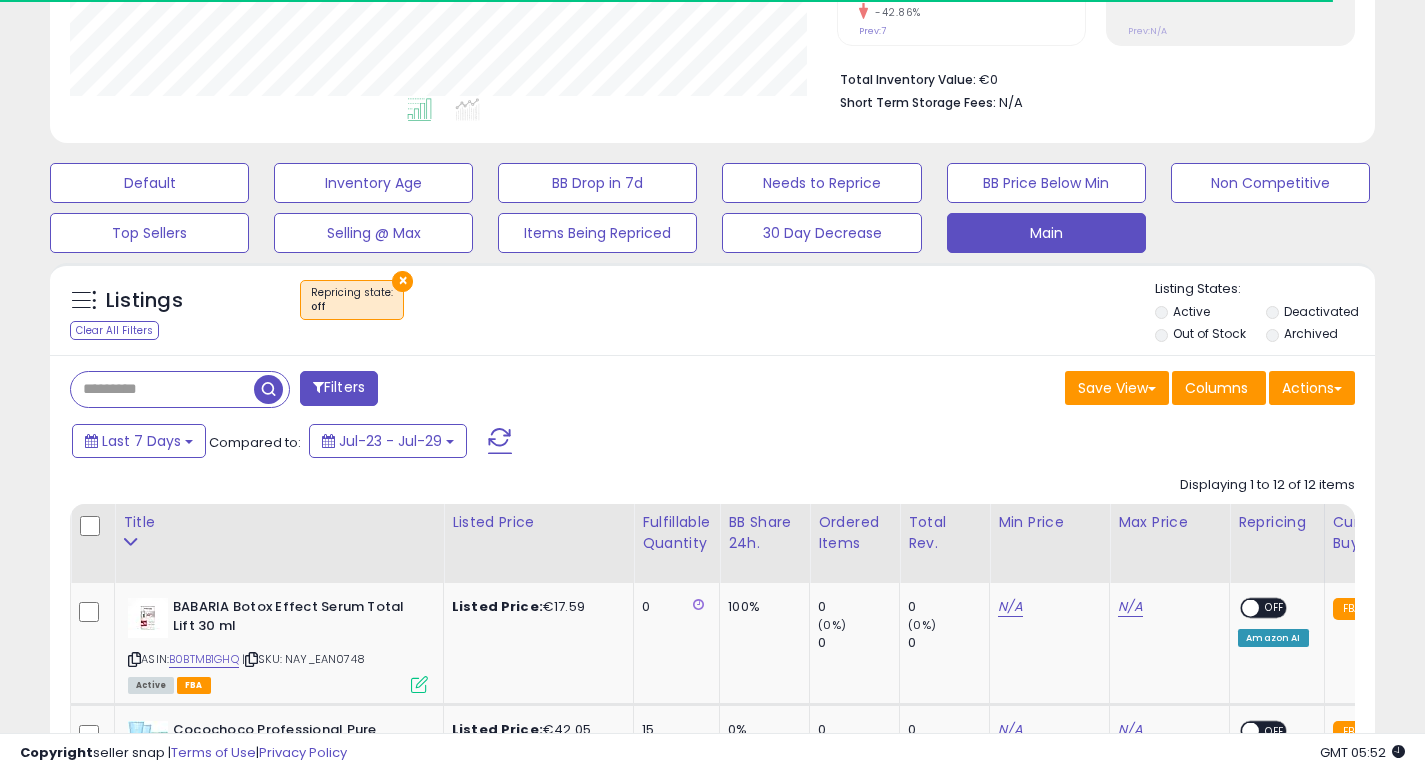 scroll, scrollTop: 558, scrollLeft: 0, axis: vertical 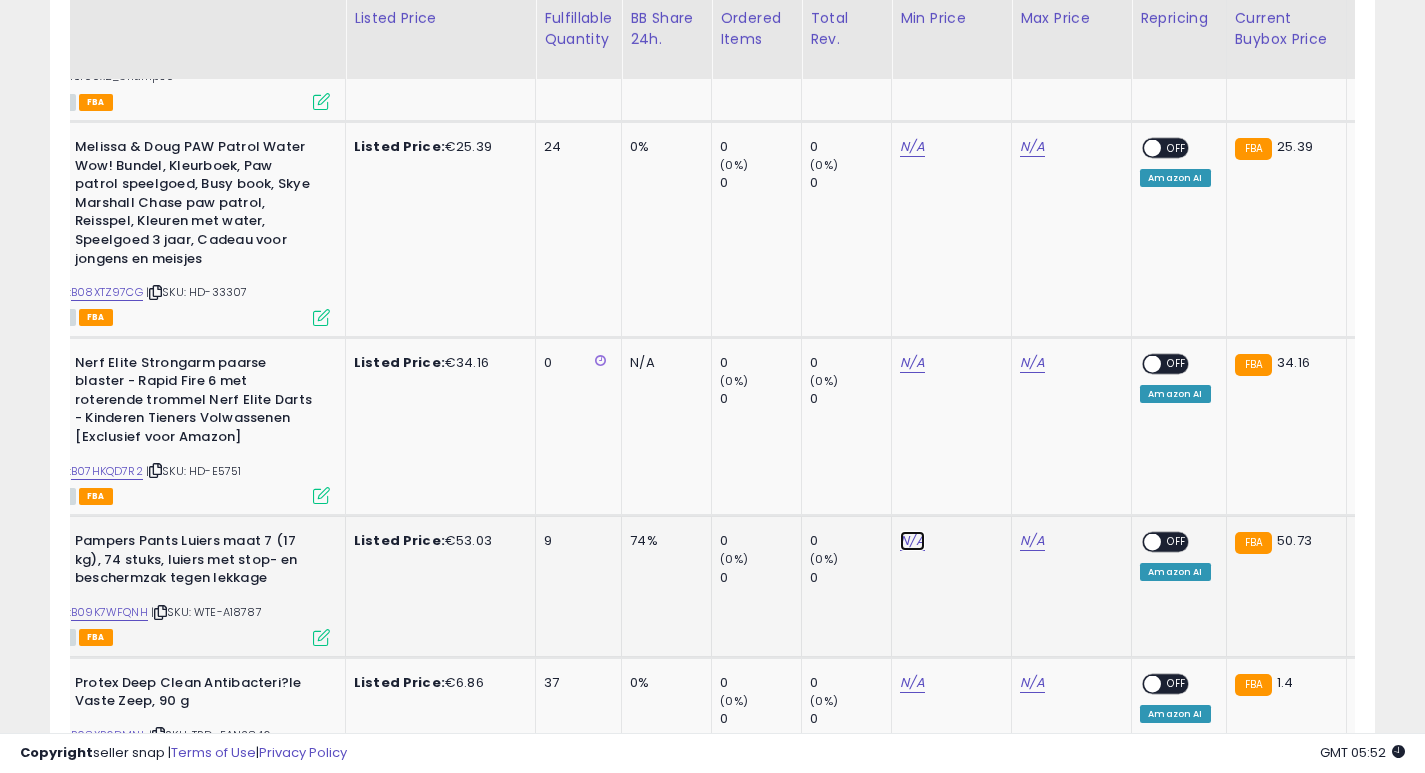 click on "N/A" at bounding box center (912, -150) 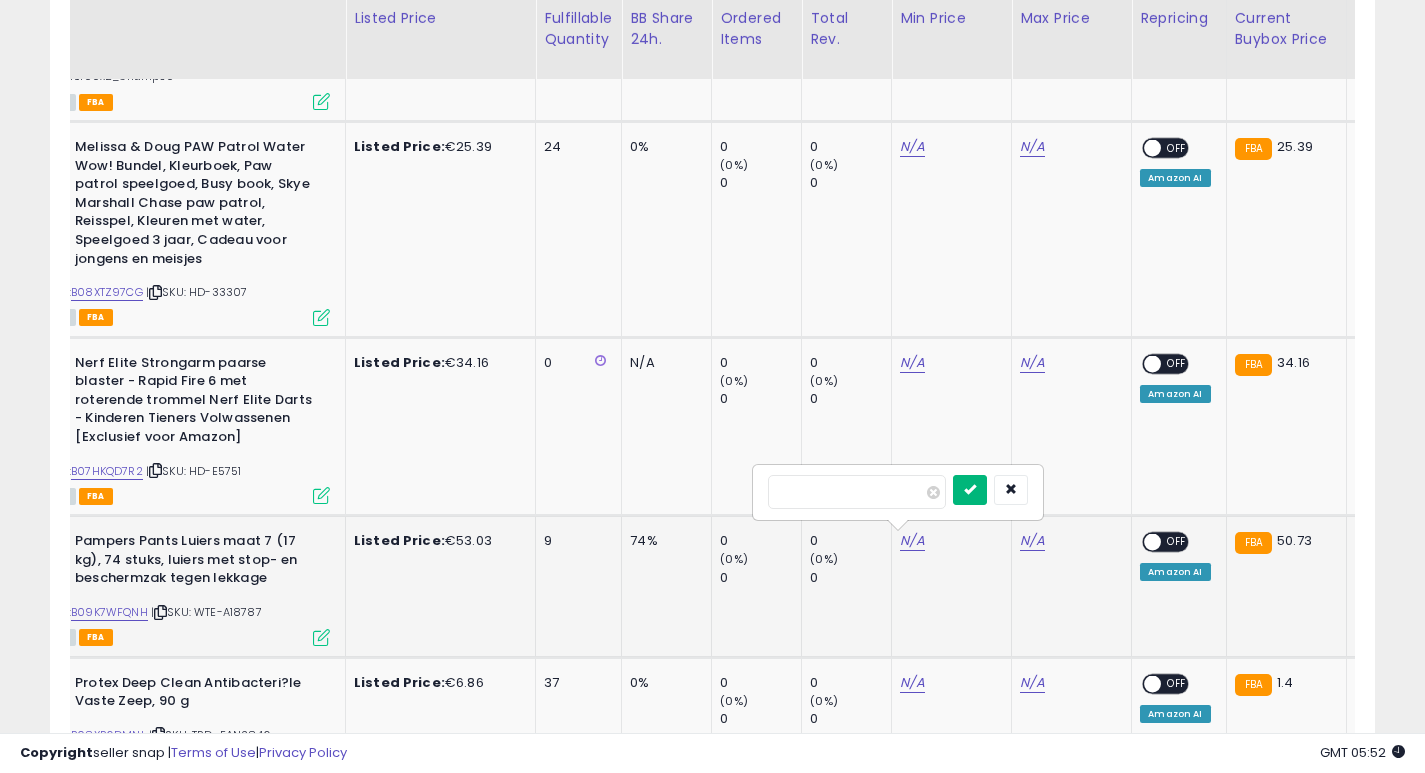type on "**" 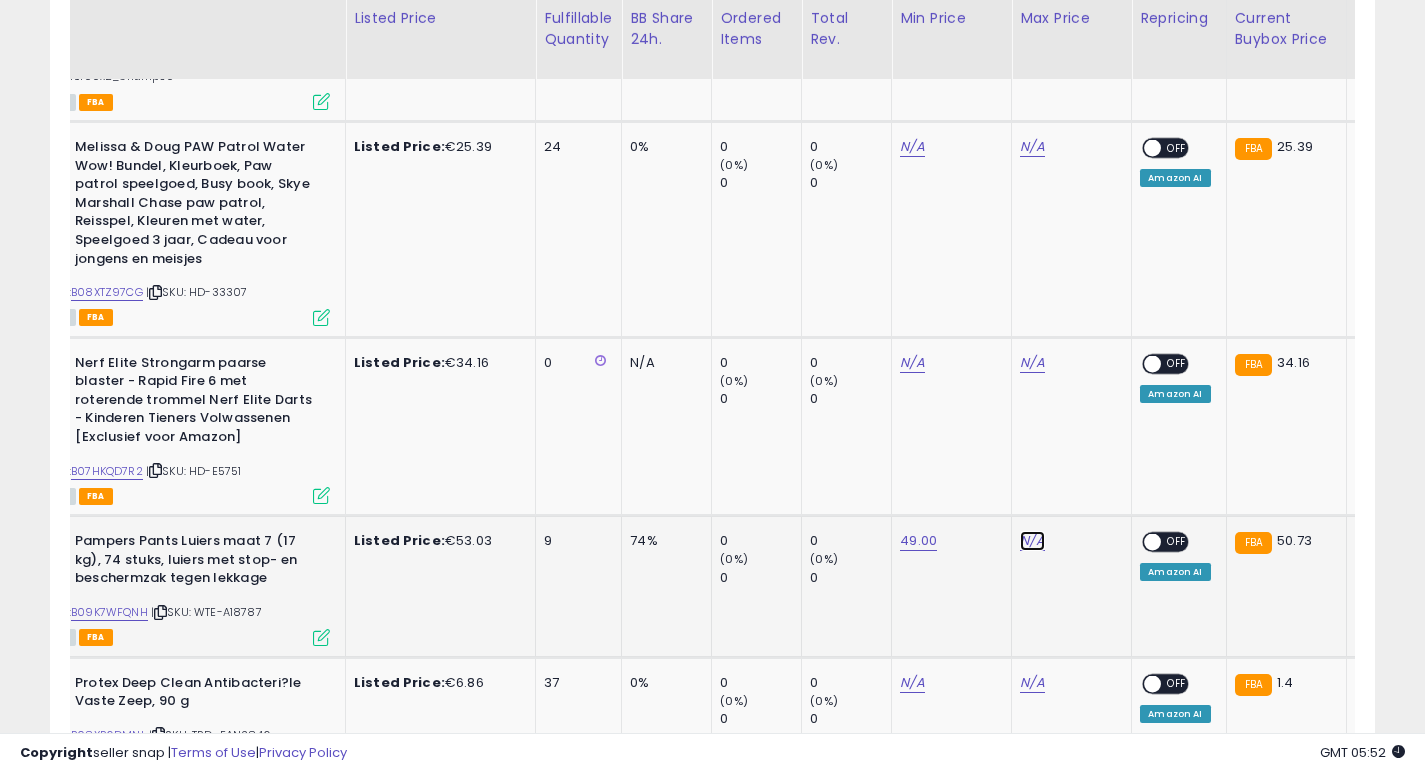 click on "N/A" at bounding box center [1032, -150] 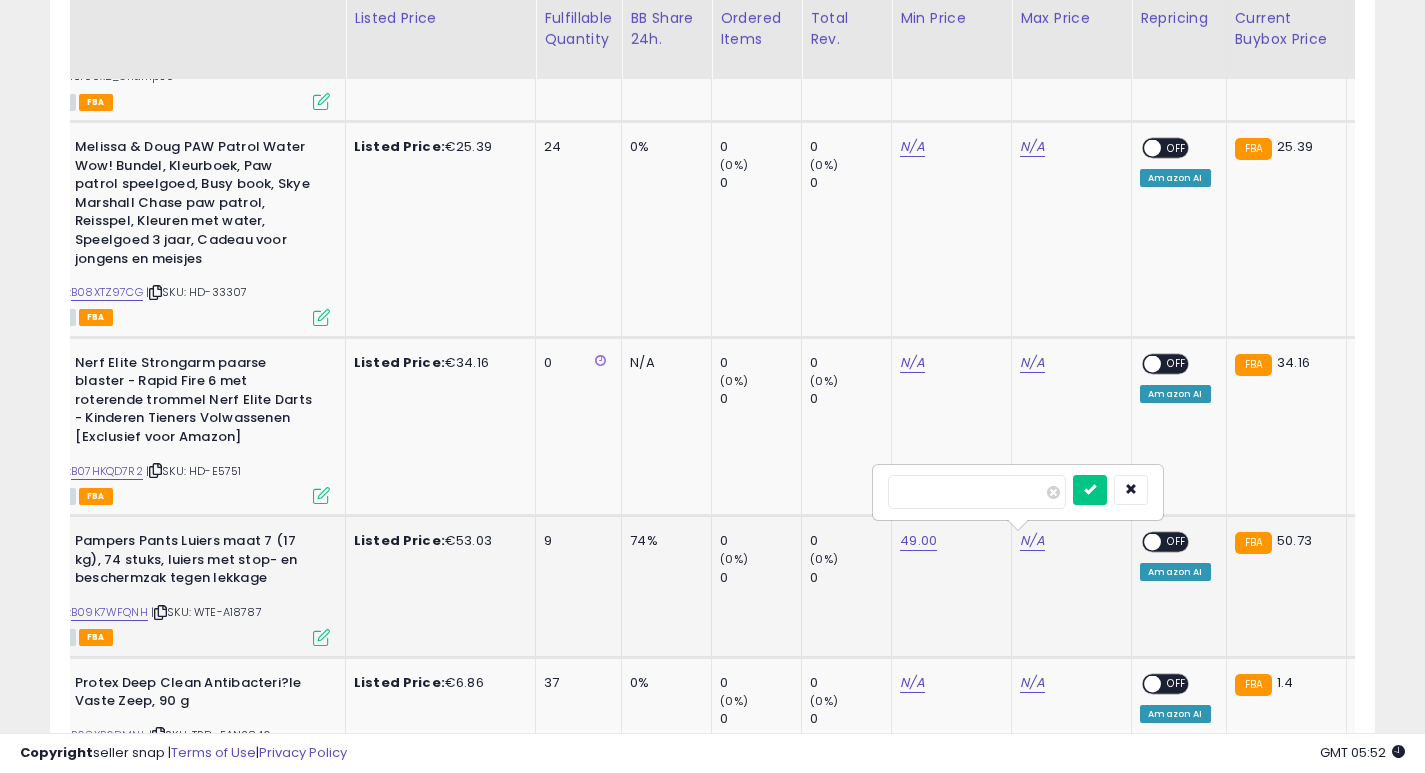 type on "*****" 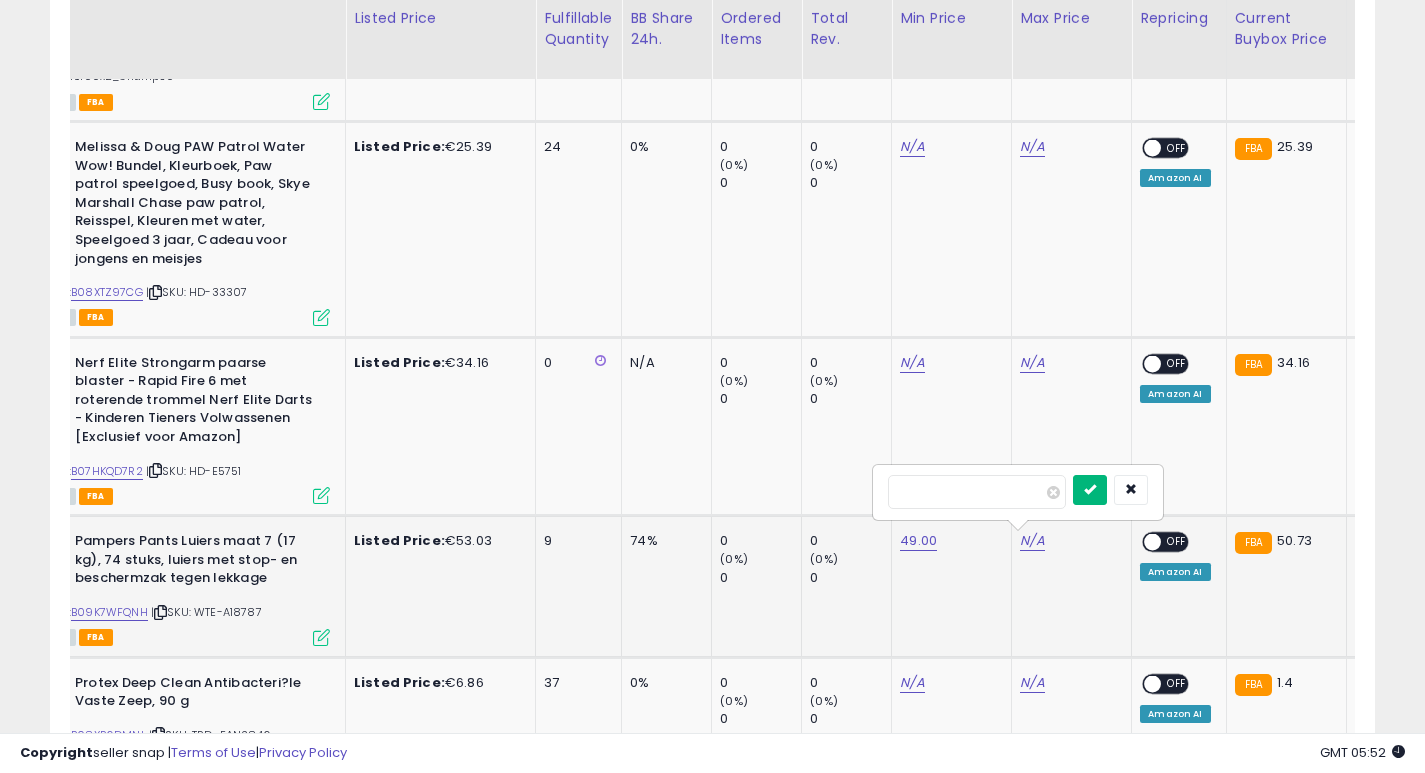 click at bounding box center [1090, 489] 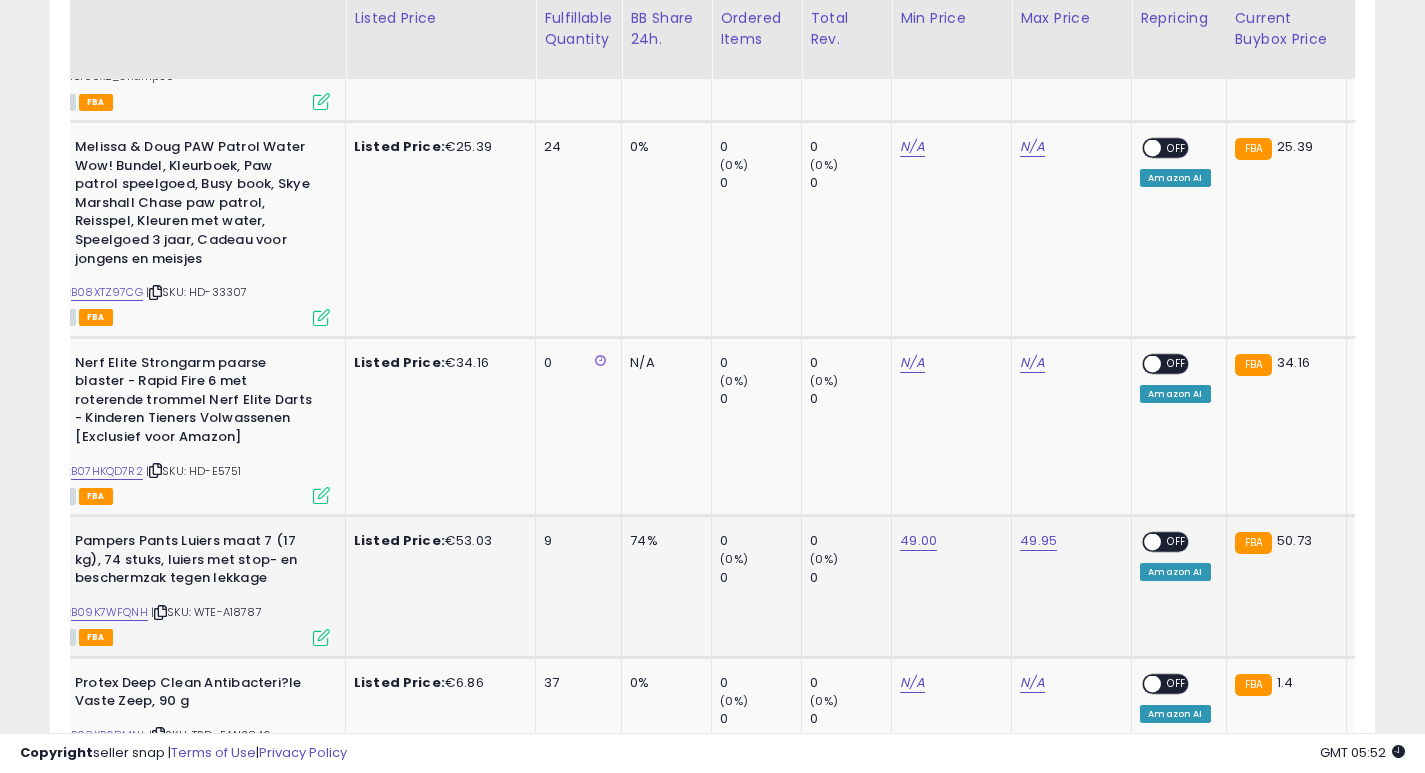 click at bounding box center [1153, 542] 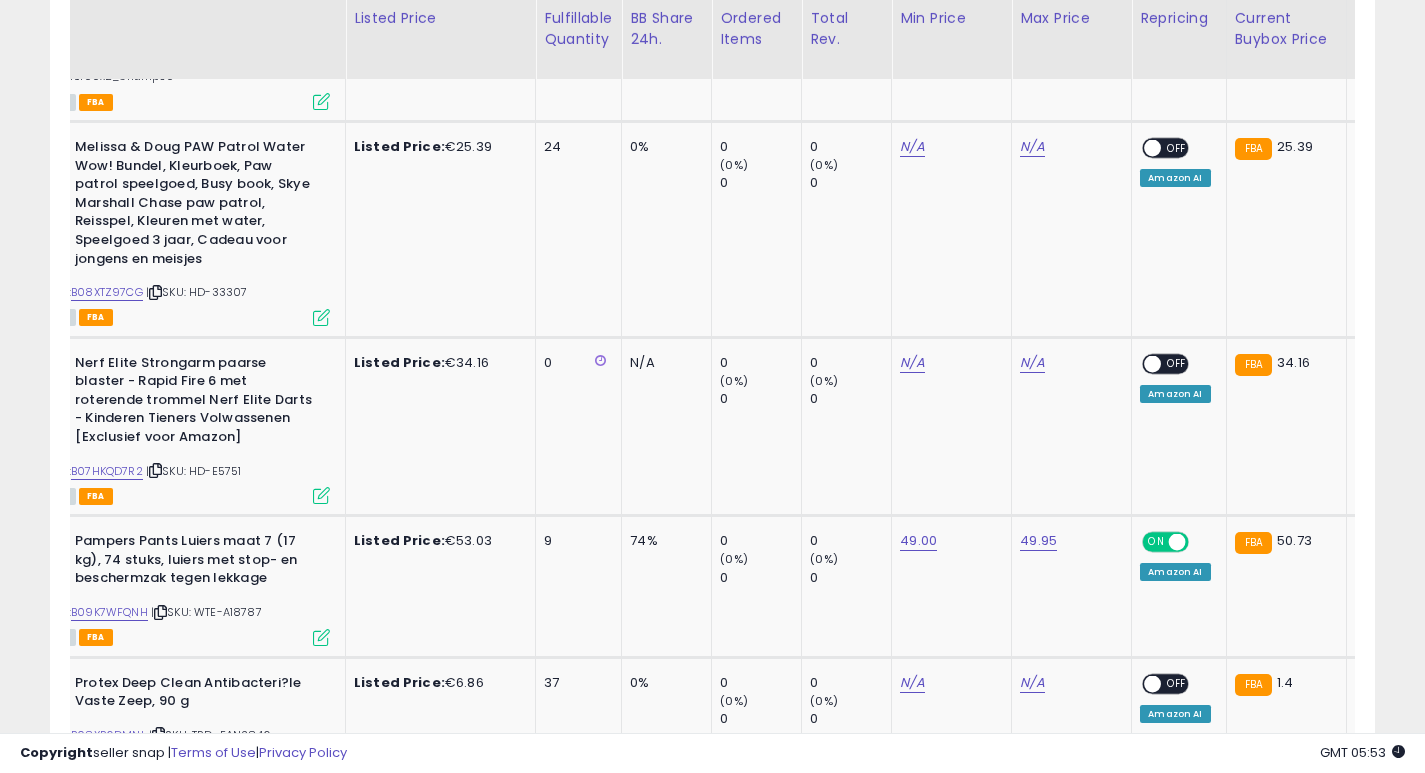scroll, scrollTop: 0, scrollLeft: 0, axis: both 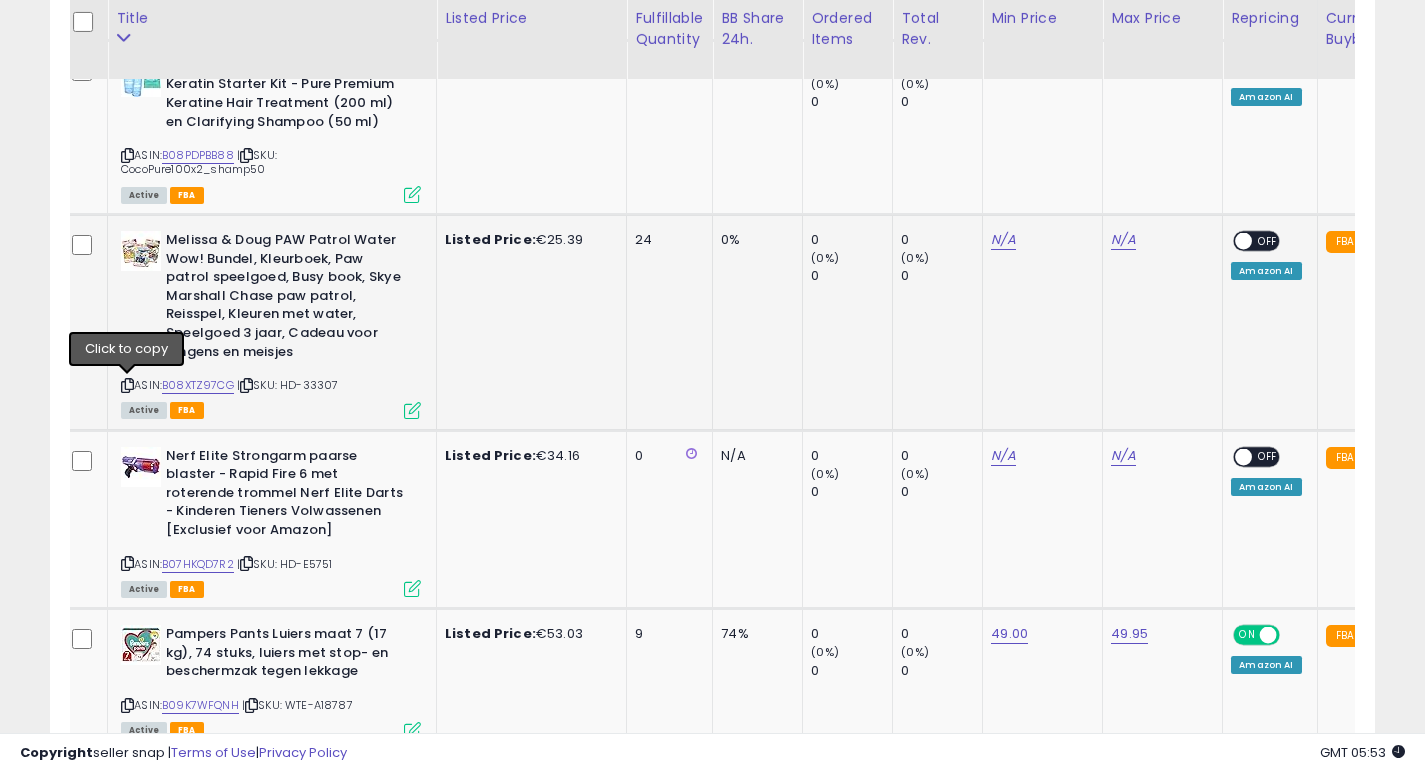 click at bounding box center [127, 385] 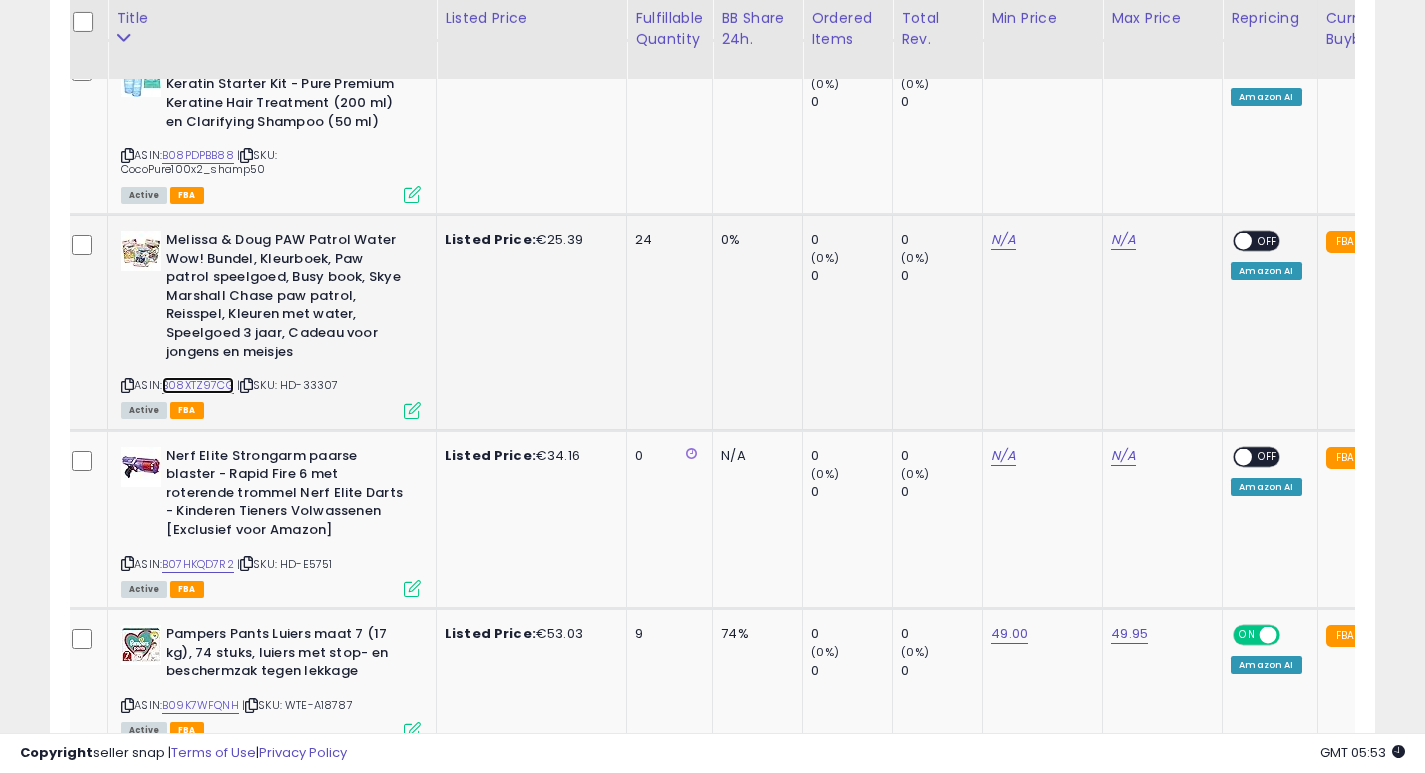 click on "B08XTZ97CG" at bounding box center [198, 385] 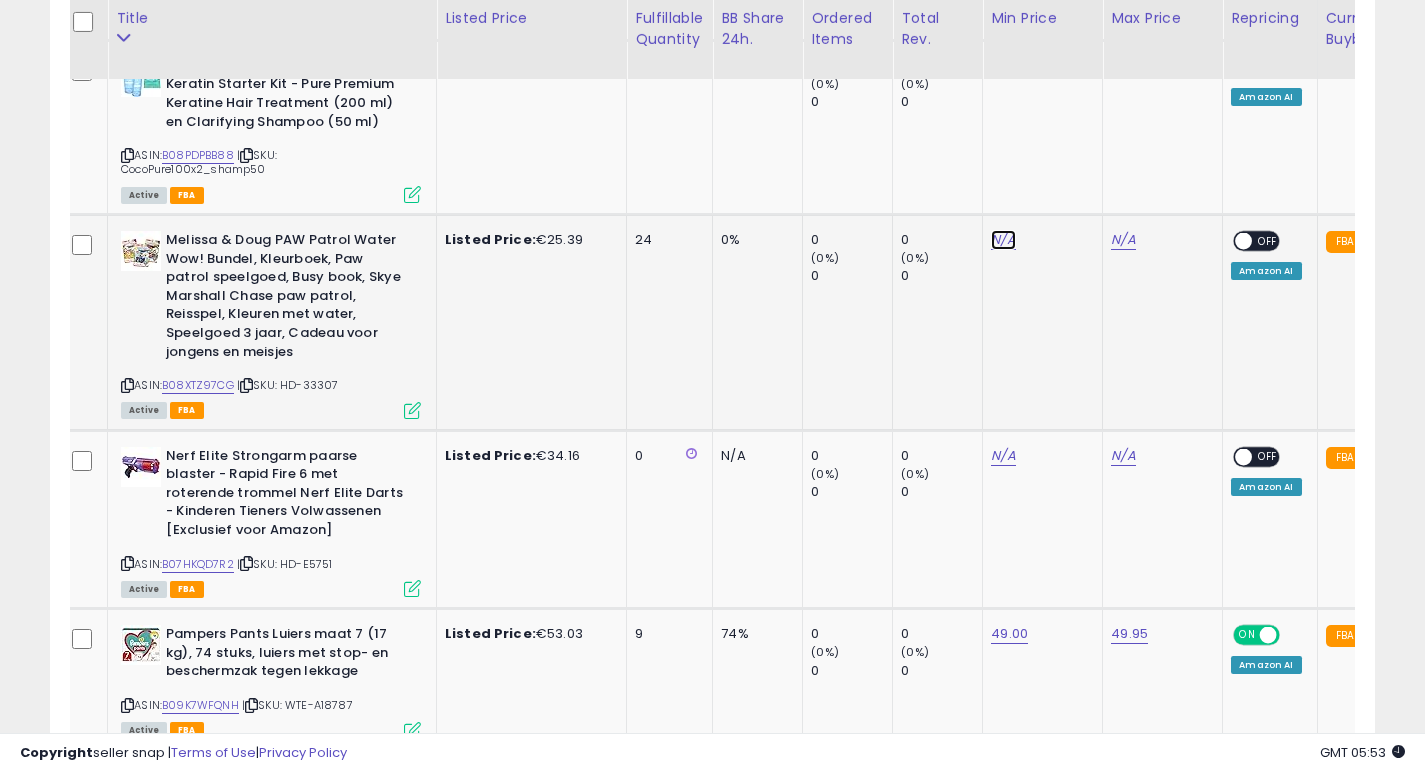 click on "N/A" at bounding box center [1003, -57] 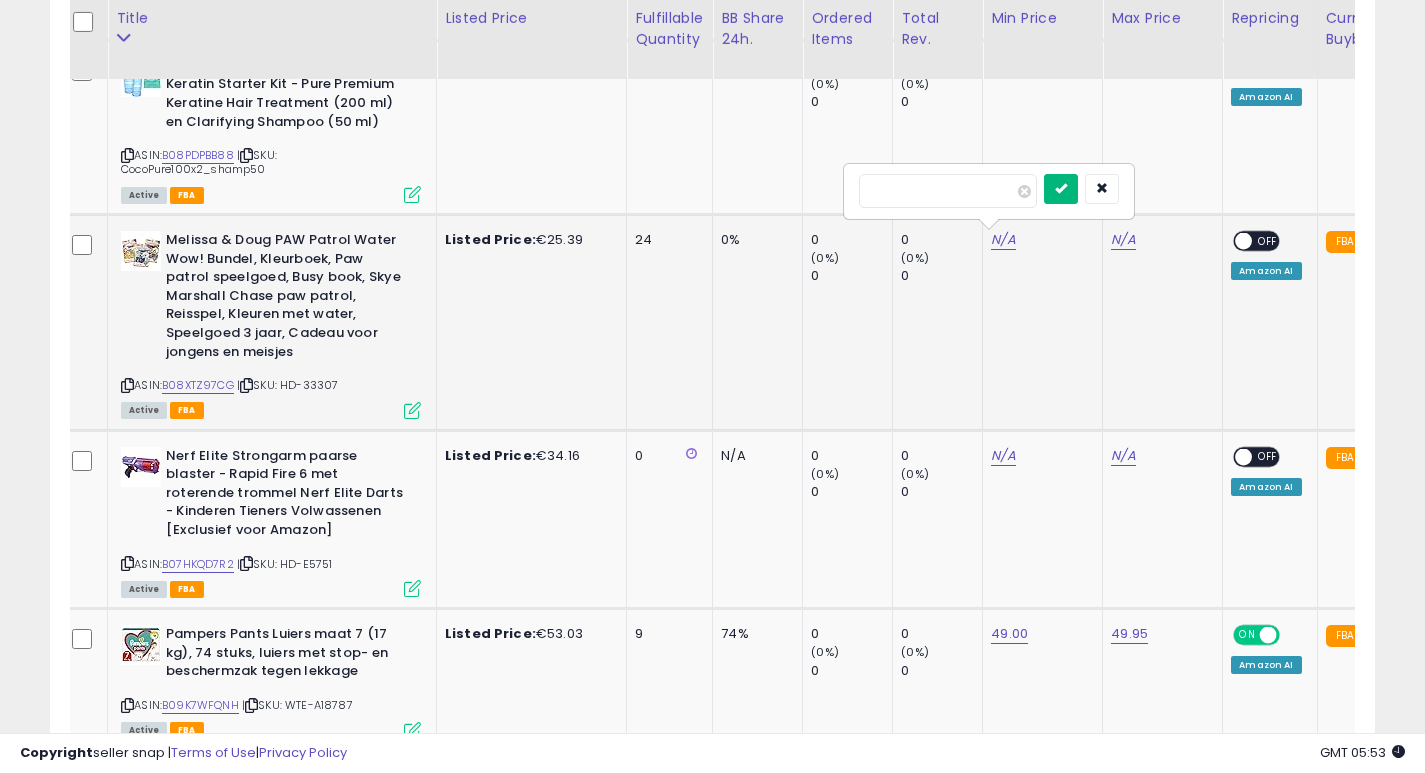 type on "**" 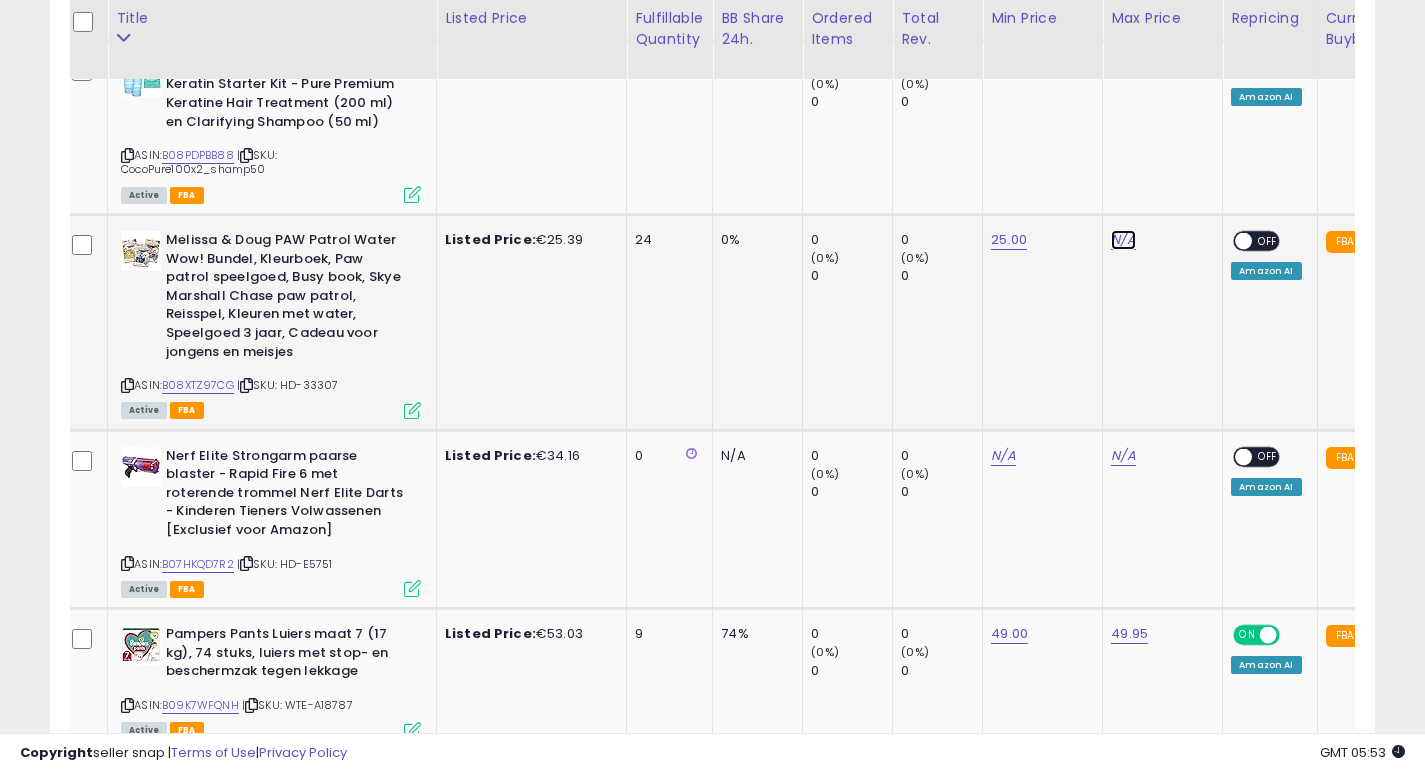 click on "N/A" at bounding box center [1123, -57] 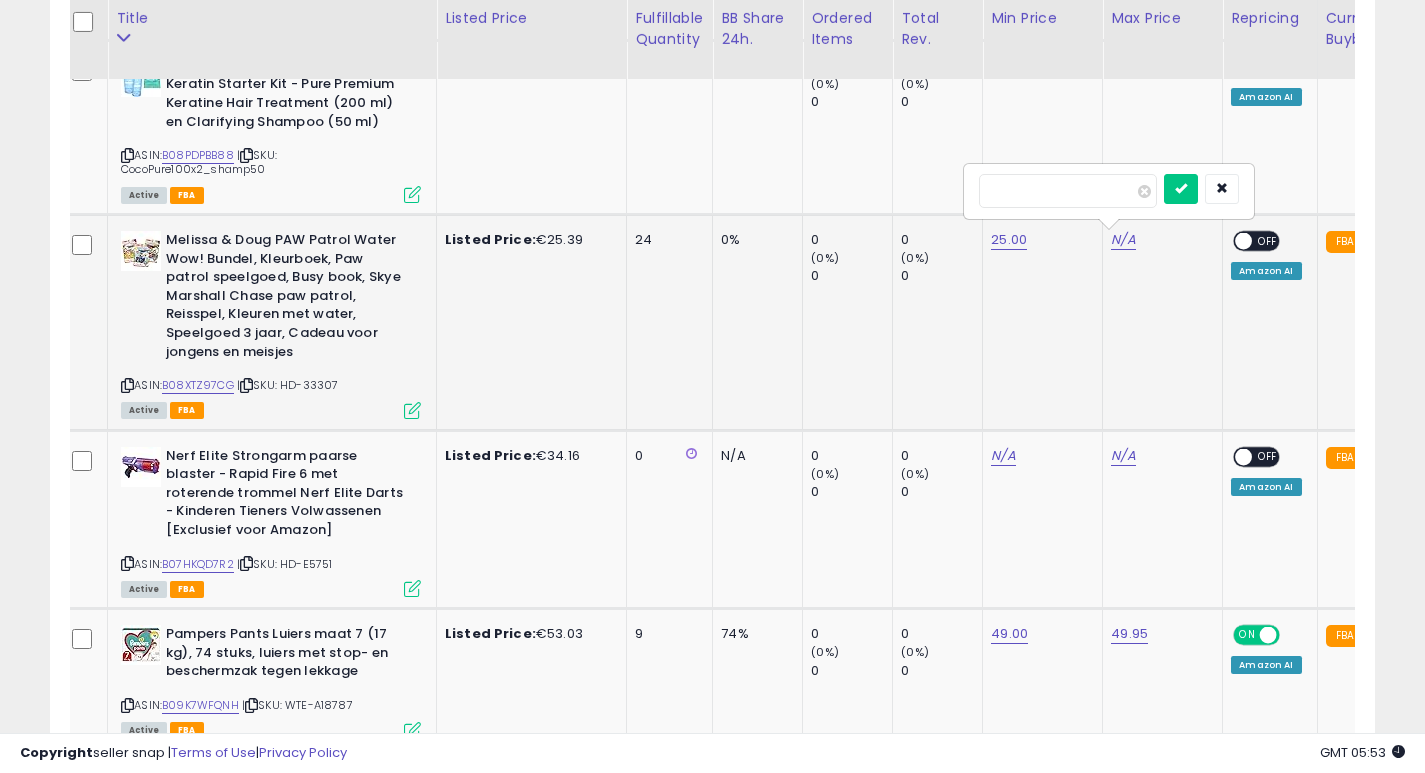 type on "**" 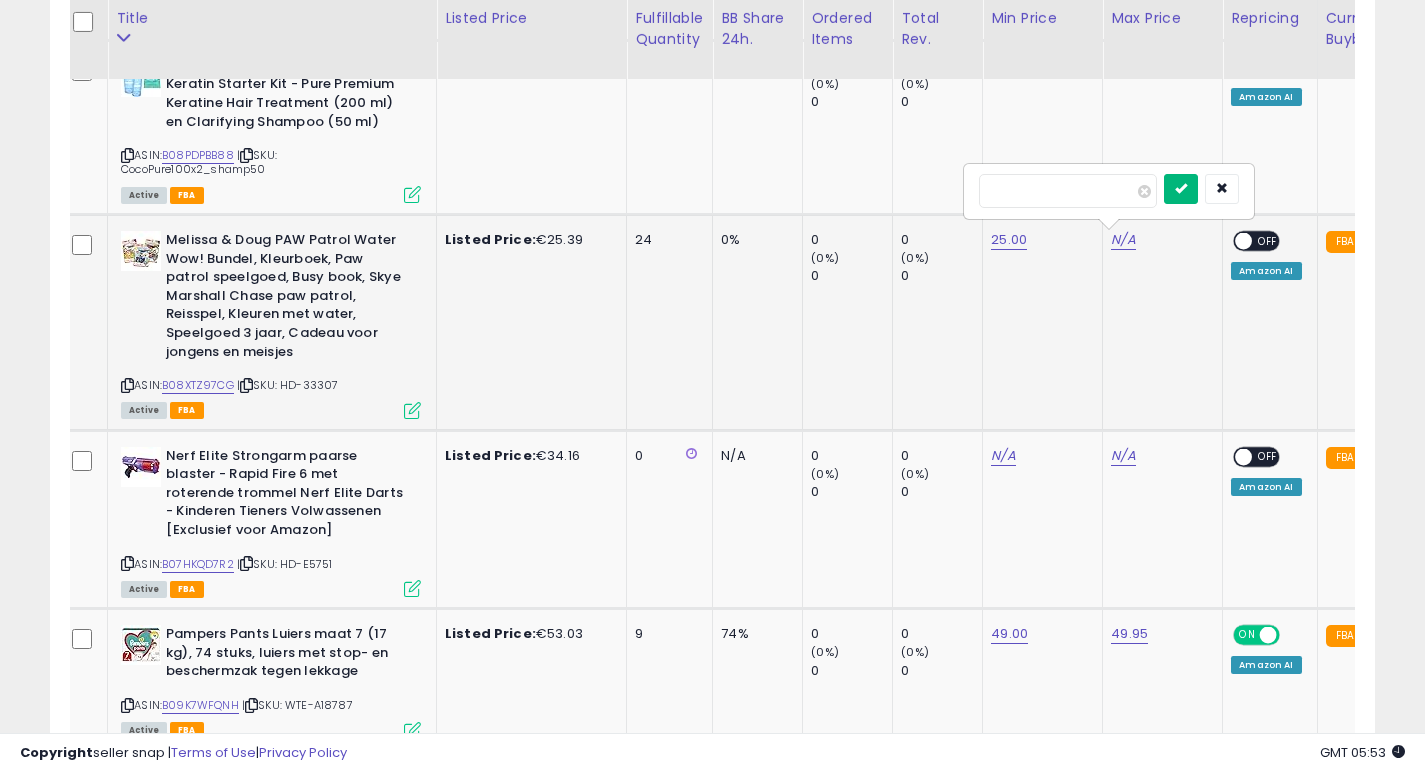 click at bounding box center (1181, 188) 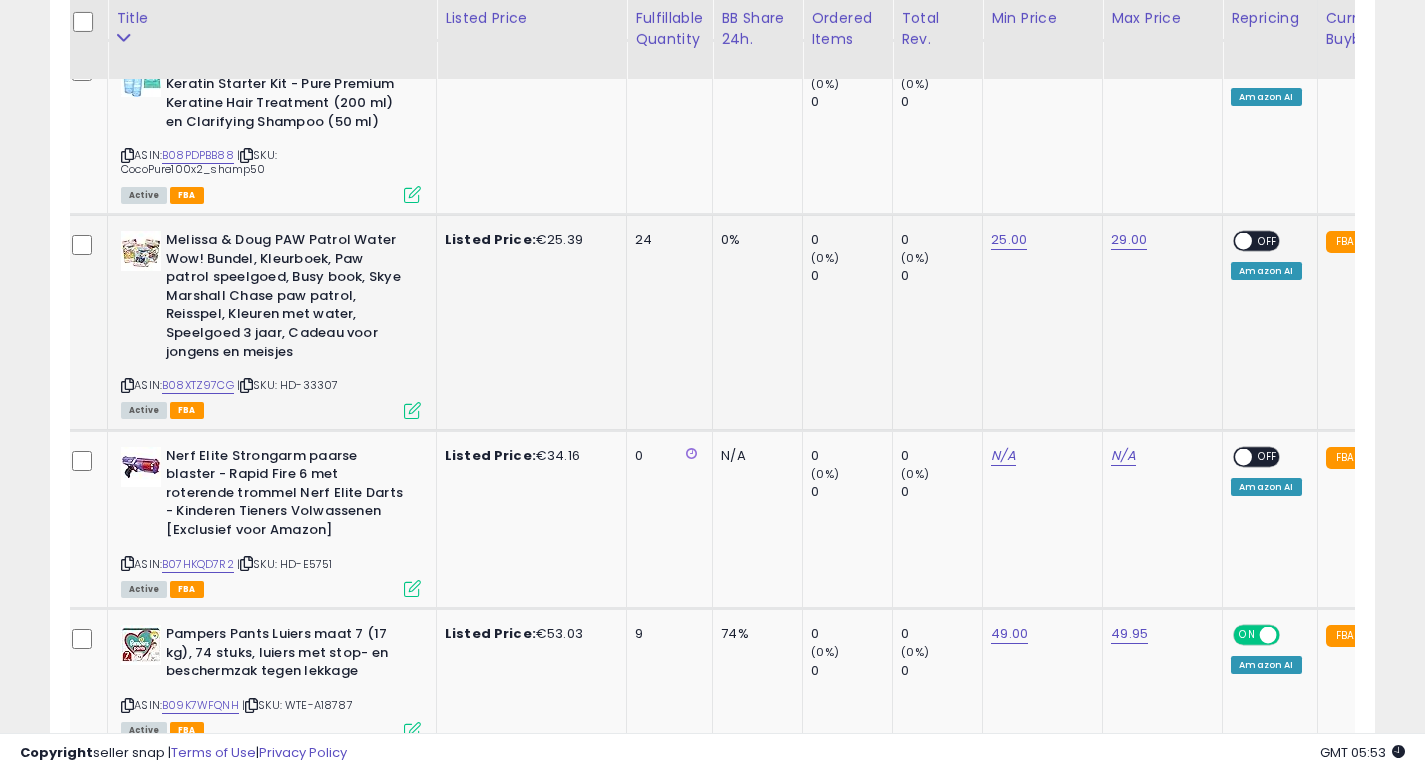 click at bounding box center [1244, 241] 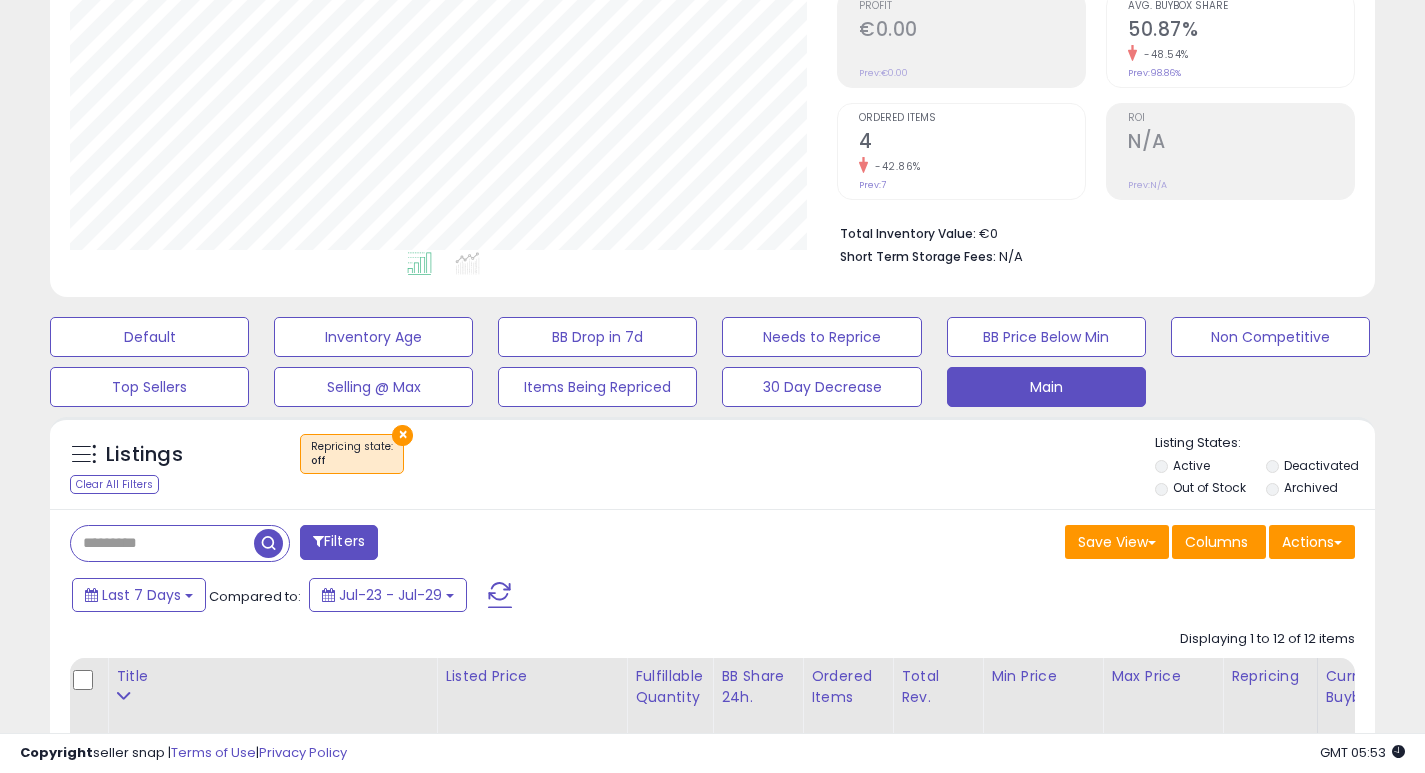 scroll, scrollTop: 0, scrollLeft: 0, axis: both 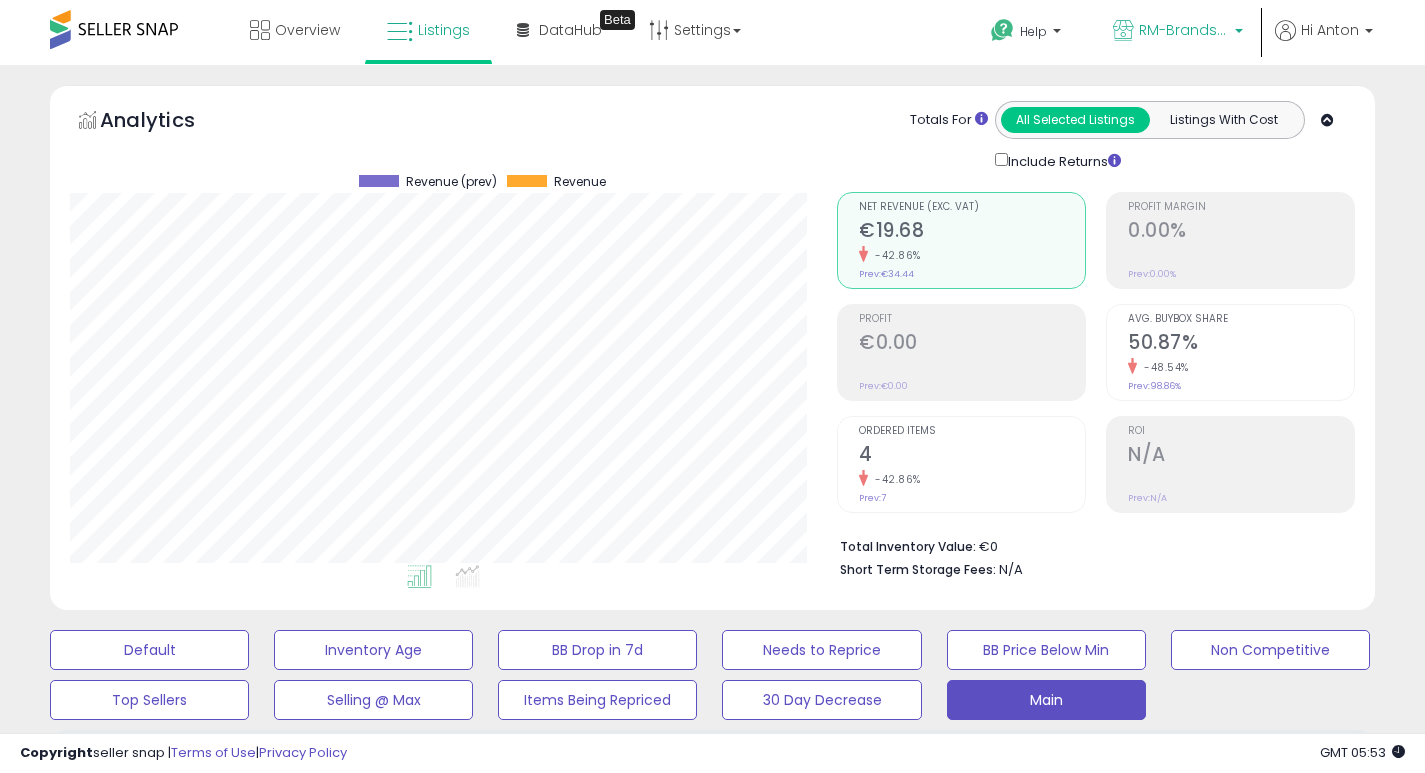 click on "RM-Brands (NL)" at bounding box center [1184, 30] 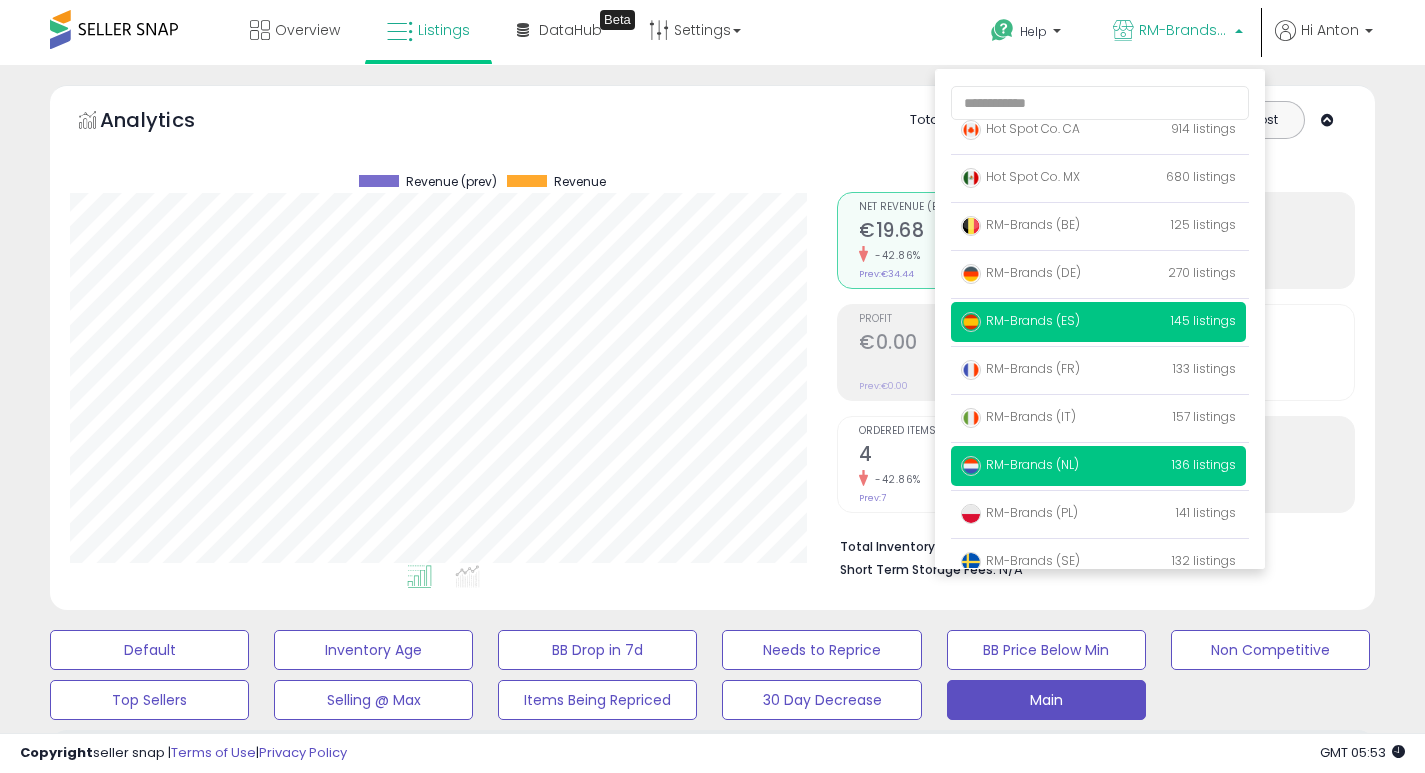scroll, scrollTop: 104, scrollLeft: 0, axis: vertical 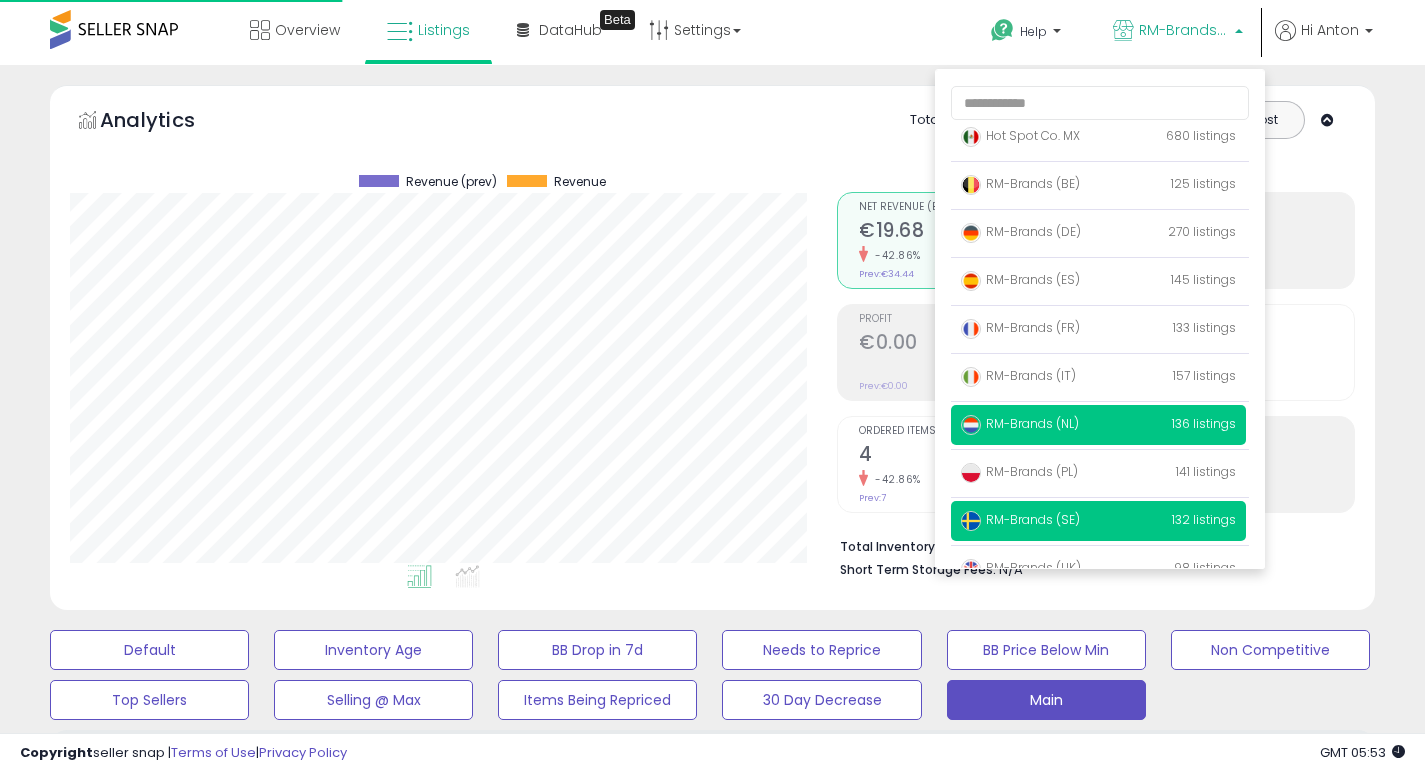 click on "RM-Brands (SE)
132
listings" at bounding box center [1098, 521] 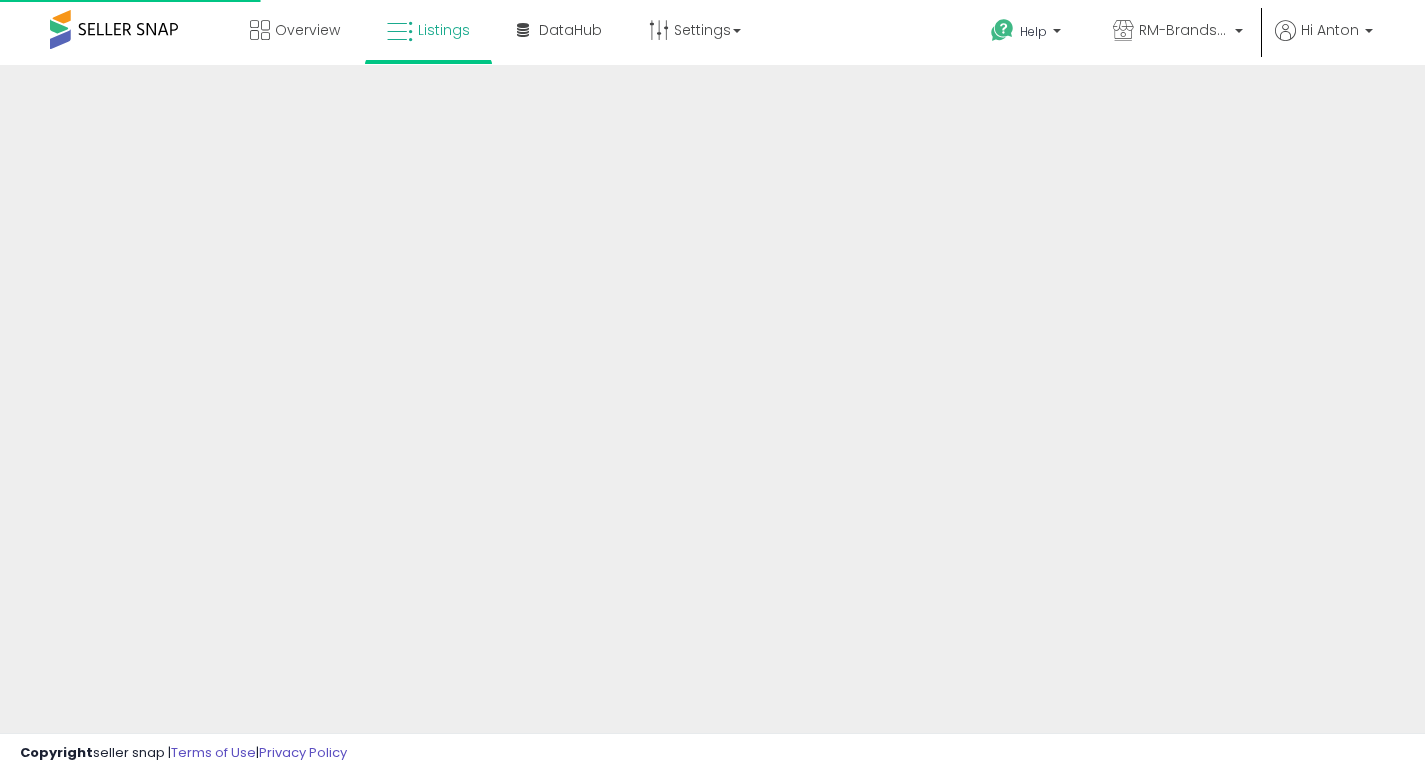scroll, scrollTop: 0, scrollLeft: 0, axis: both 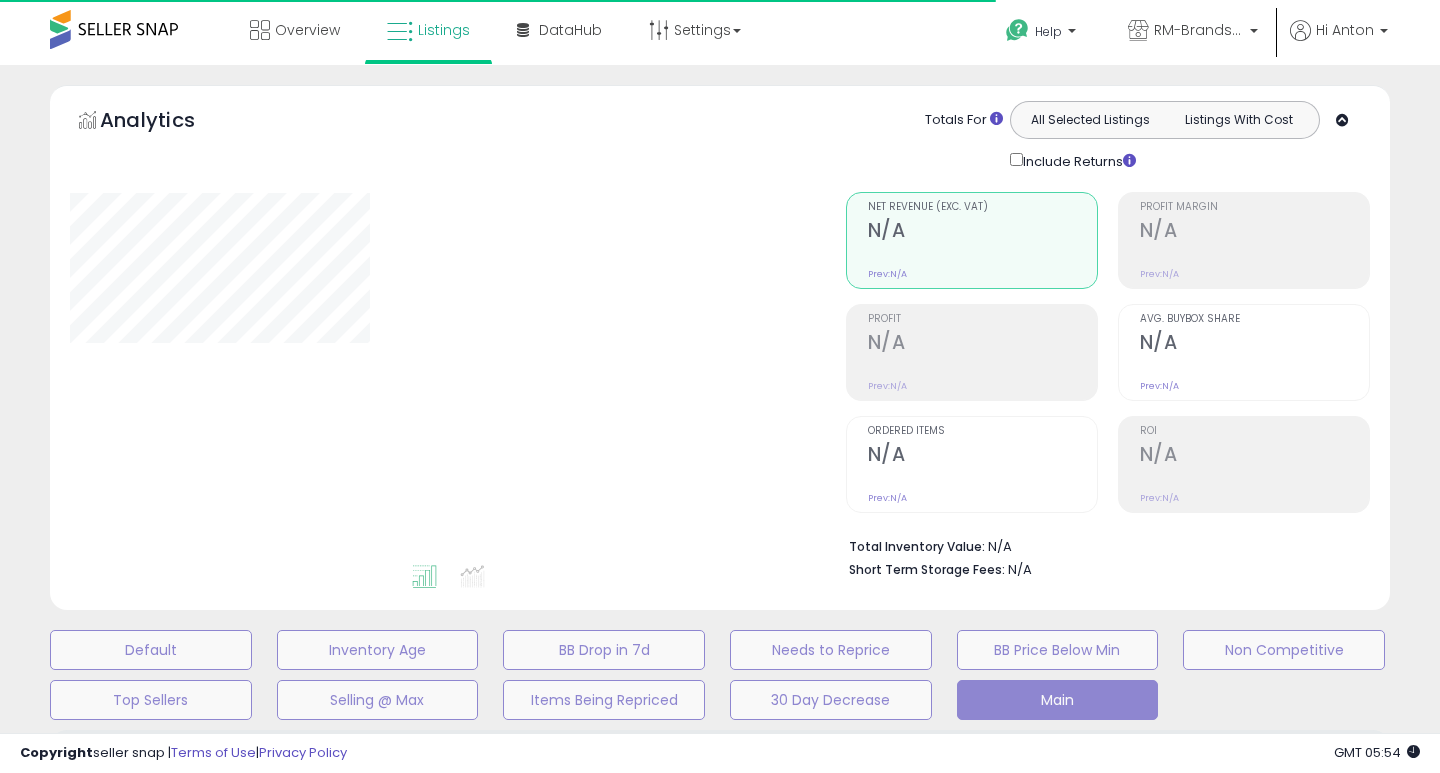select on "**" 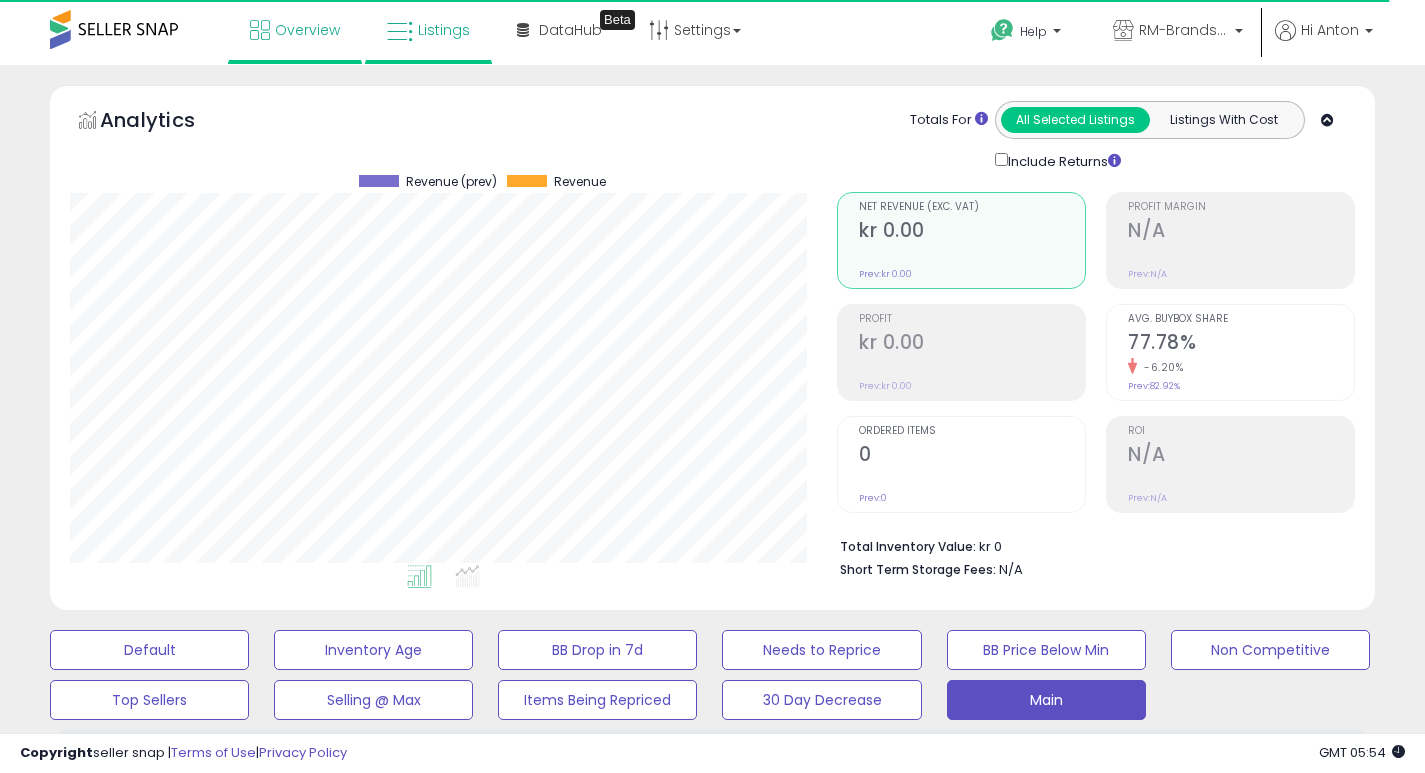 scroll, scrollTop: 999590, scrollLeft: 999233, axis: both 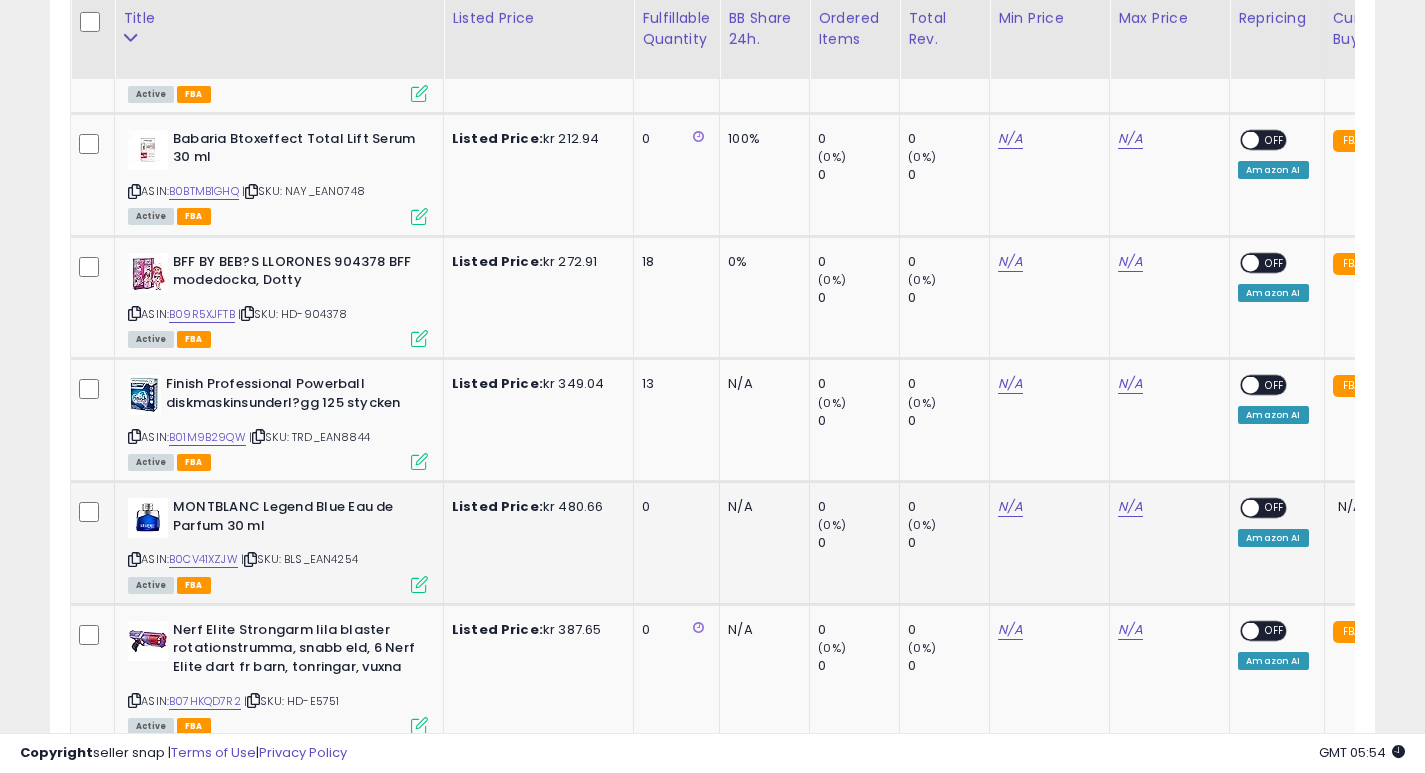 click on "0" 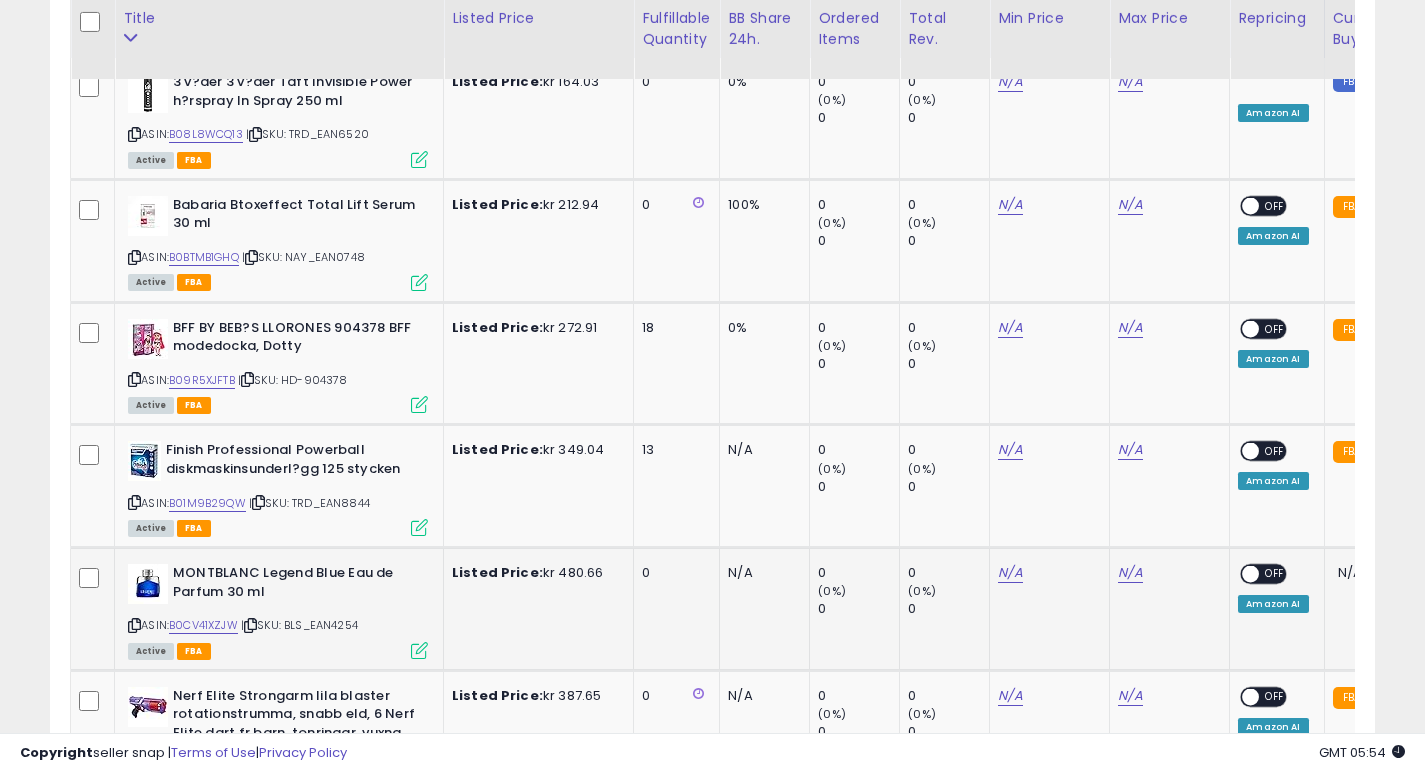 scroll, scrollTop: 991, scrollLeft: 0, axis: vertical 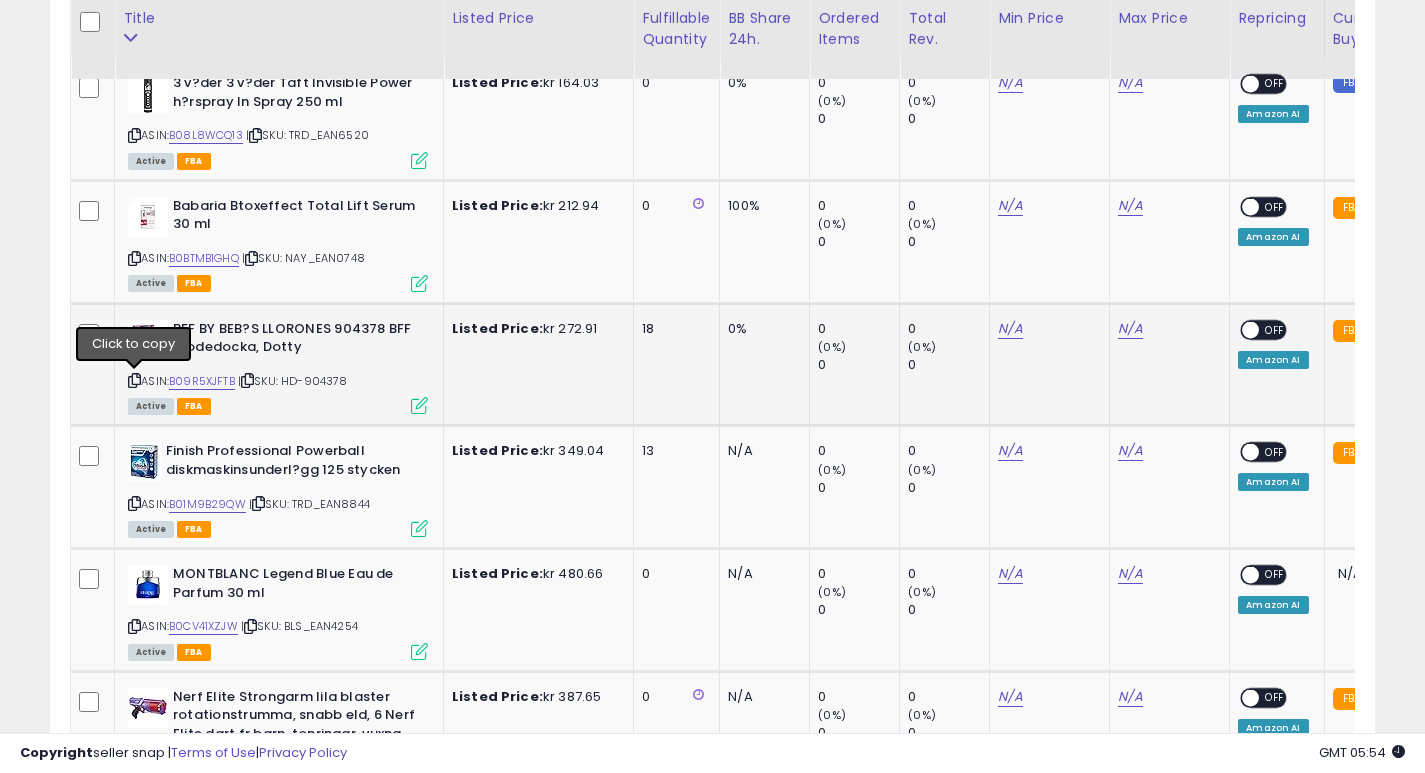 click at bounding box center (134, 380) 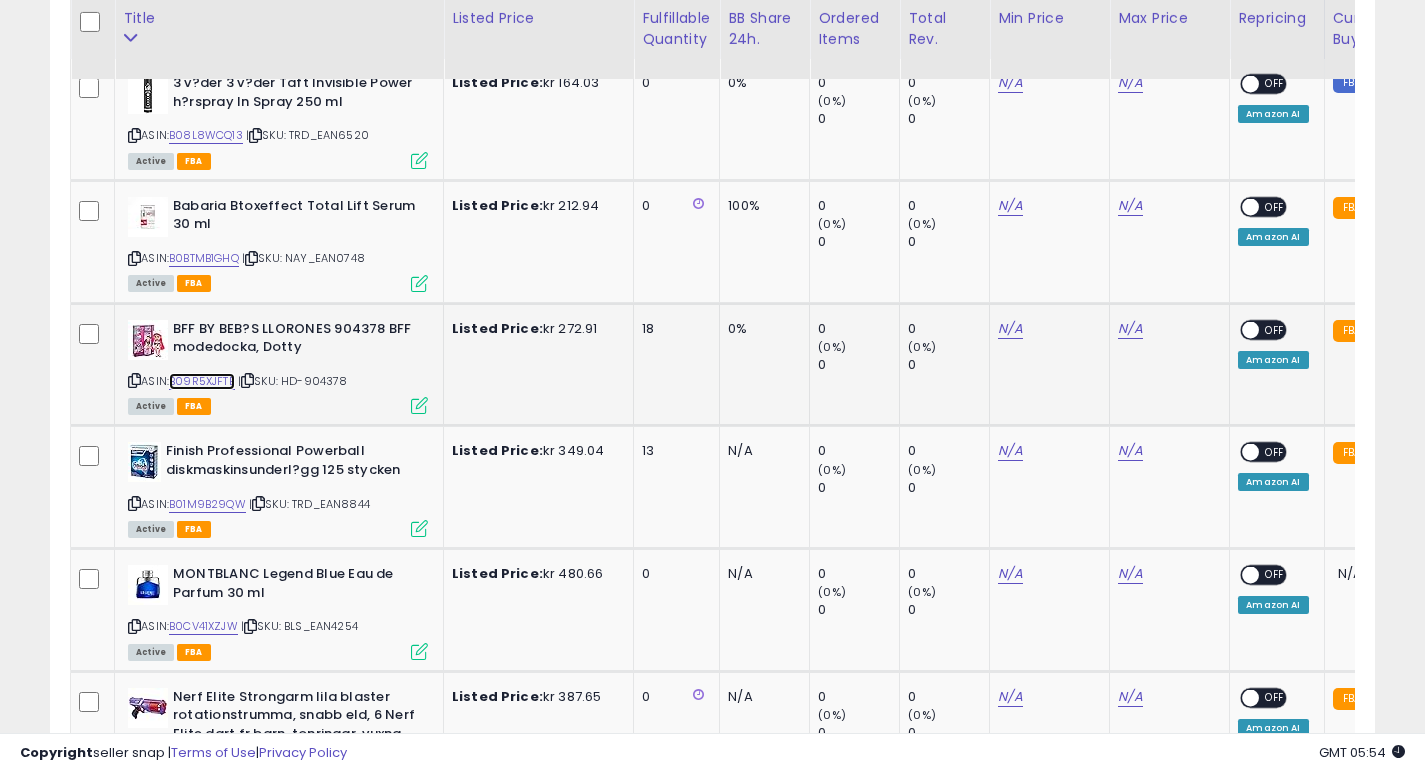 click on "B09R5XJFTB" at bounding box center [202, 381] 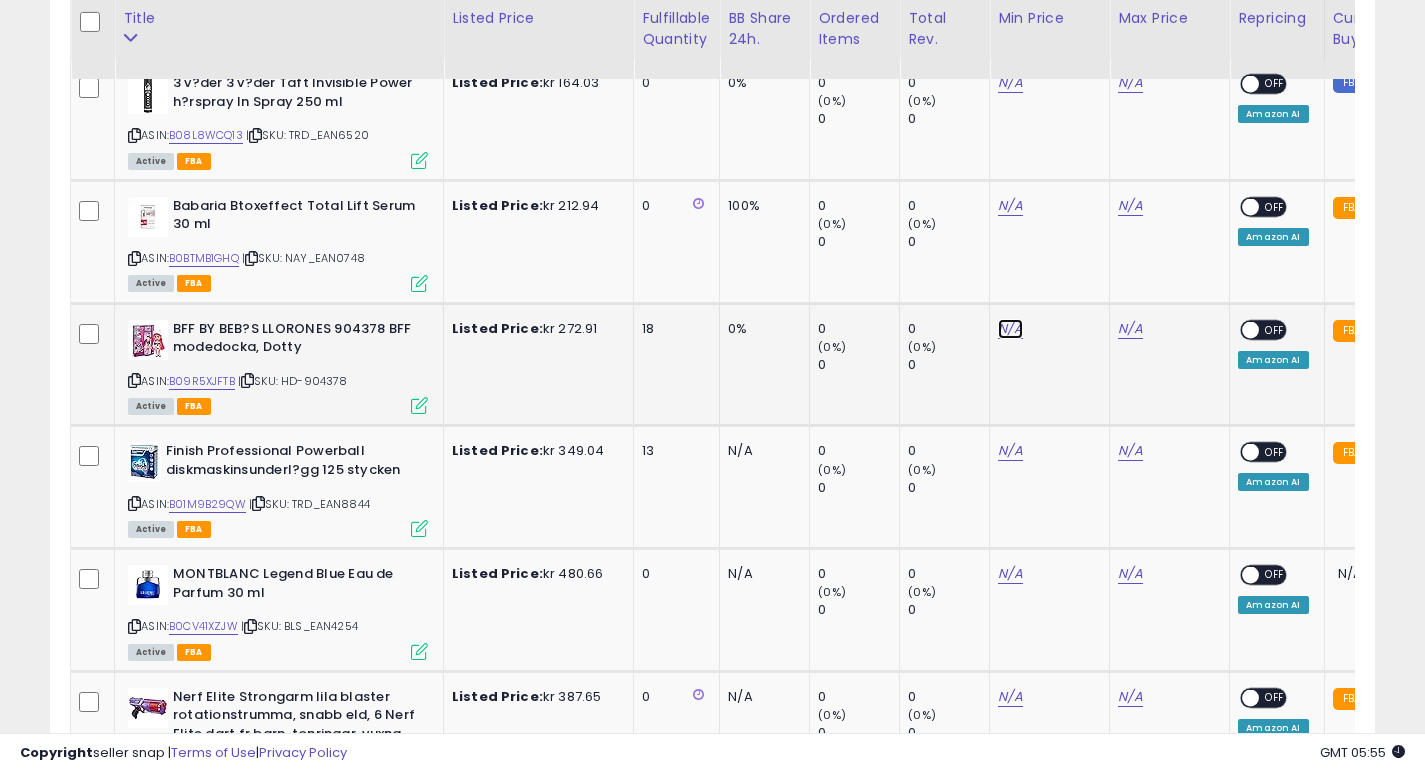 click on "N/A" at bounding box center [1010, 83] 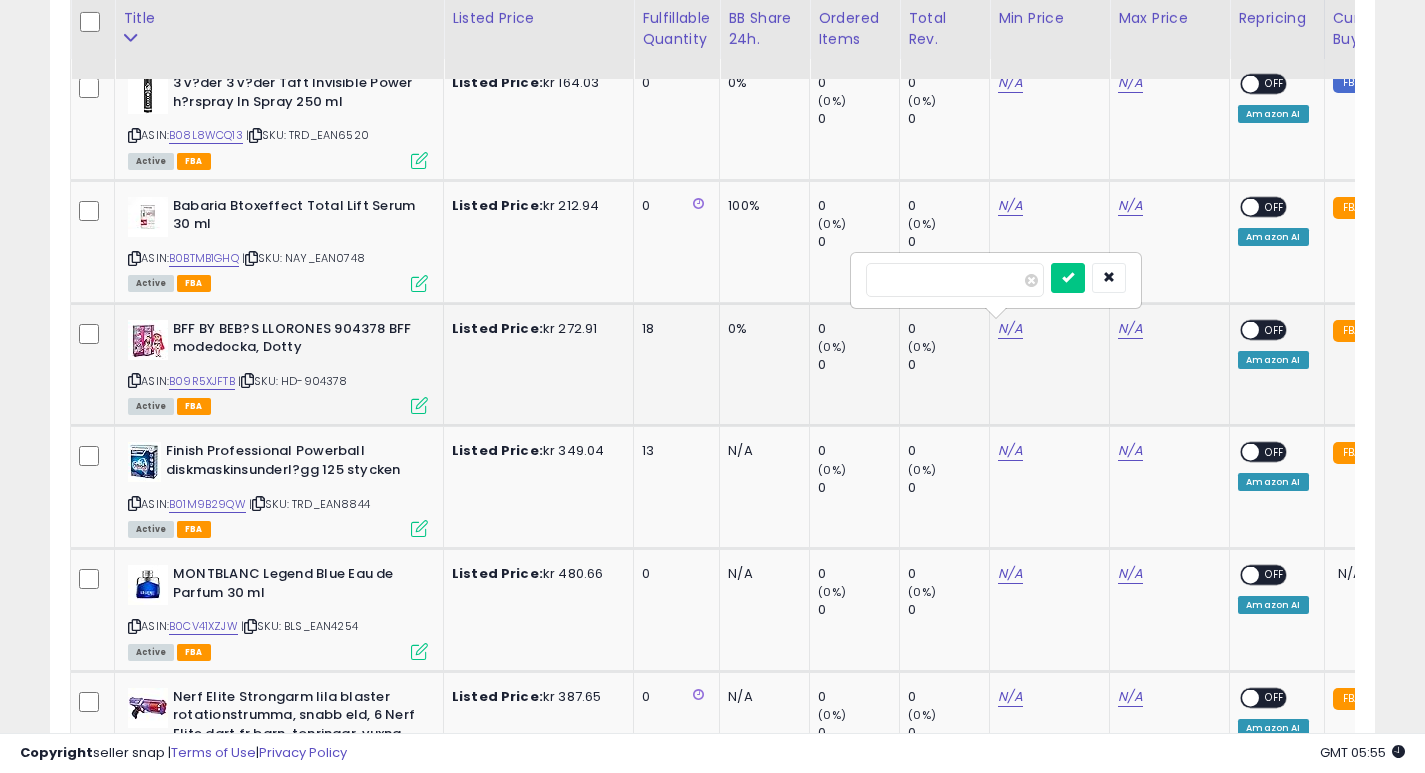 type on "***" 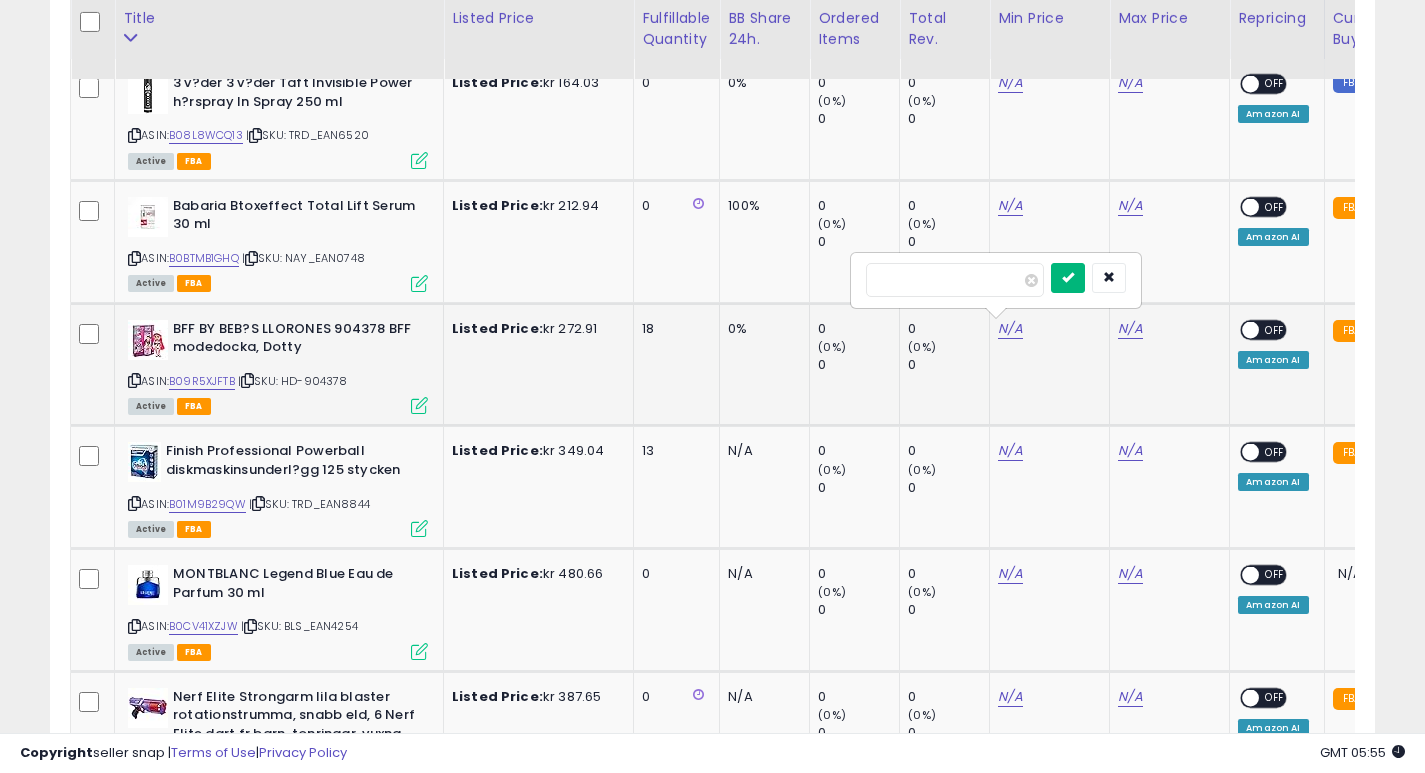 click at bounding box center [1068, 277] 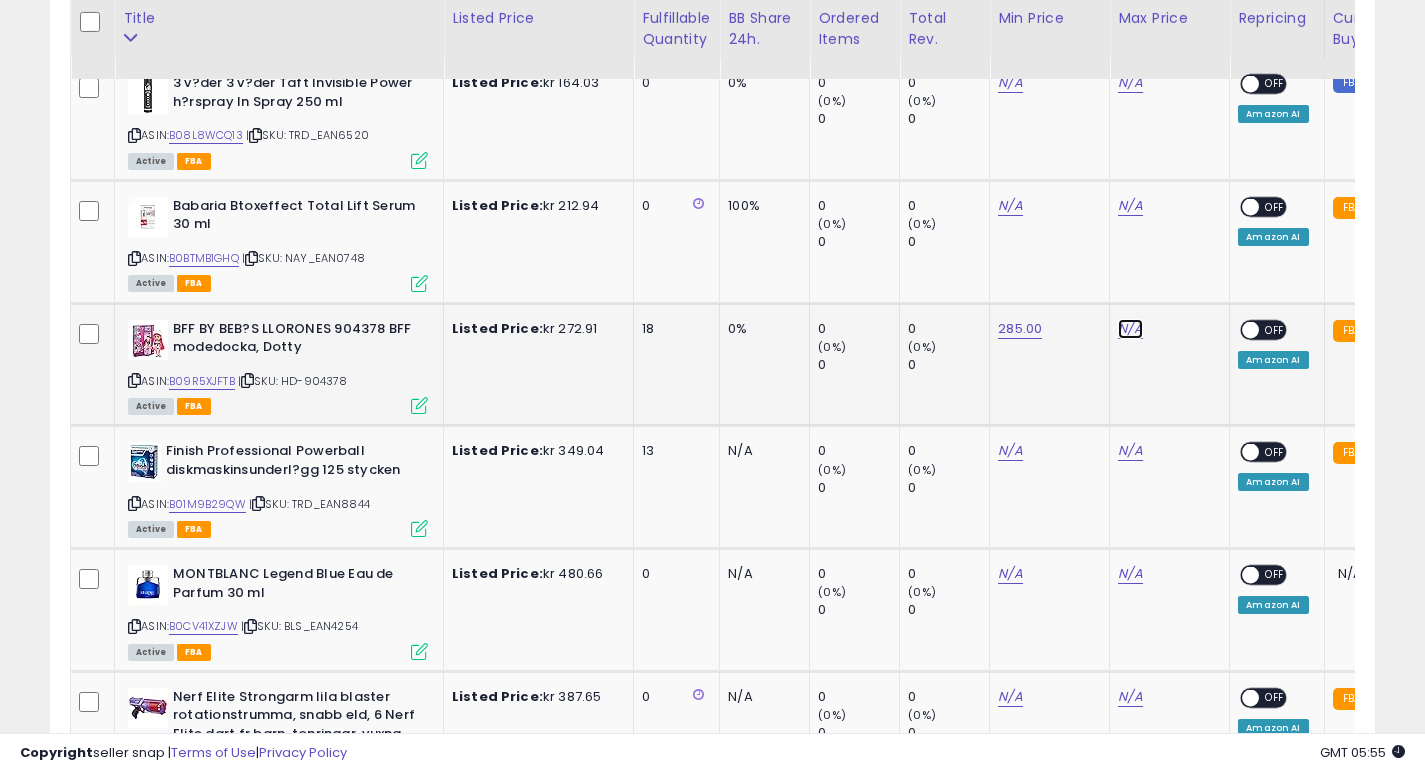 click on "N/A" at bounding box center (1130, 83) 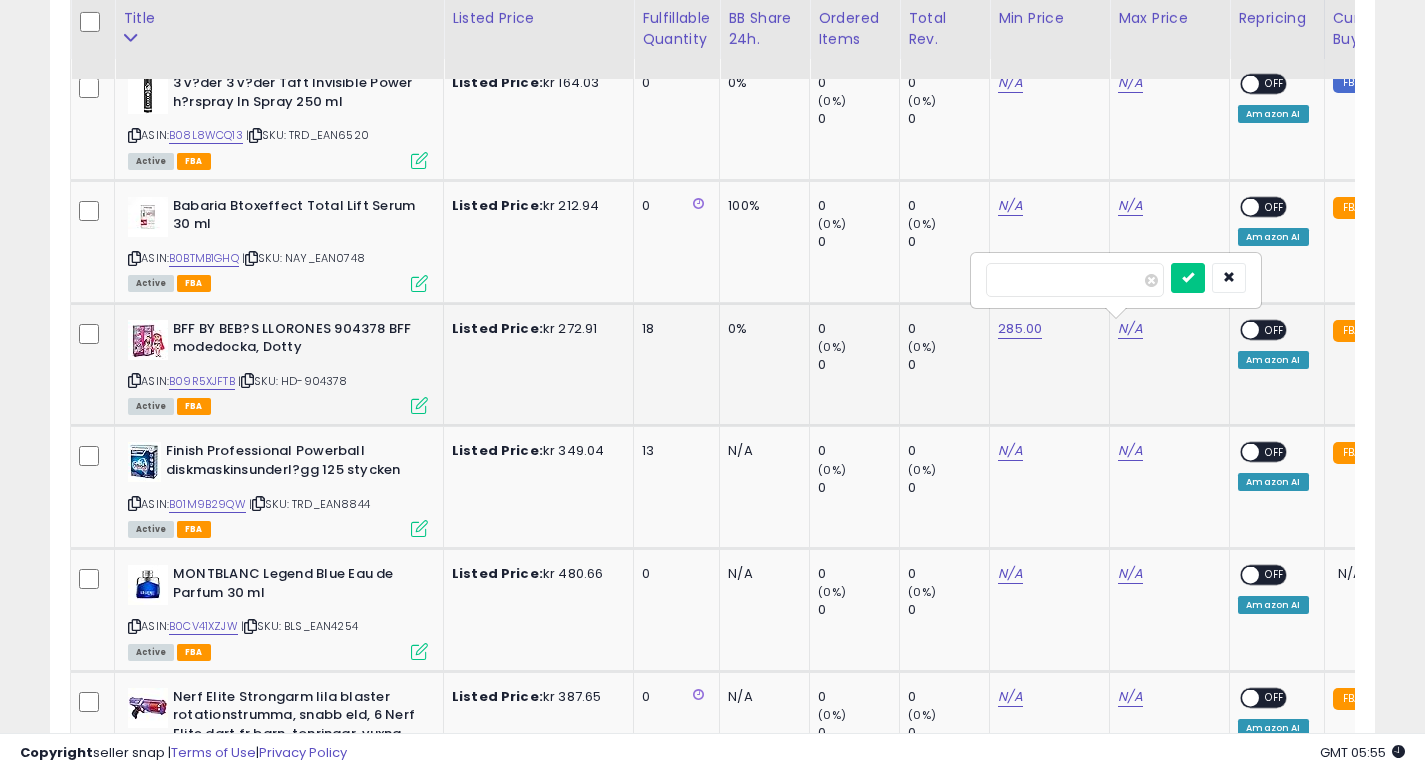 type on "***" 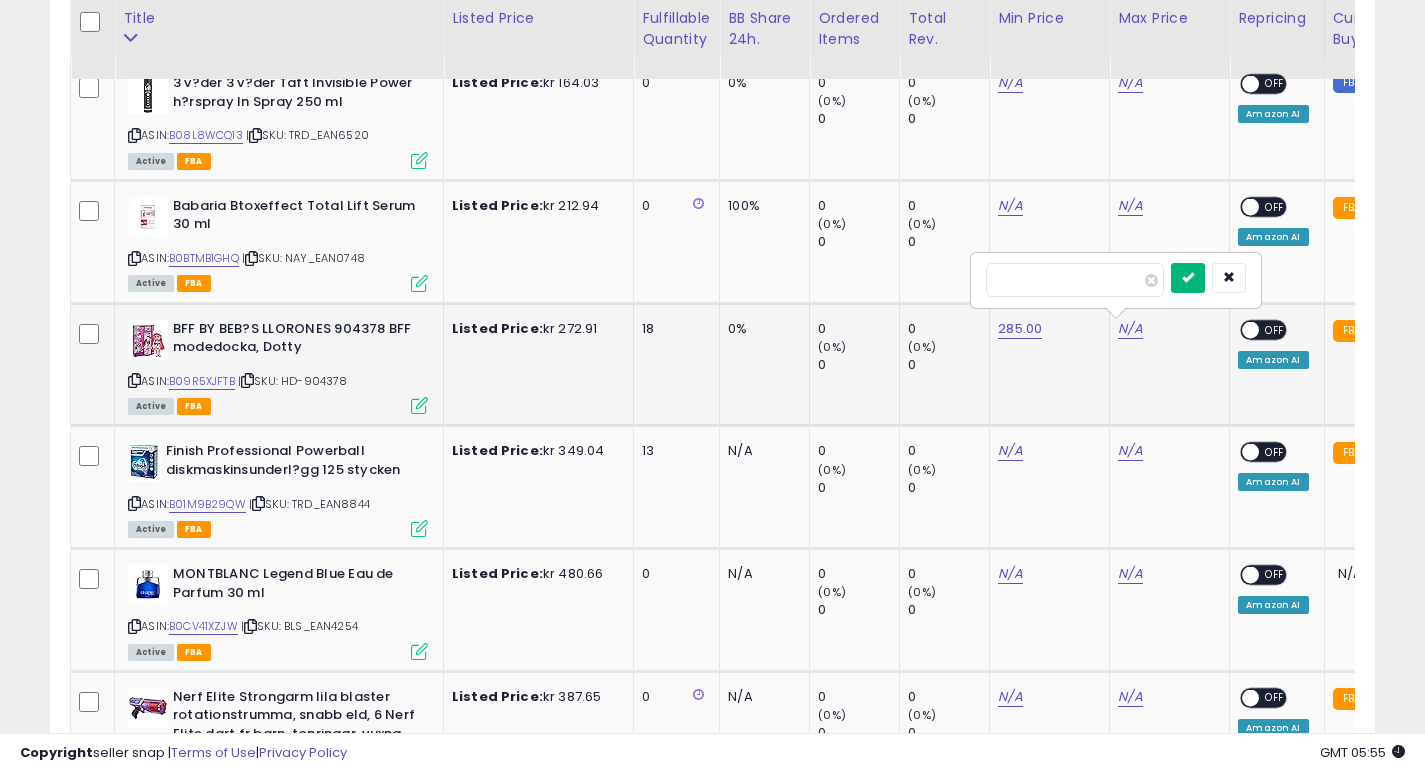 click at bounding box center [1188, 278] 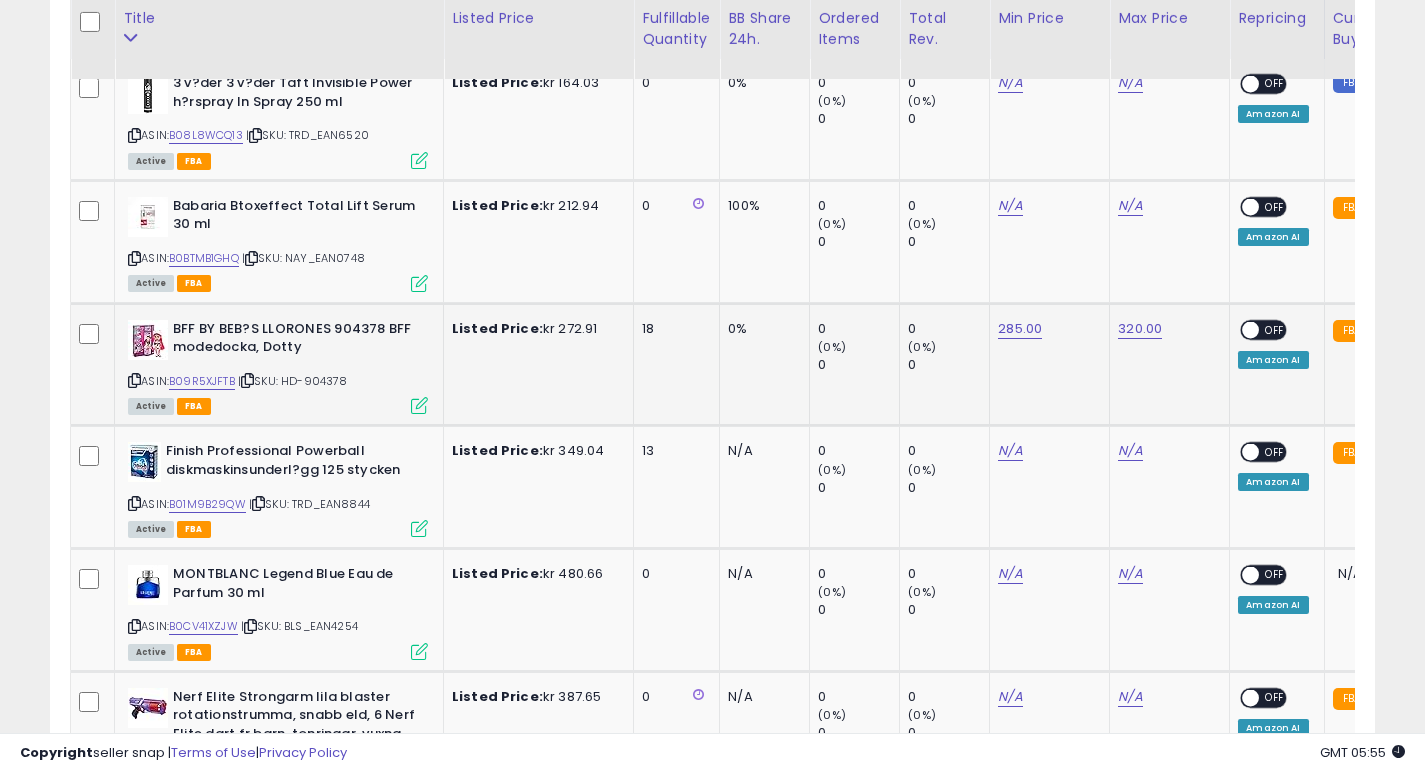 click at bounding box center [1251, 329] 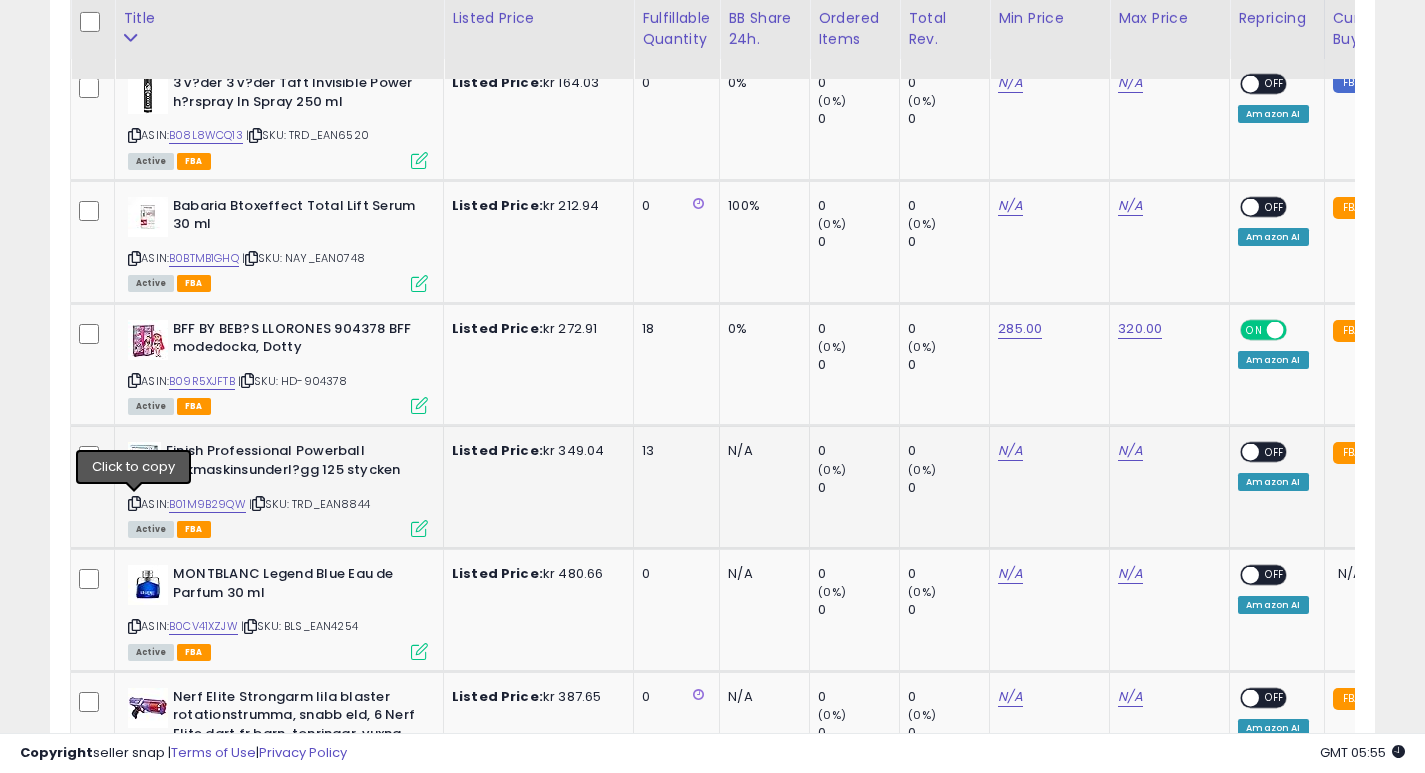 click at bounding box center (134, 503) 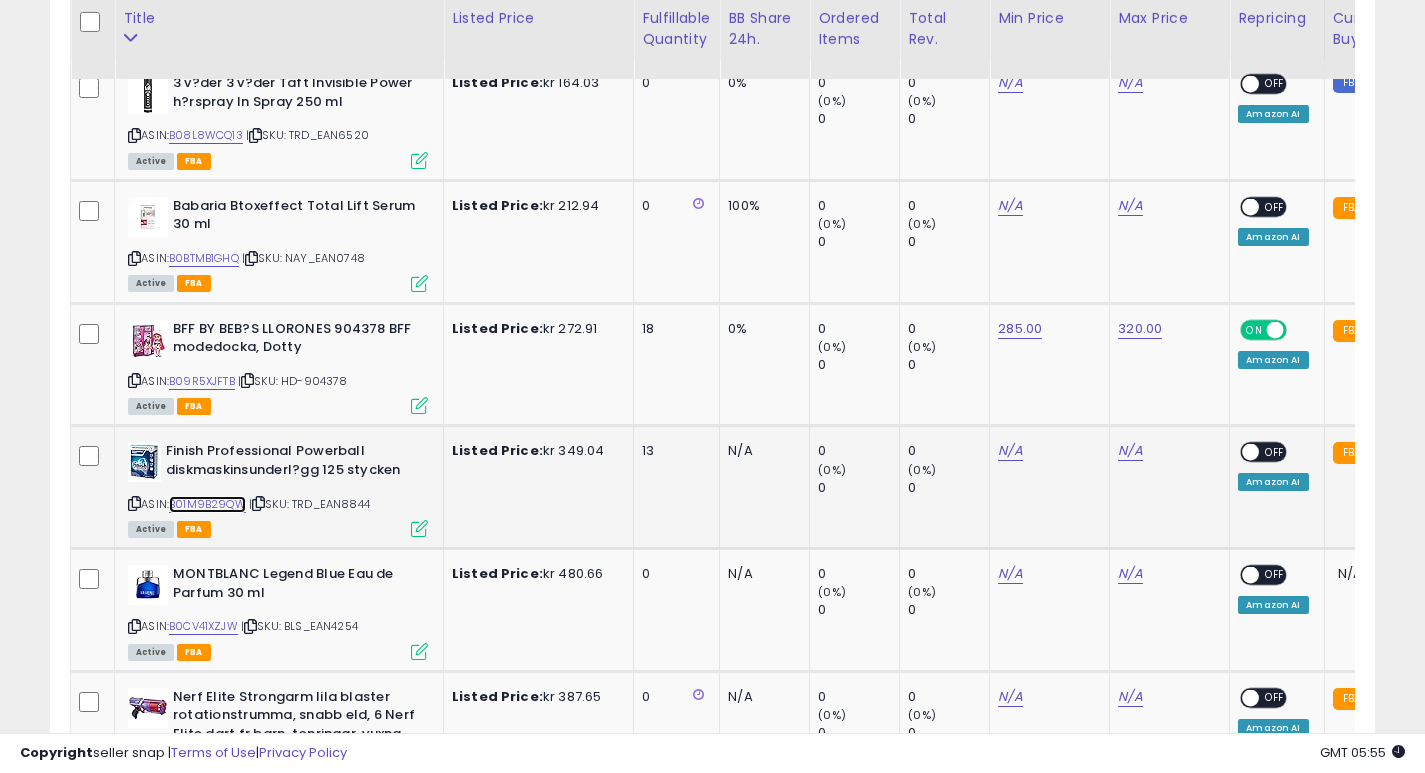 click on "B01M9B29QW" at bounding box center (207, 504) 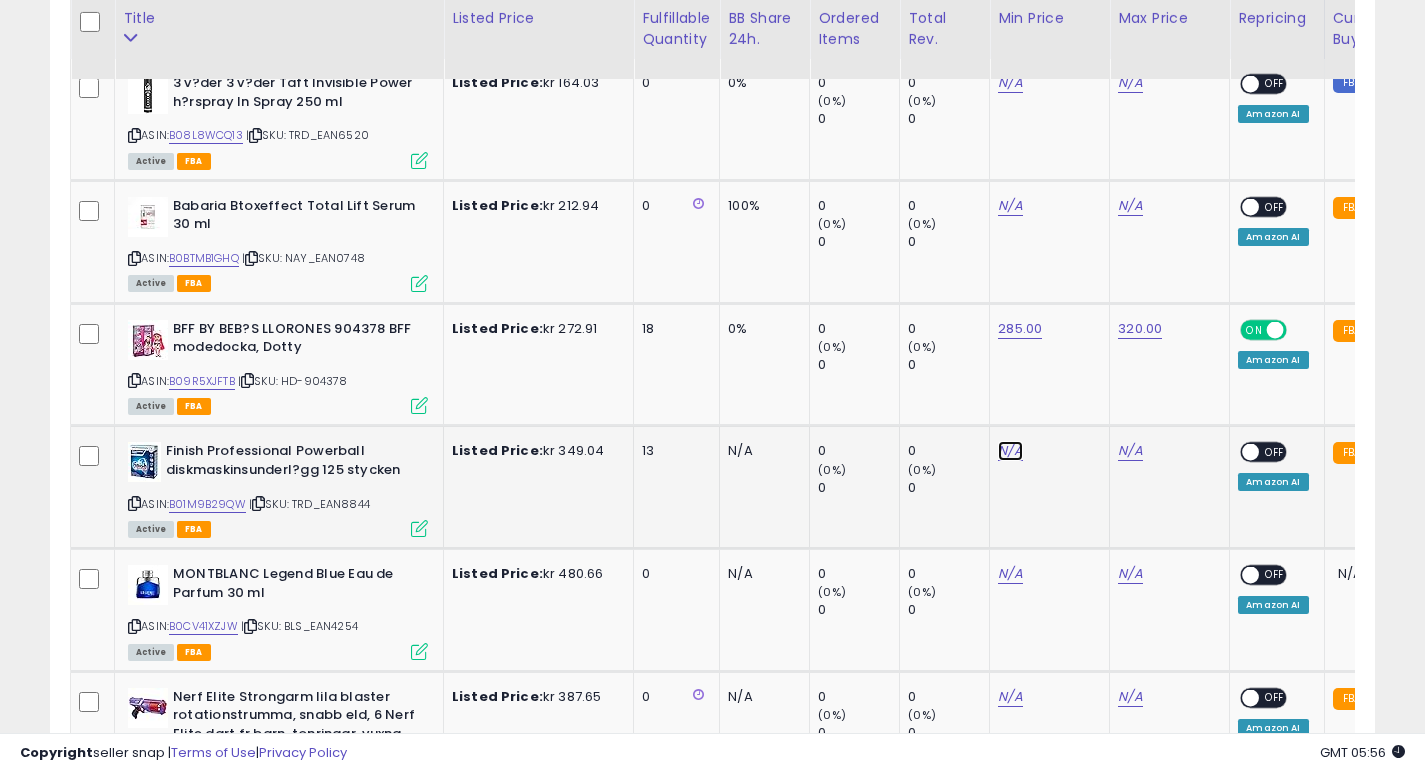 click on "N/A" at bounding box center [1010, 83] 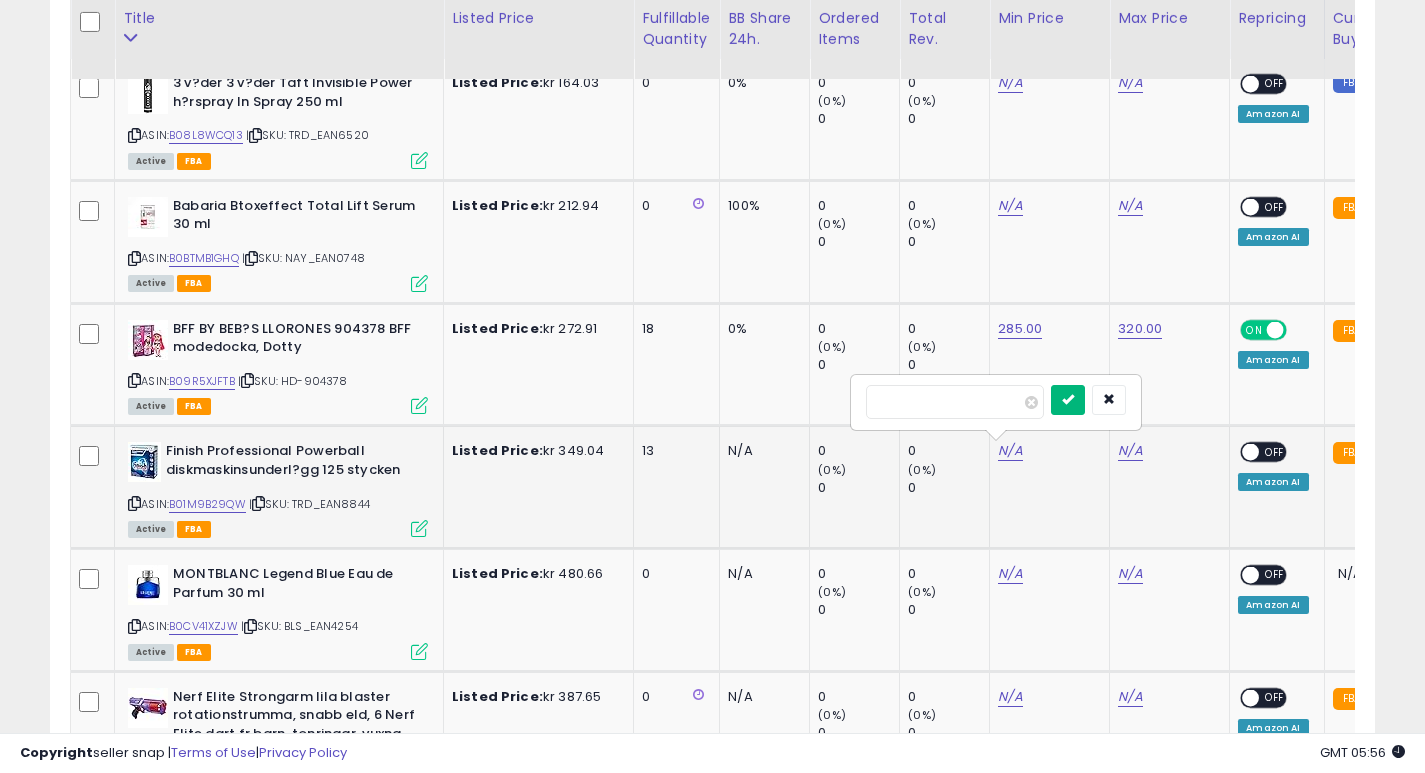 type on "***" 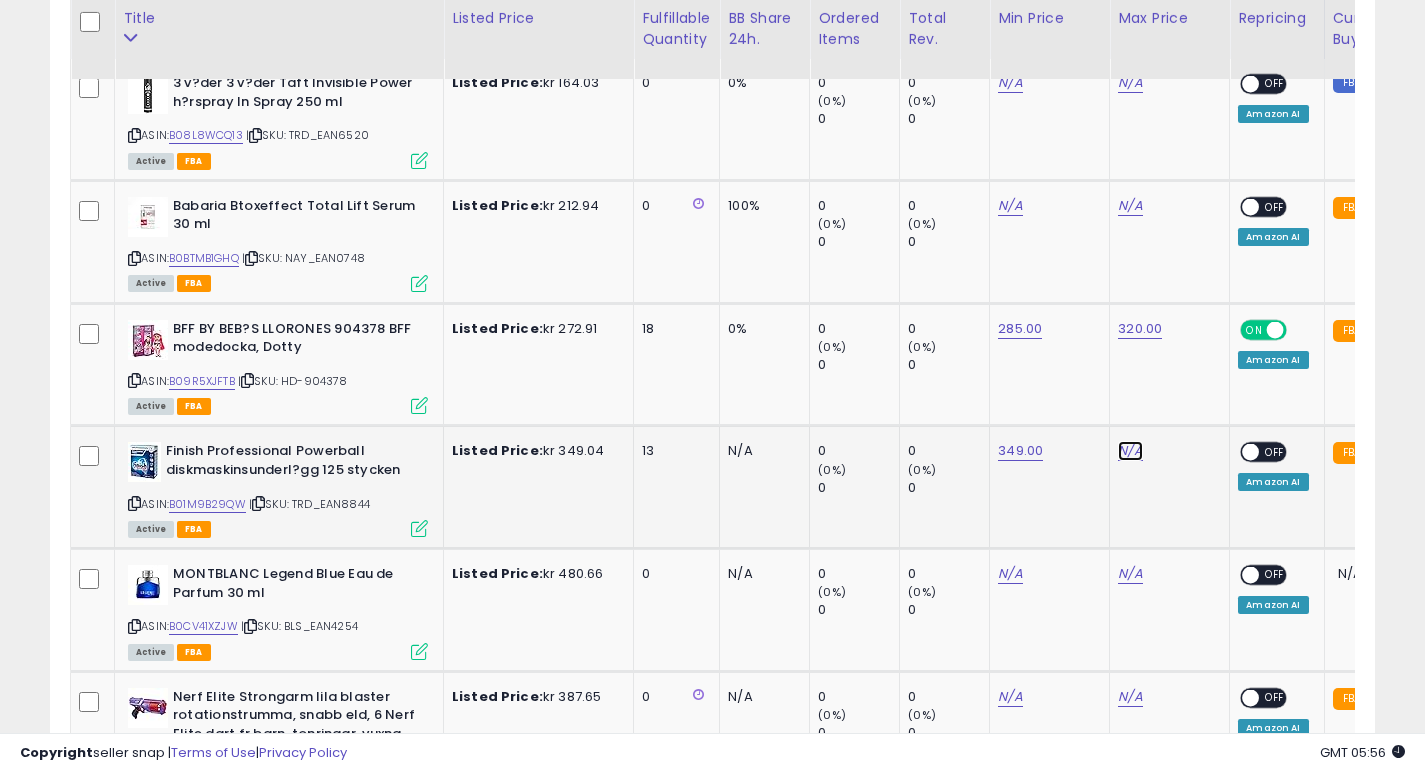 click on "N/A" at bounding box center [1130, 83] 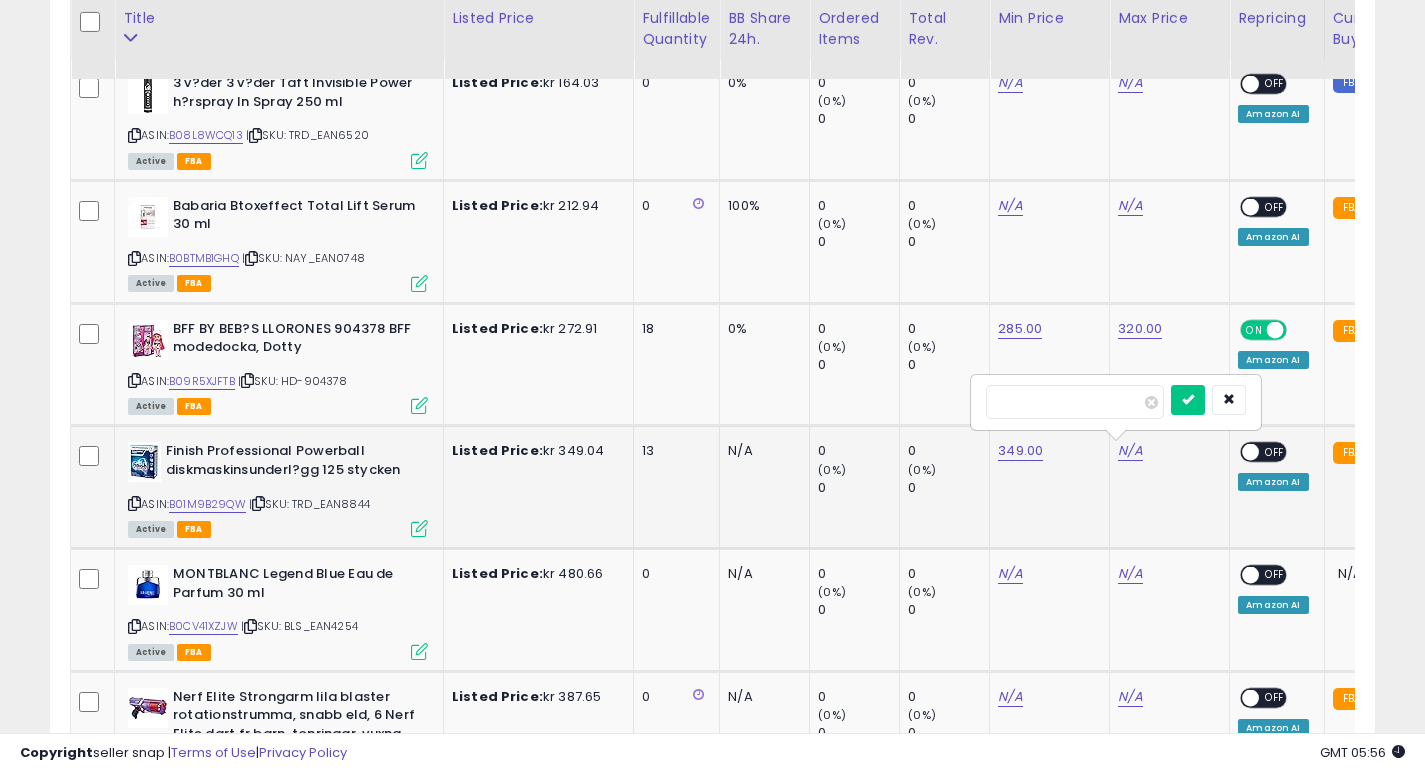 type on "***" 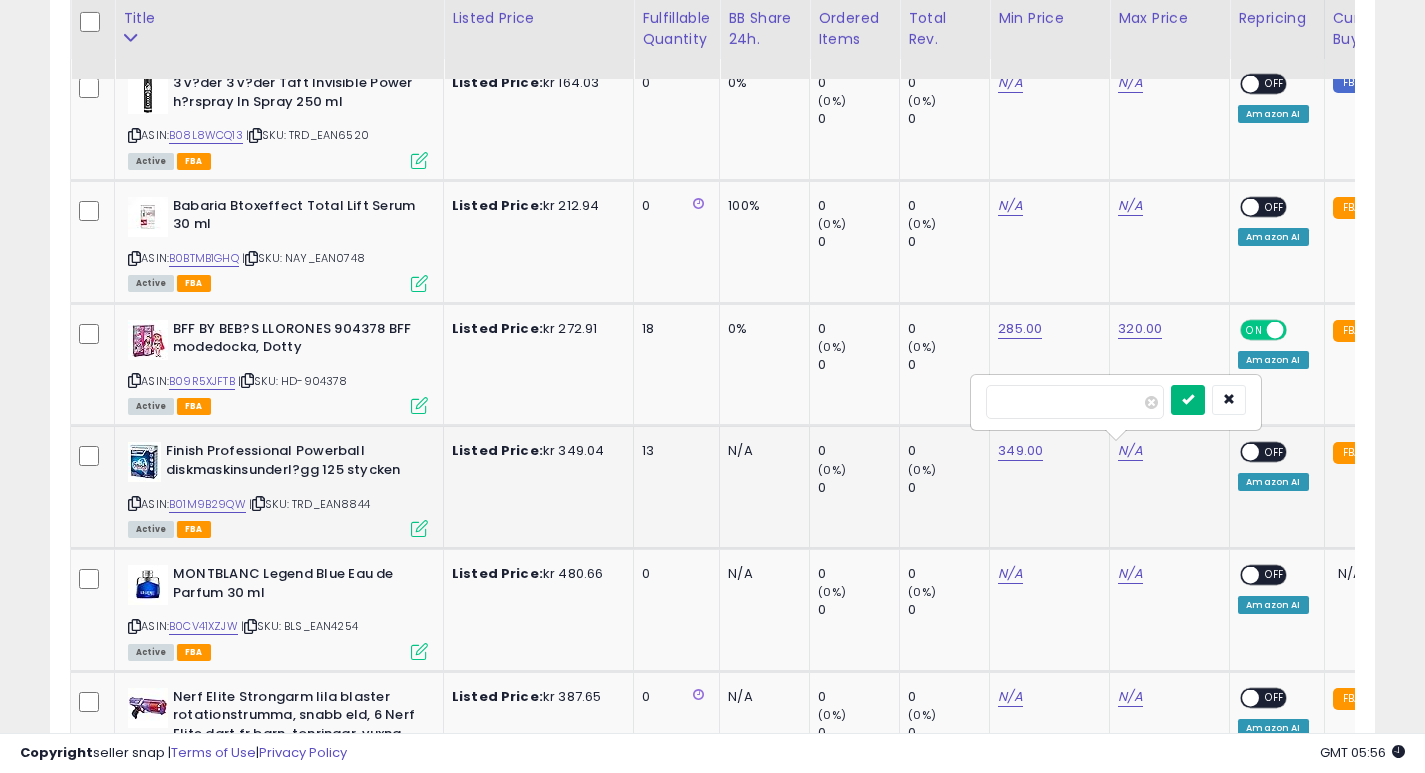 click at bounding box center [1188, 400] 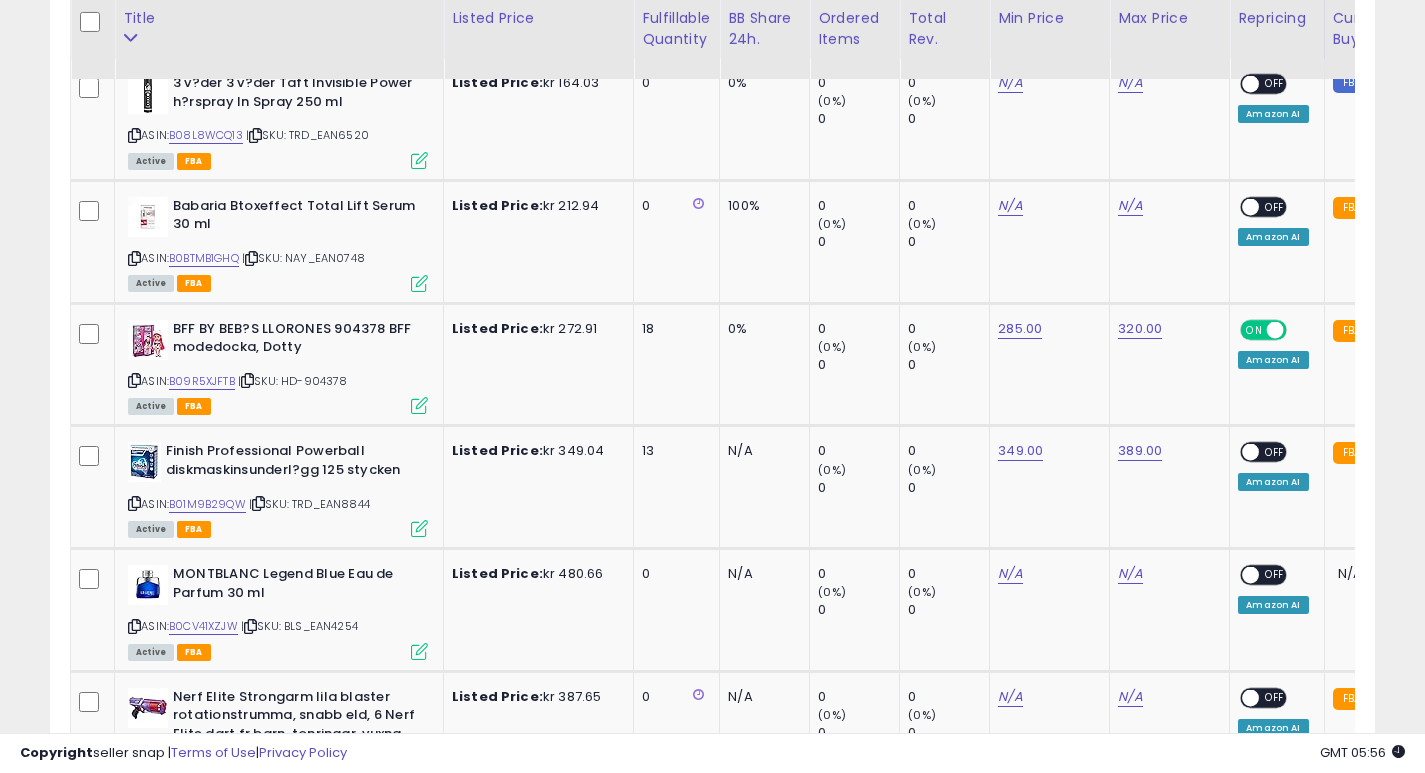 click on "320.00" 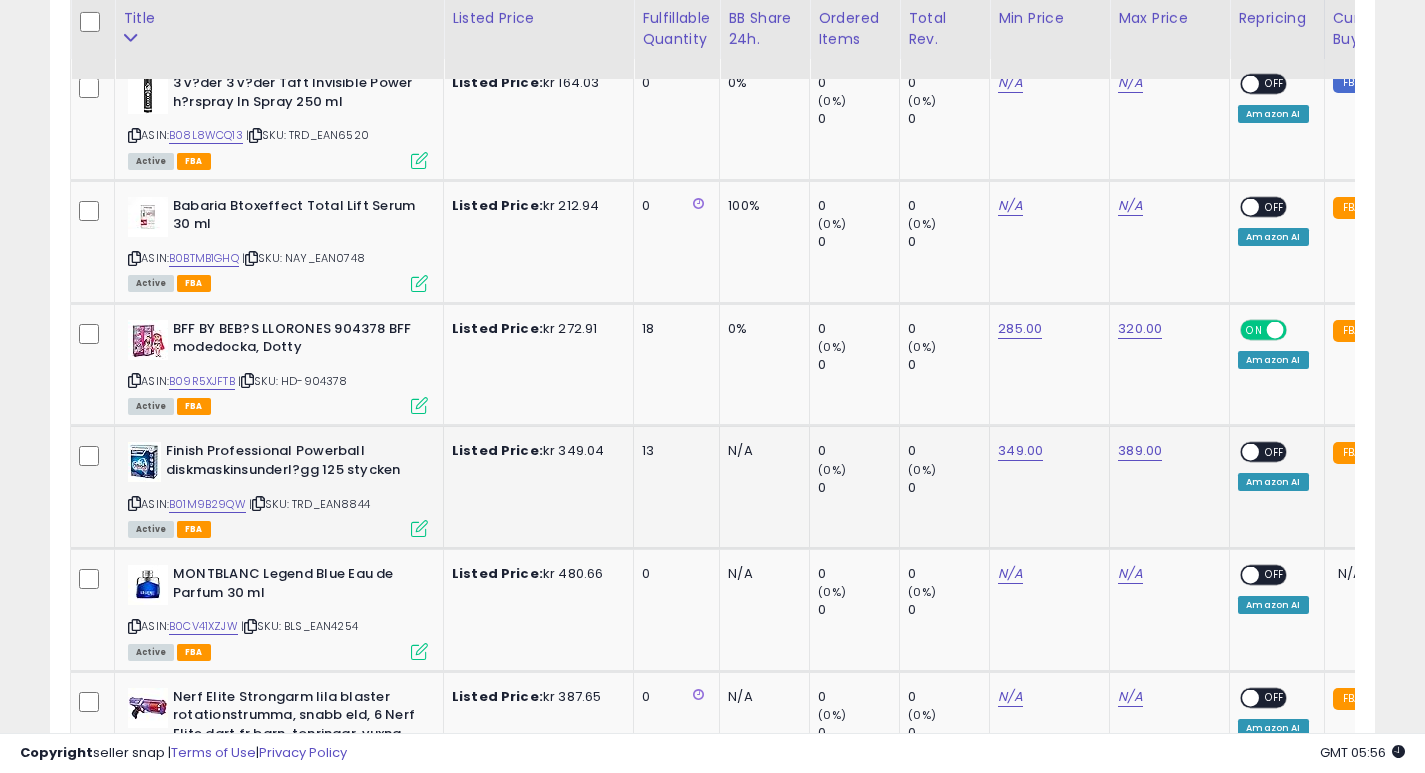 click at bounding box center [1251, 452] 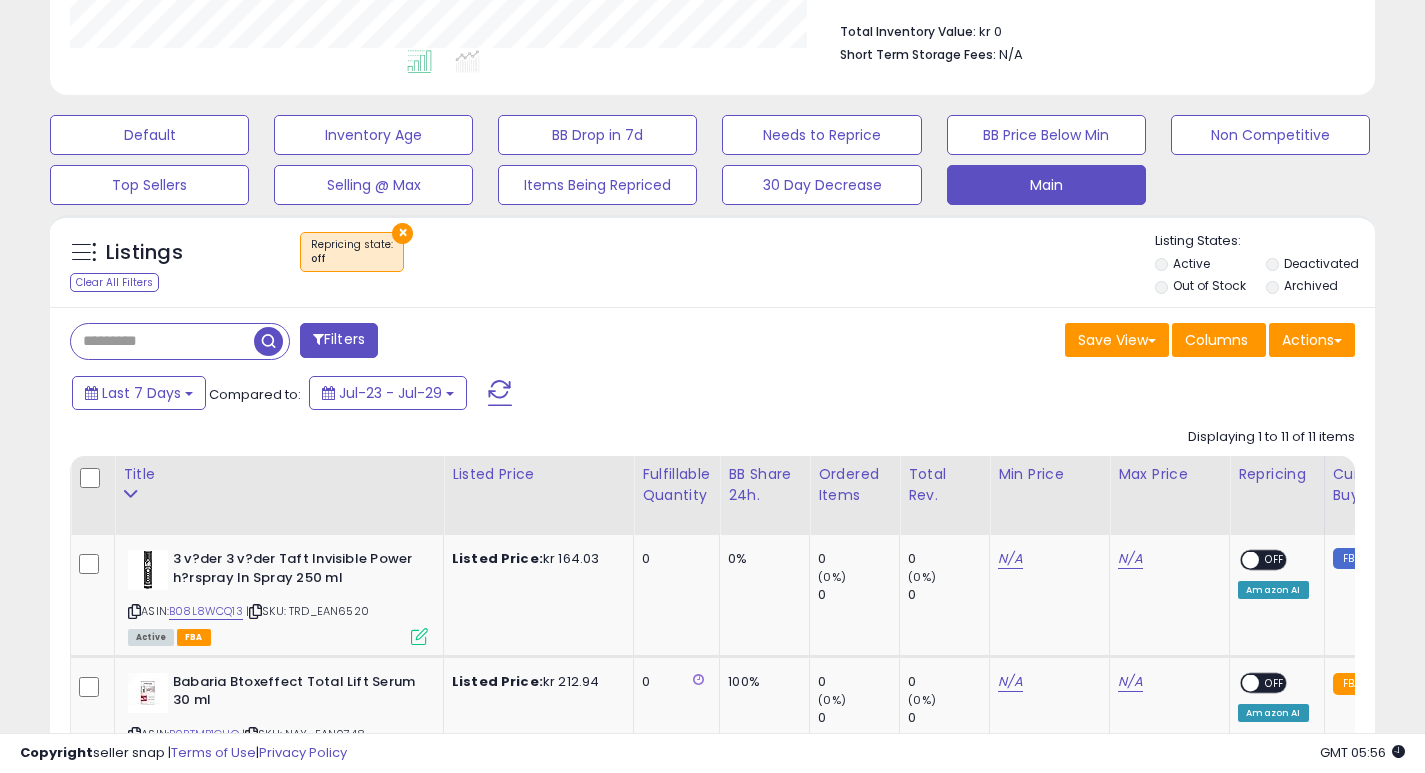scroll, scrollTop: 0, scrollLeft: 0, axis: both 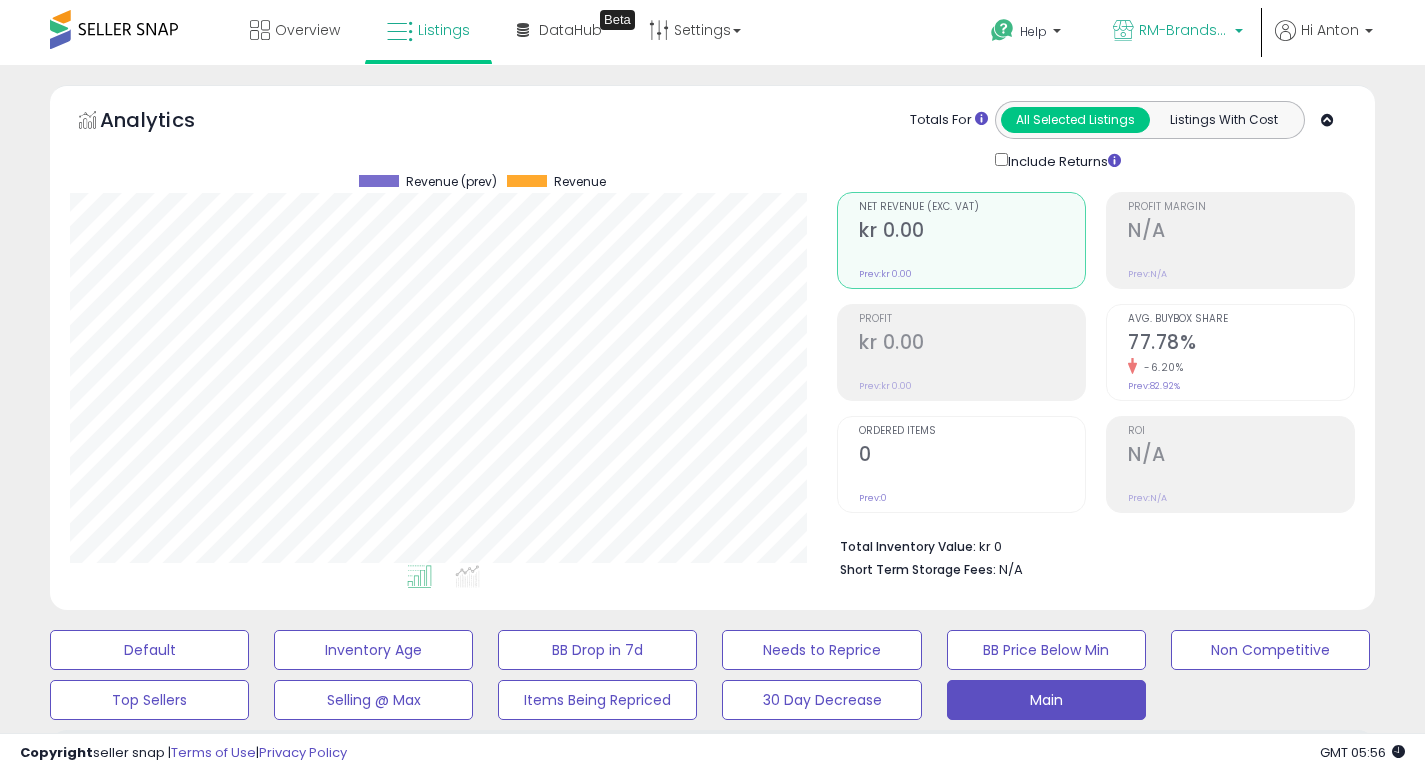 click on "RM-Brands (SE)" at bounding box center (1184, 30) 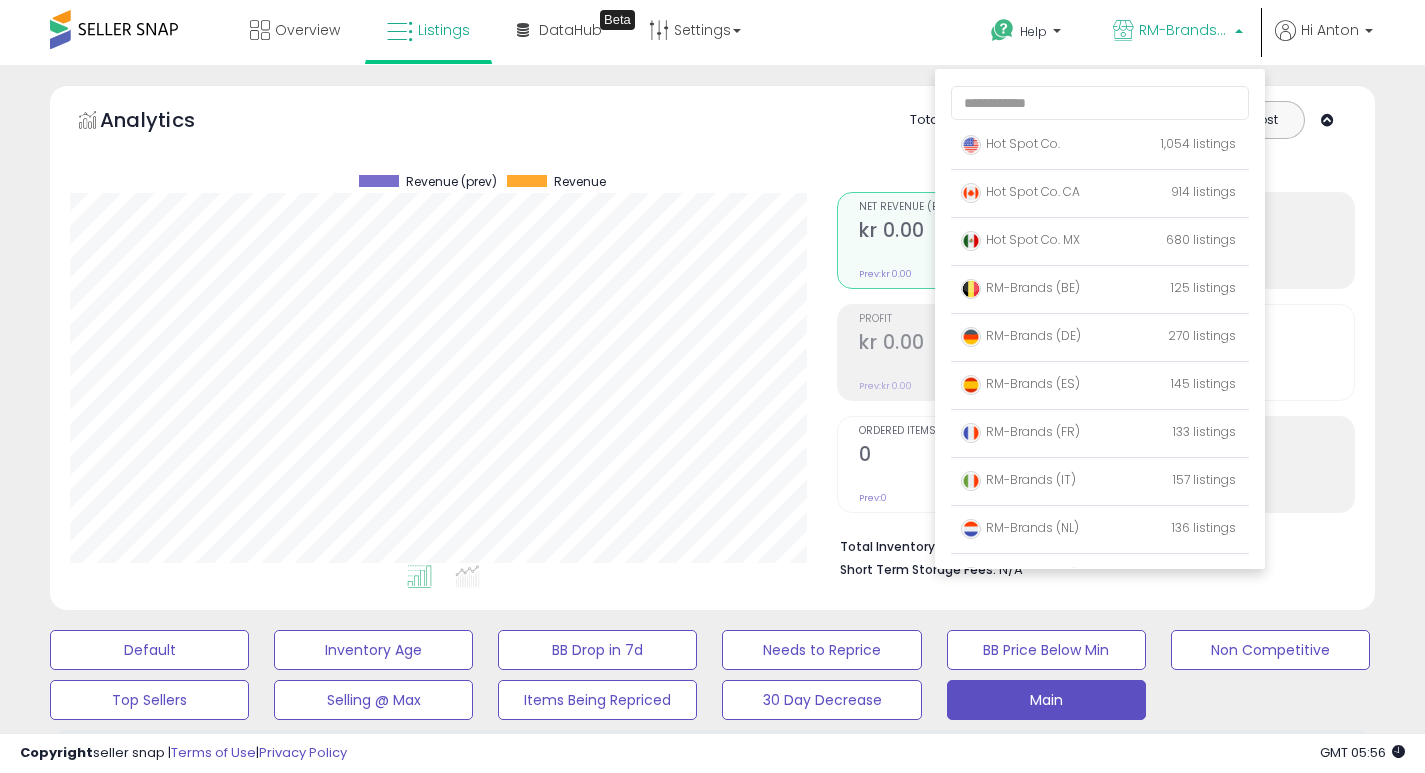 scroll, scrollTop: 130, scrollLeft: 0, axis: vertical 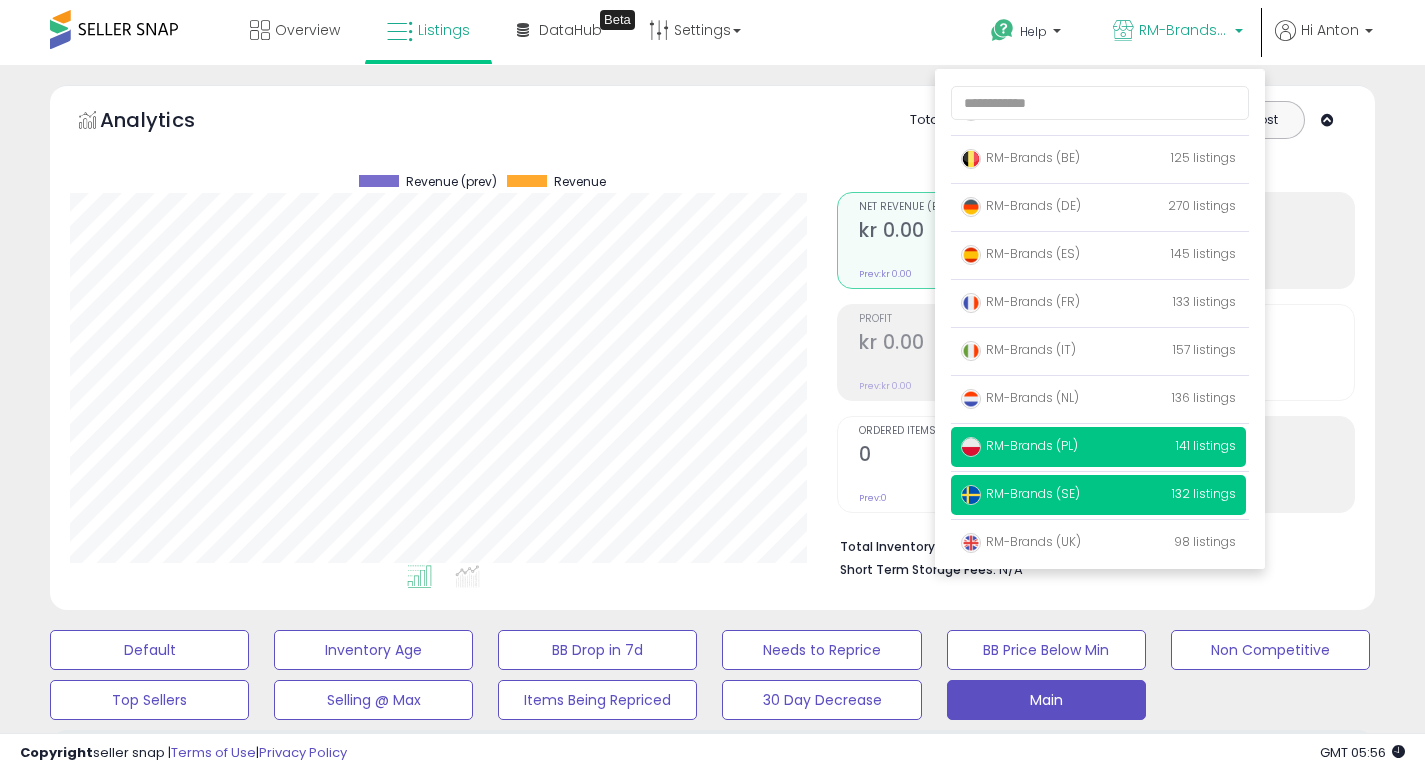 click on "RM-Brands (PL)" at bounding box center [1019, 445] 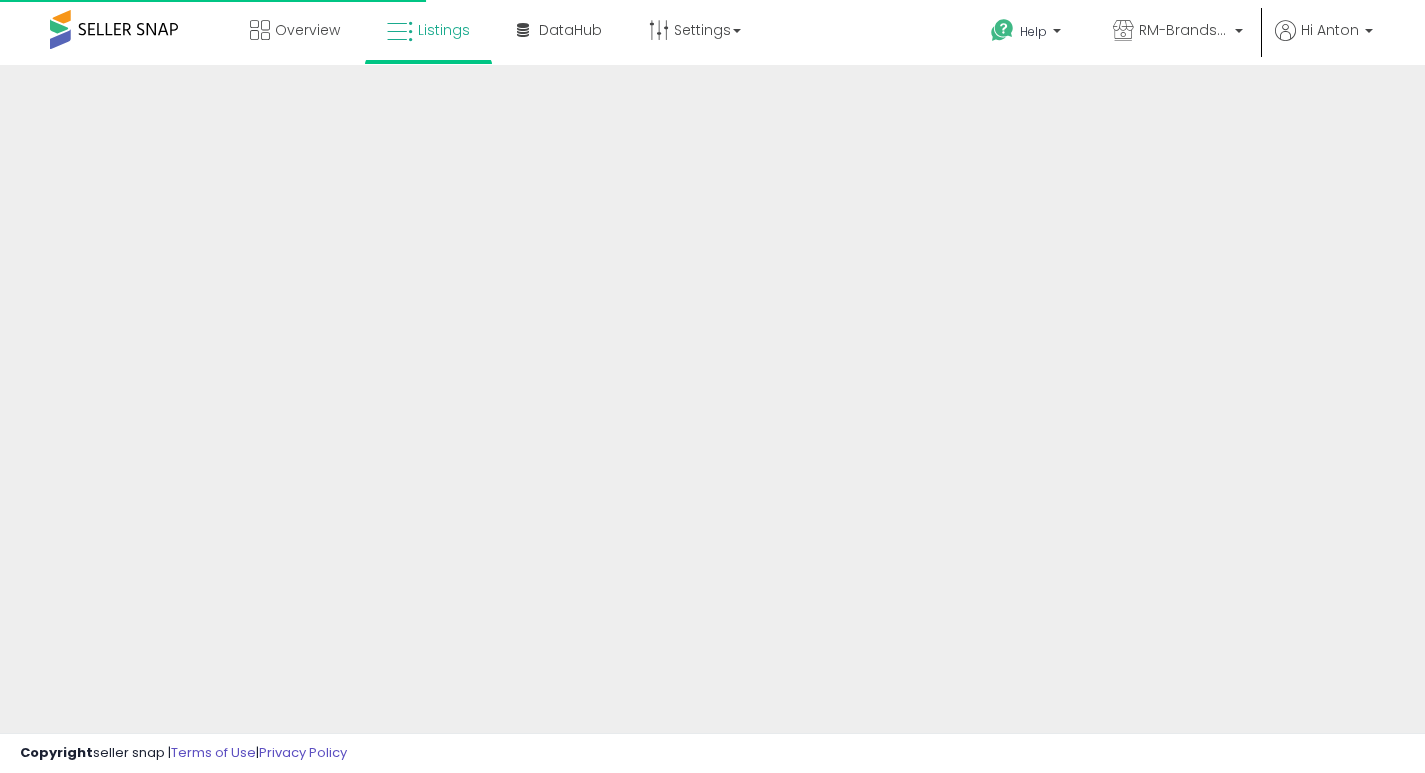 scroll, scrollTop: 0, scrollLeft: 0, axis: both 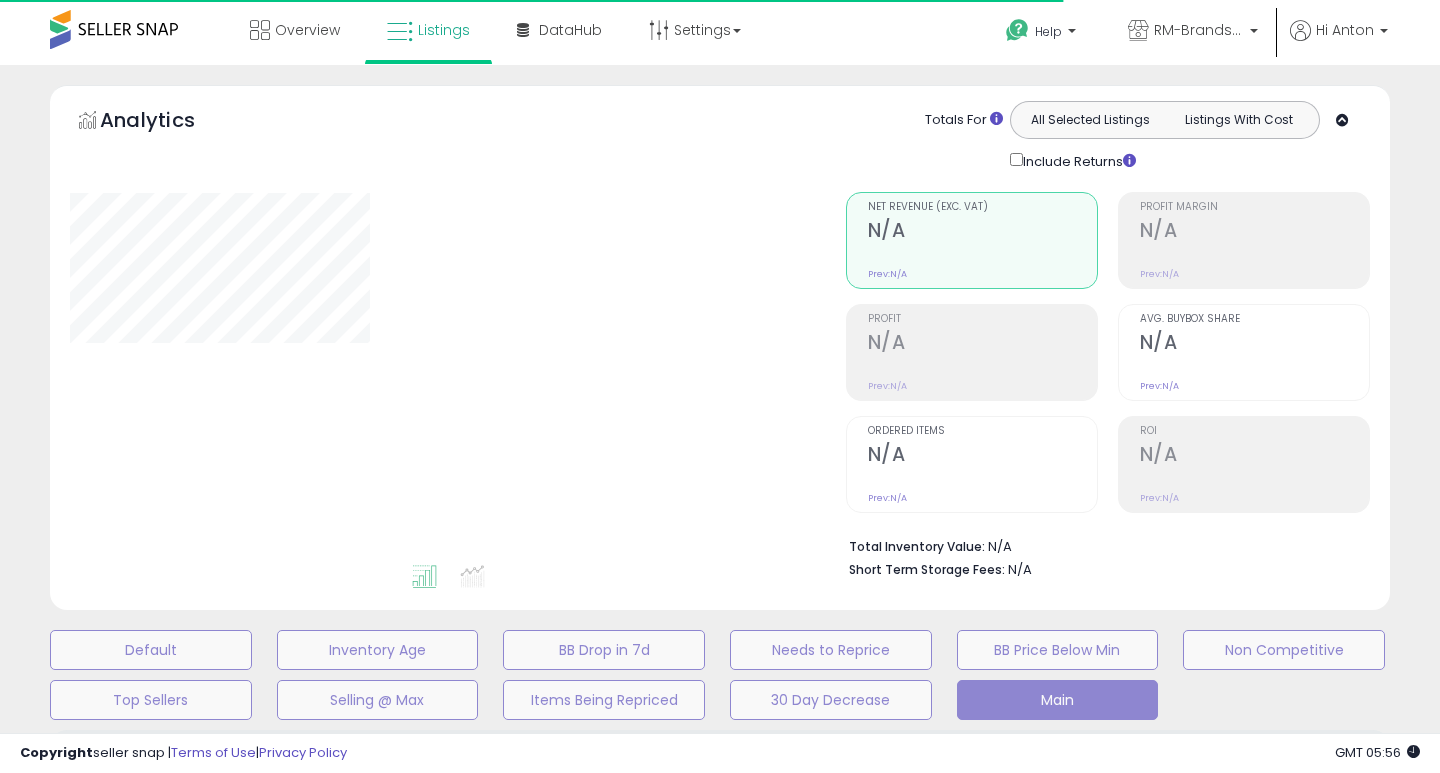 select on "**" 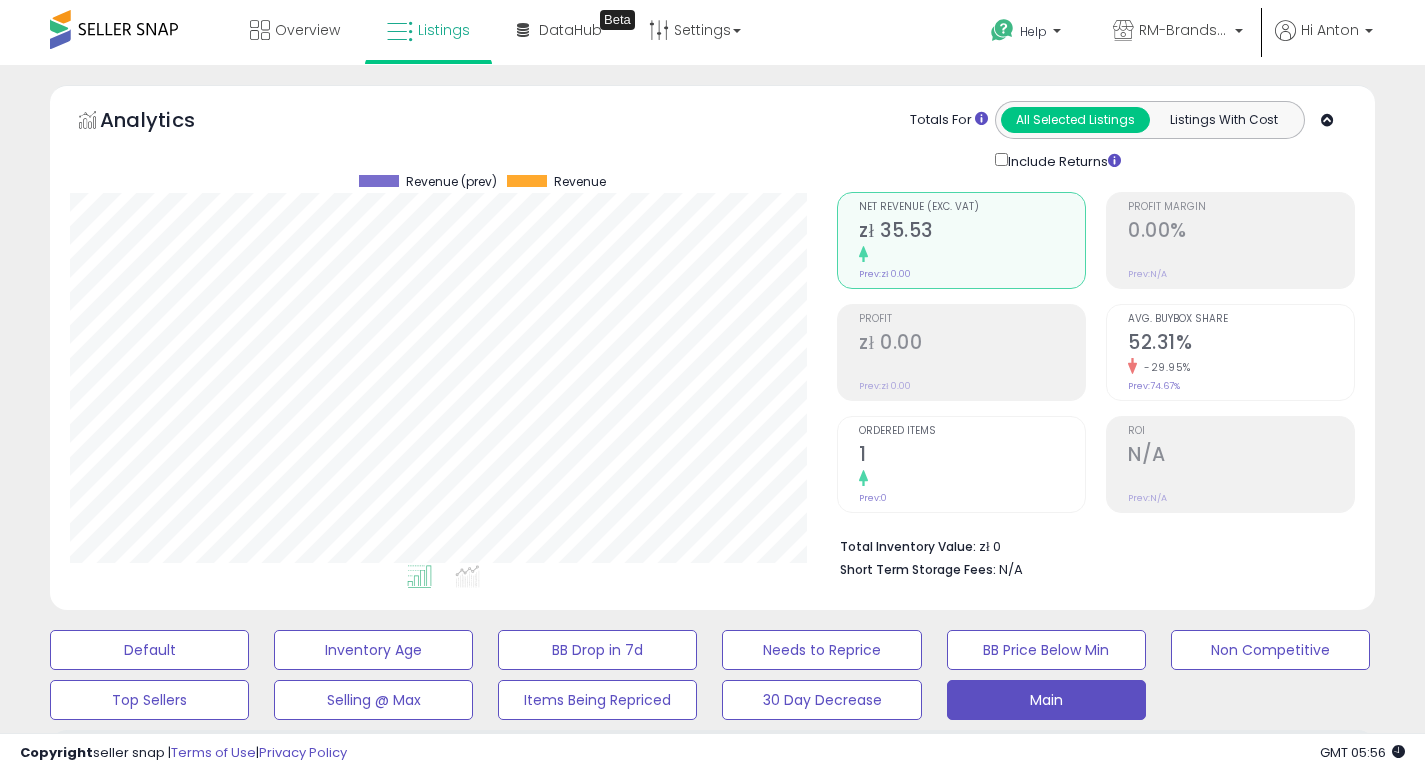 scroll, scrollTop: 999590, scrollLeft: 999233, axis: both 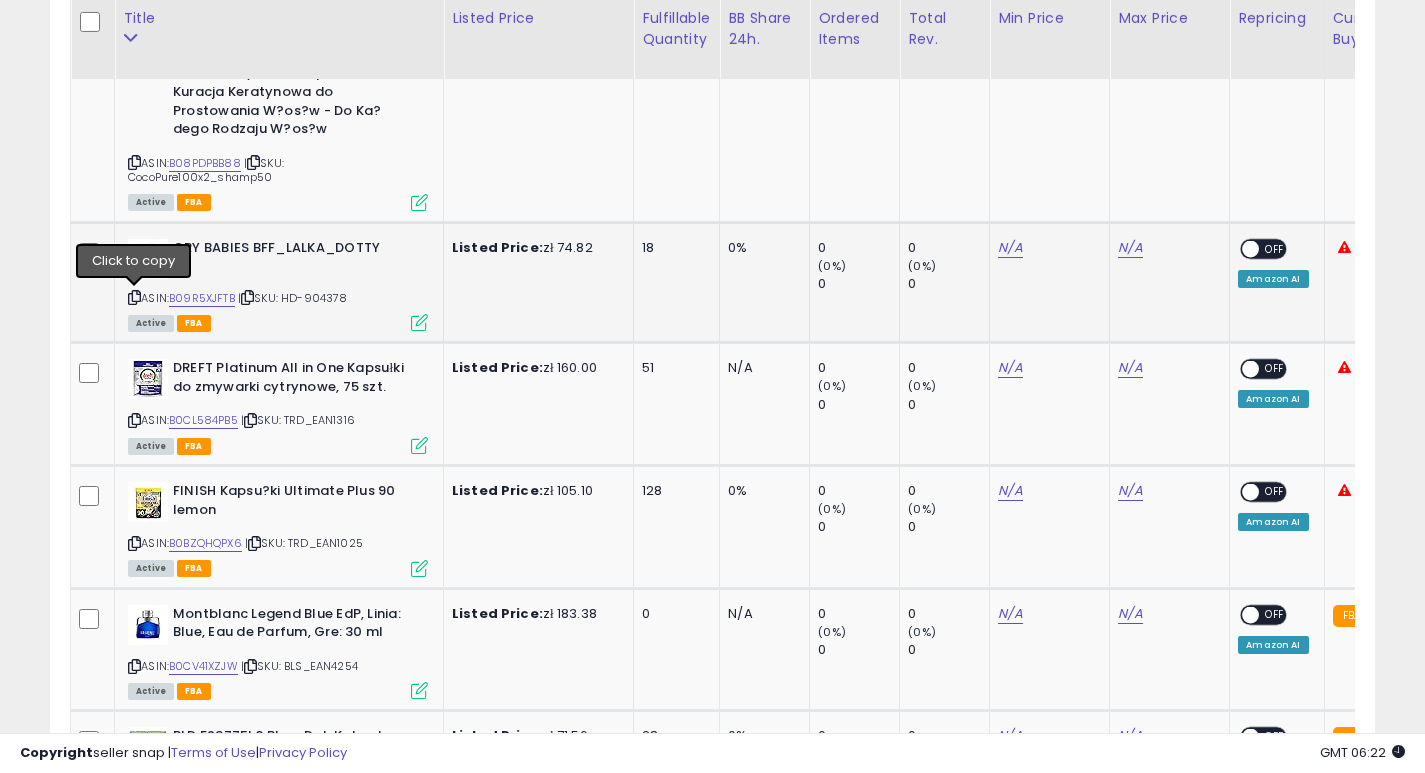 click at bounding box center [134, 297] 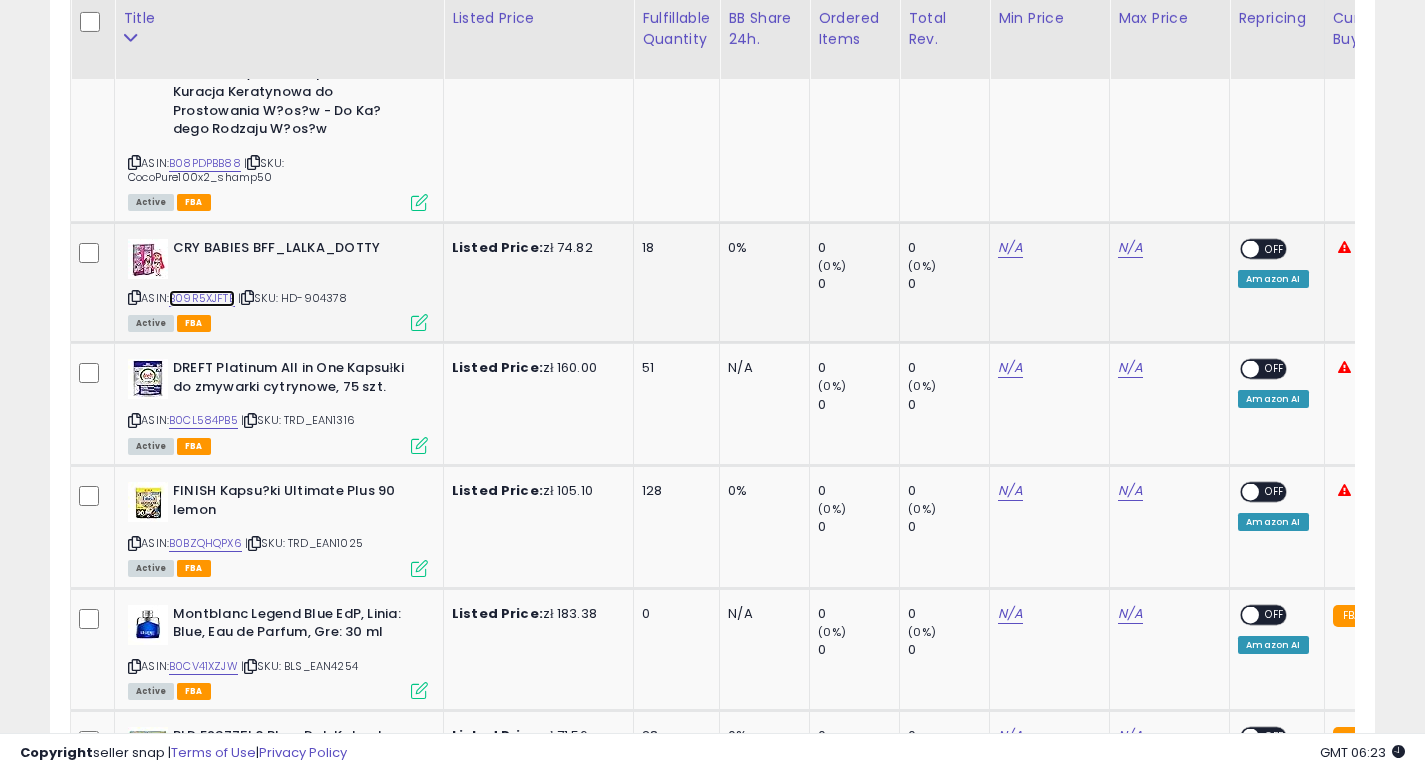 click on "B09R5XJFTB" at bounding box center (202, 298) 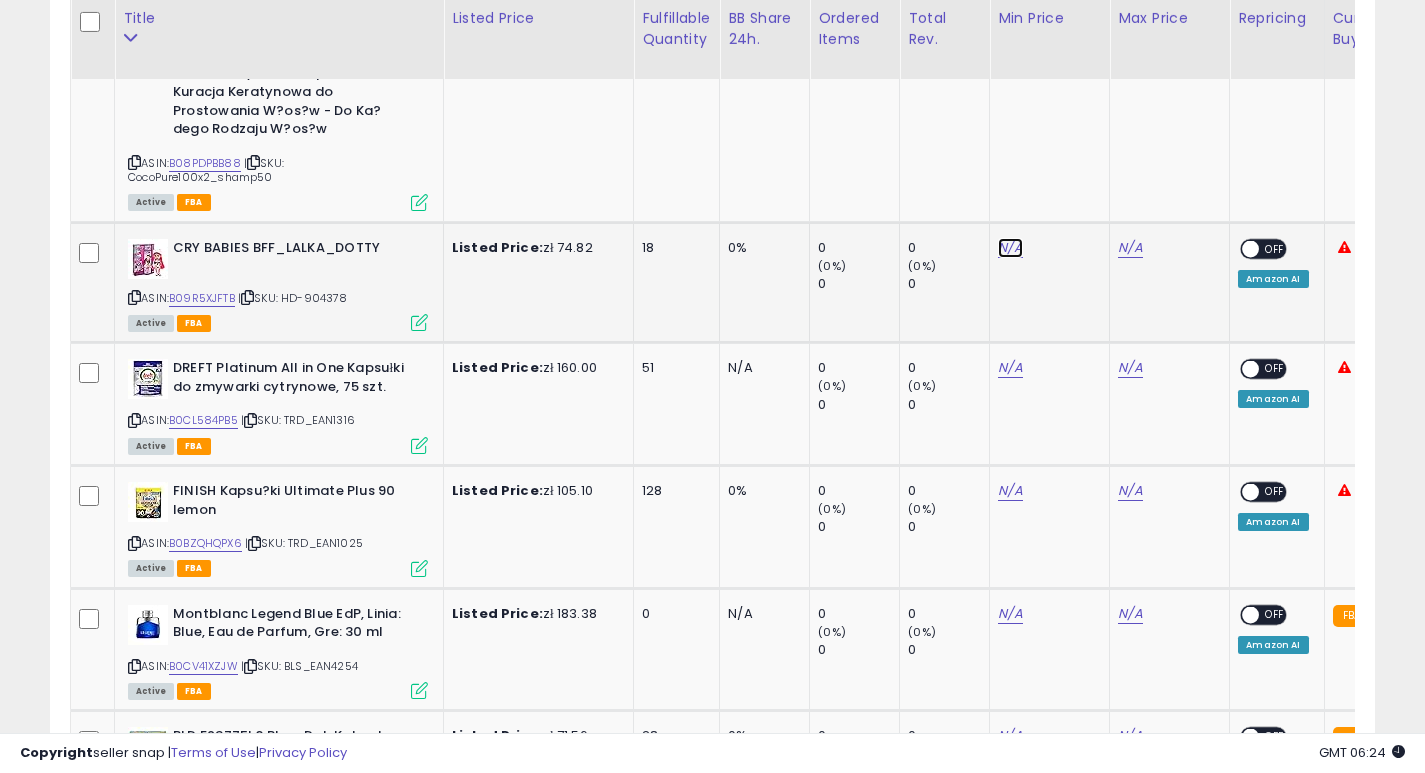 click on "N/A" at bounding box center [1010, -103] 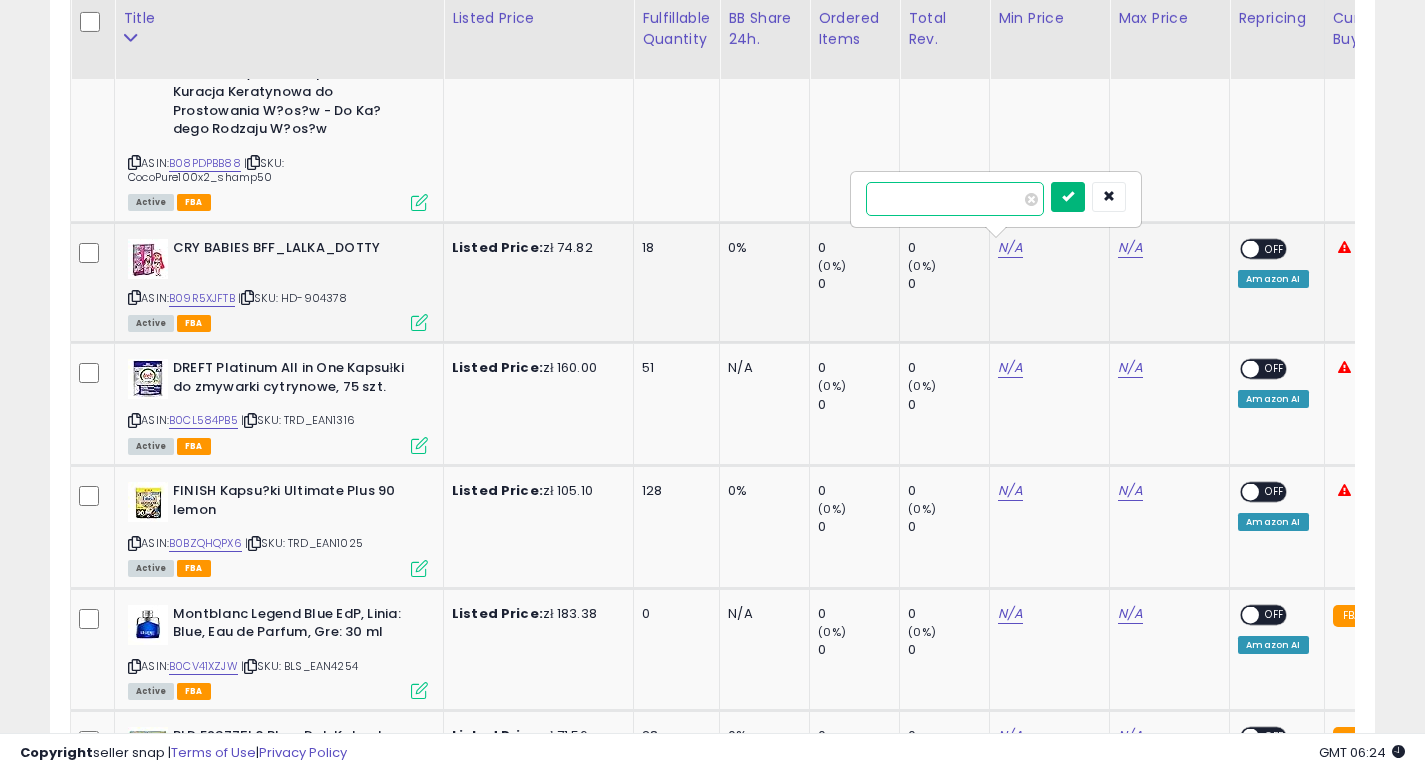 type on "**" 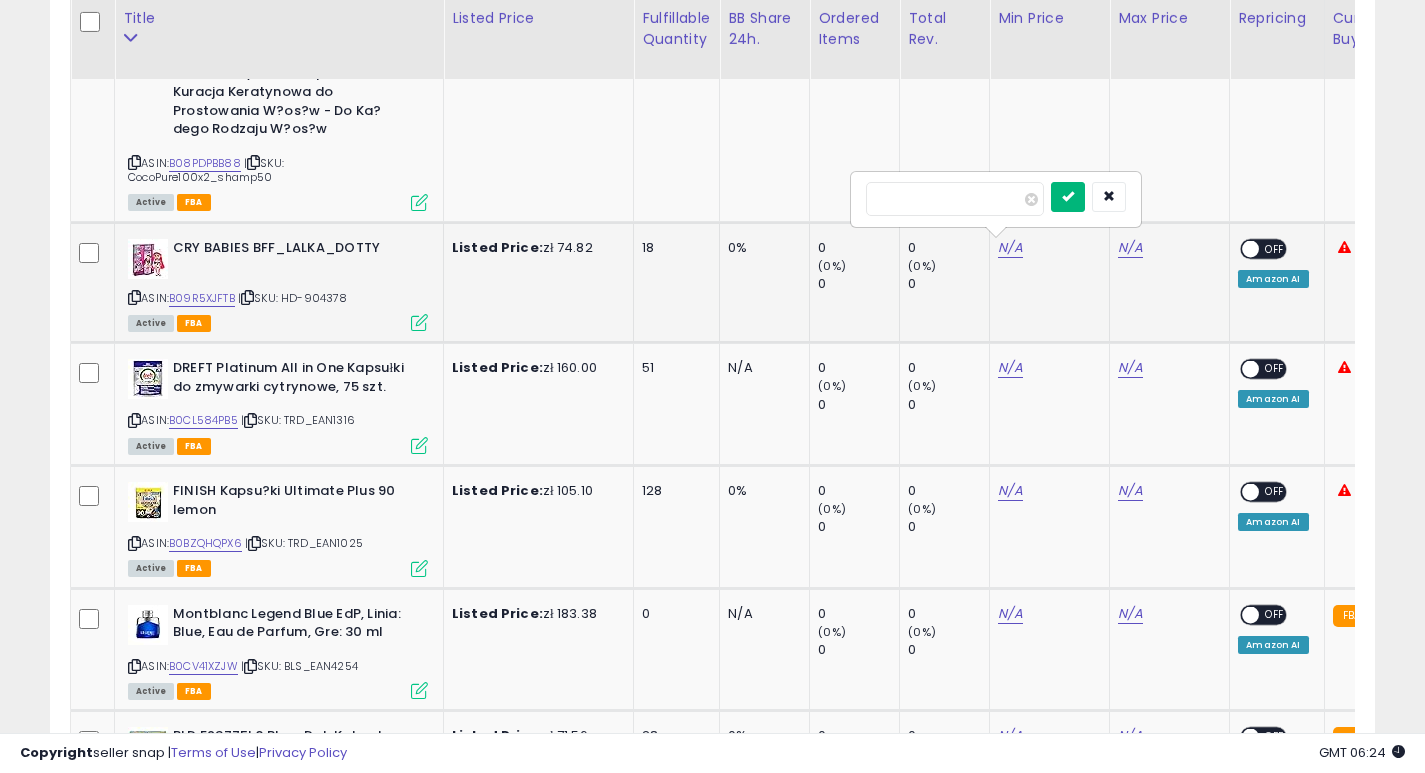 click at bounding box center (1068, 197) 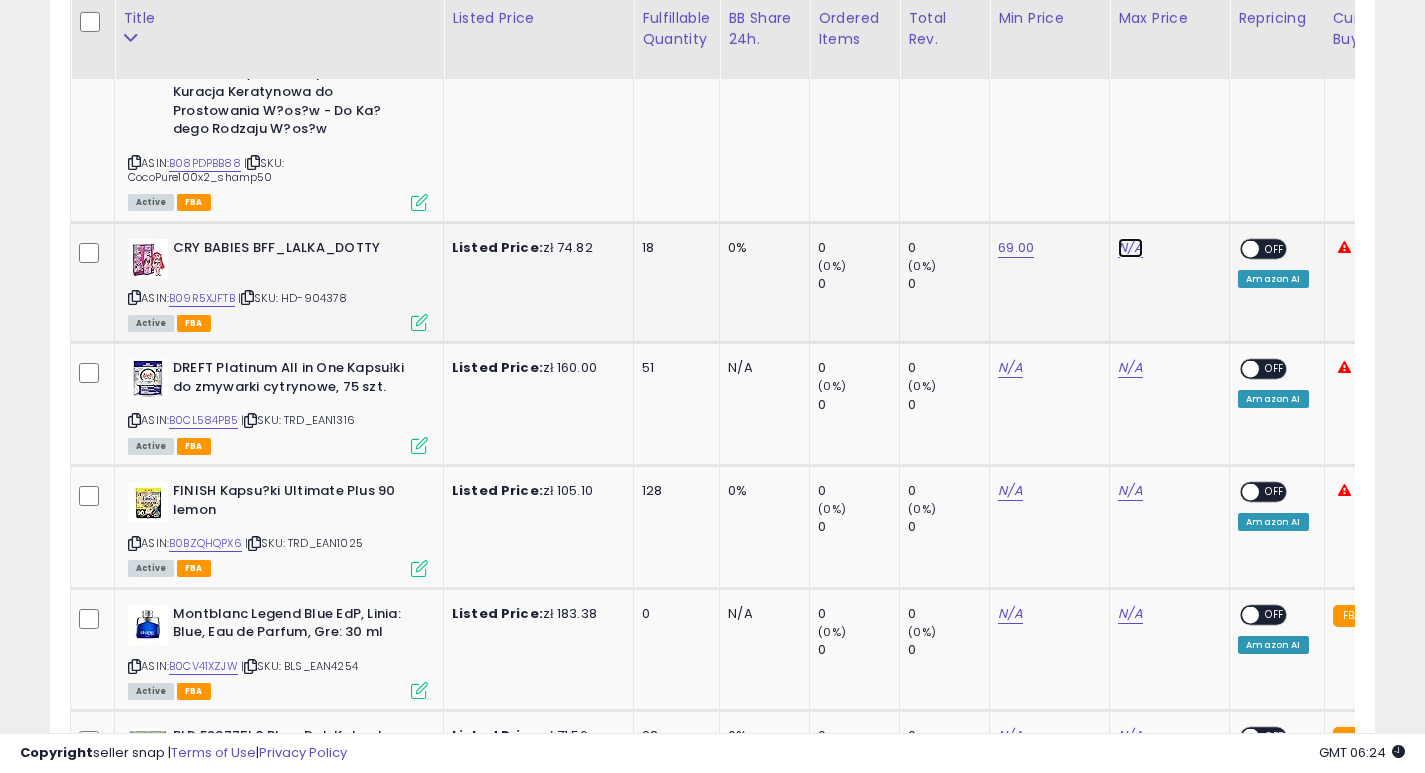 click on "N/A" at bounding box center [1130, -103] 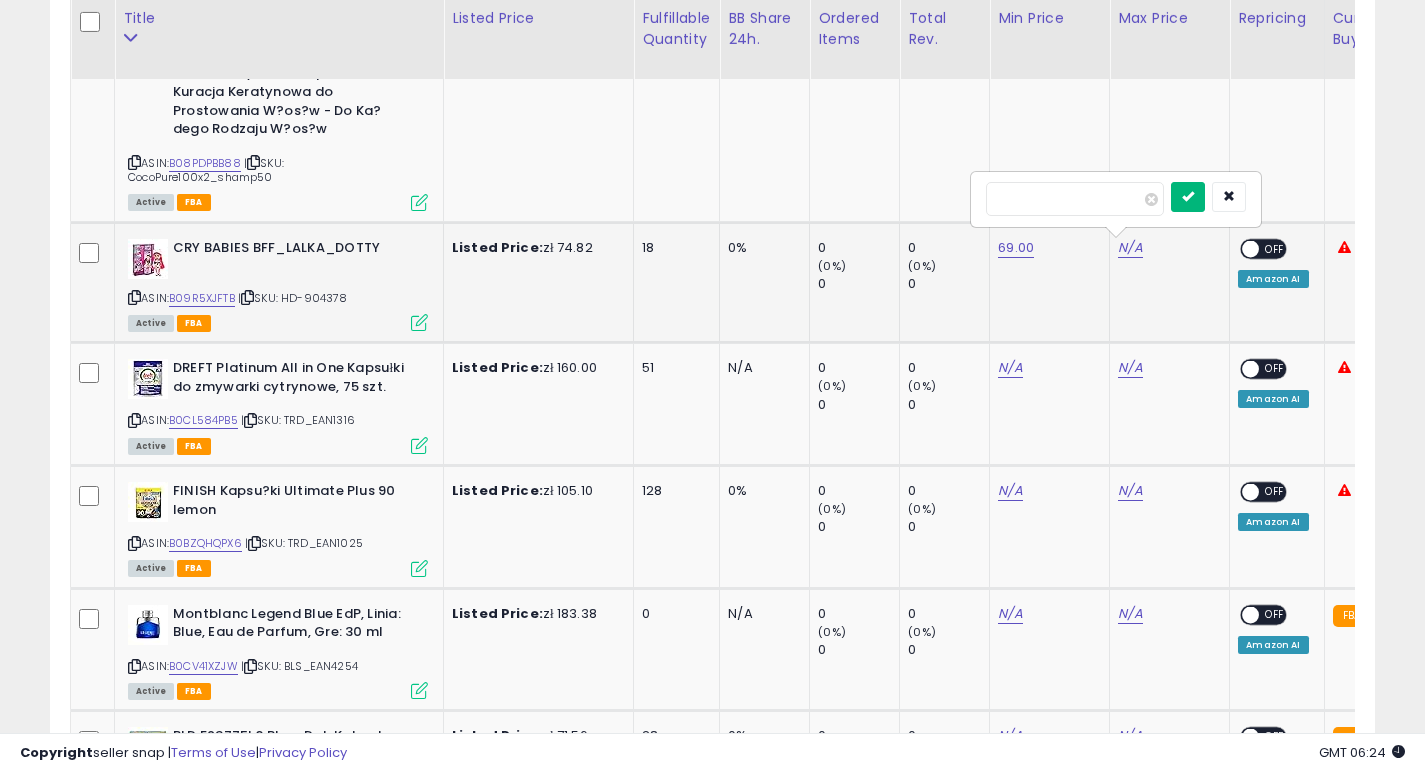 type on "****" 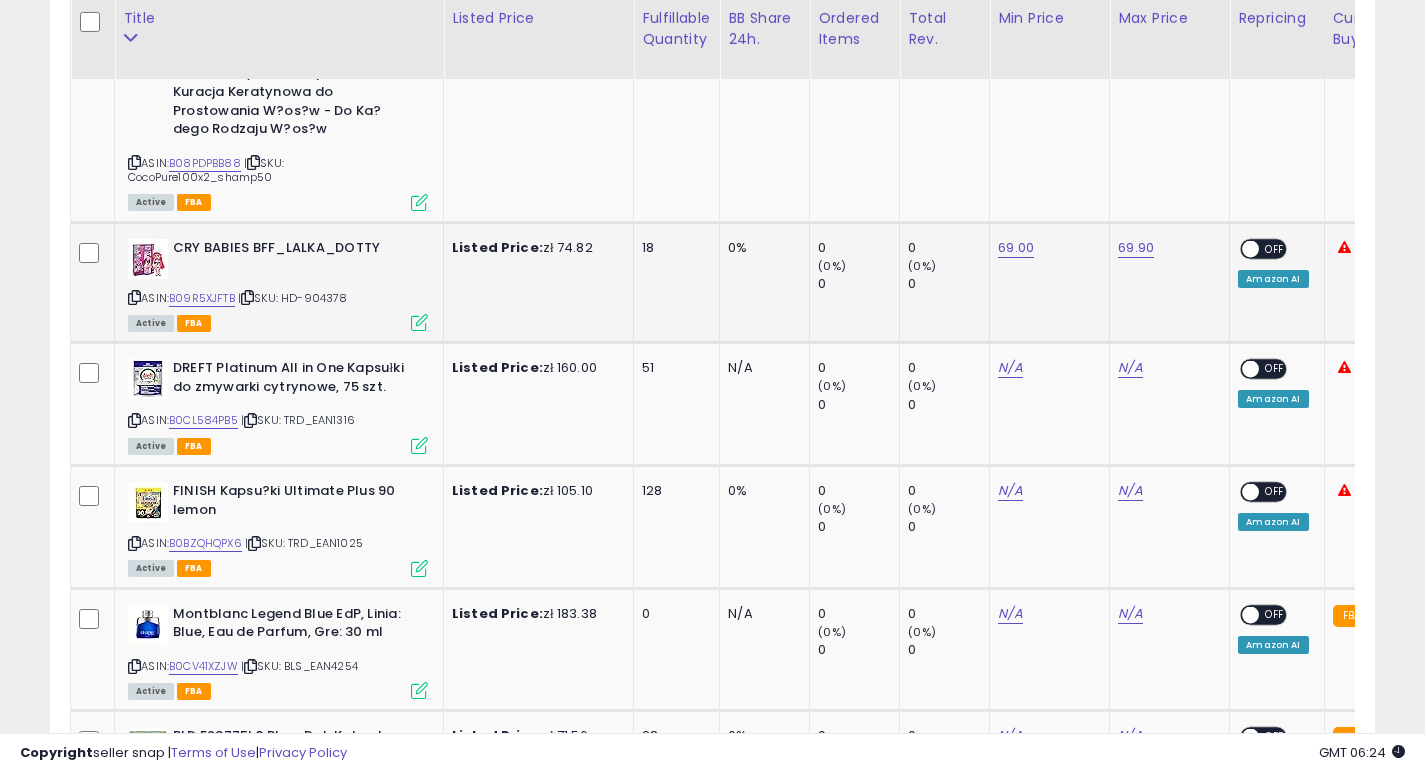 click at bounding box center (1251, 248) 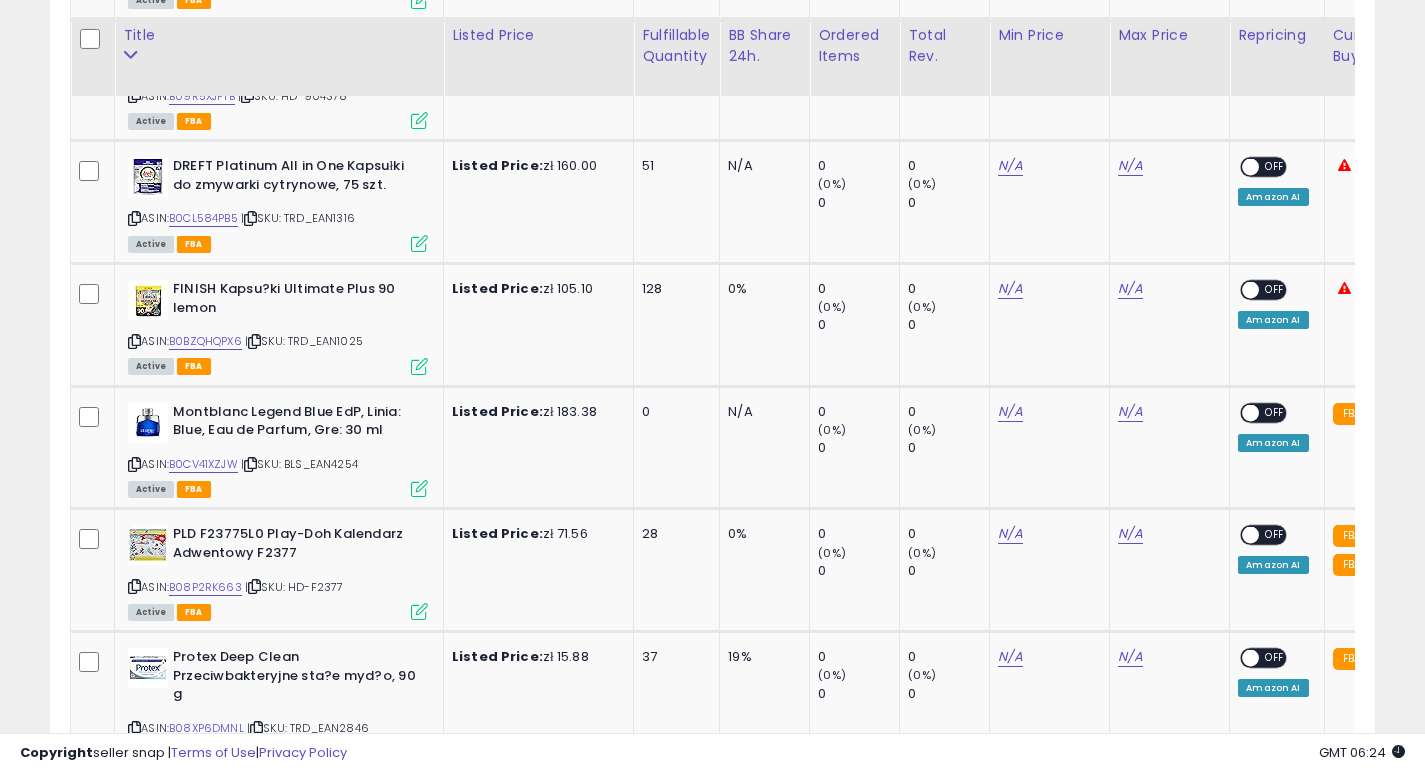 scroll, scrollTop: 1428, scrollLeft: 0, axis: vertical 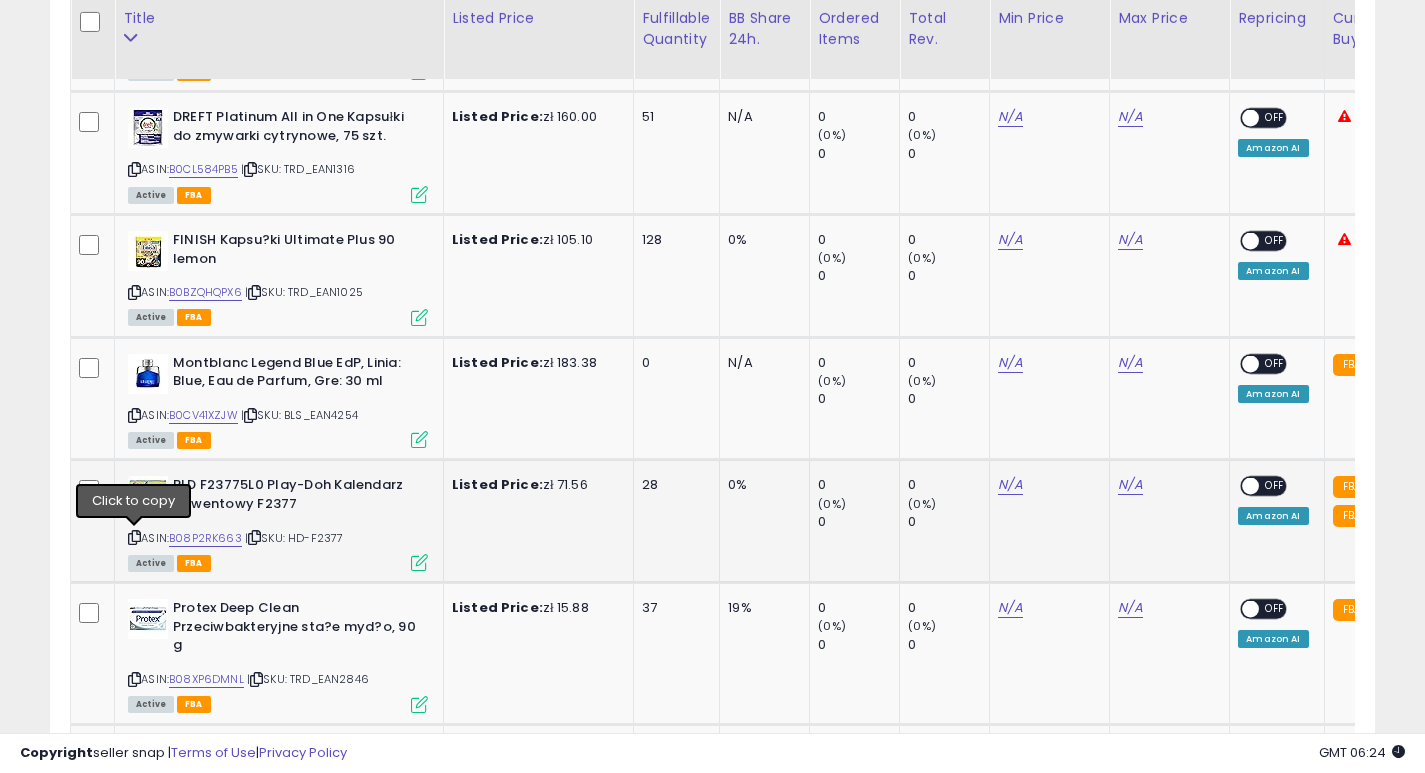 click at bounding box center (134, 537) 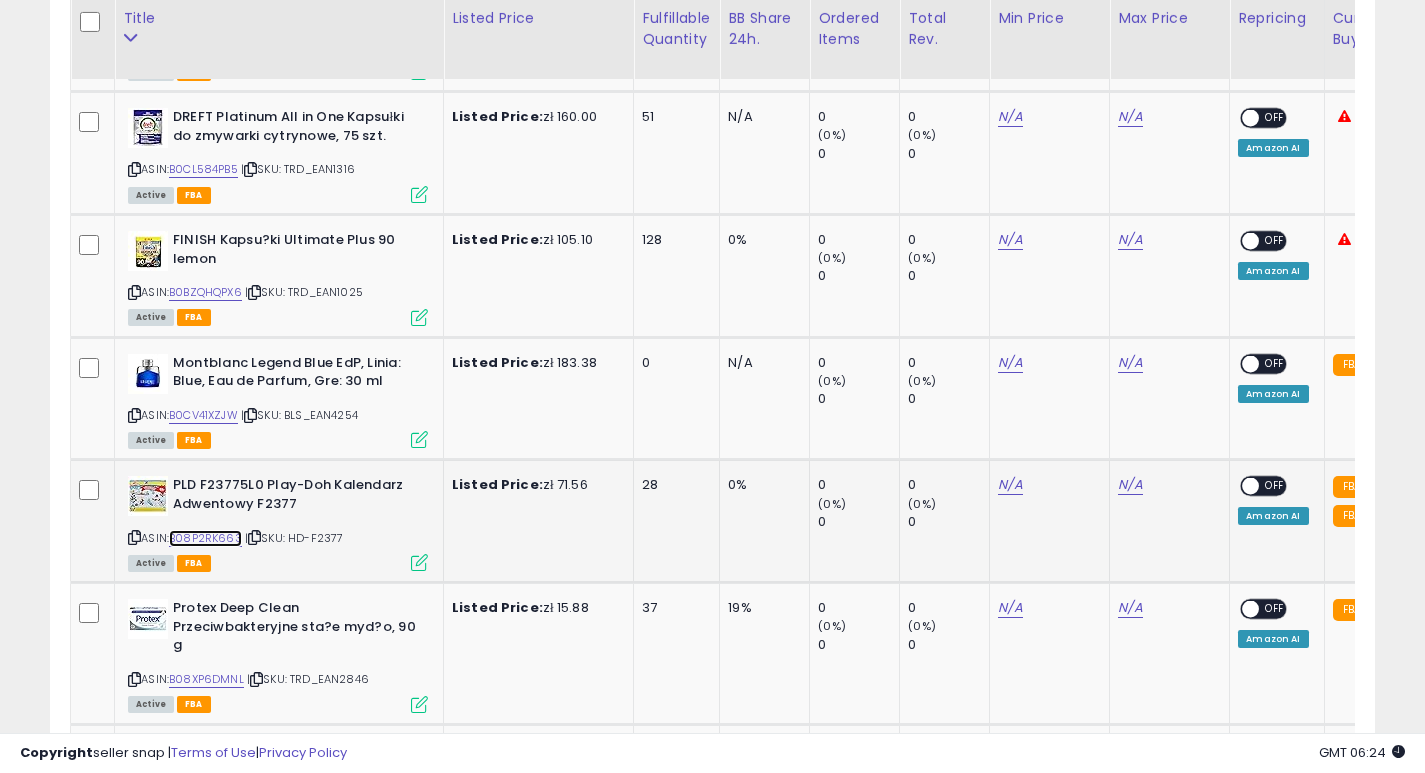 click on "B08P2RK663" at bounding box center [205, 538] 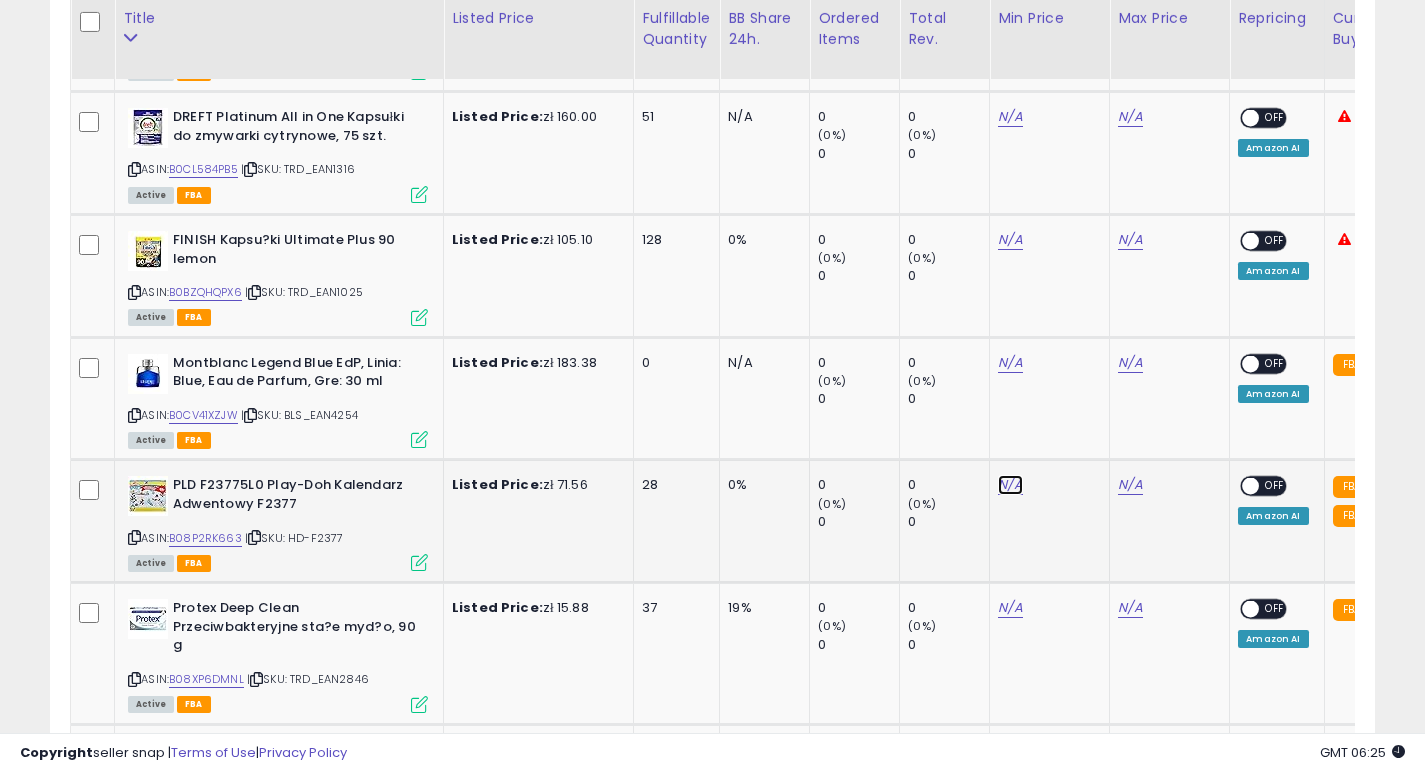 click on "N/A" at bounding box center [1010, -354] 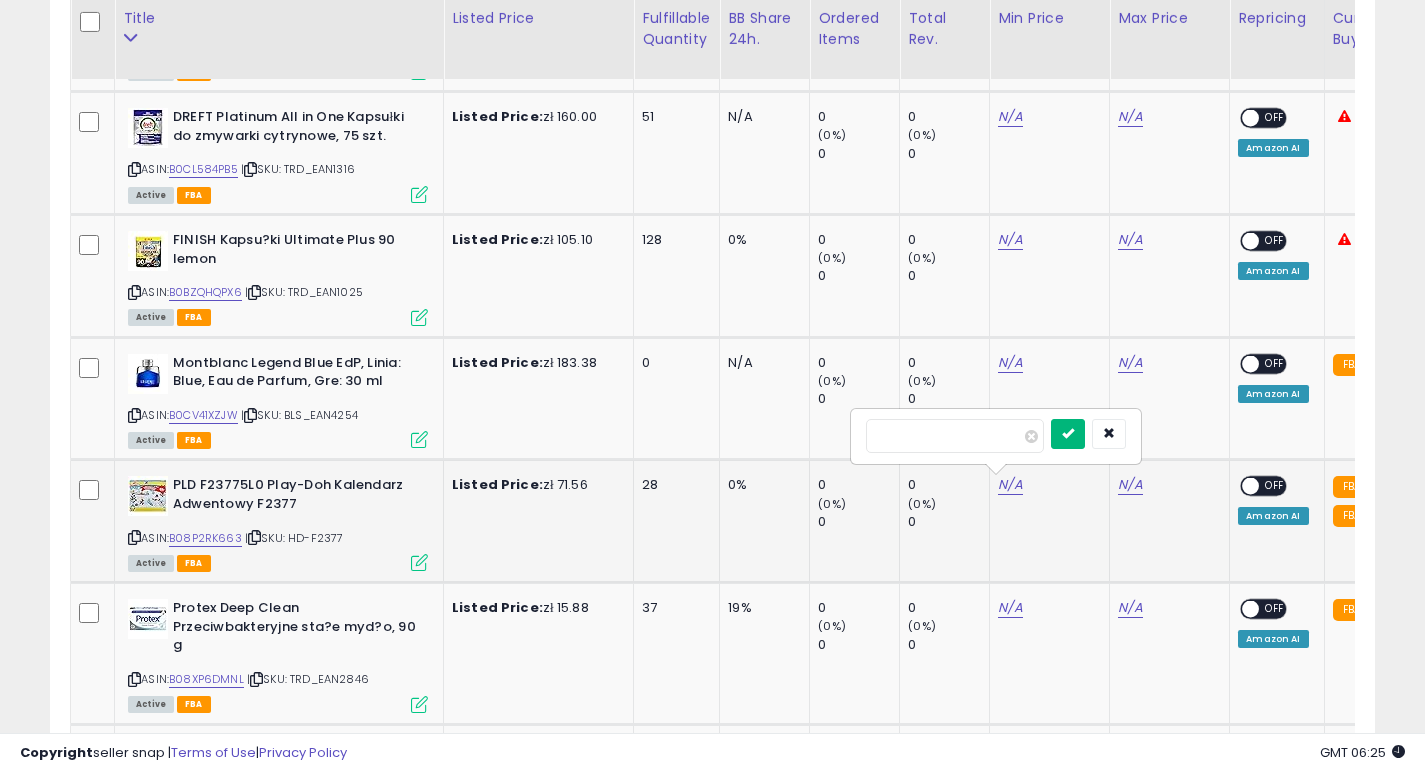 type on "**" 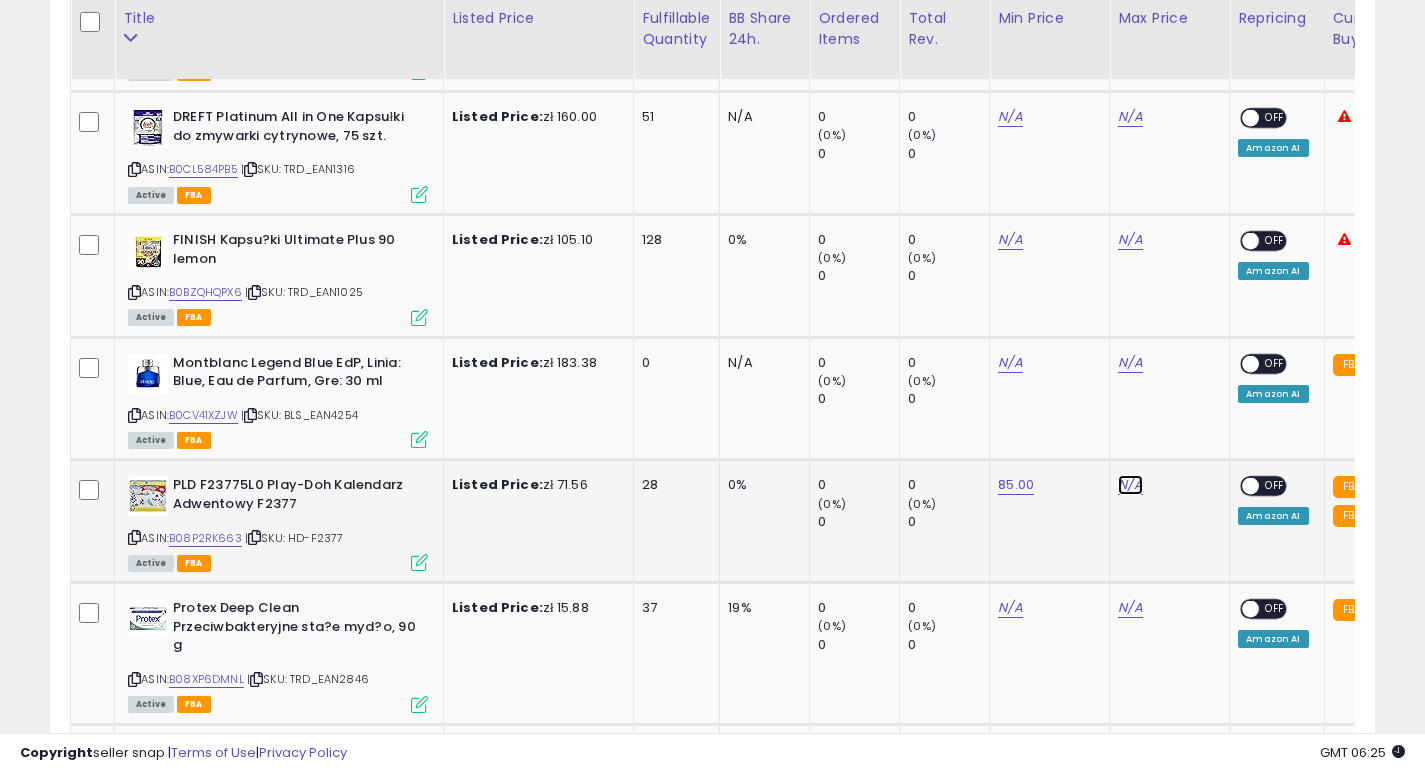 click on "N/A" at bounding box center (1130, -354) 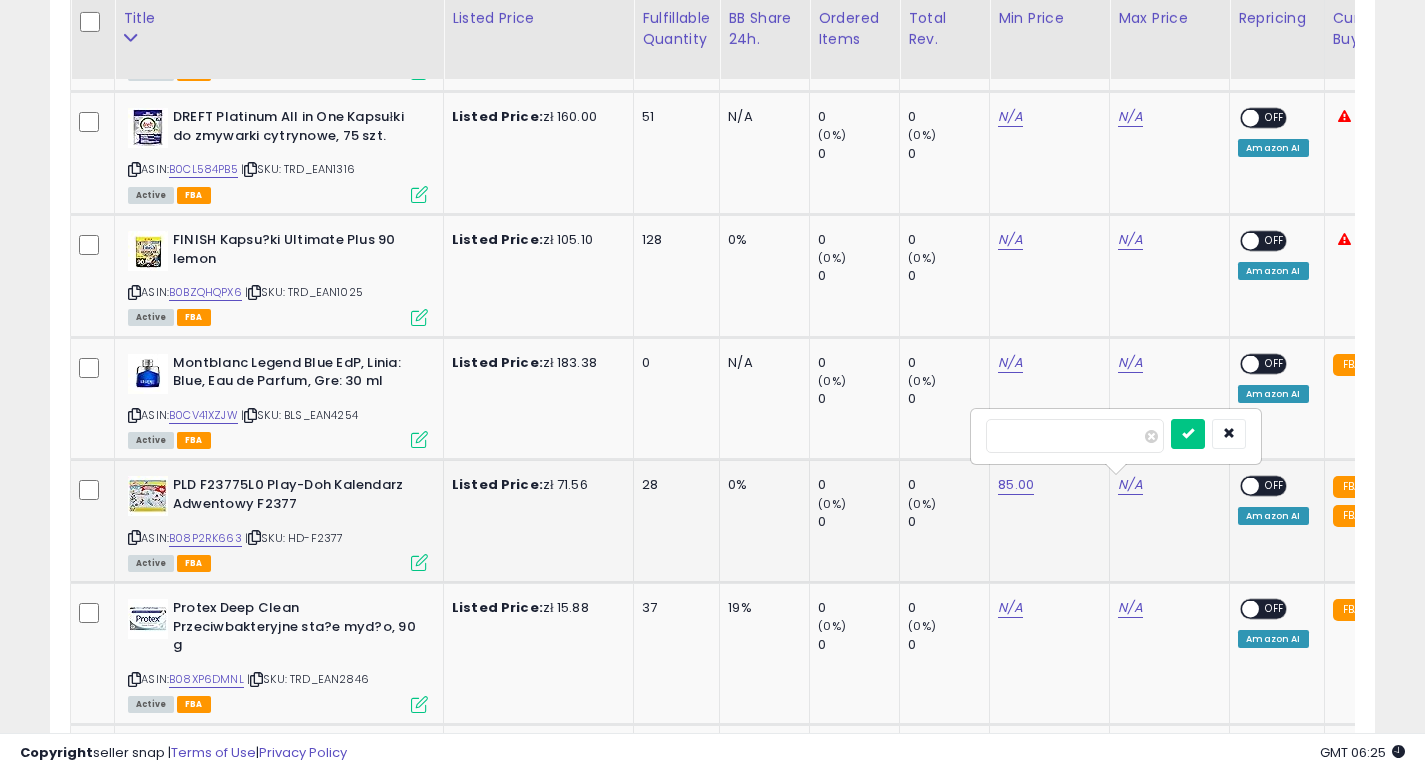 type on "**" 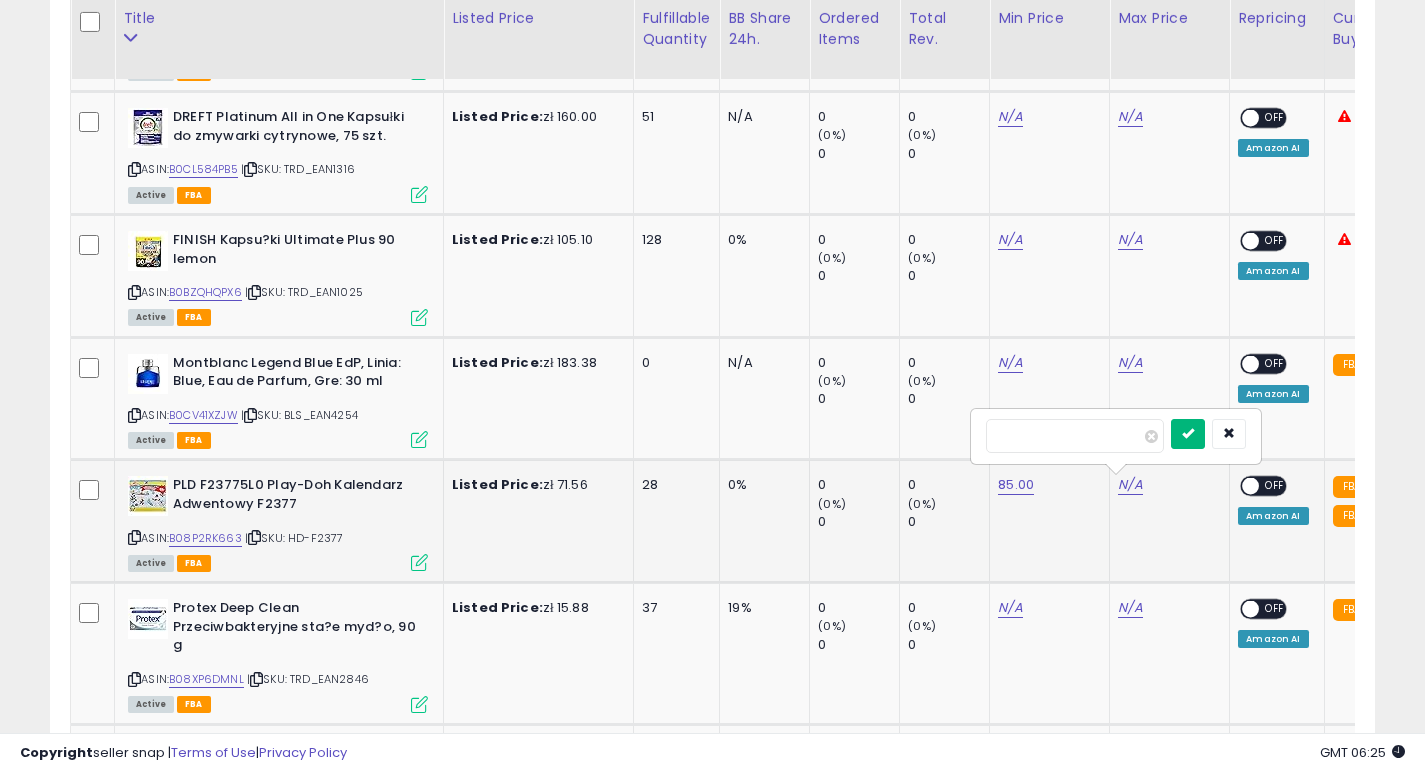 click at bounding box center [1188, 434] 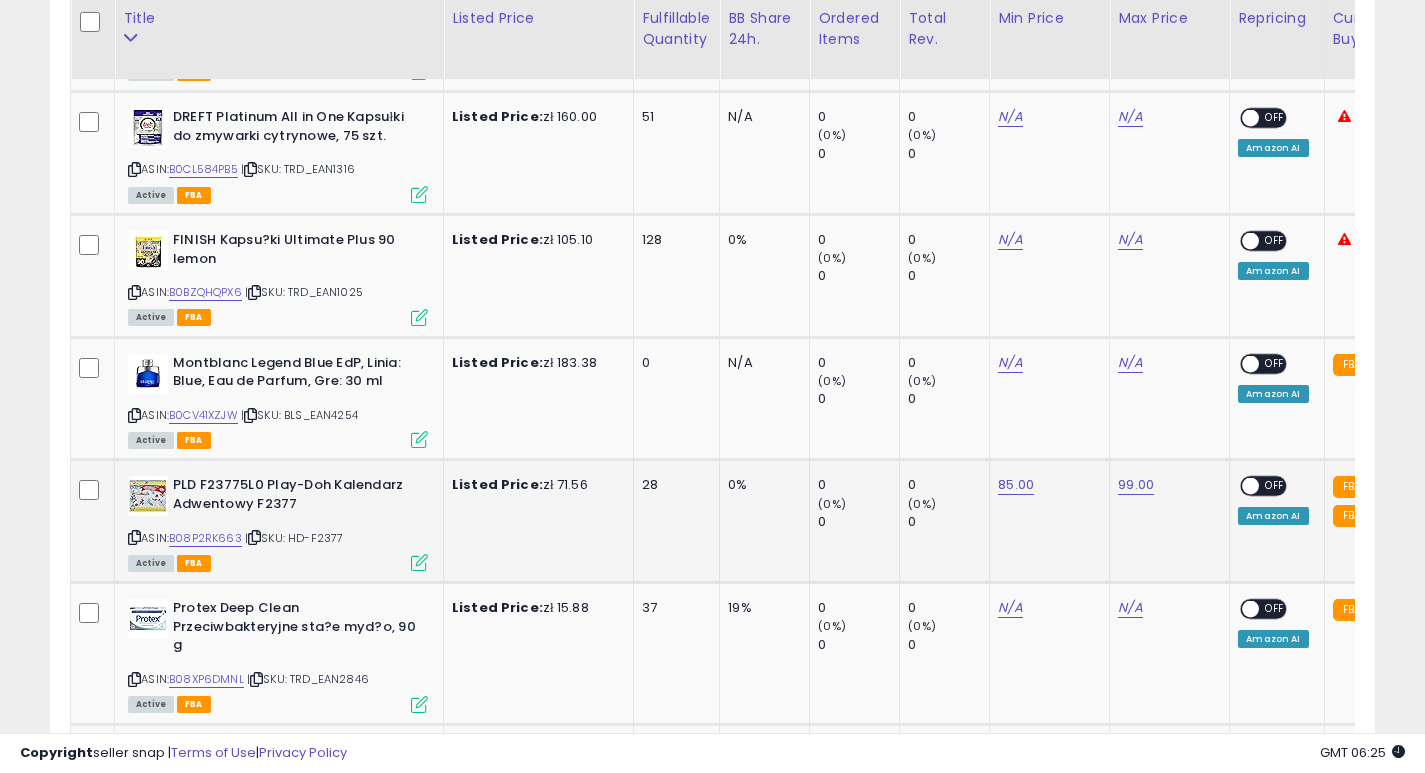 click at bounding box center [1251, 486] 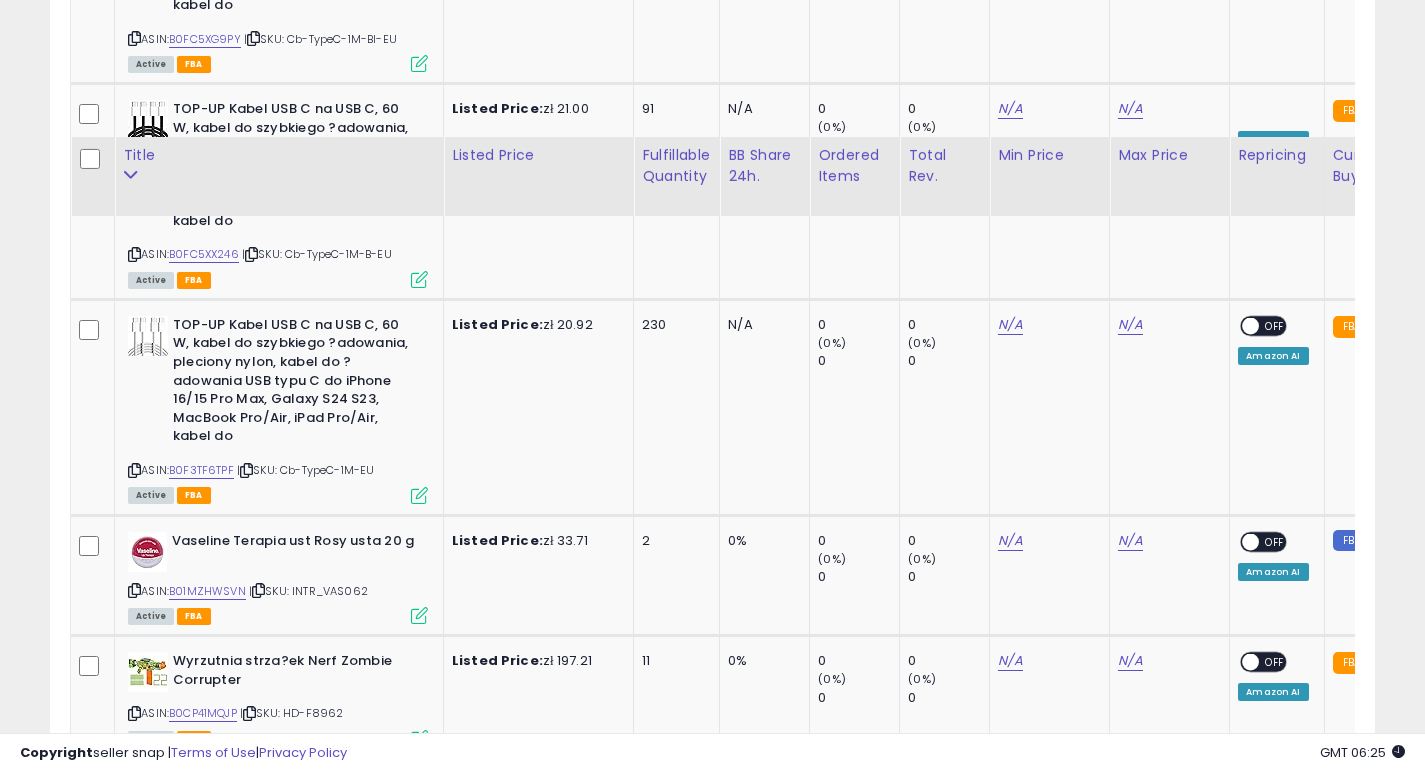 scroll, scrollTop: 3529, scrollLeft: 0, axis: vertical 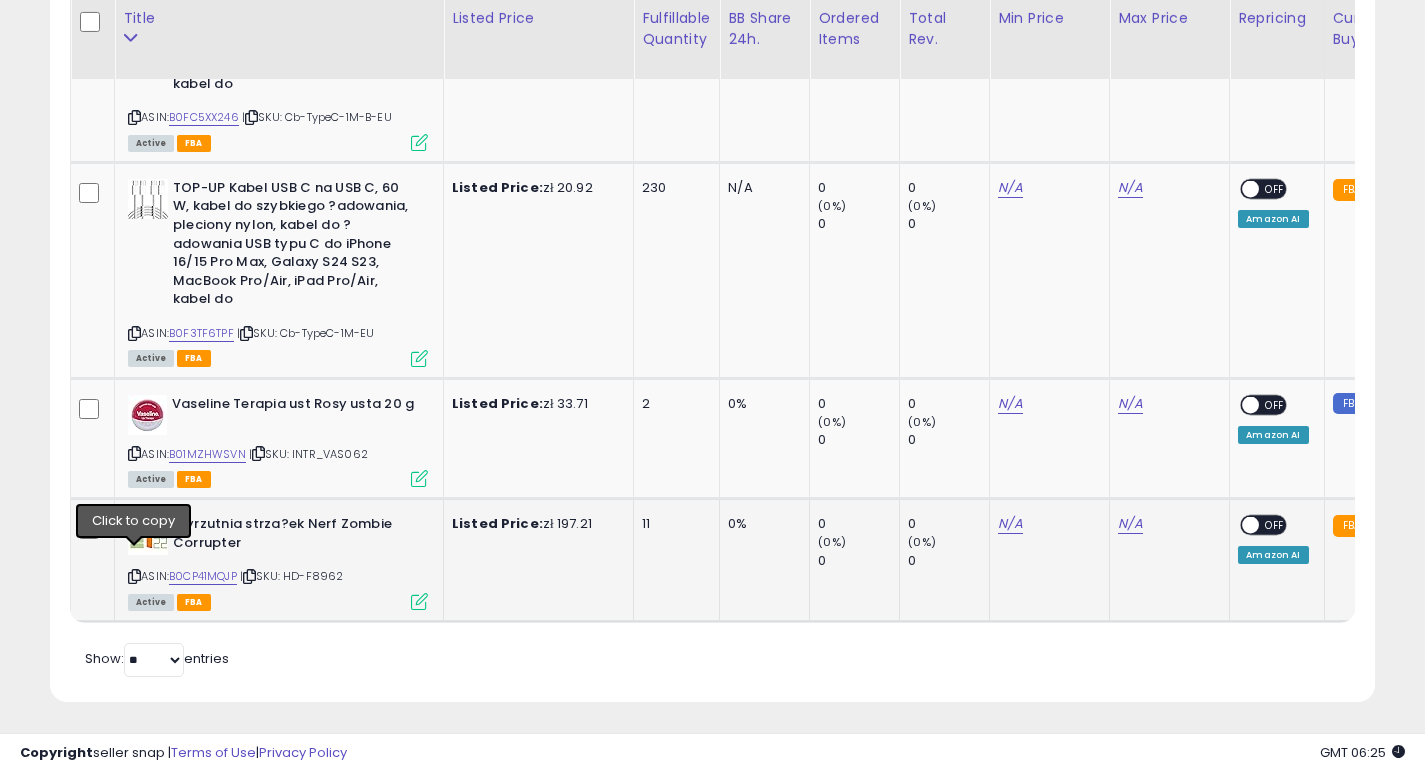 click at bounding box center [134, 576] 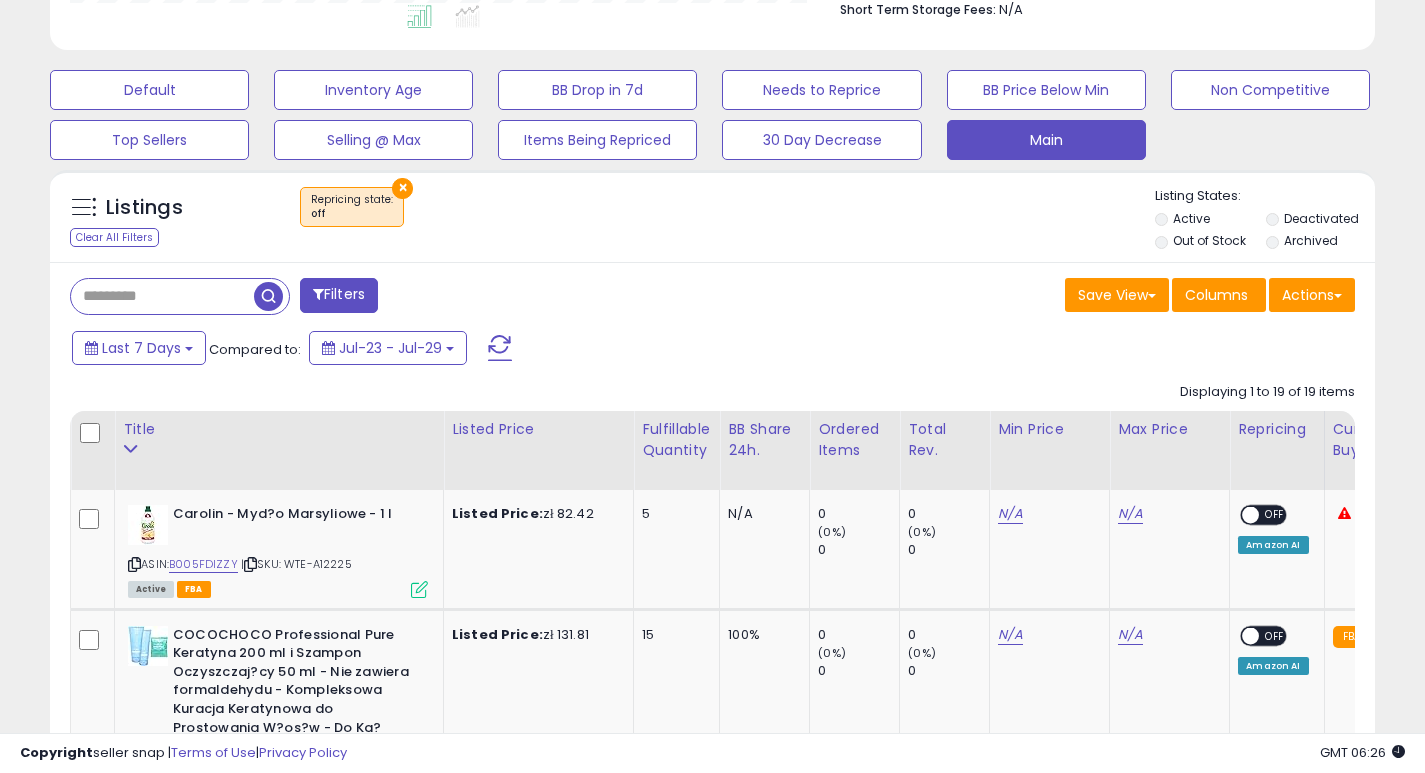 scroll, scrollTop: 554, scrollLeft: 0, axis: vertical 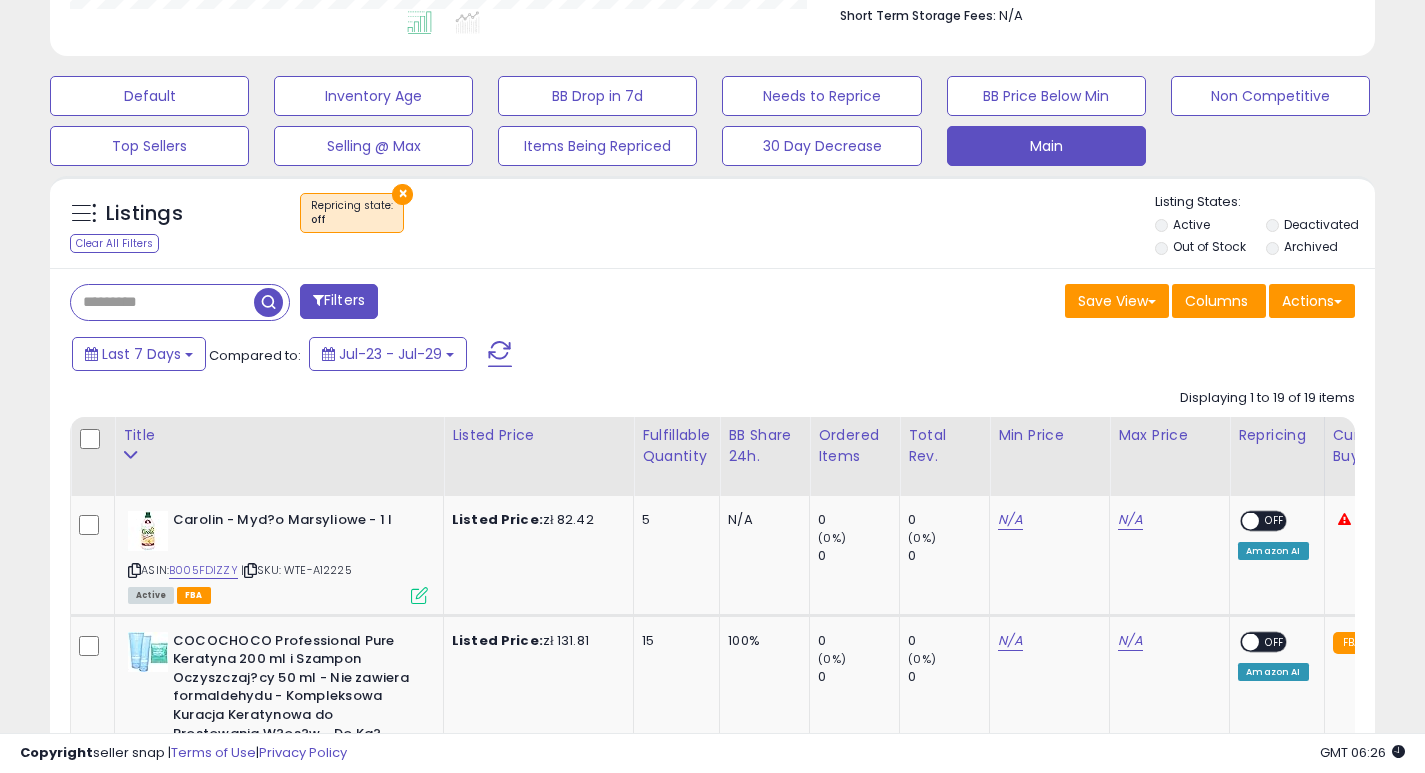 click on "×" at bounding box center (402, 194) 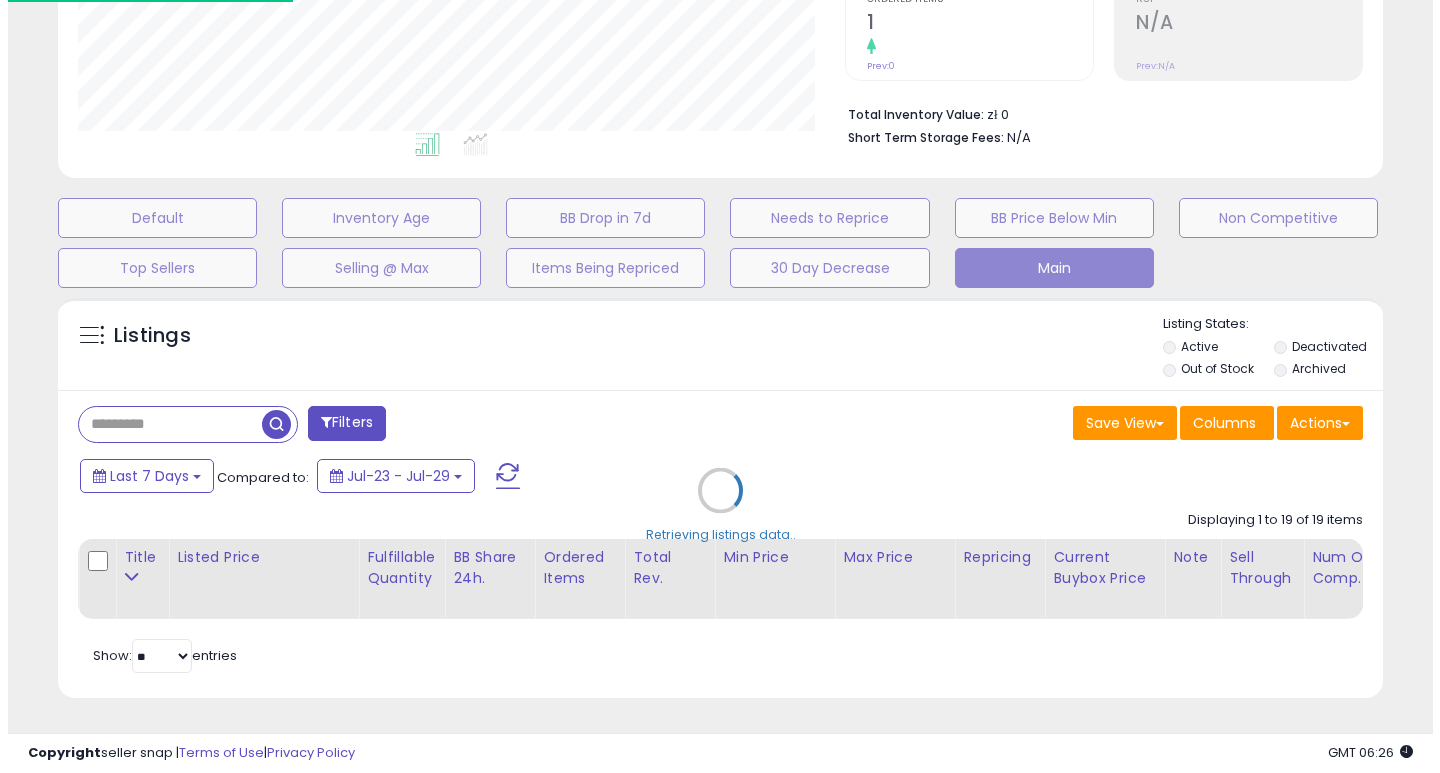 scroll, scrollTop: 447, scrollLeft: 0, axis: vertical 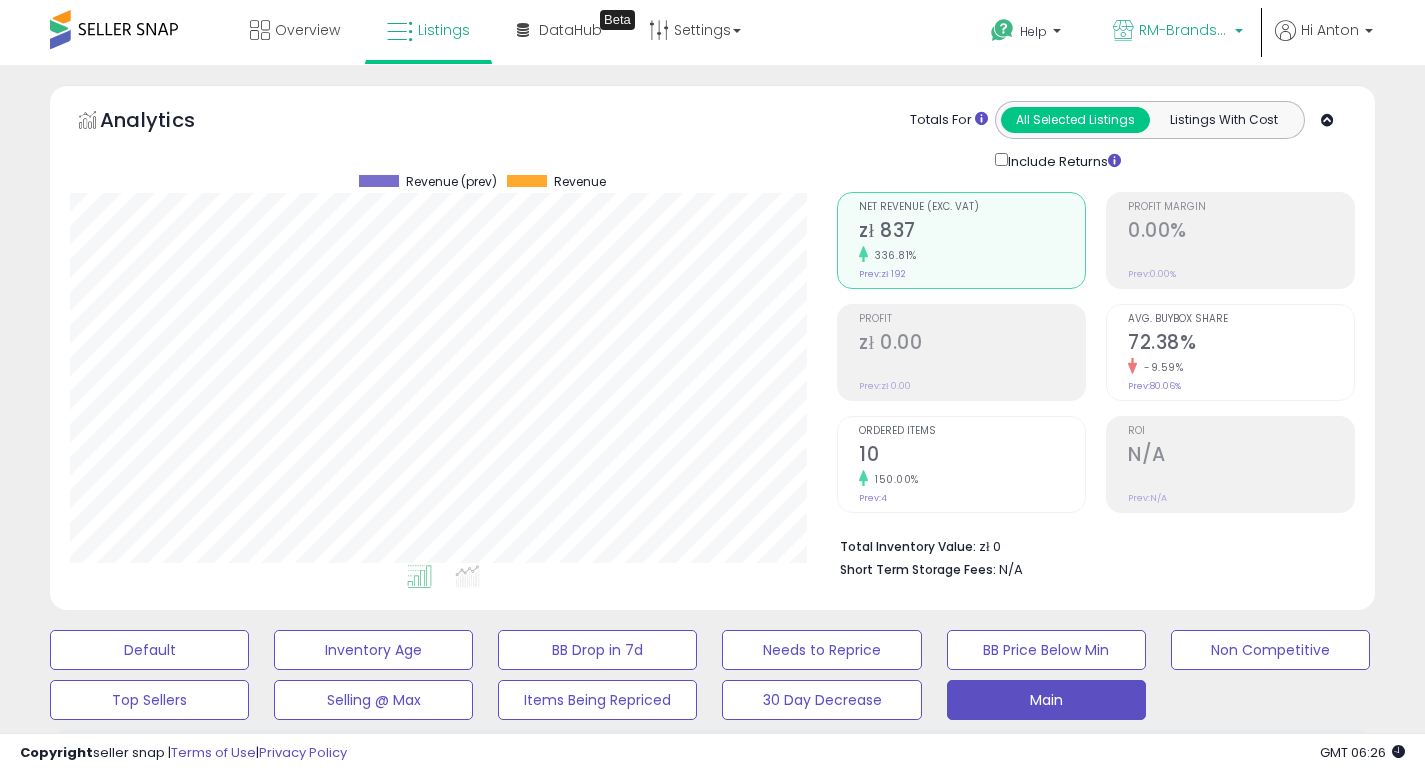 click on "RM-Brands (PL)" at bounding box center (1184, 30) 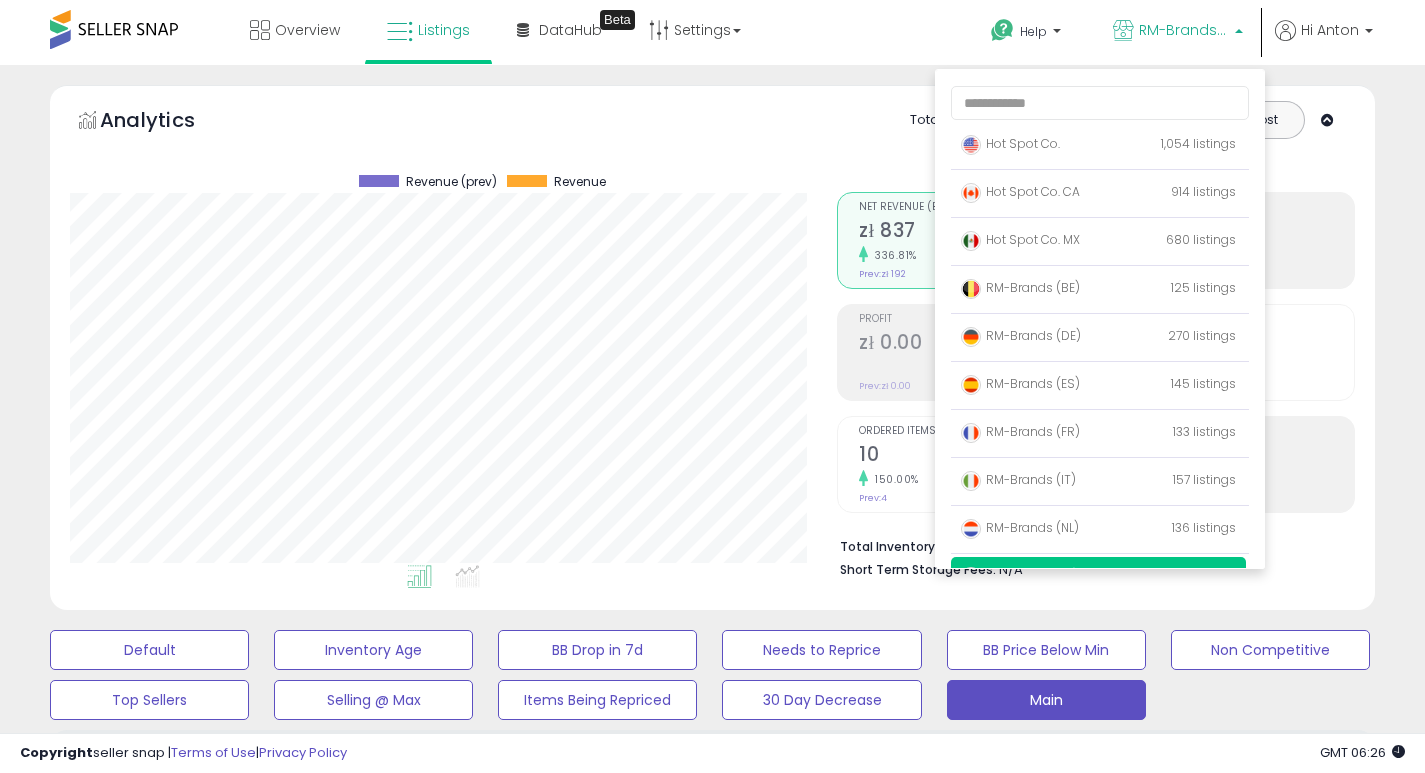 scroll, scrollTop: 999590, scrollLeft: 999233, axis: both 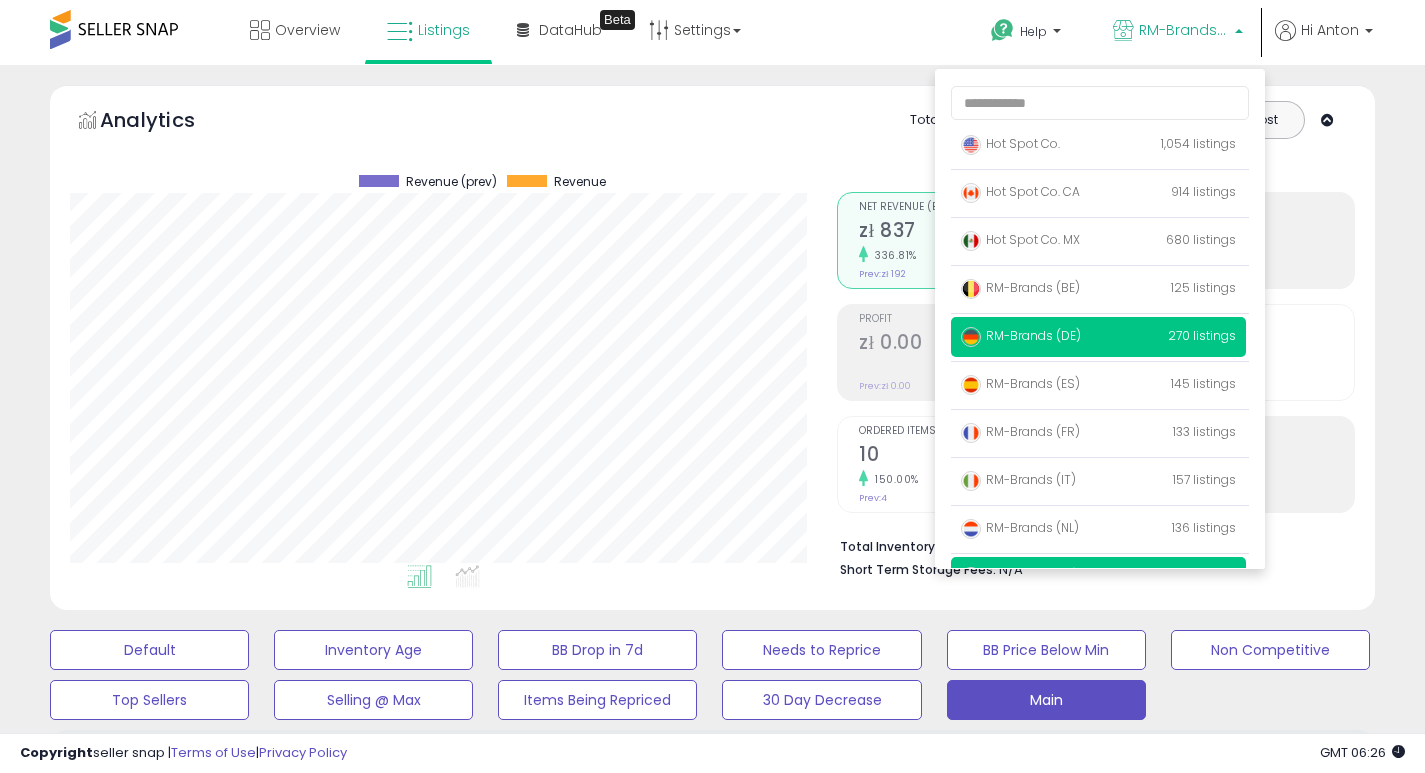 click on "RM-Brands (DE)" at bounding box center (1021, 335) 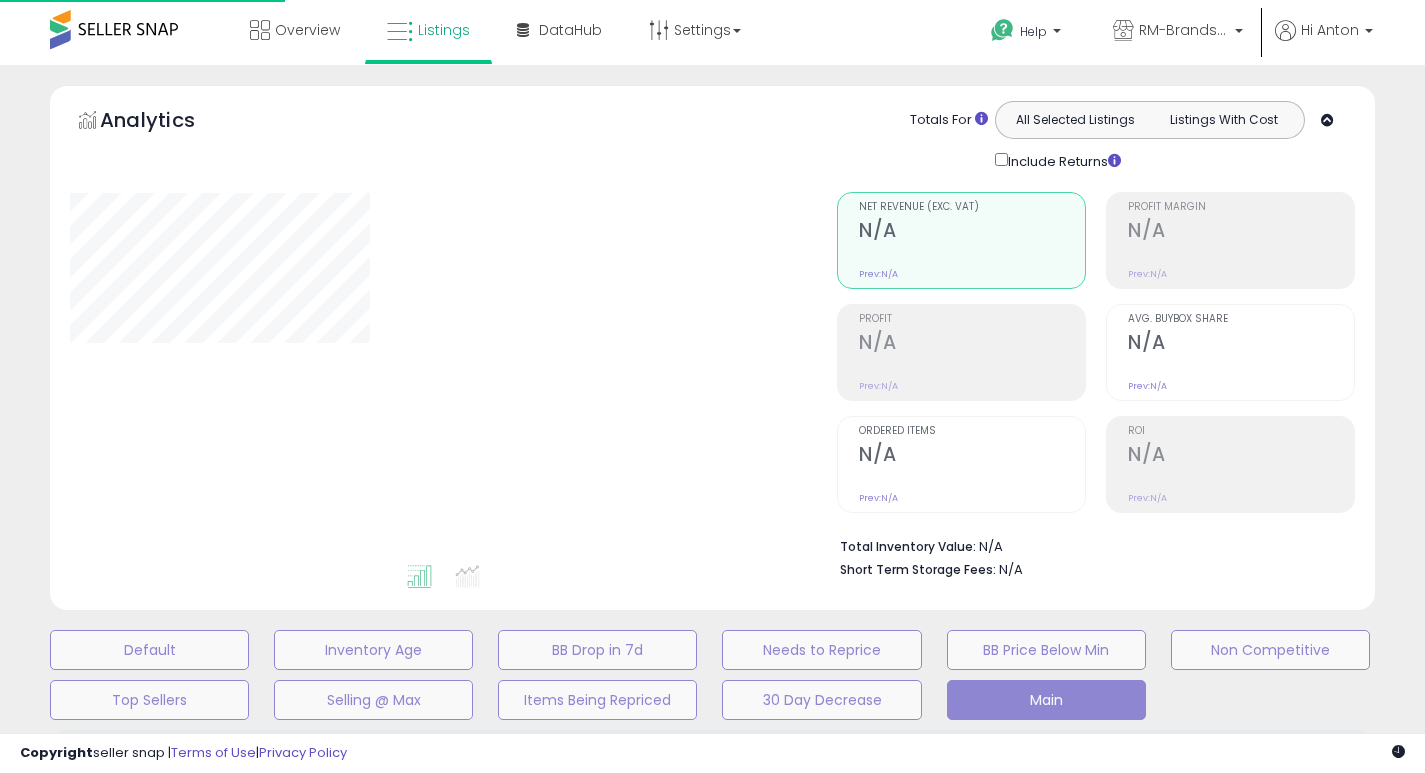 scroll, scrollTop: 0, scrollLeft: 0, axis: both 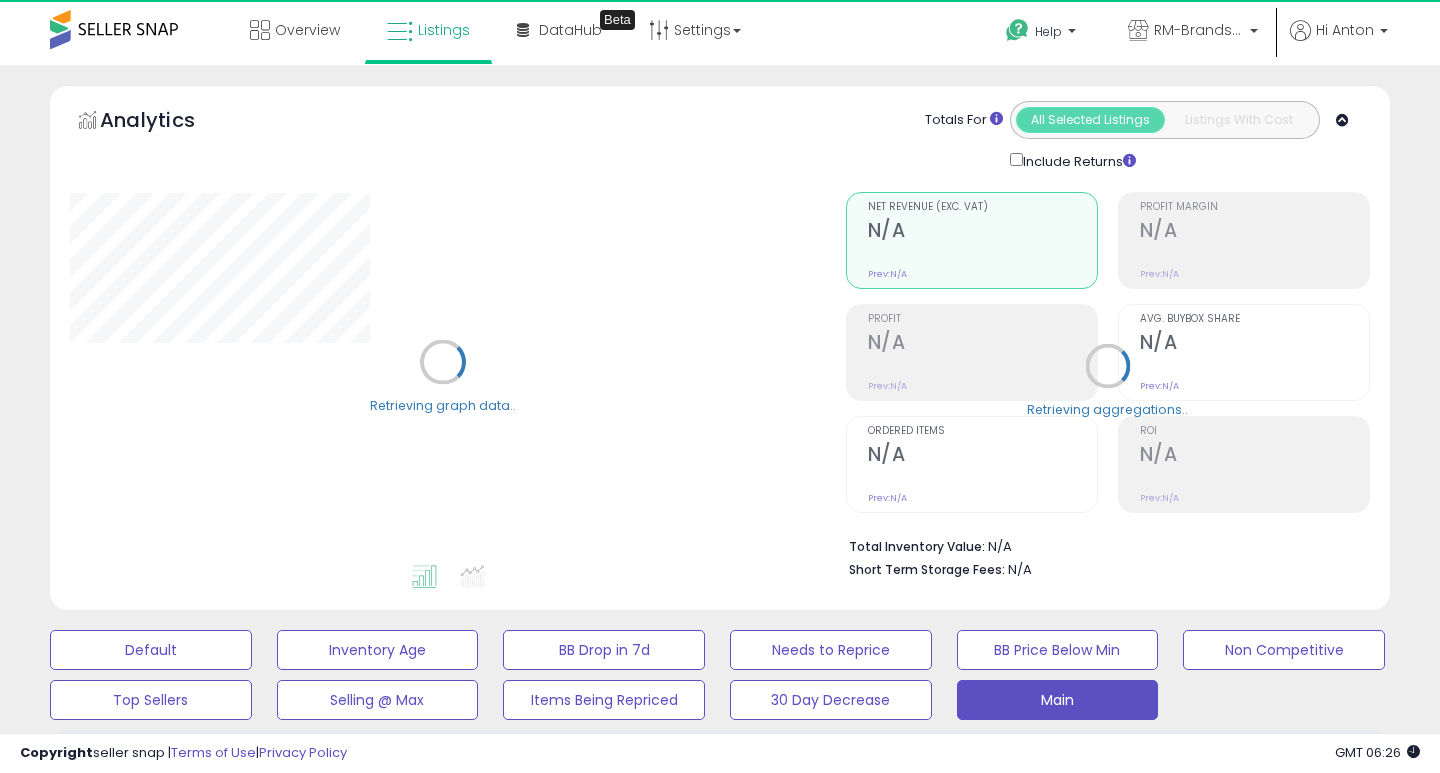 select on "**" 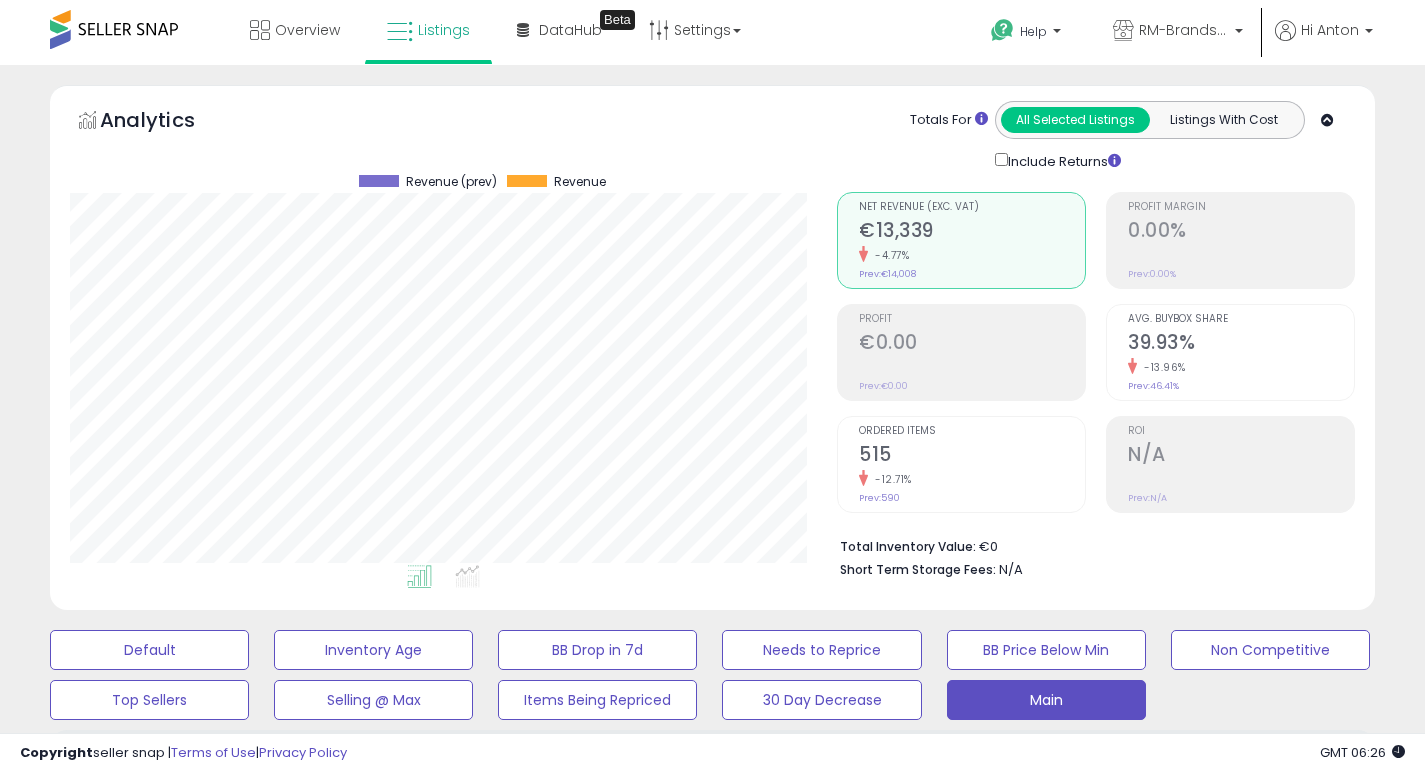 scroll, scrollTop: 999590, scrollLeft: 999233, axis: both 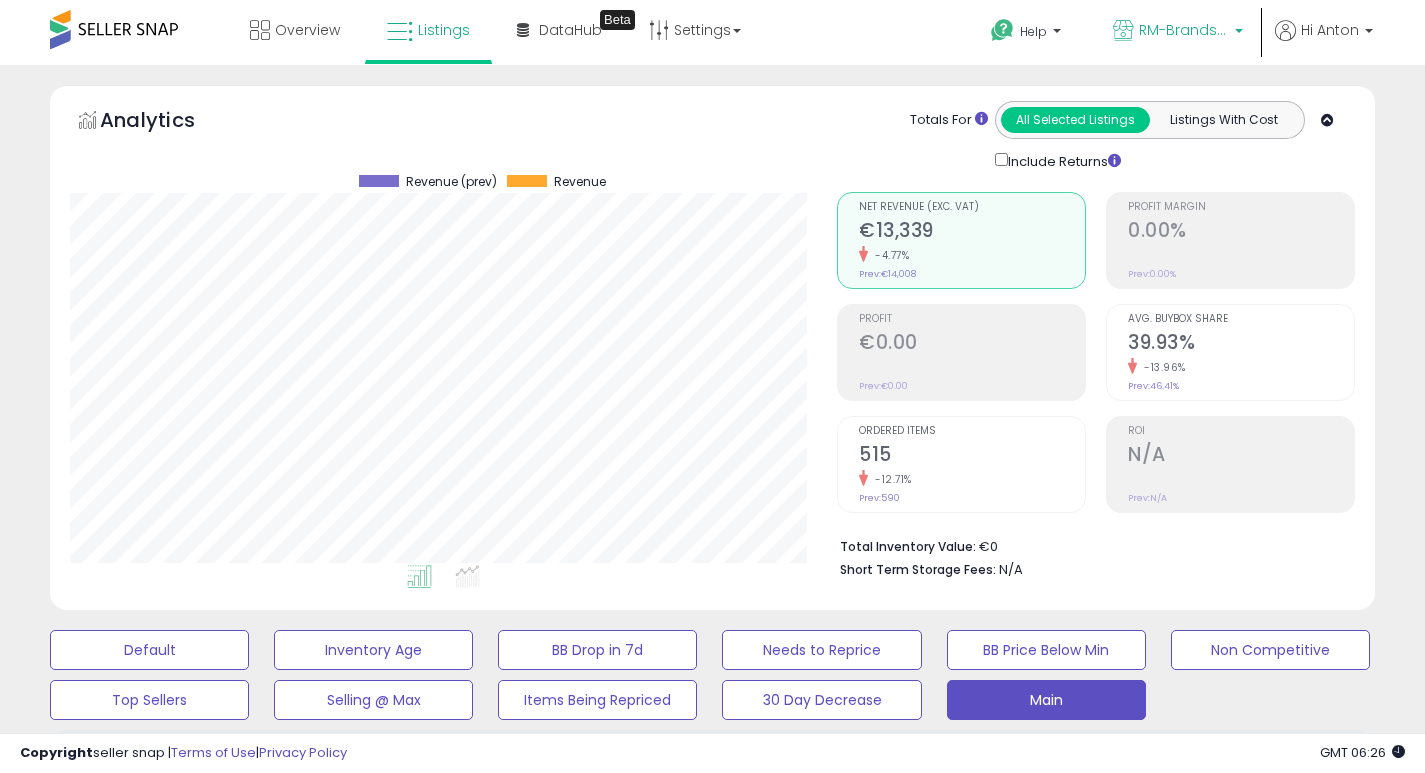 click on "RM-Brands (DE)" at bounding box center [1184, 30] 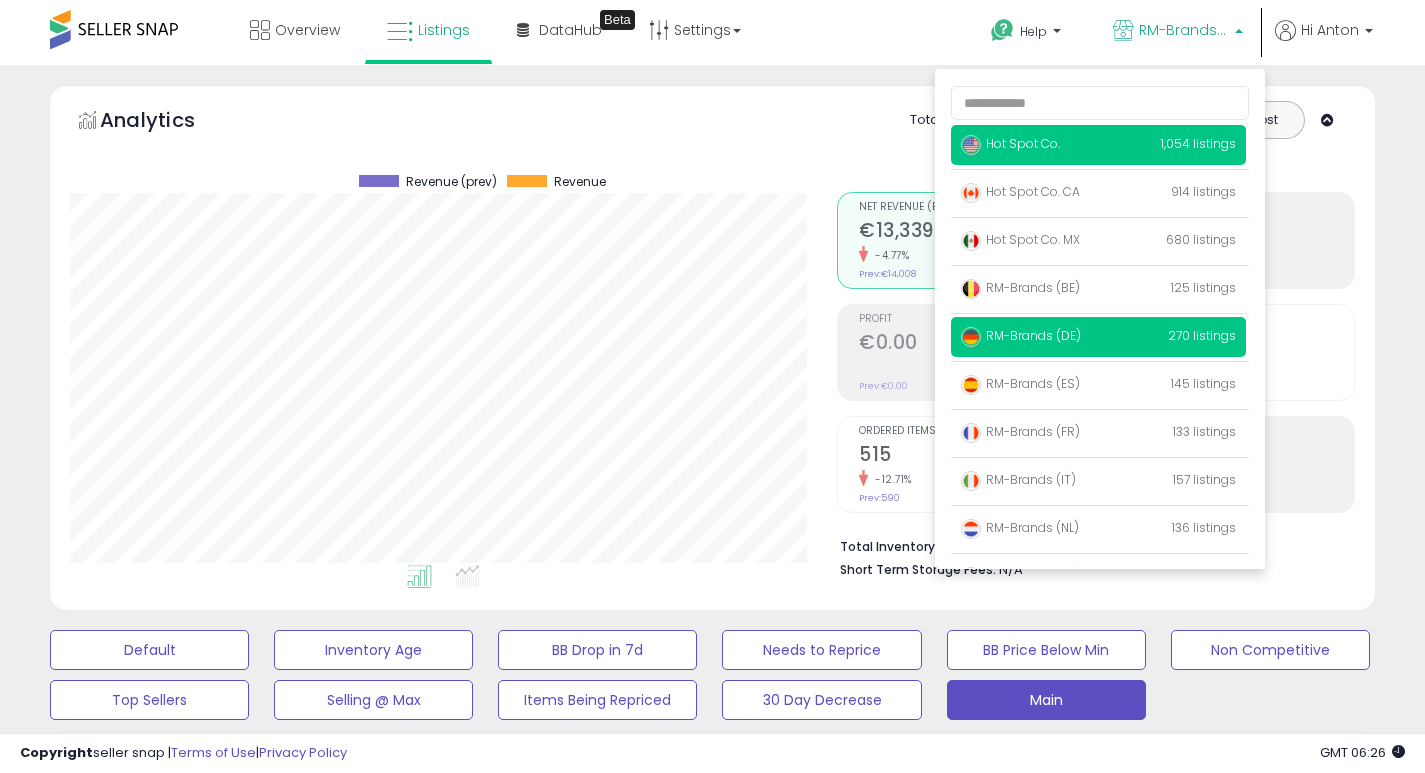 click on "Hot Spot Co." at bounding box center [1010, 143] 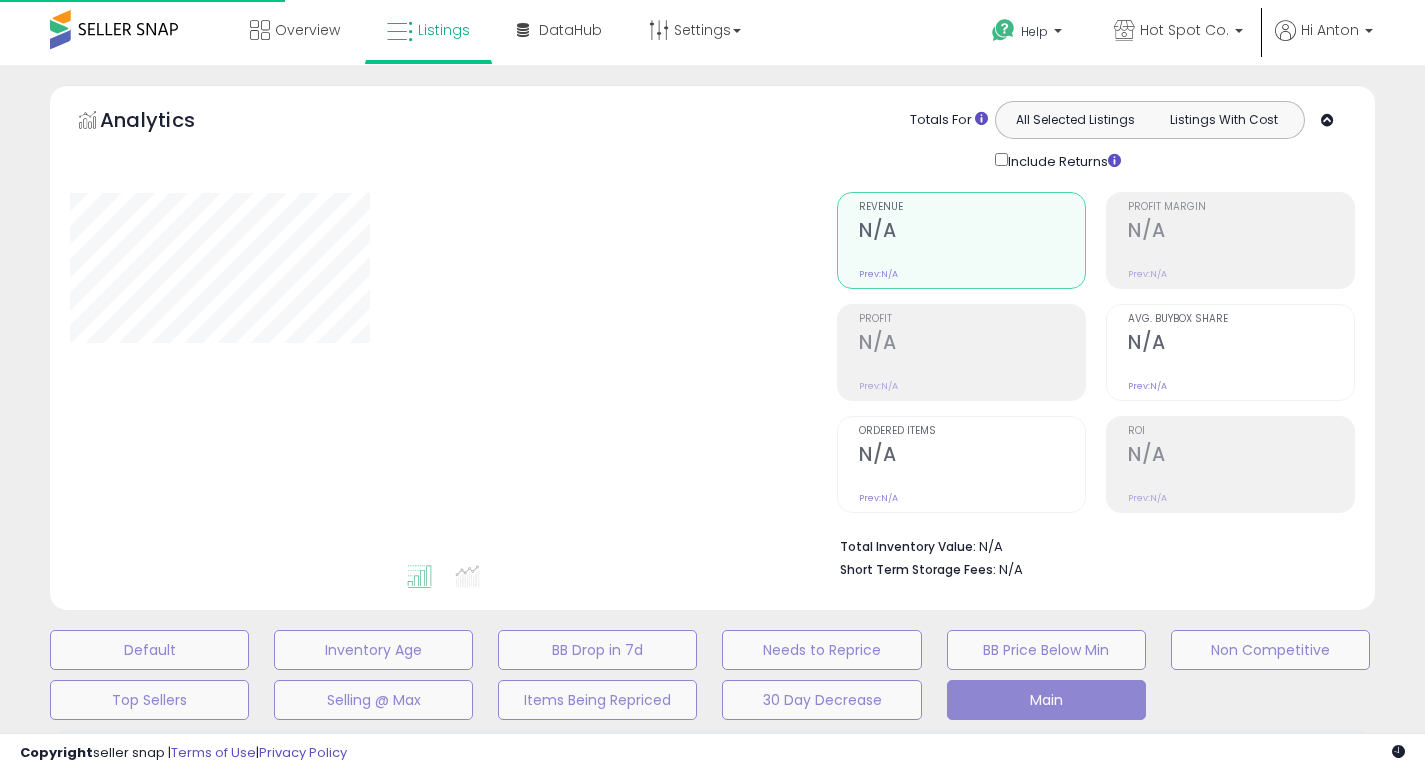 scroll, scrollTop: 0, scrollLeft: 0, axis: both 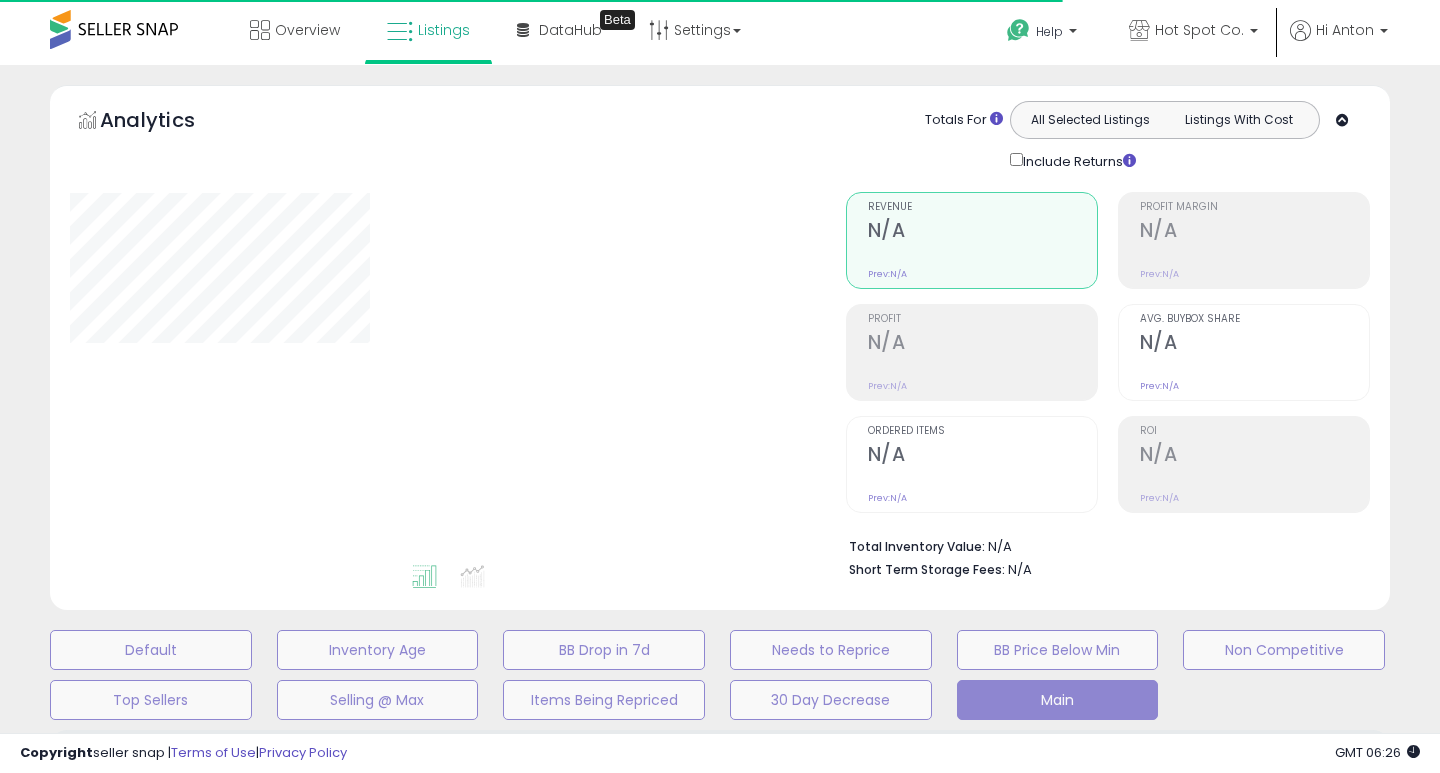 select on "**" 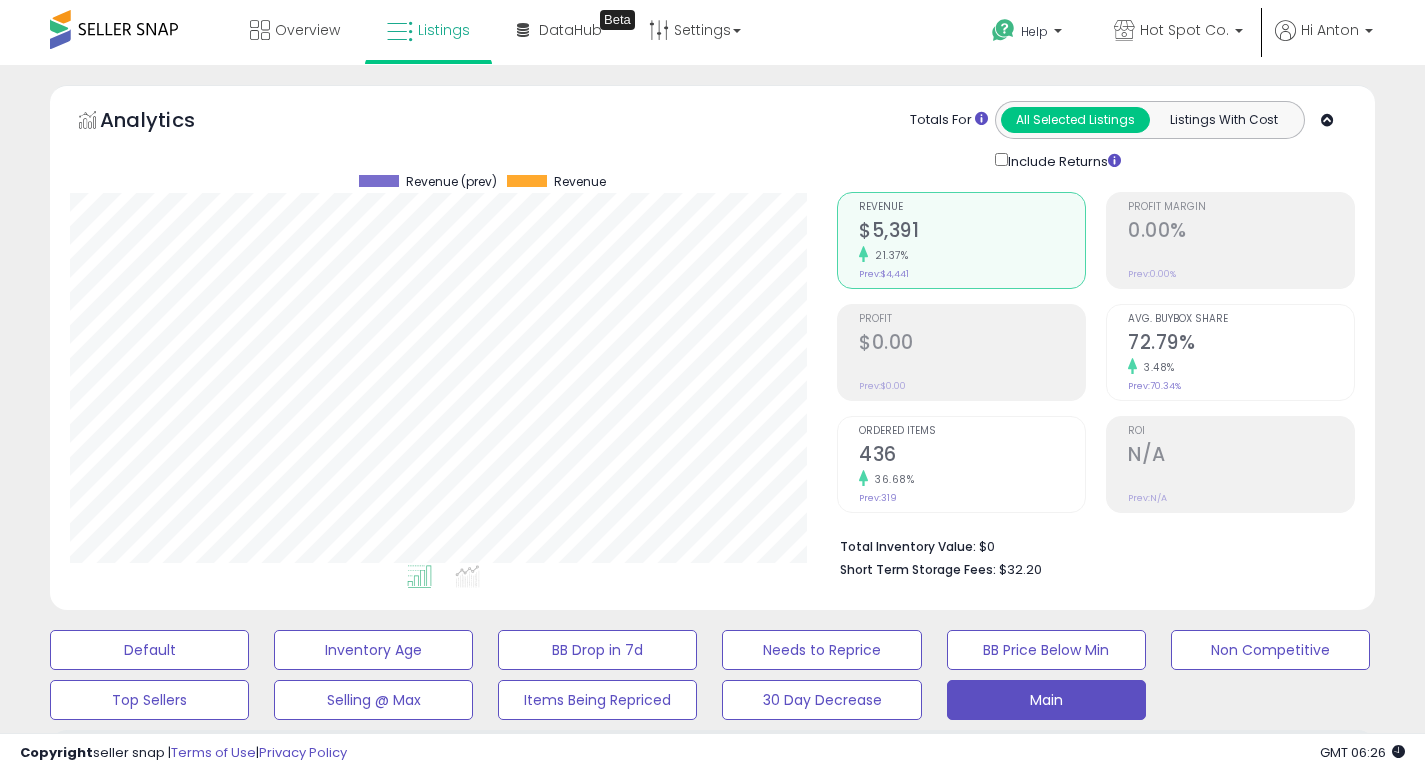 scroll, scrollTop: 999590, scrollLeft: 999233, axis: both 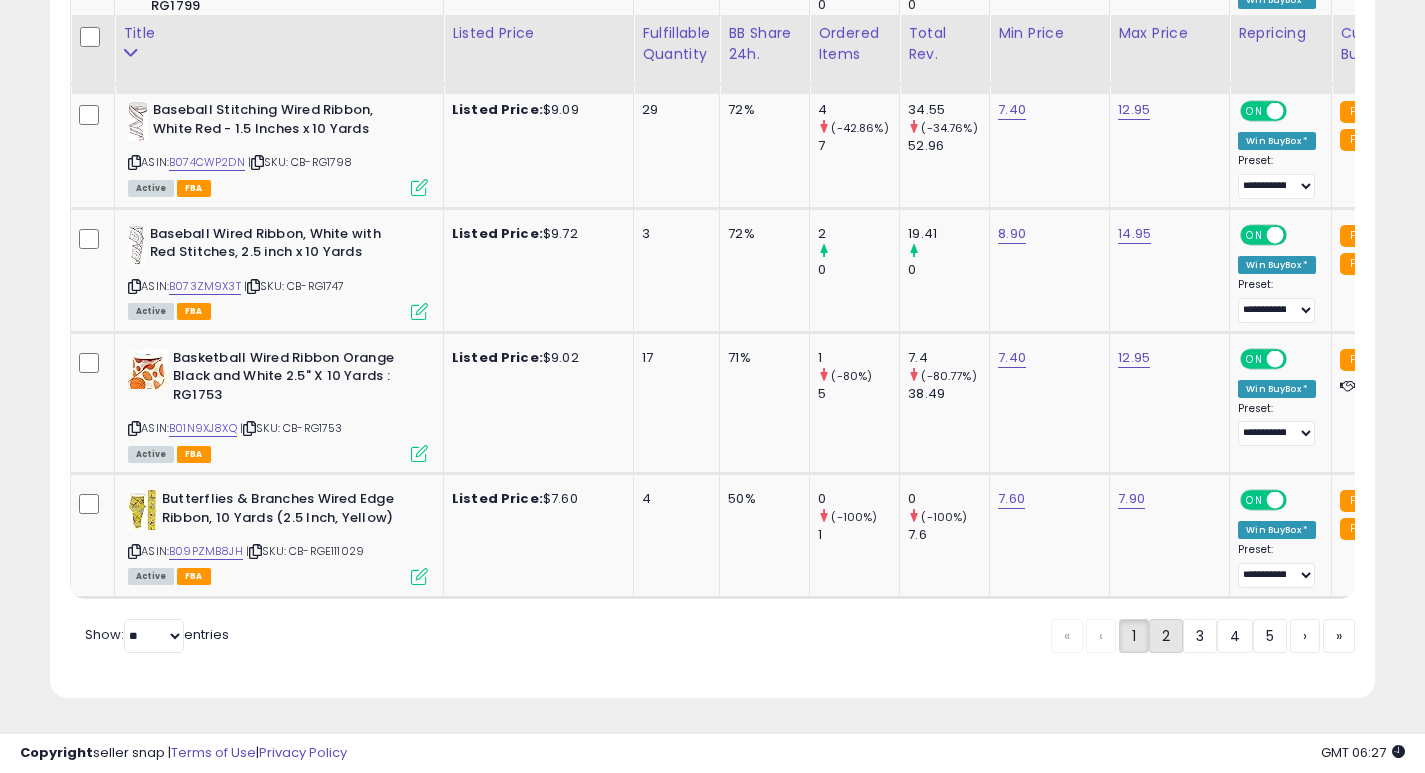 click on "2" 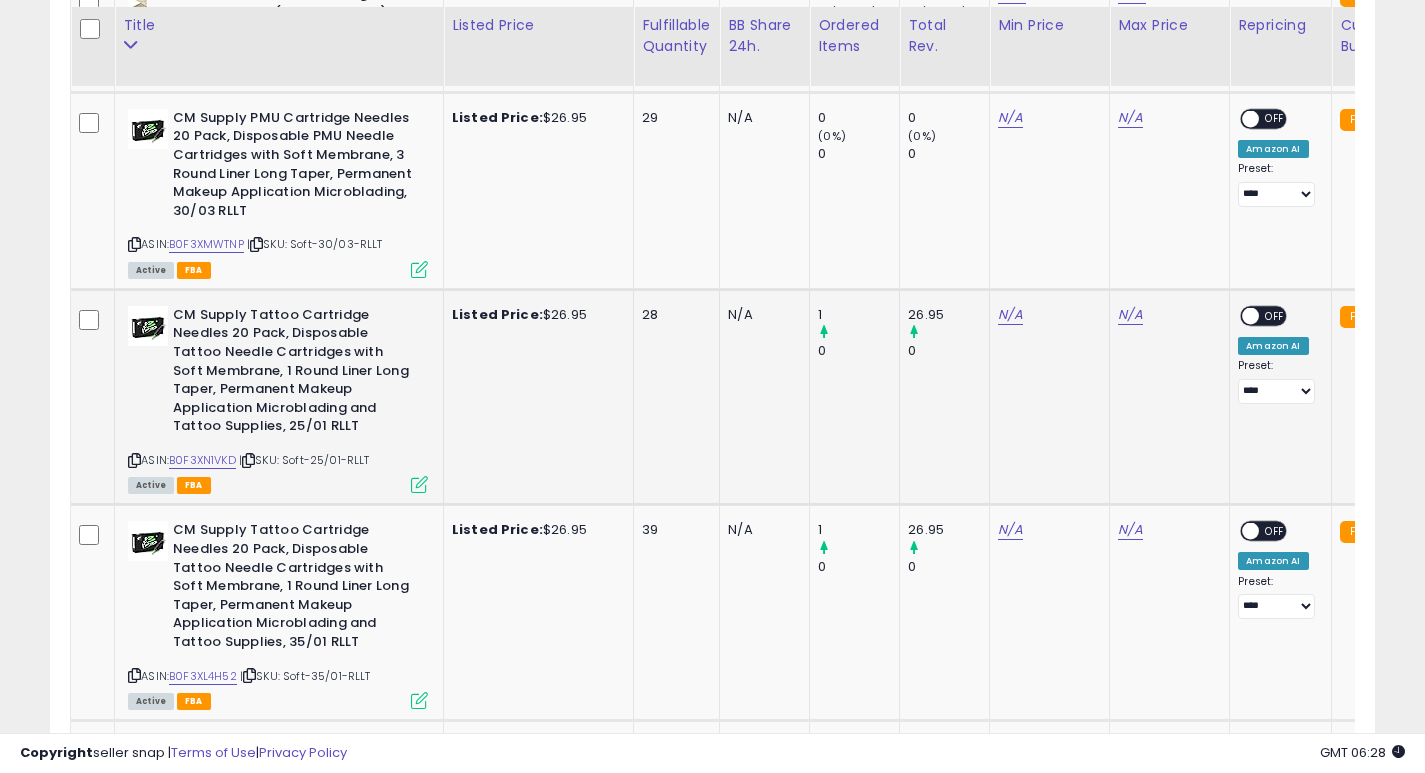 scroll, scrollTop: 2785, scrollLeft: 0, axis: vertical 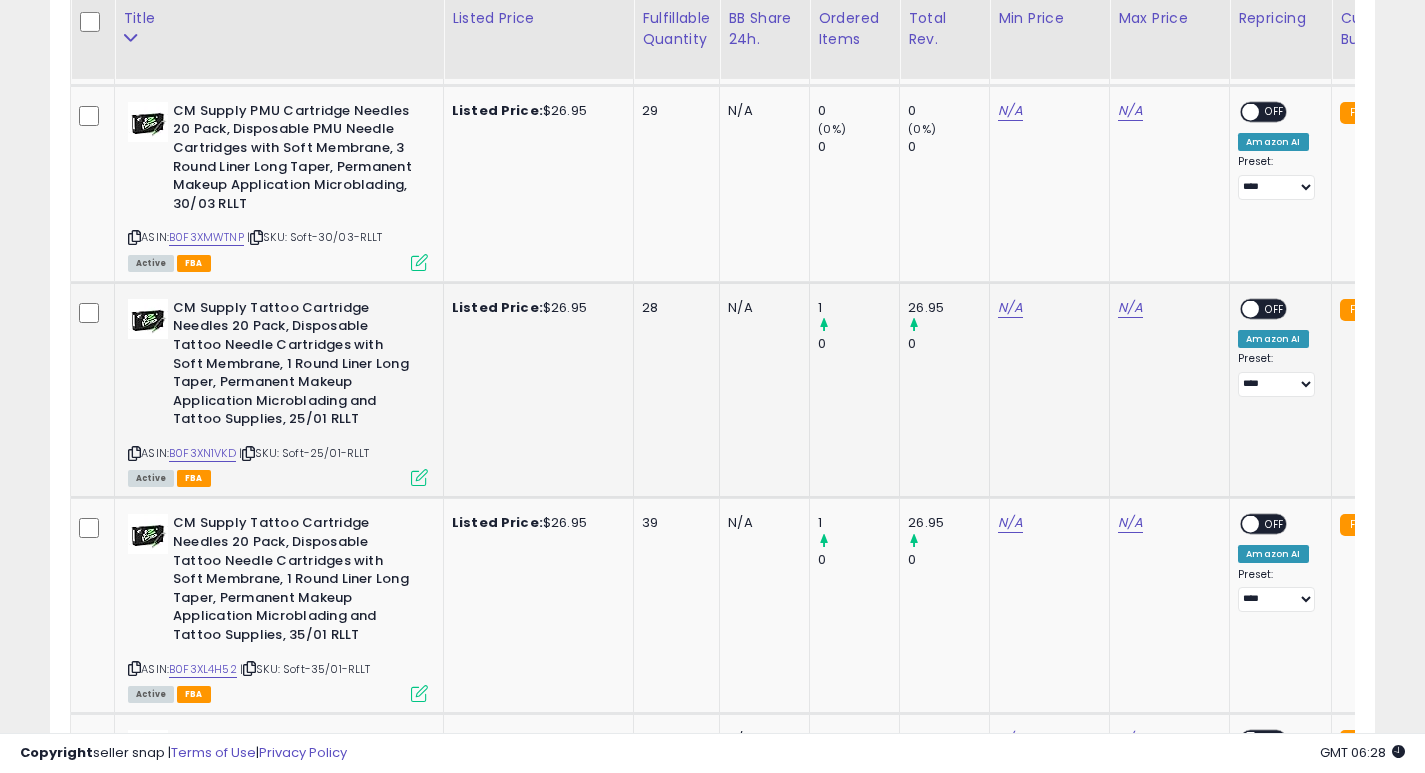 click on "ASIN:  B0F3XN1VKD    |   SKU: Soft-25/01-RLLT Active FBA" at bounding box center [278, 392] 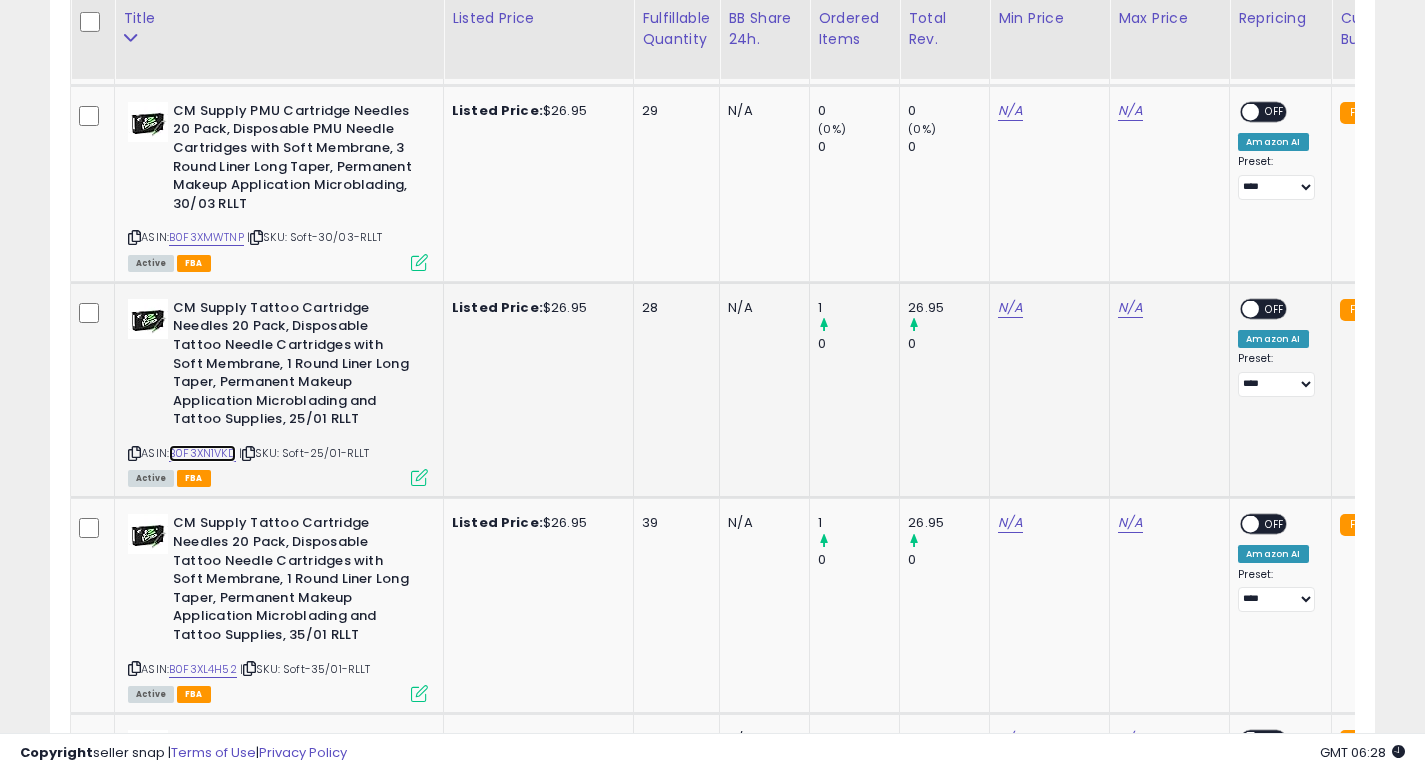 click on "B0F3XN1VKD" at bounding box center [202, 453] 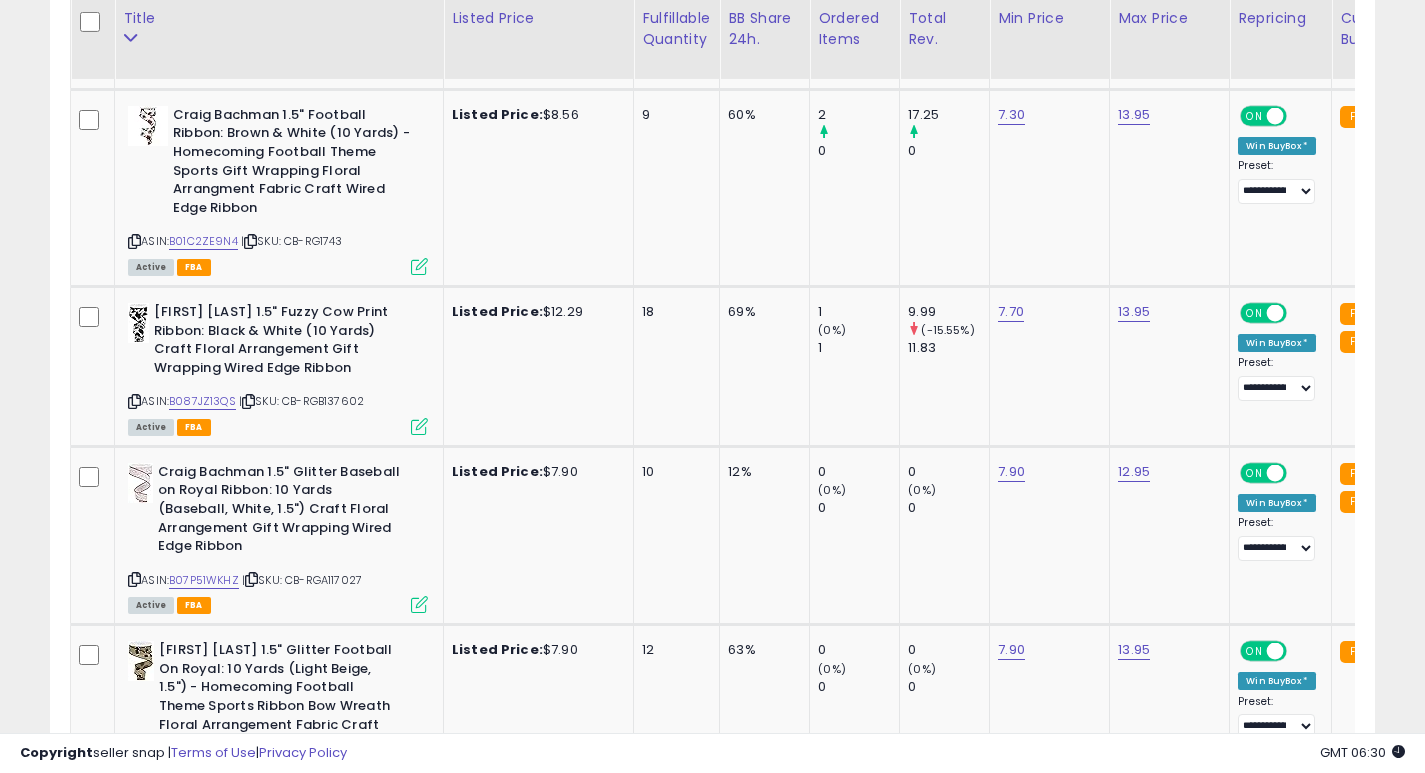 scroll, scrollTop: 7085, scrollLeft: 0, axis: vertical 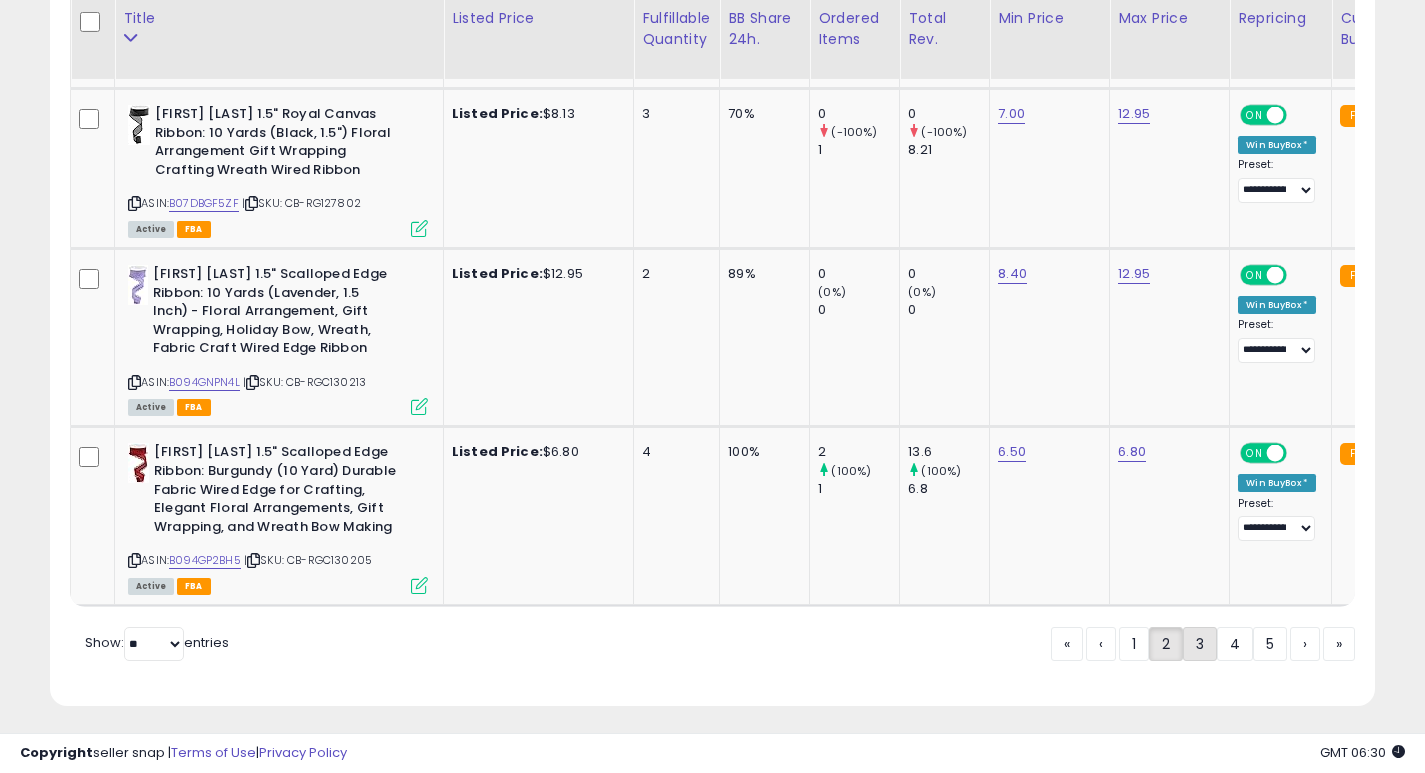 click on "3" 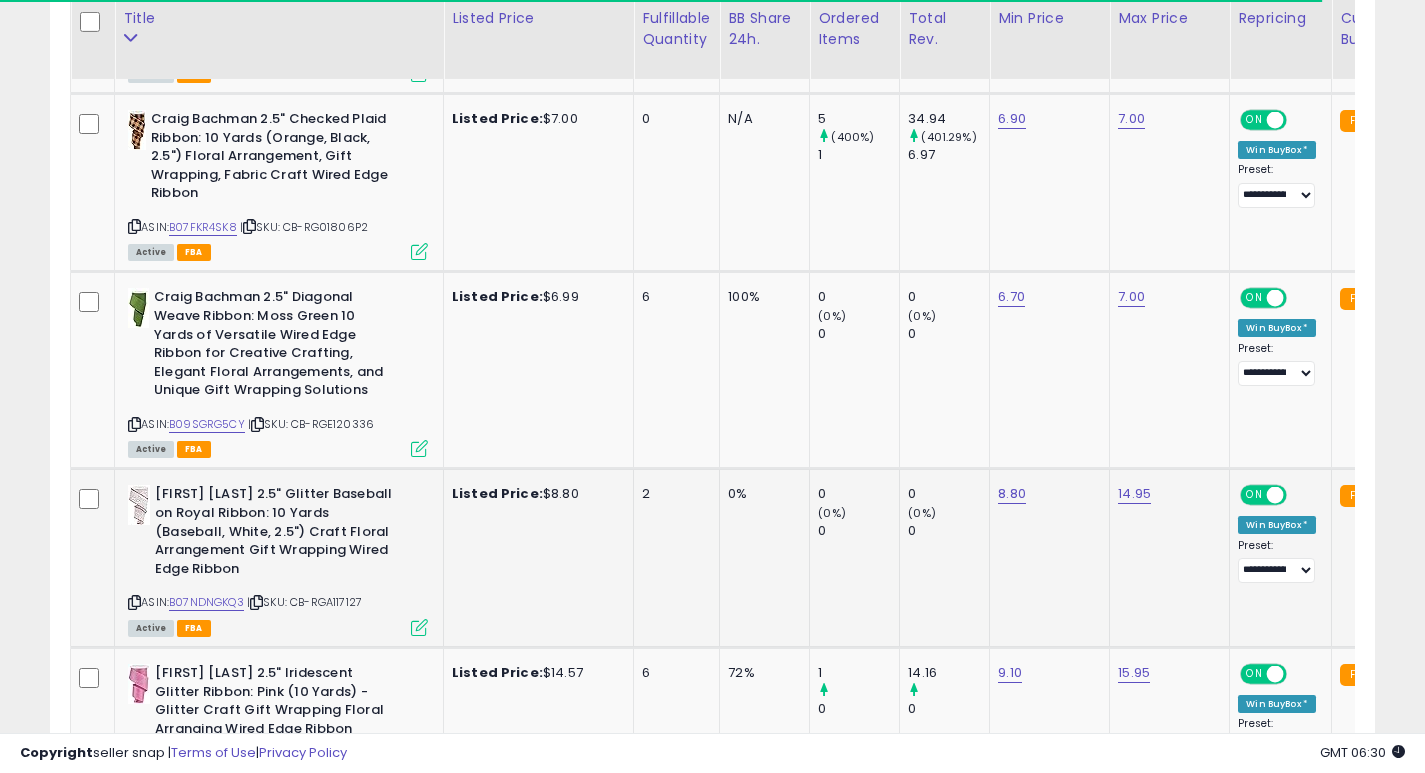 scroll, scrollTop: 1890, scrollLeft: 0, axis: vertical 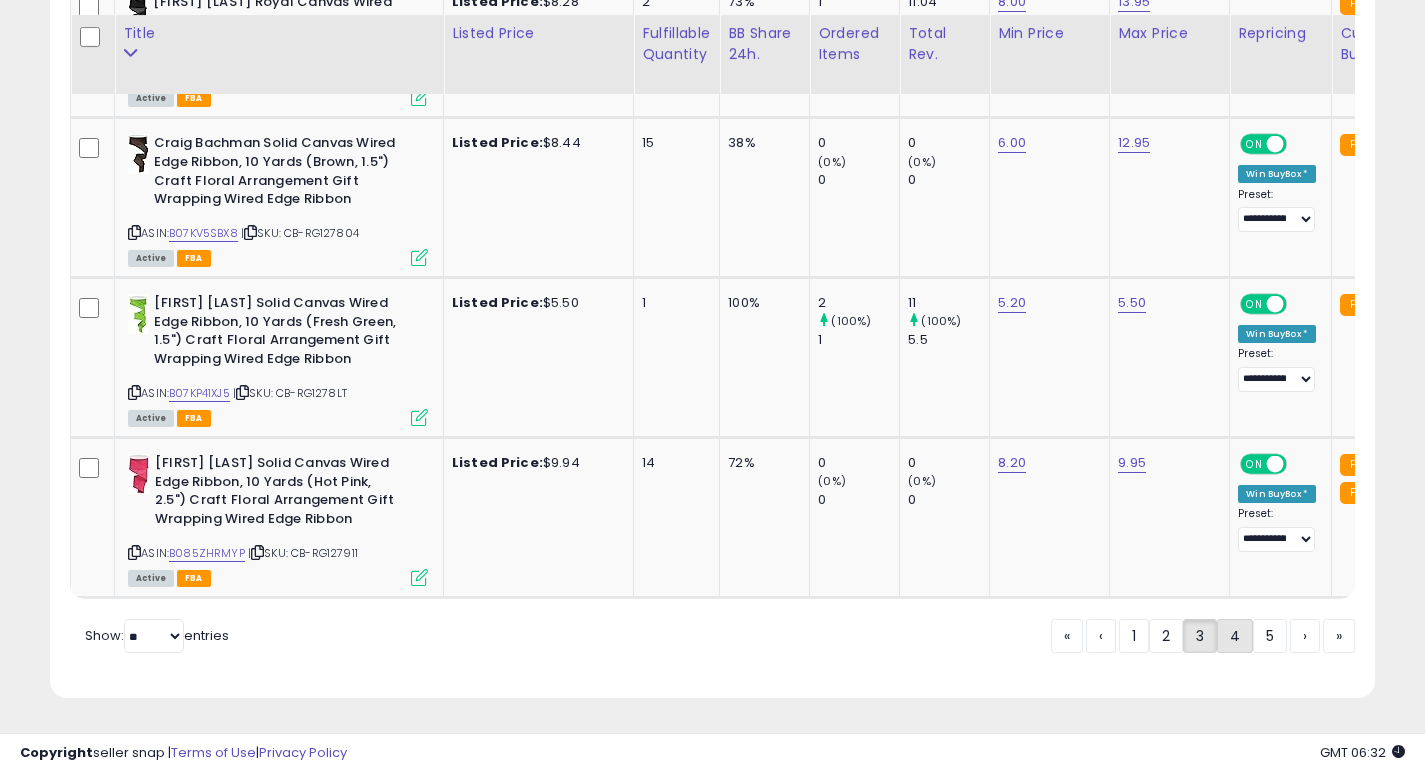 click on "4" 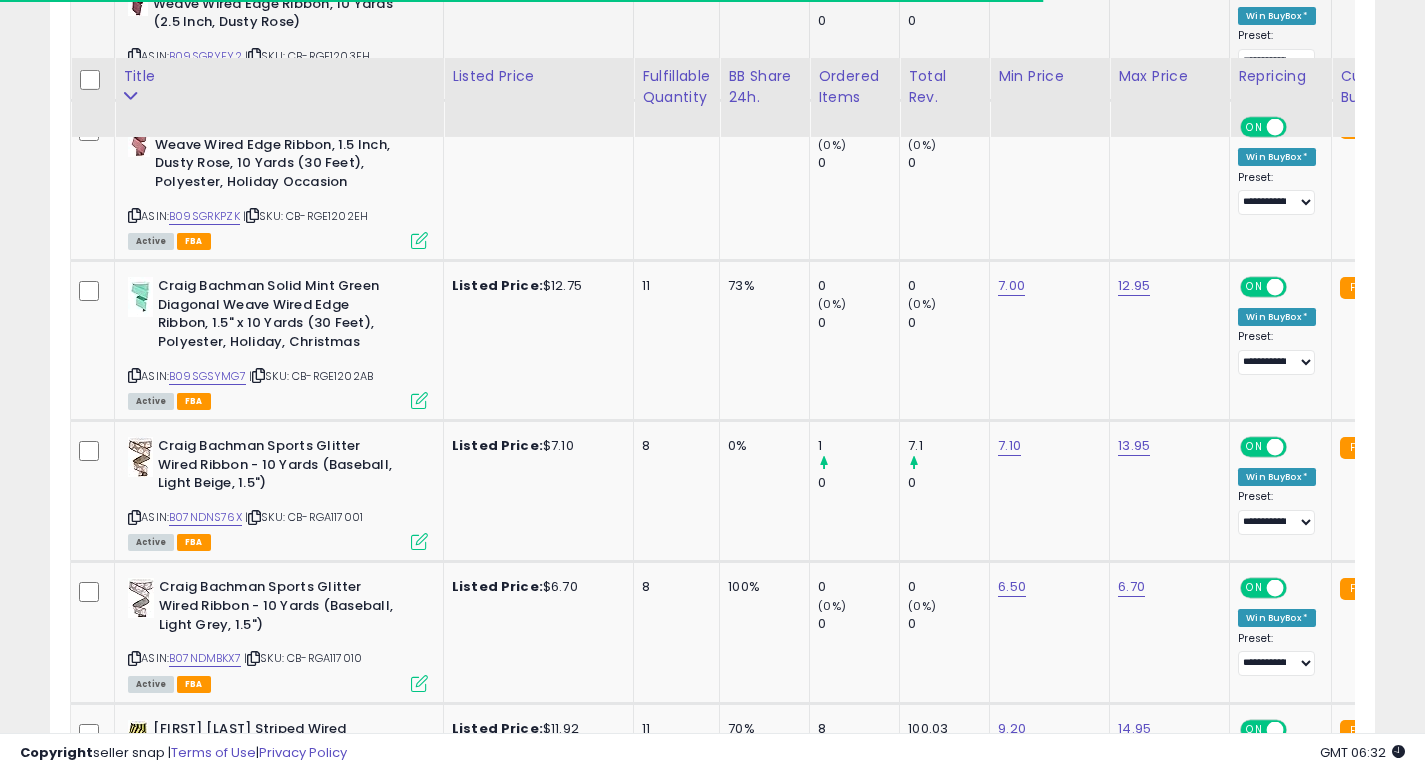 scroll, scrollTop: 1307, scrollLeft: 0, axis: vertical 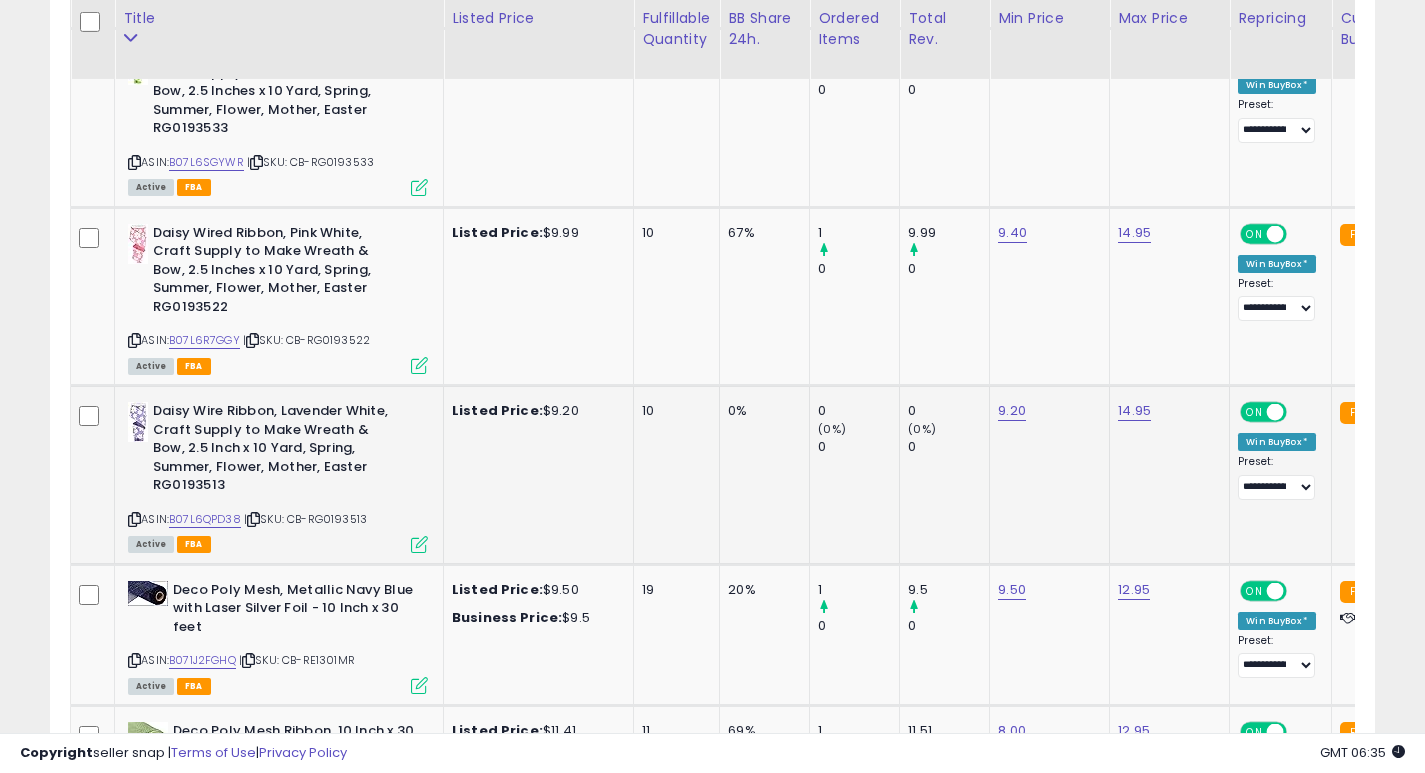 click on "10" 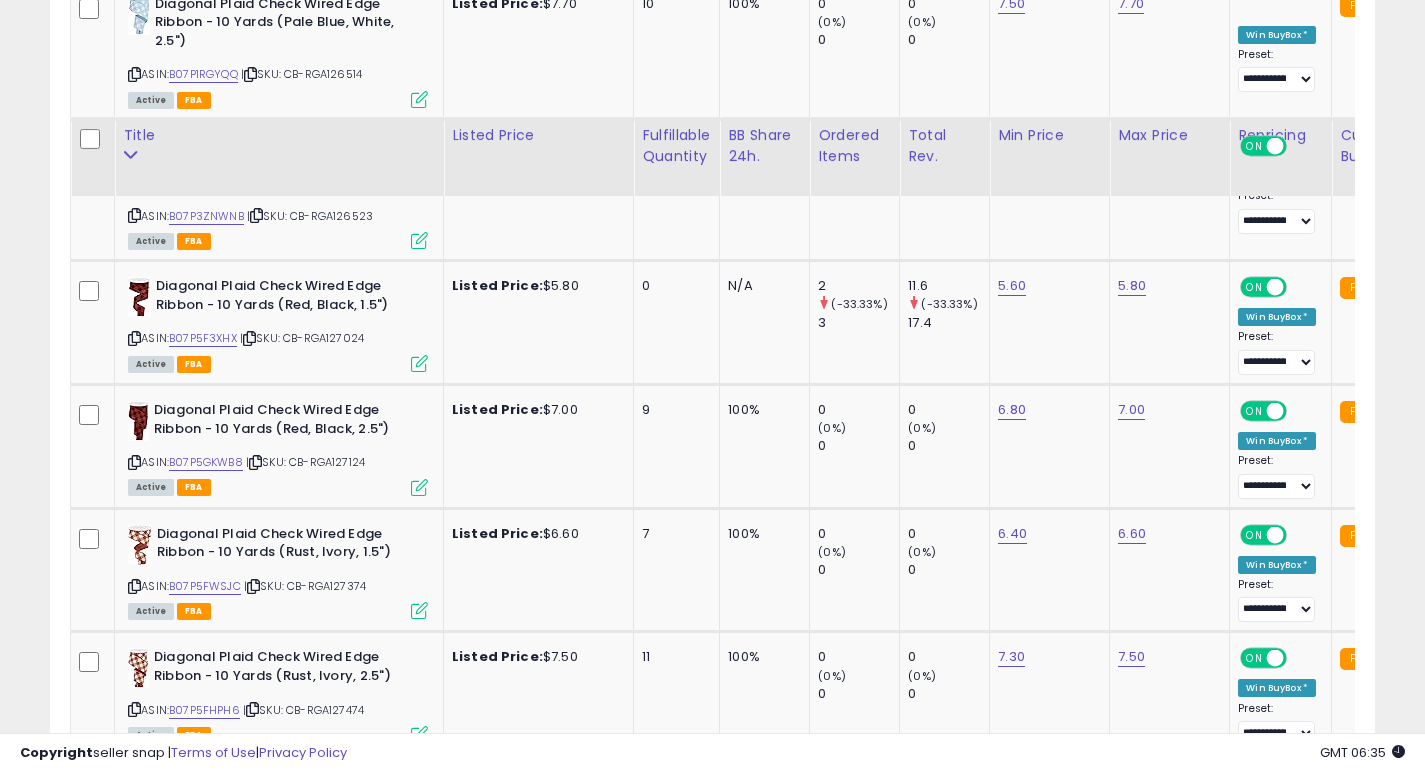 scroll, scrollTop: 7598, scrollLeft: 0, axis: vertical 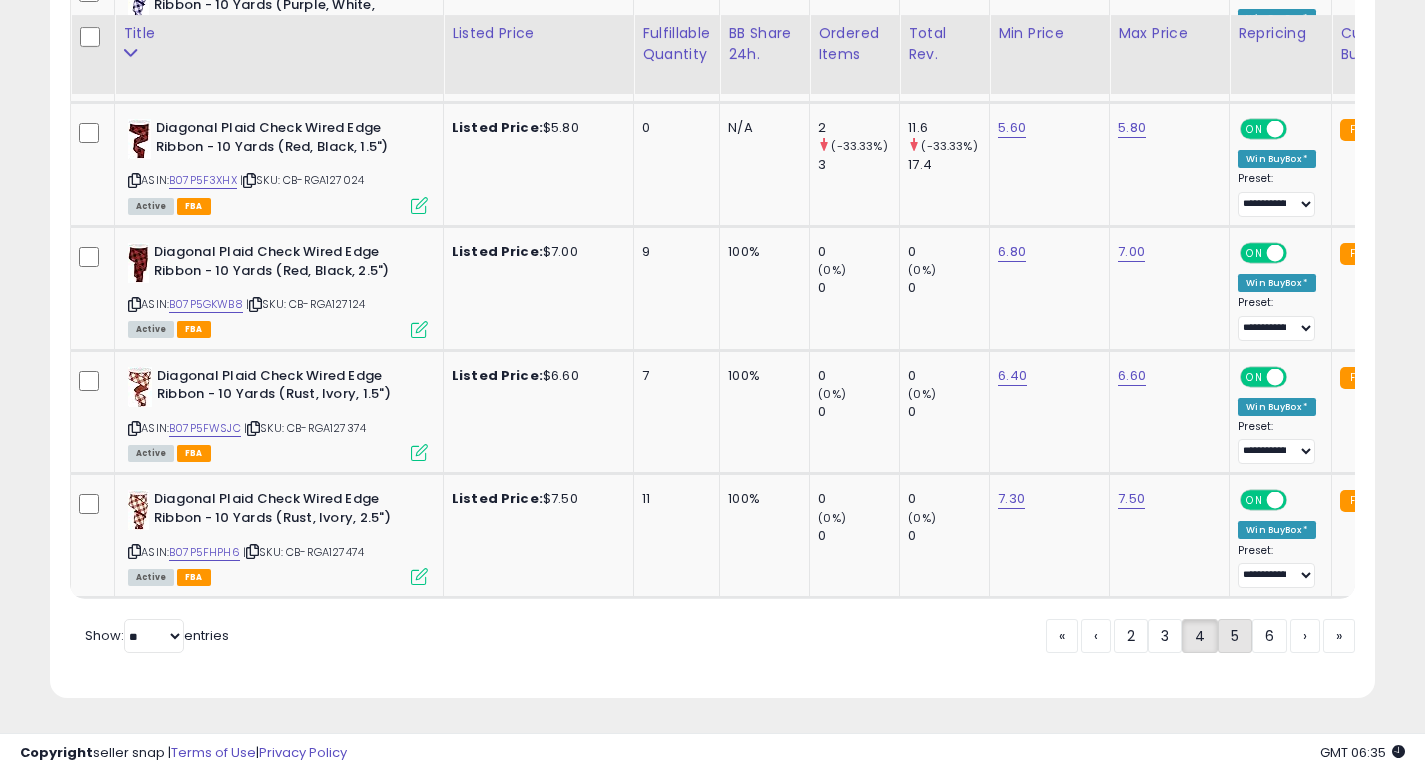 click on "5" 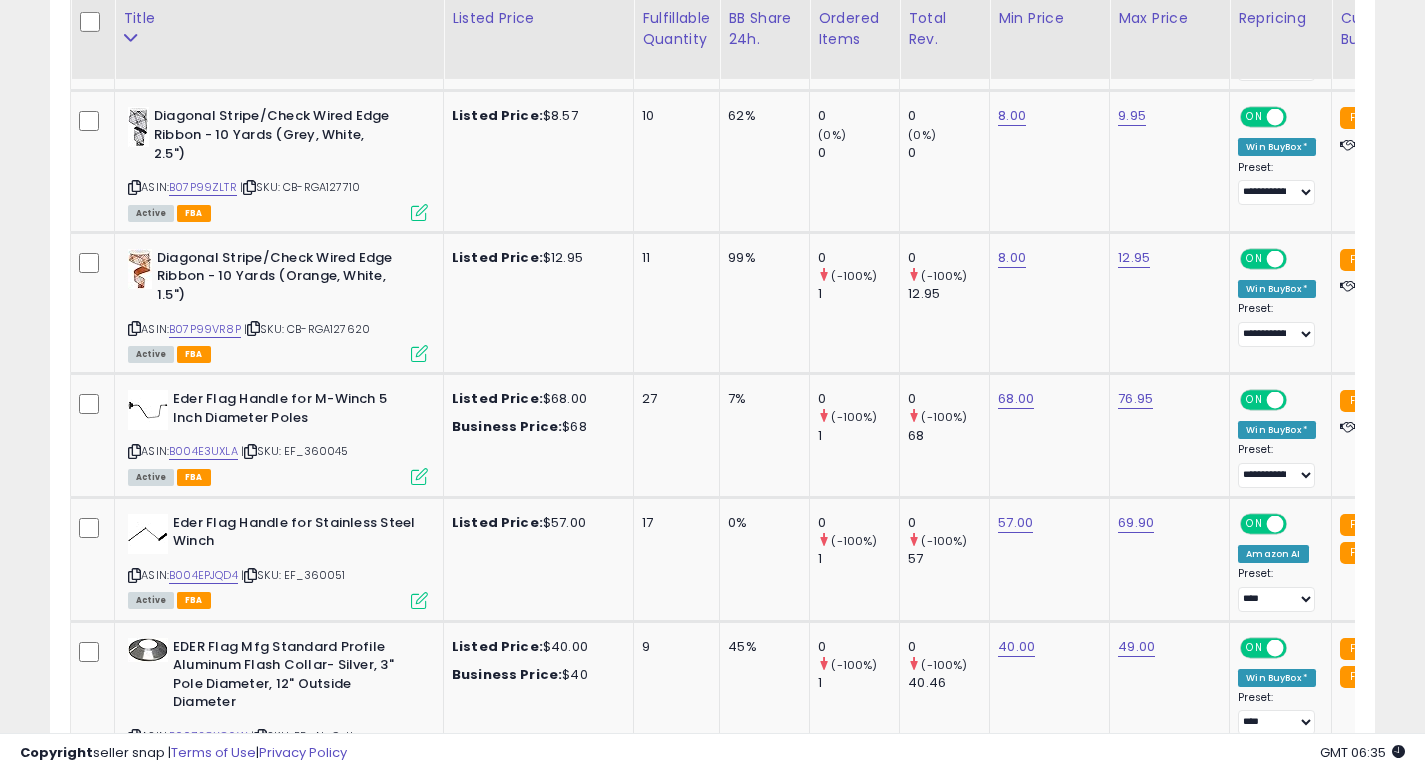 scroll, scrollTop: 1792, scrollLeft: 0, axis: vertical 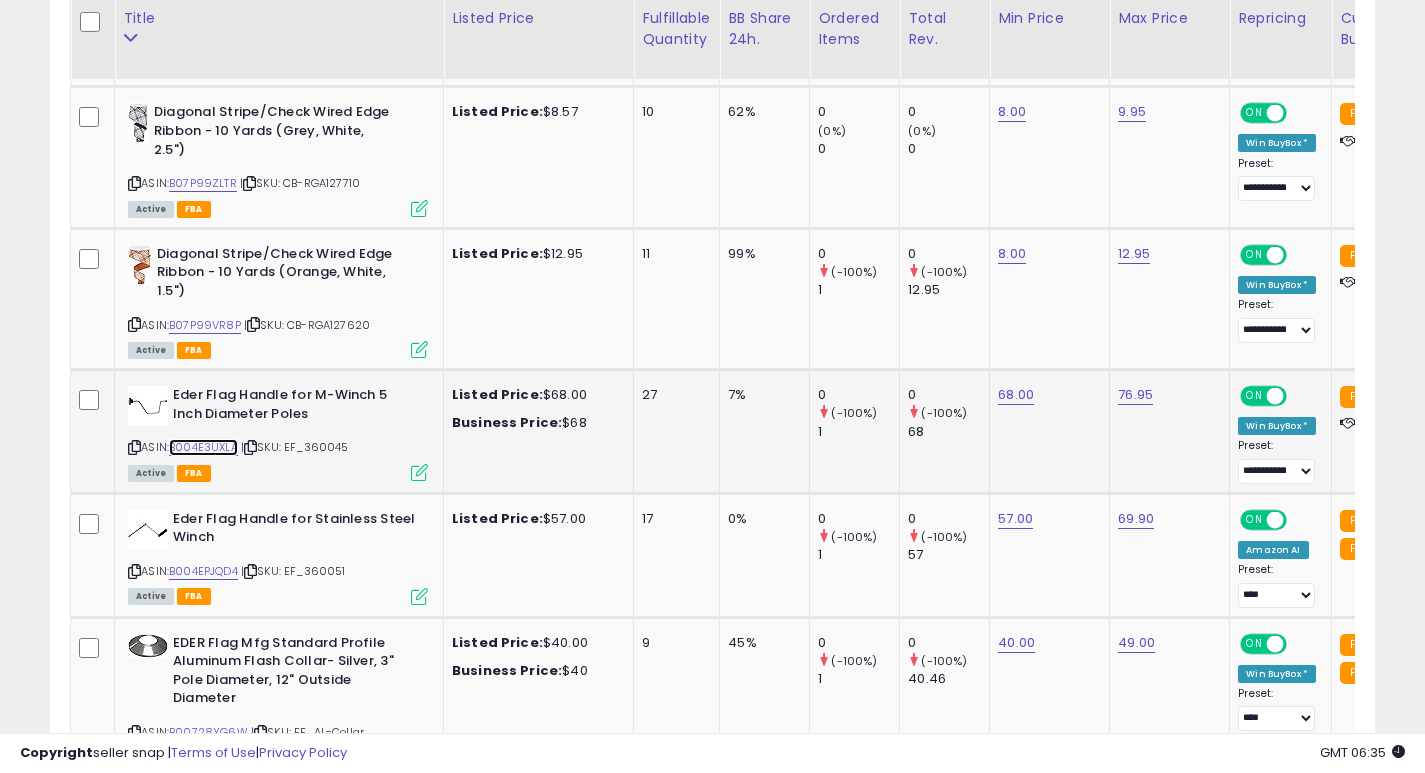 click on "B004E3UXLA" at bounding box center (203, 447) 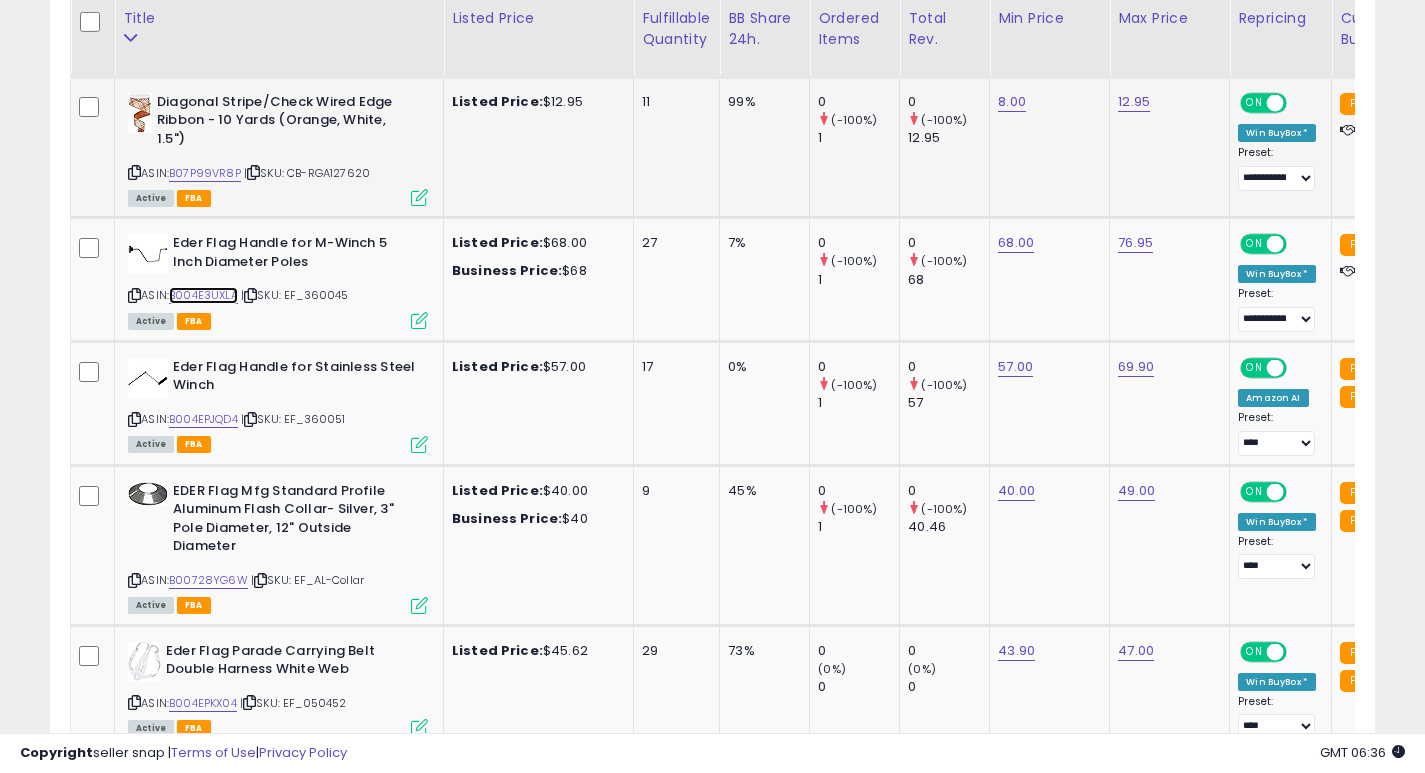 scroll, scrollTop: 1960, scrollLeft: 0, axis: vertical 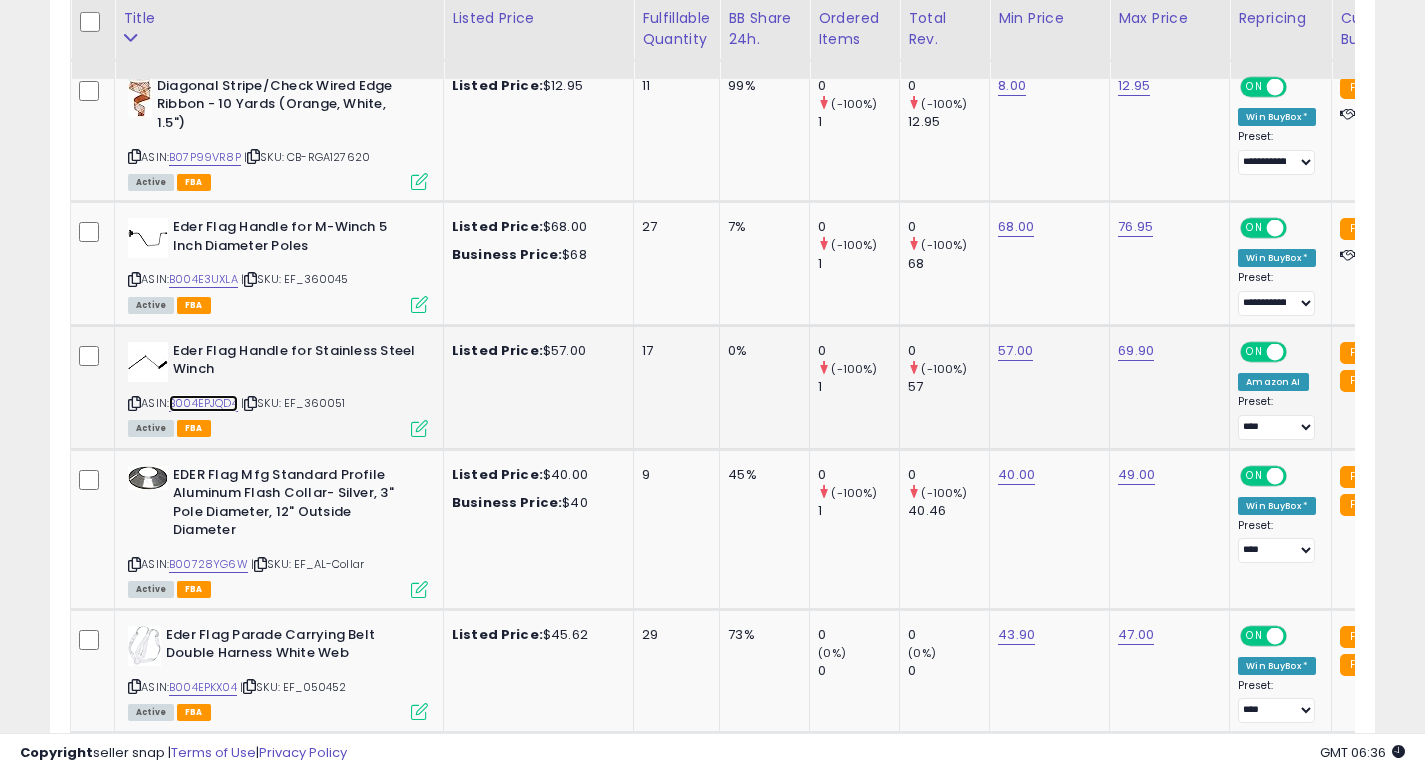 click on "B004EPJQD4" at bounding box center [203, 403] 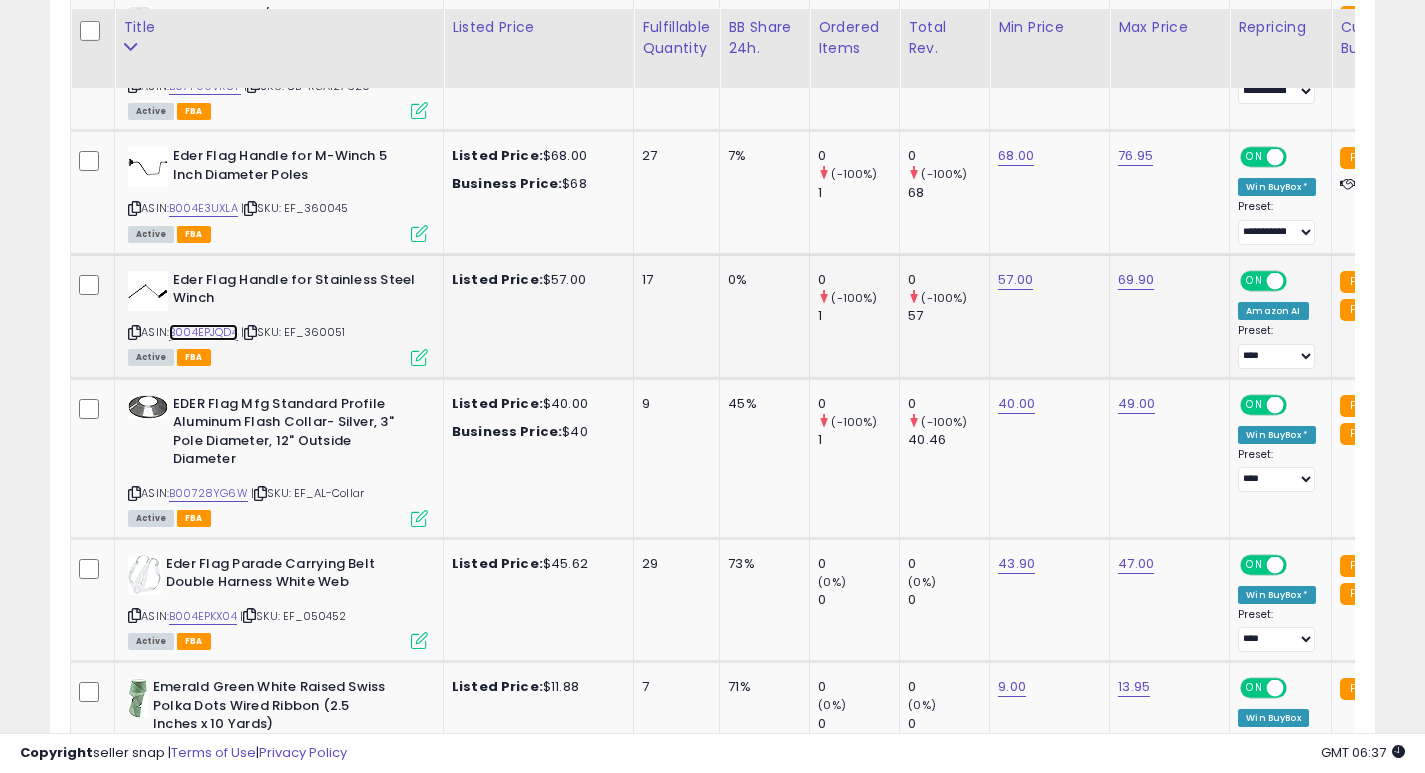 scroll, scrollTop: 2058, scrollLeft: 0, axis: vertical 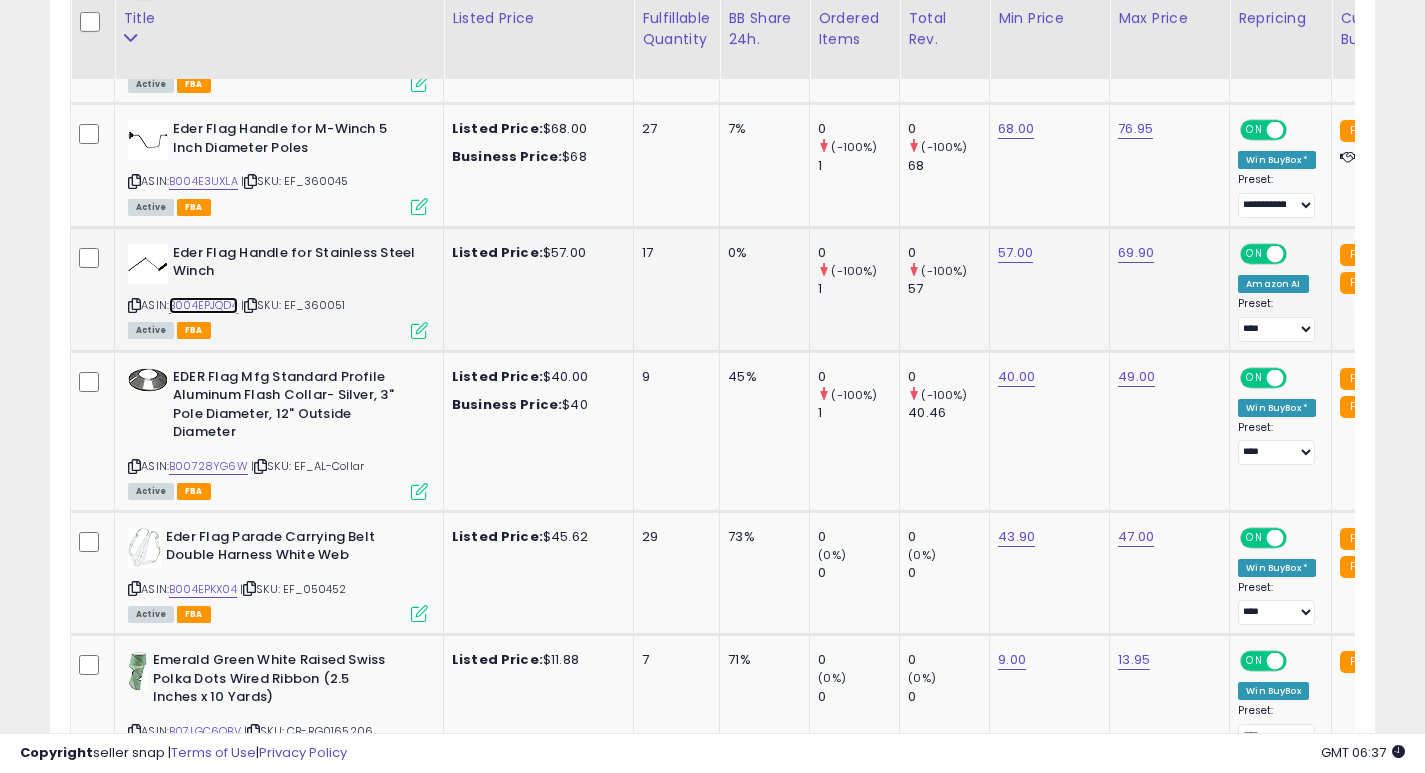 click on "B004EPJQD4" at bounding box center [203, 305] 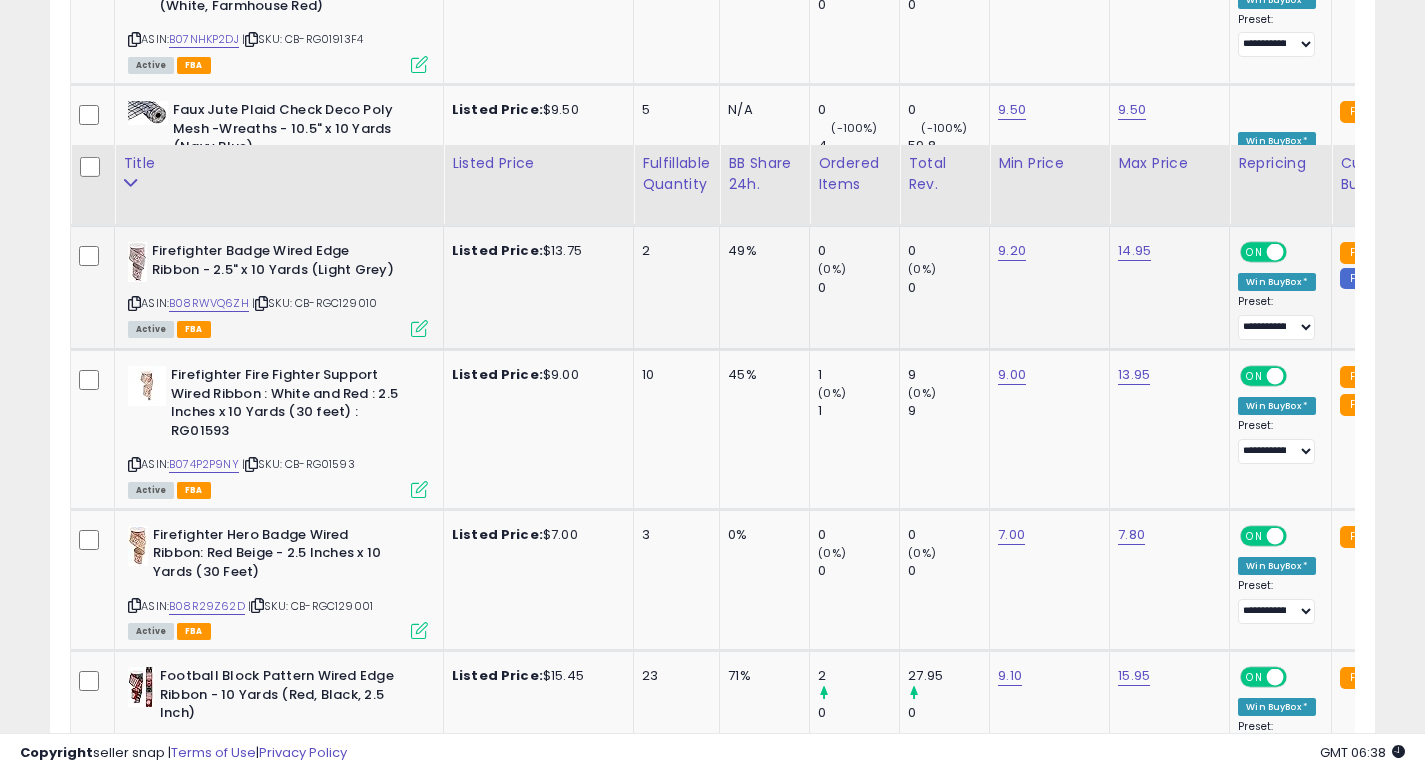scroll, scrollTop: 3892, scrollLeft: 0, axis: vertical 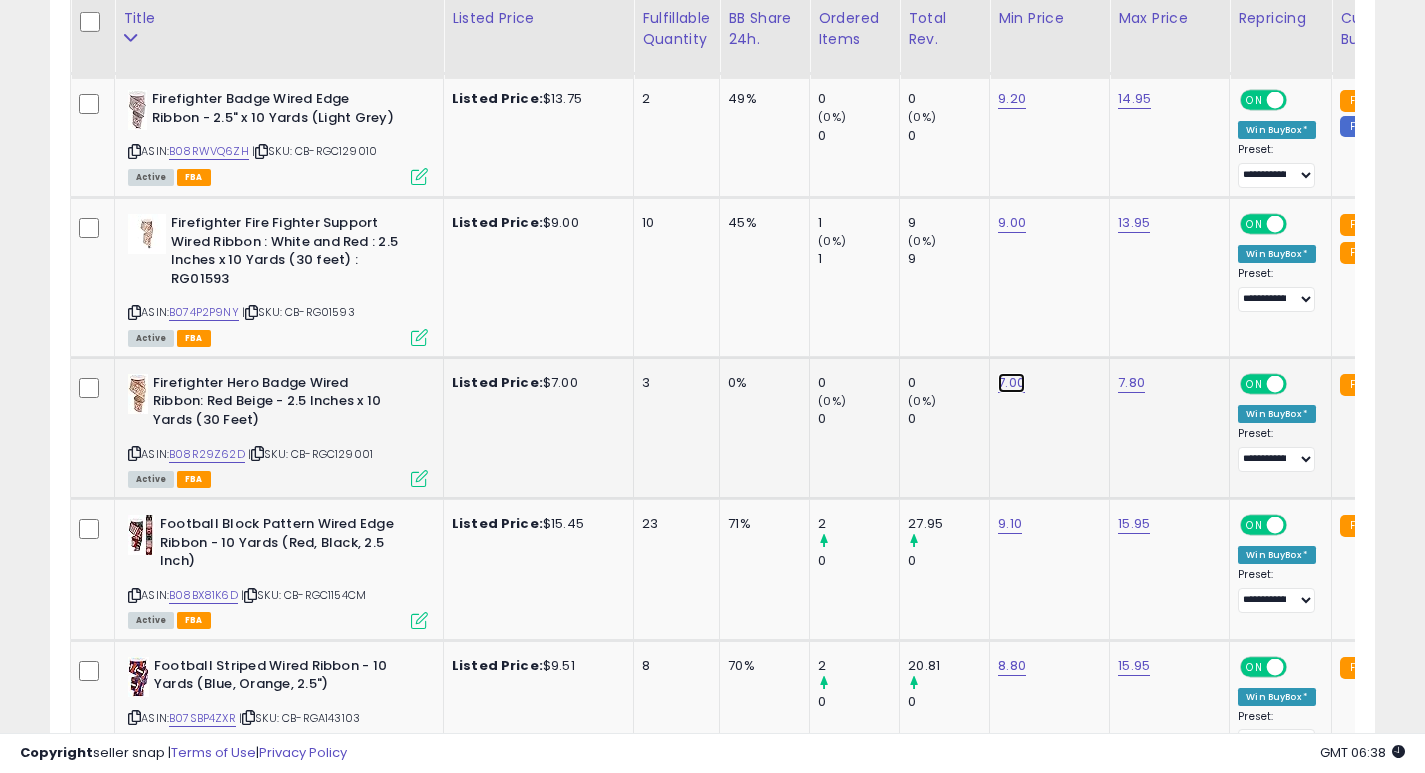 click on "7.00" at bounding box center [1012, -2818] 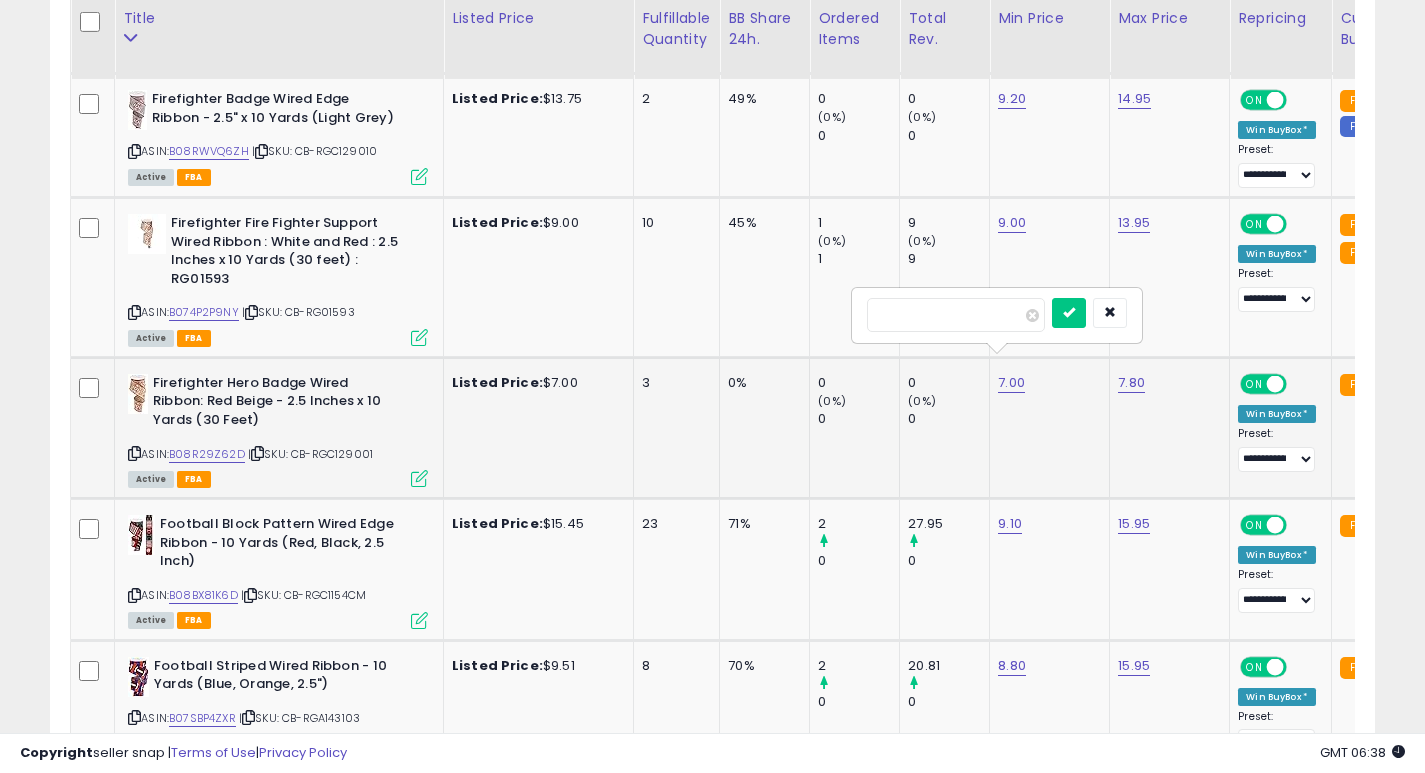 type on "*" 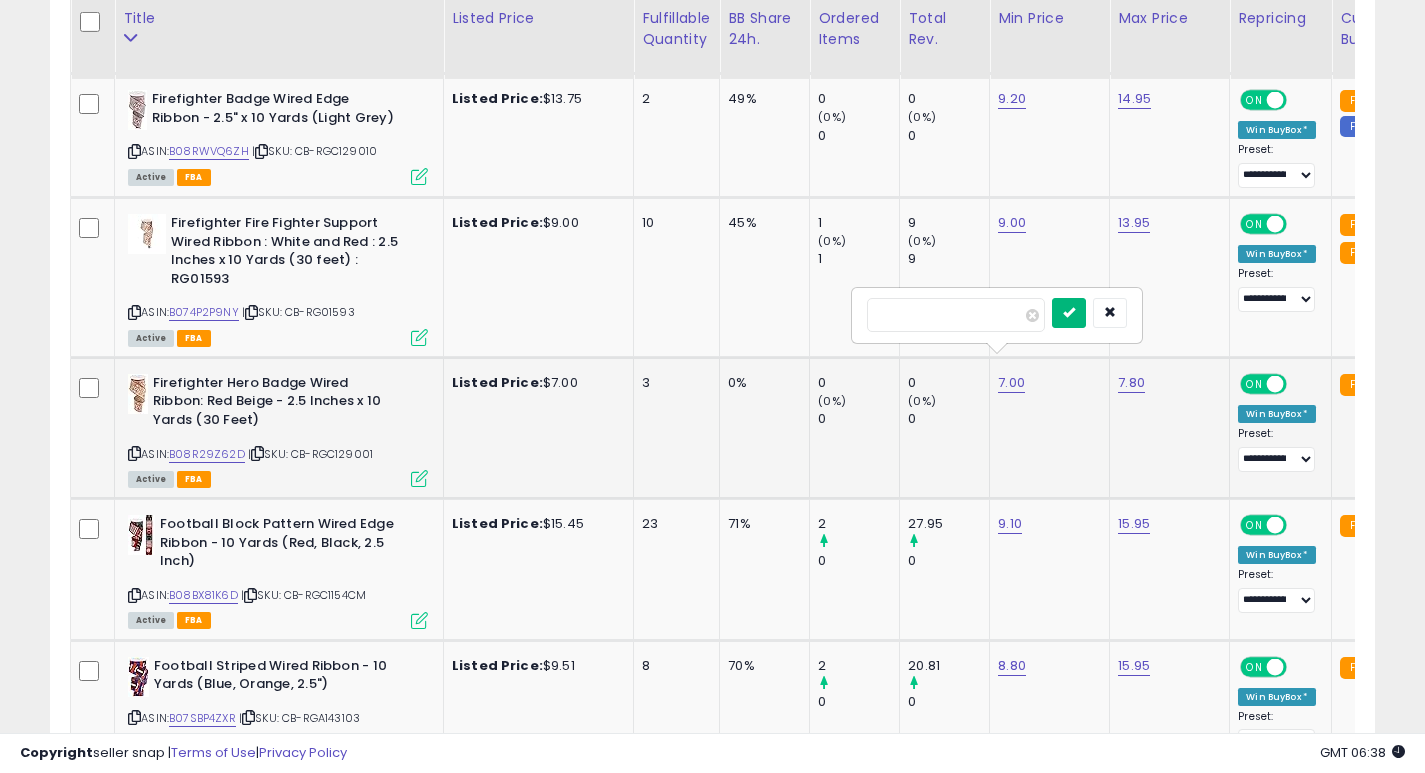 click at bounding box center (1069, 313) 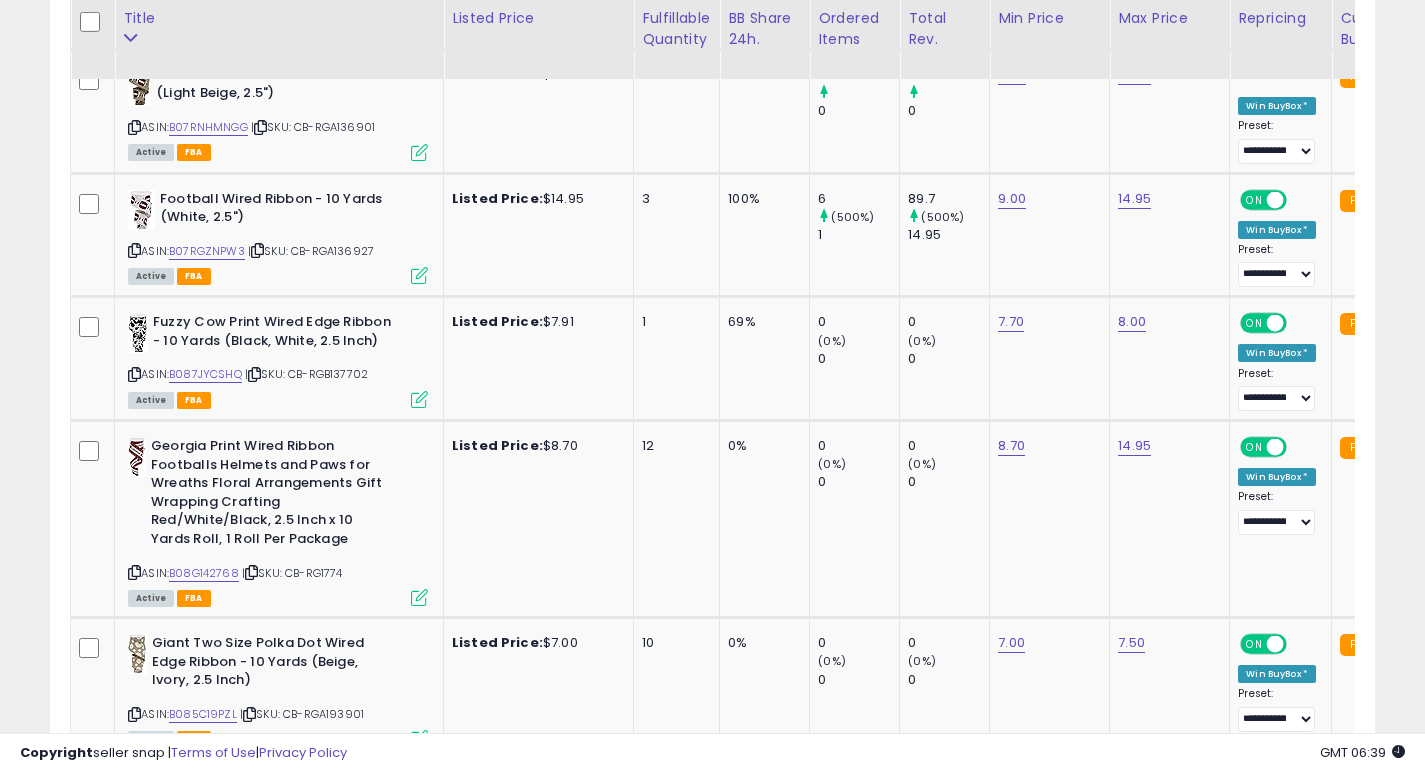 scroll, scrollTop: 4859, scrollLeft: 0, axis: vertical 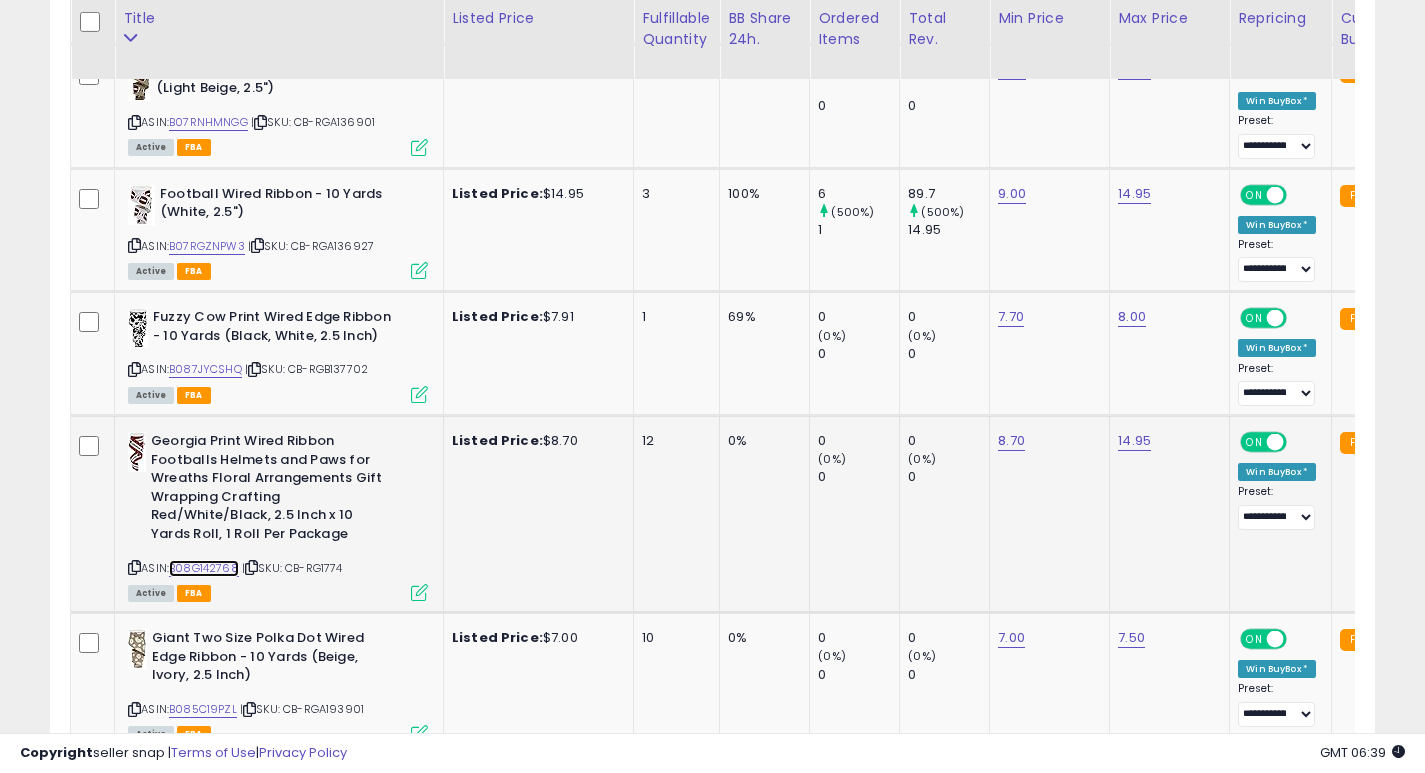 click on "B08G142768" at bounding box center (204, 568) 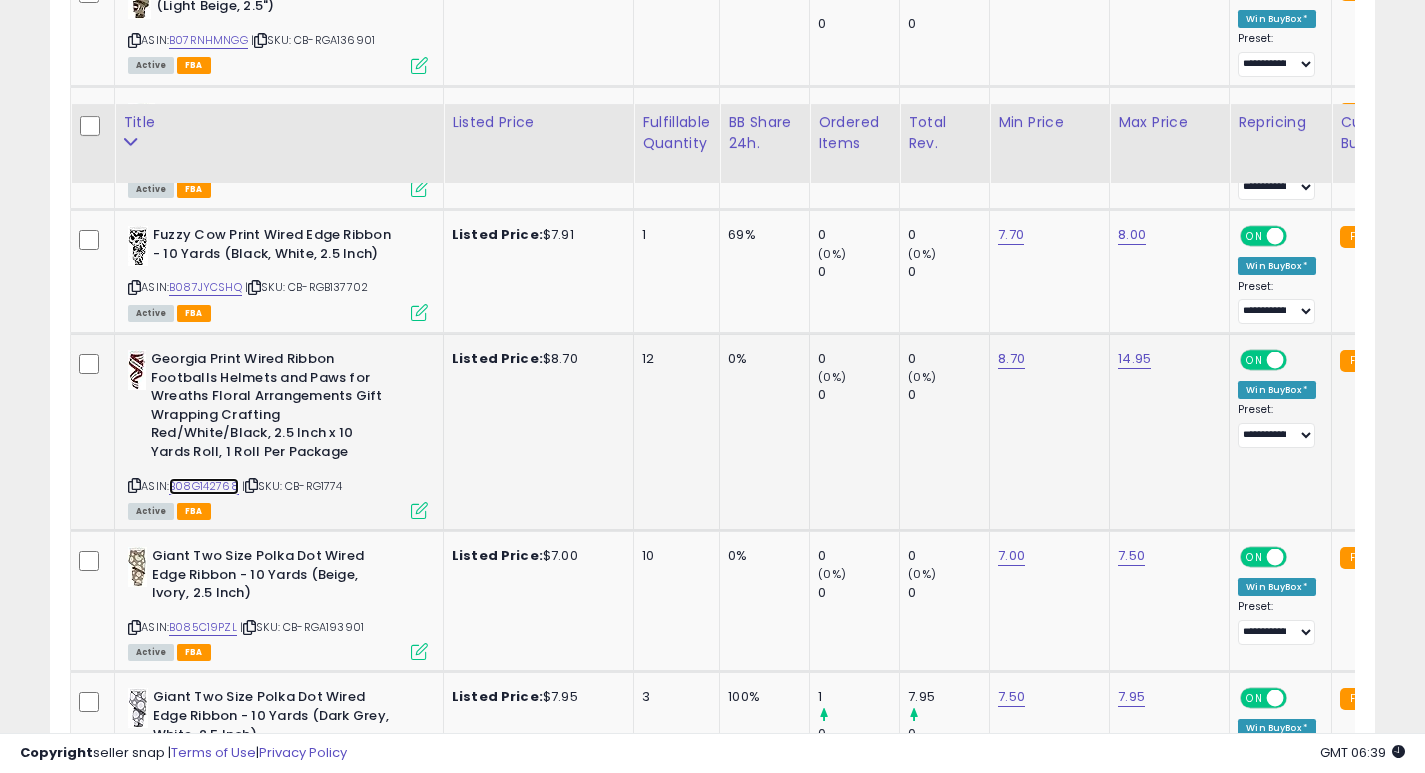 scroll, scrollTop: 5045, scrollLeft: 0, axis: vertical 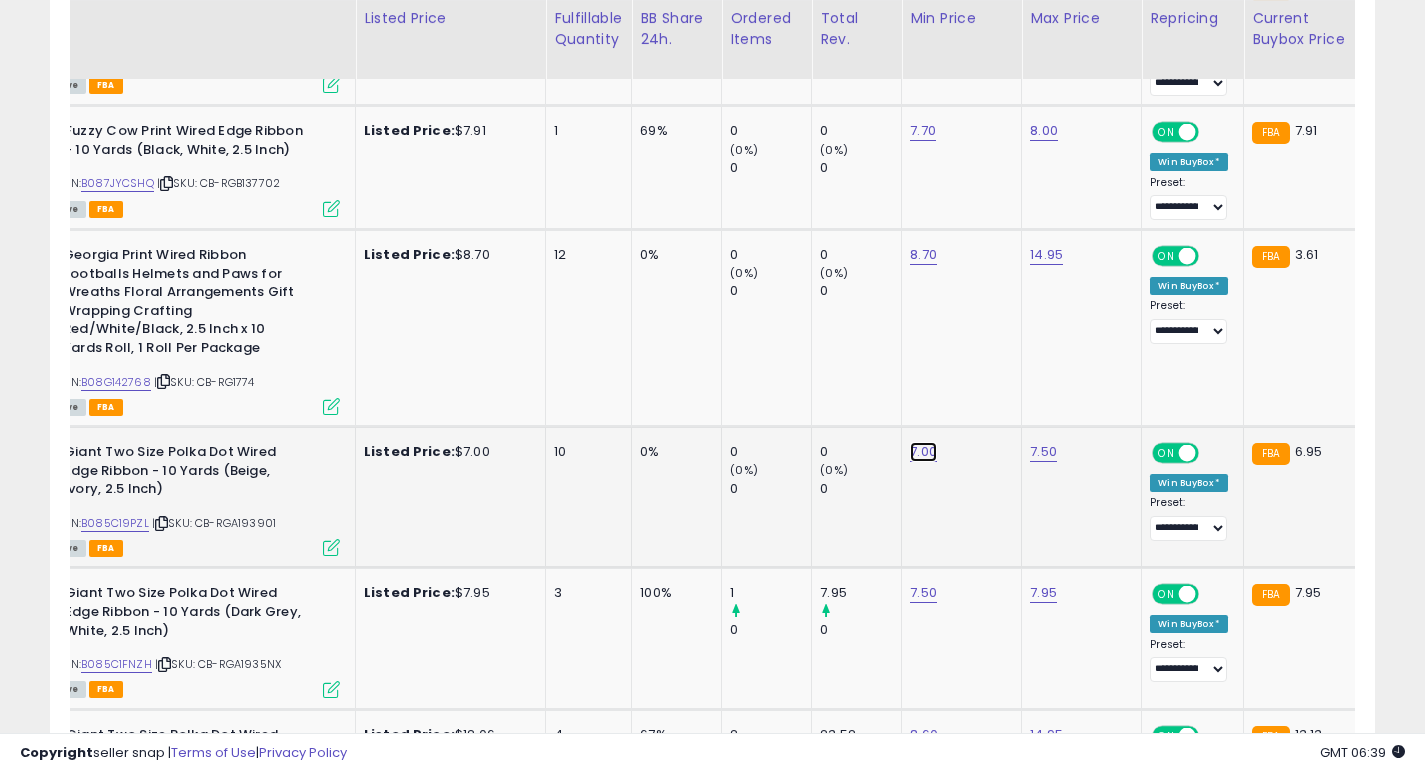 click on "7.00" at bounding box center (924, -3971) 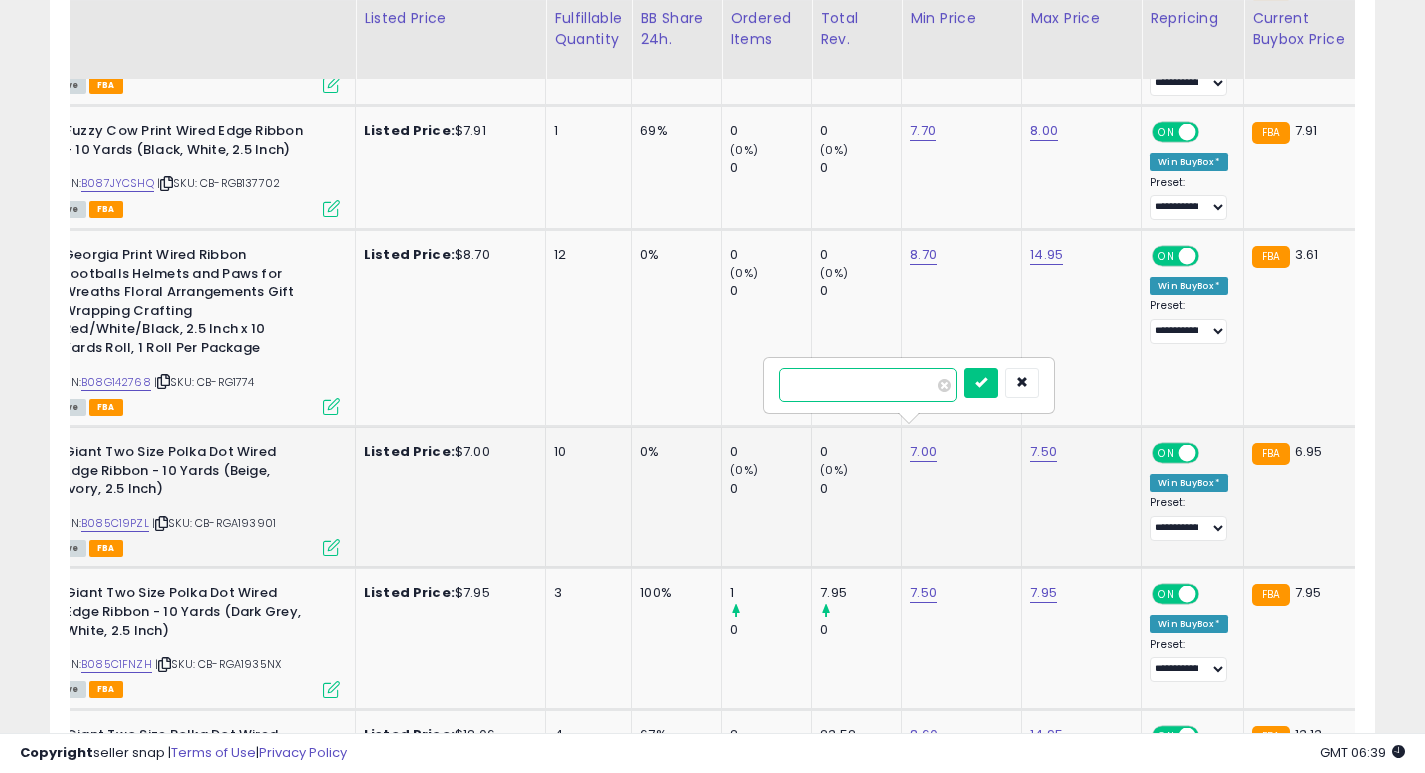 type on "*" 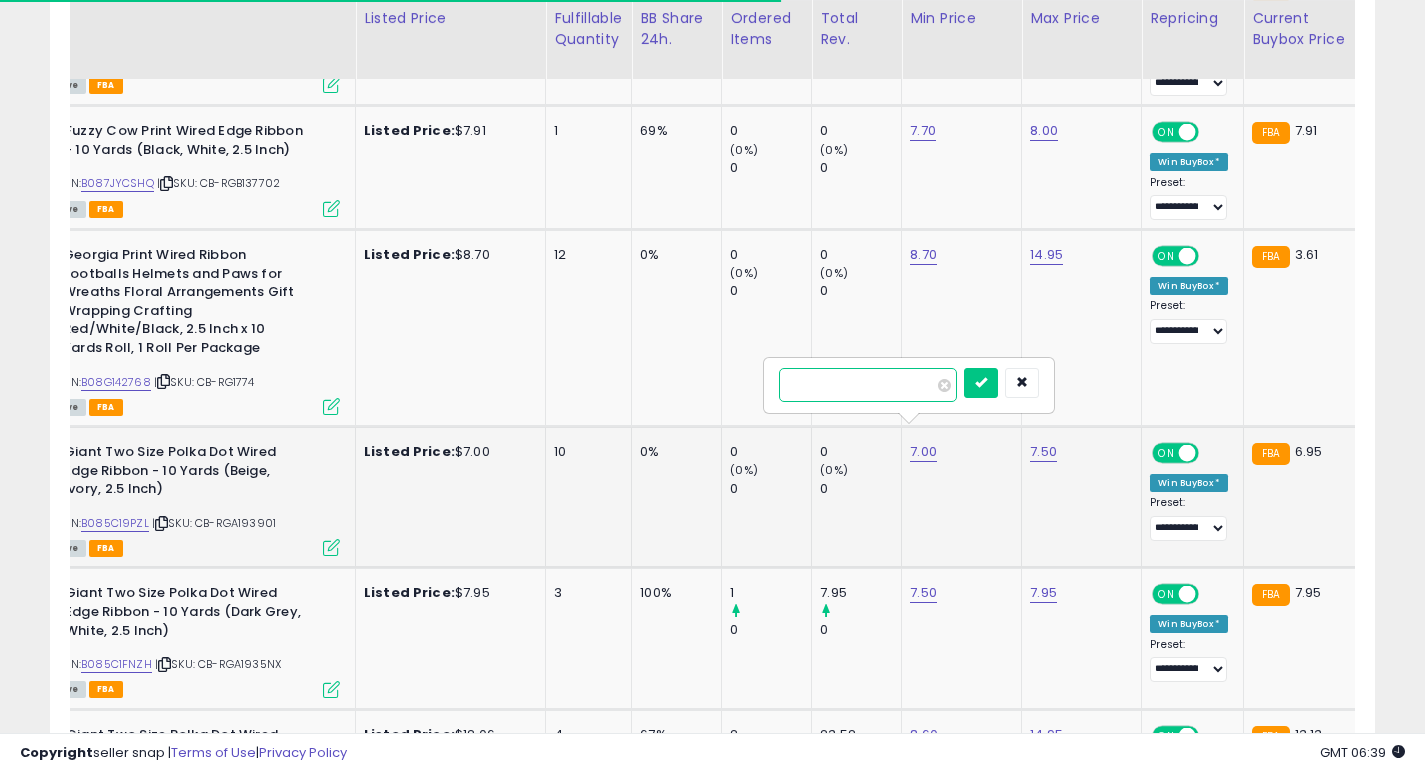 type on "***" 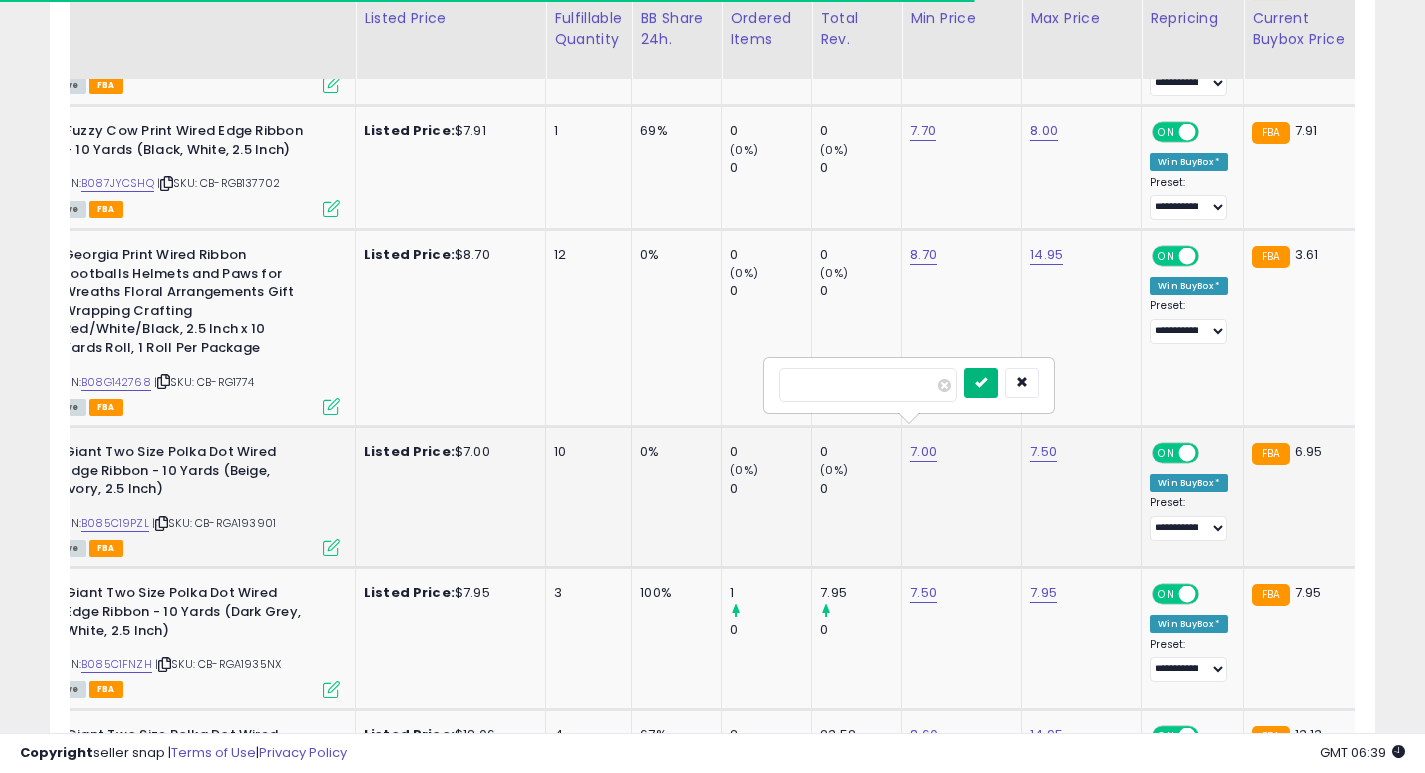 click at bounding box center [981, 382] 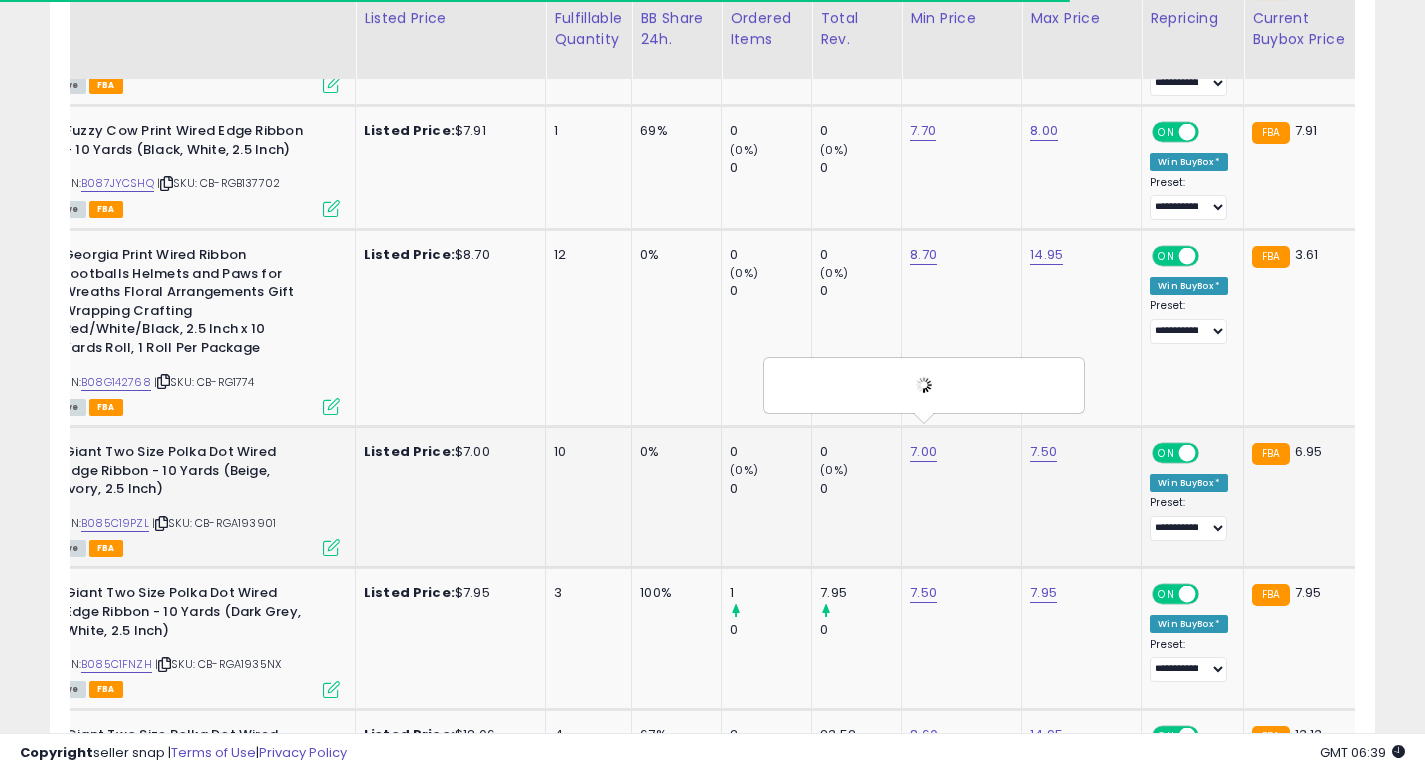 scroll, scrollTop: 0, scrollLeft: 53, axis: horizontal 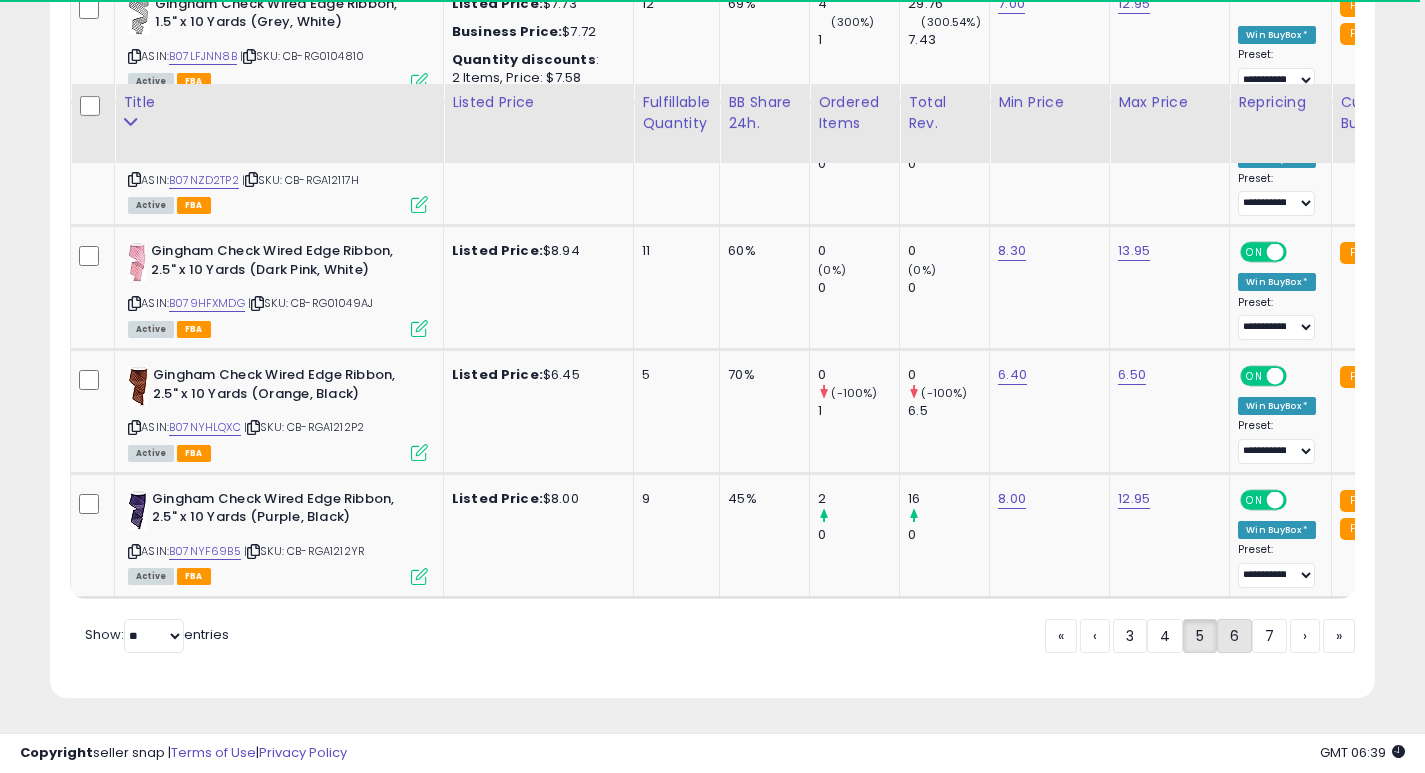 click on "6" 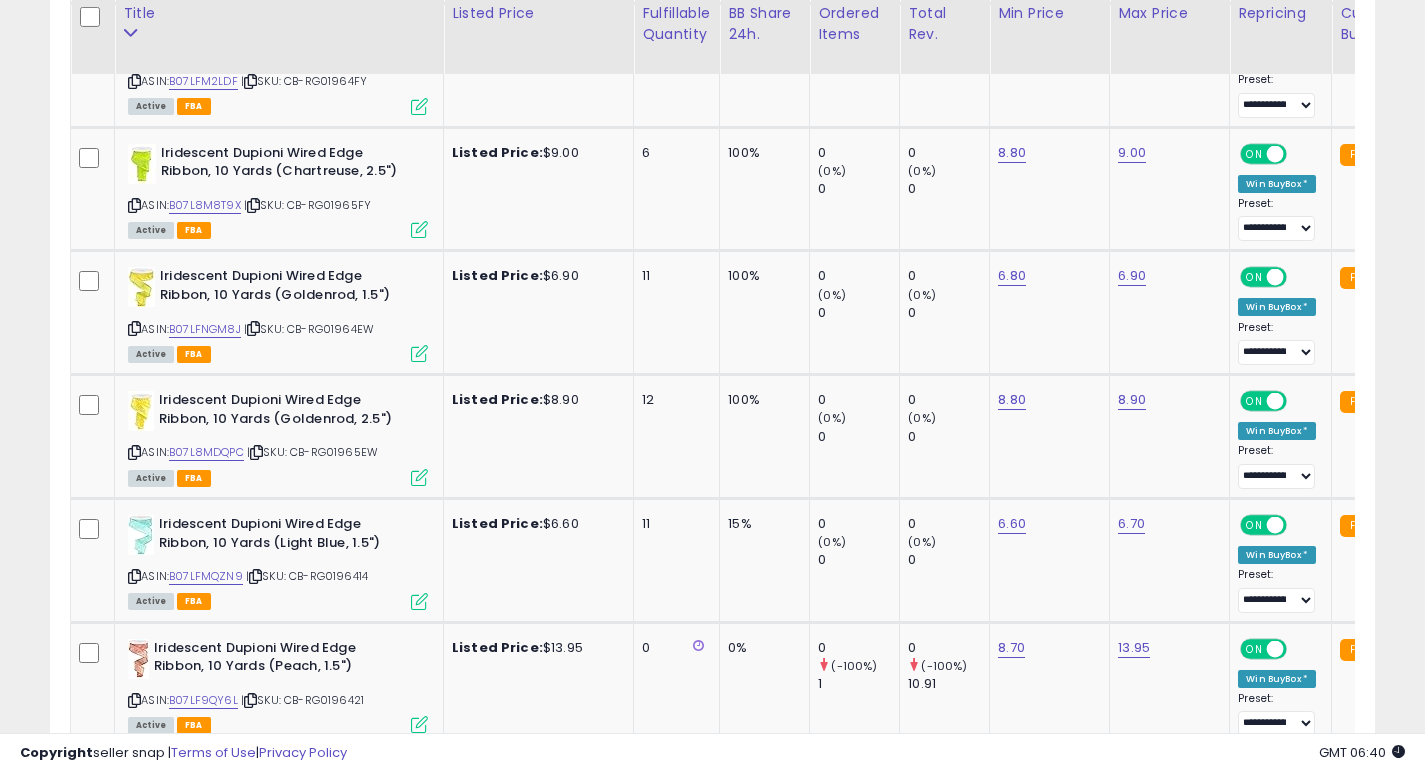 scroll, scrollTop: 3125, scrollLeft: 0, axis: vertical 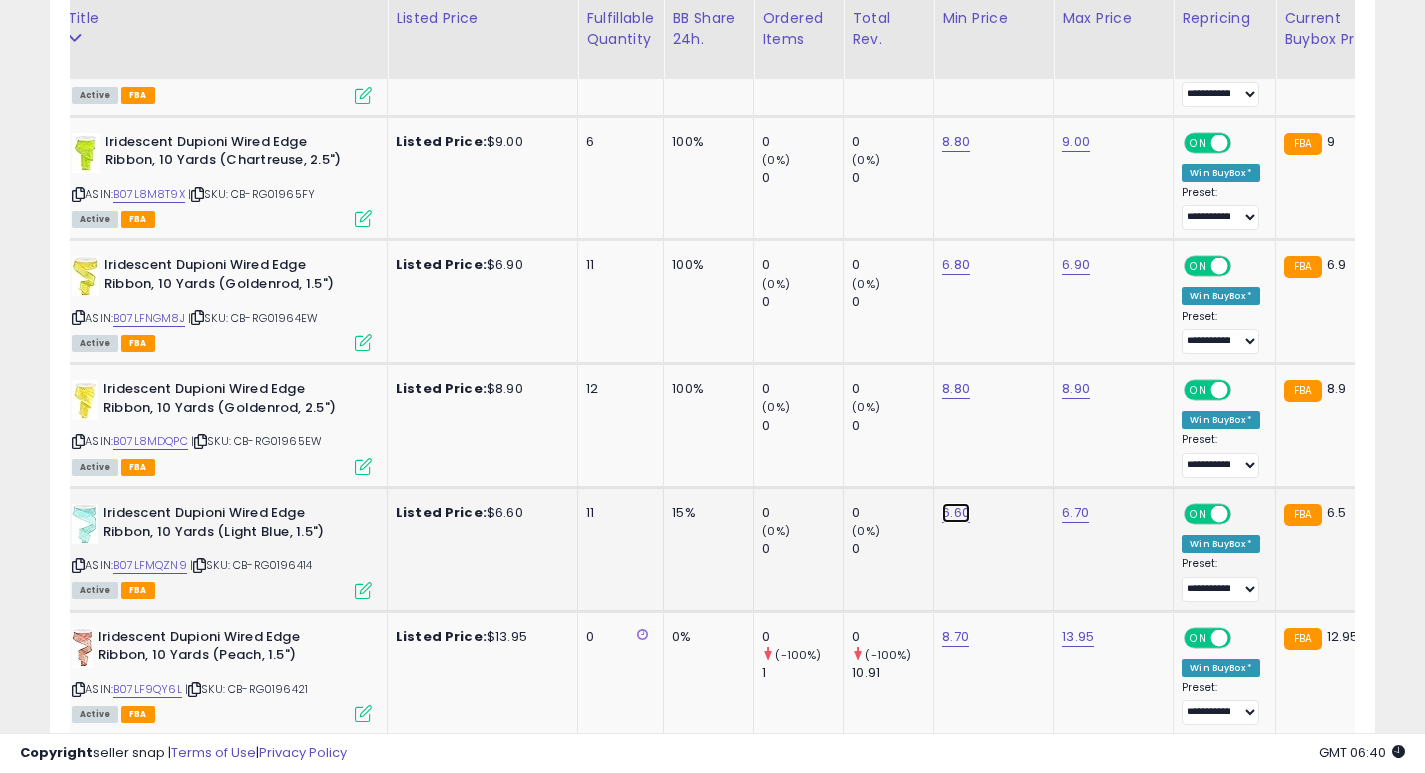 click on "6.60" at bounding box center [956, -2051] 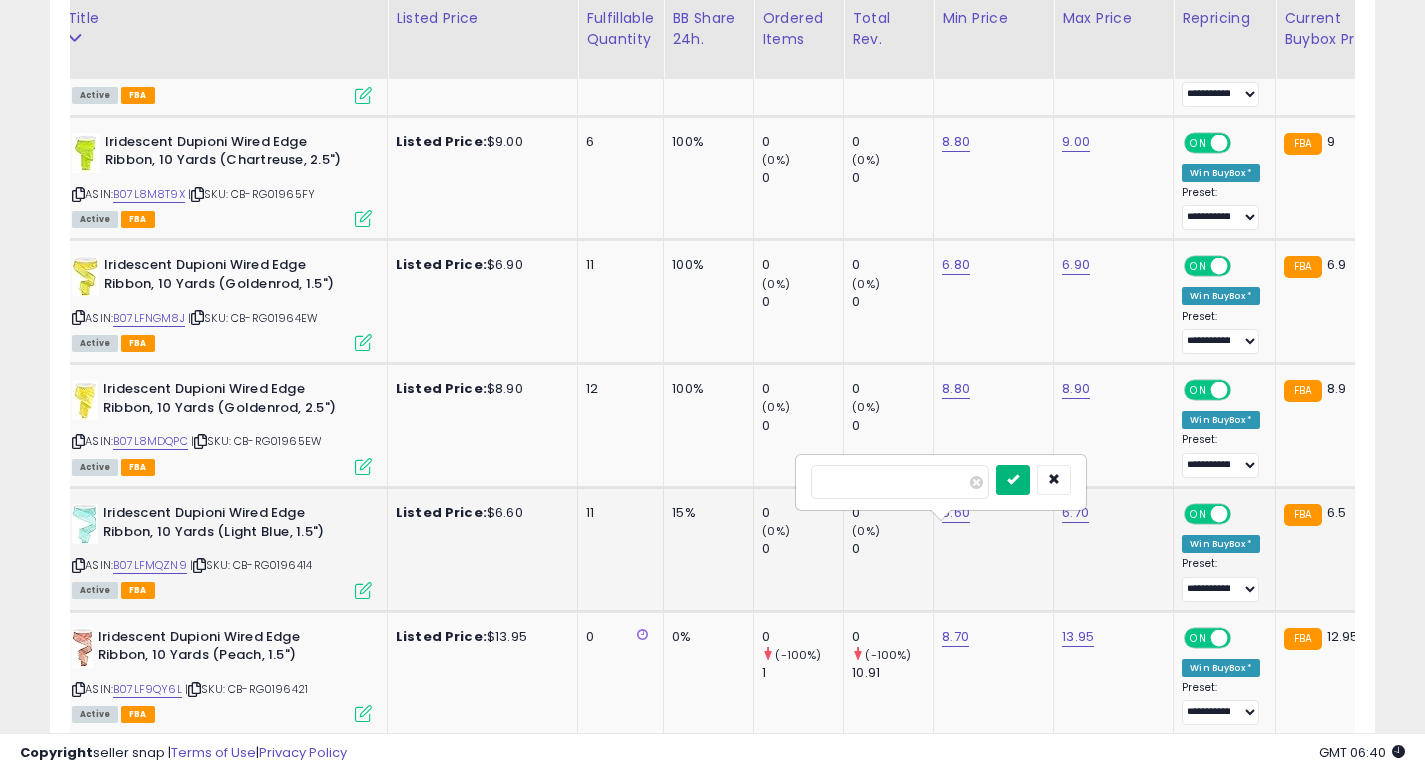 type on "***" 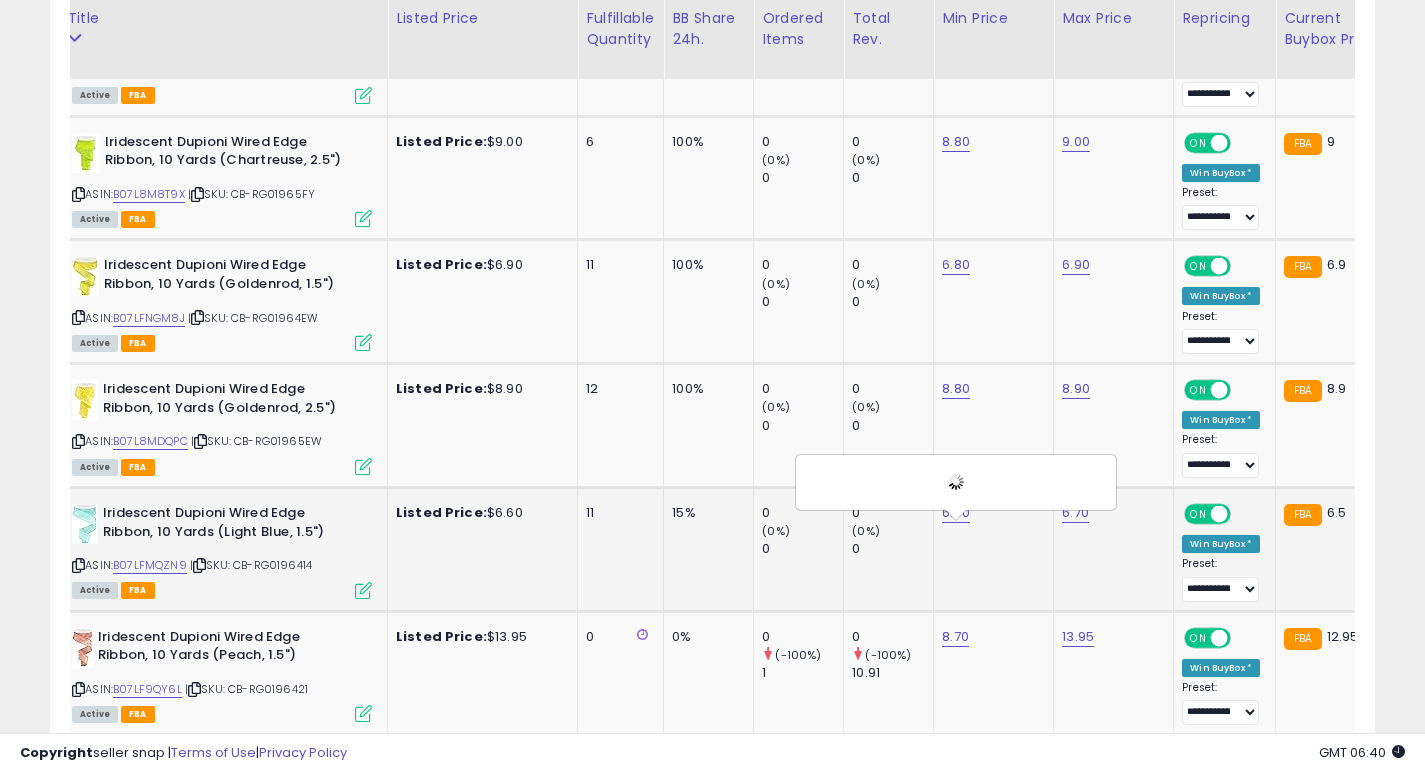 scroll, scrollTop: 0, scrollLeft: 0, axis: both 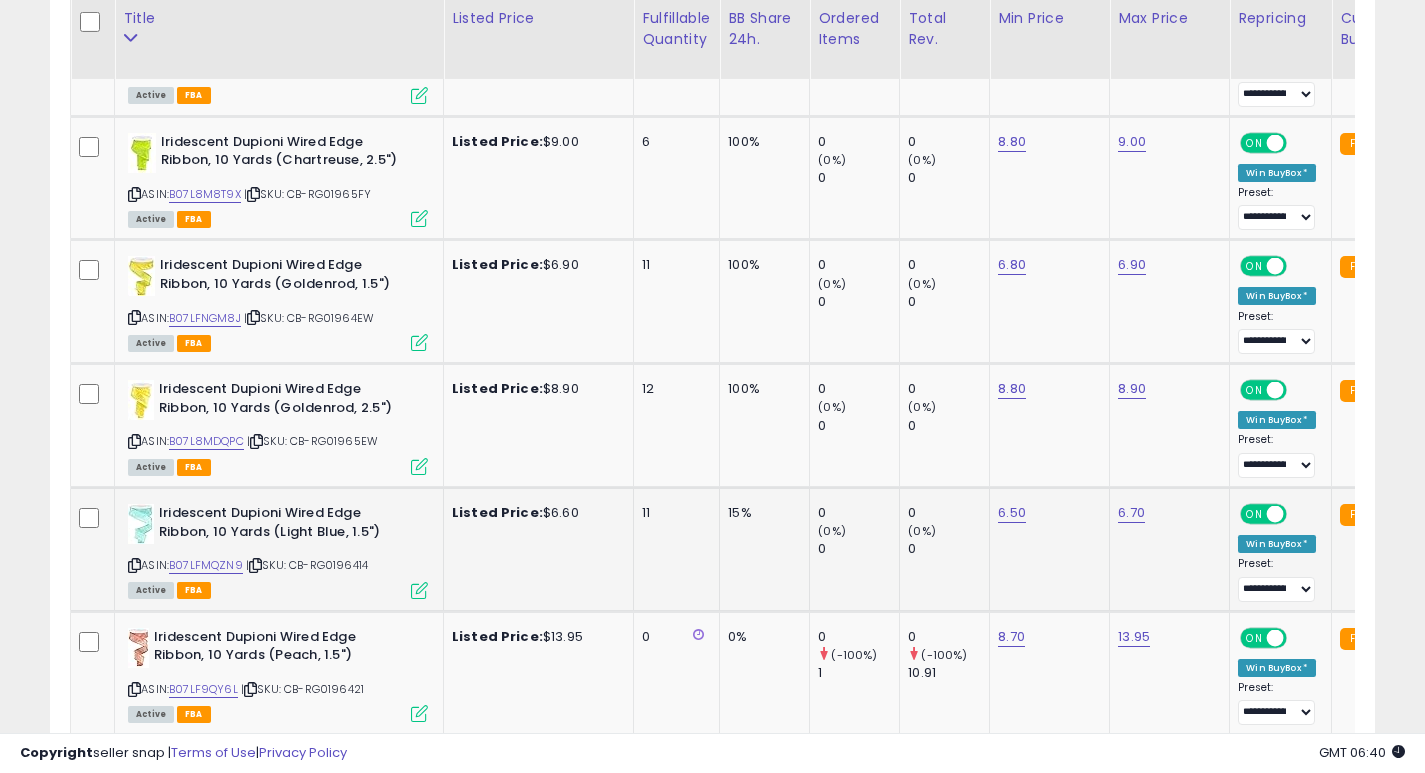 click on "11" 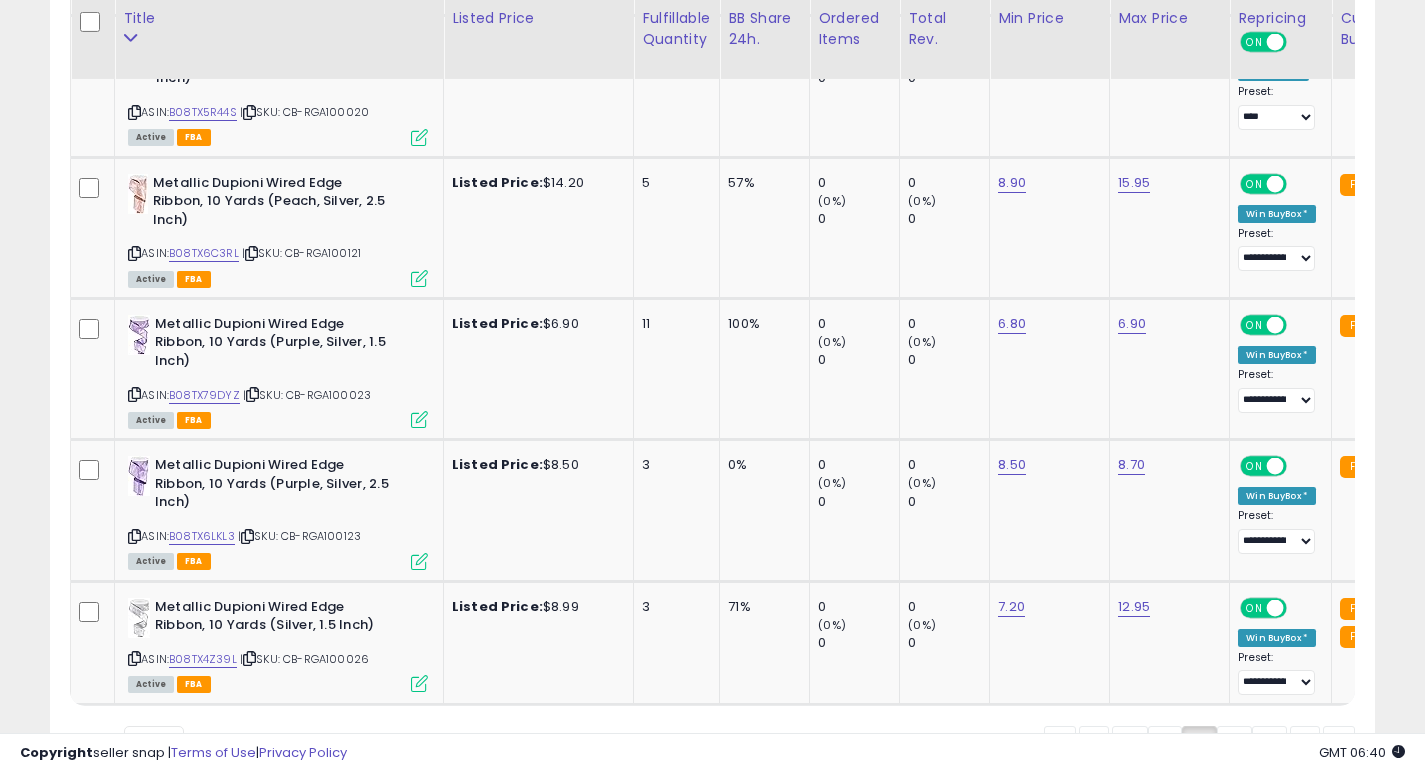 scroll, scrollTop: 6971, scrollLeft: 0, axis: vertical 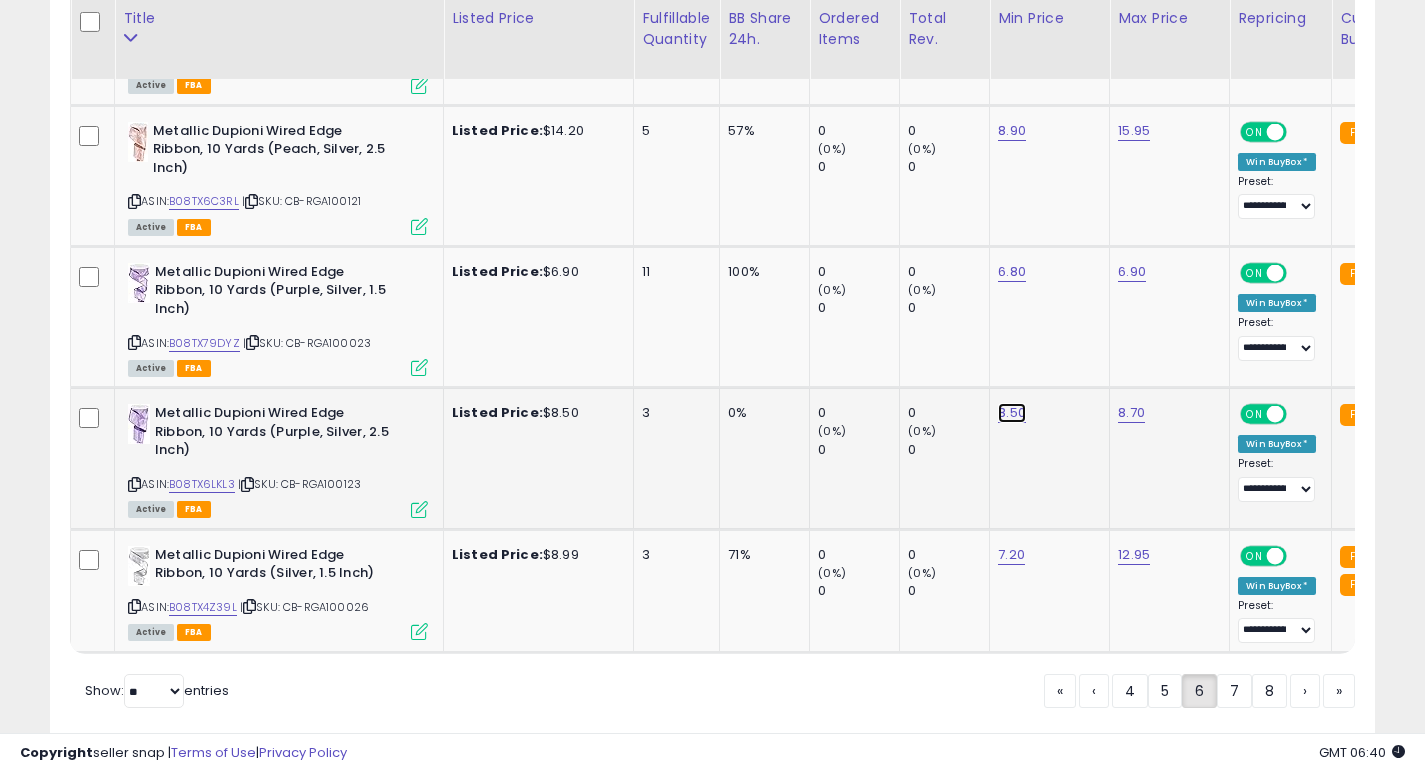 click on "8.50" at bounding box center (1012, -5897) 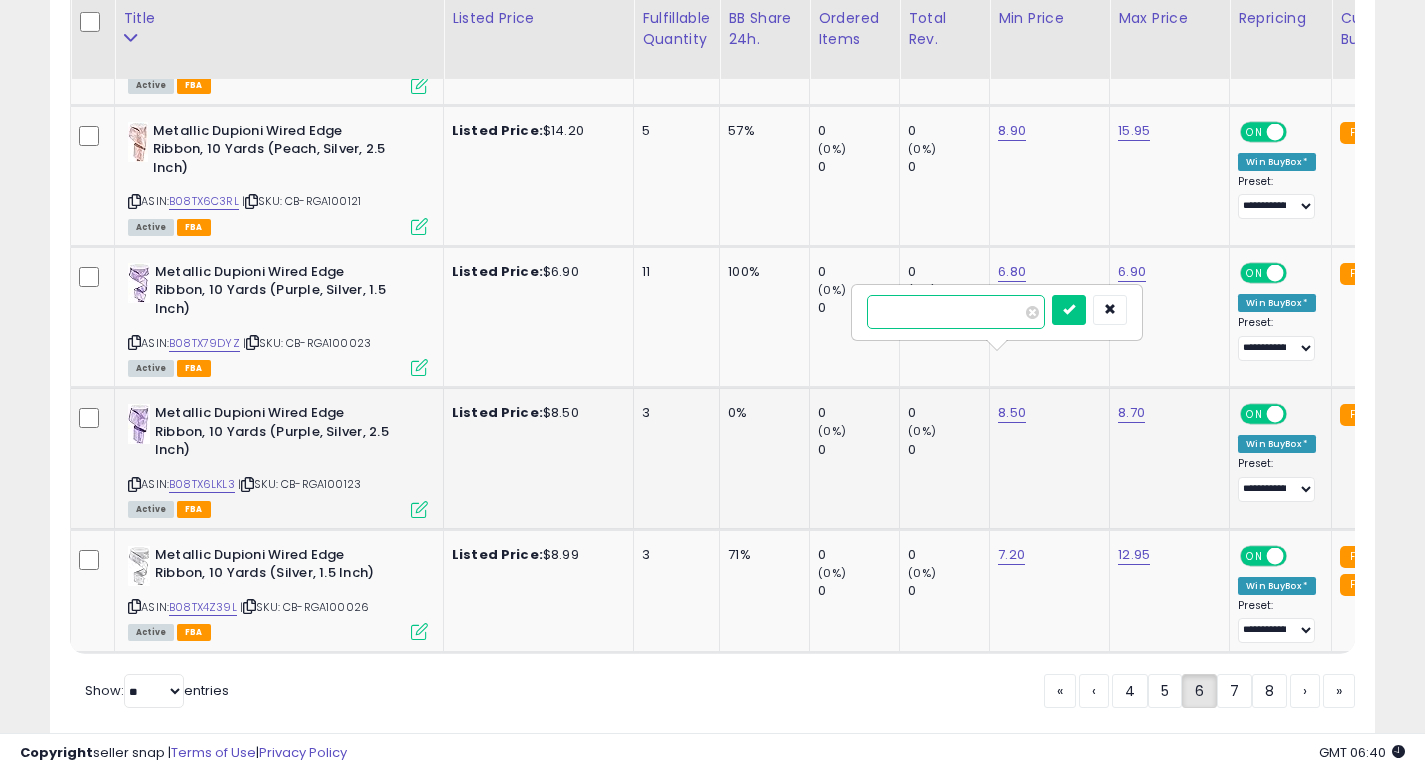 type on "***" 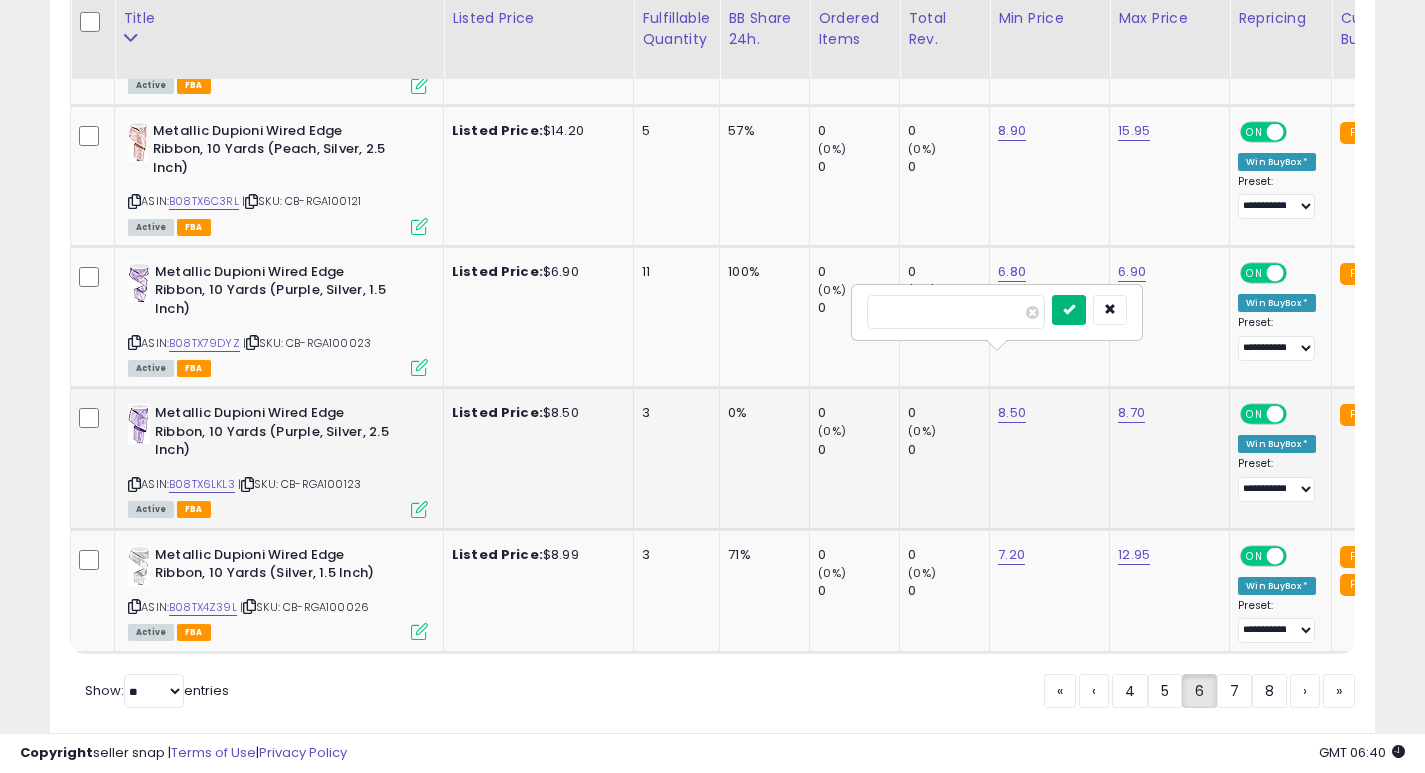 click at bounding box center (1069, 309) 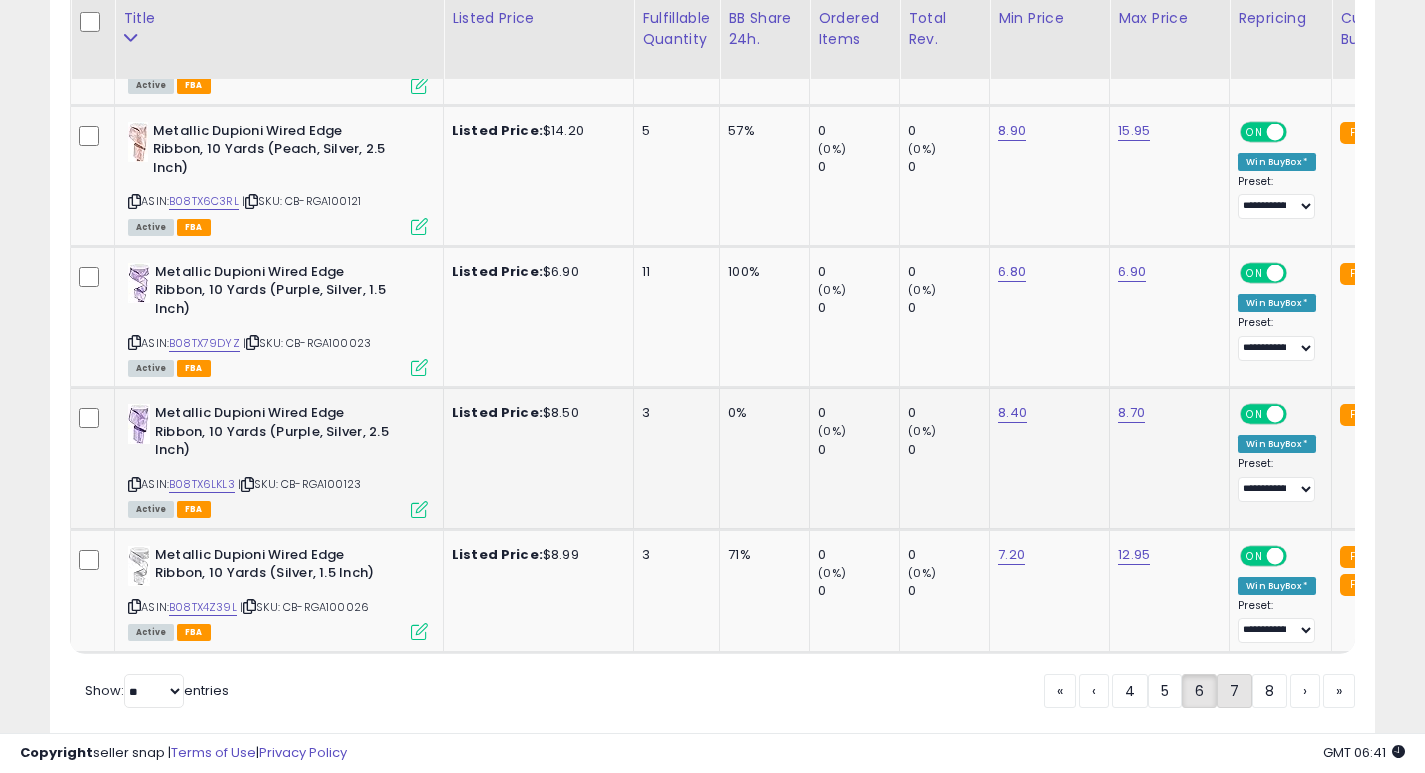 click on "7" 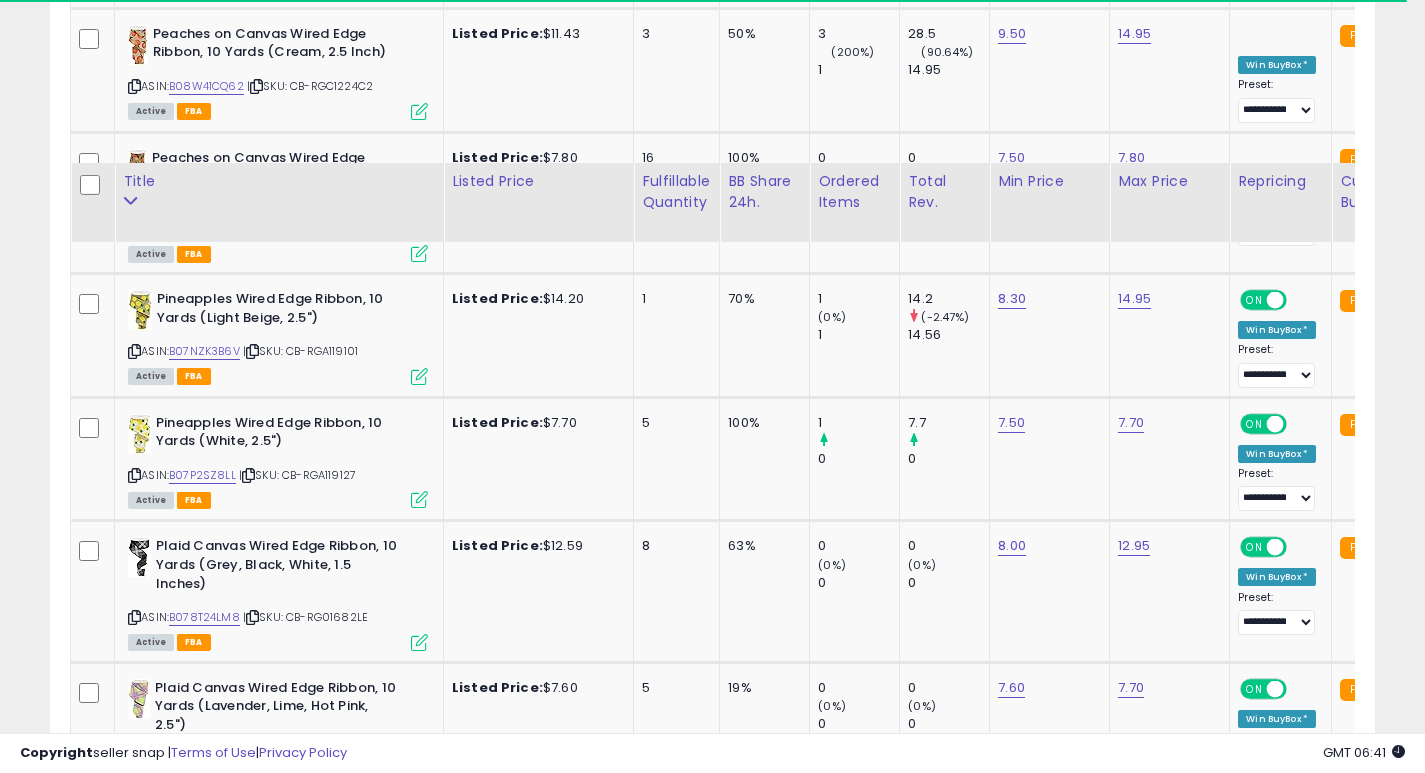 scroll, scrollTop: 3374, scrollLeft: 0, axis: vertical 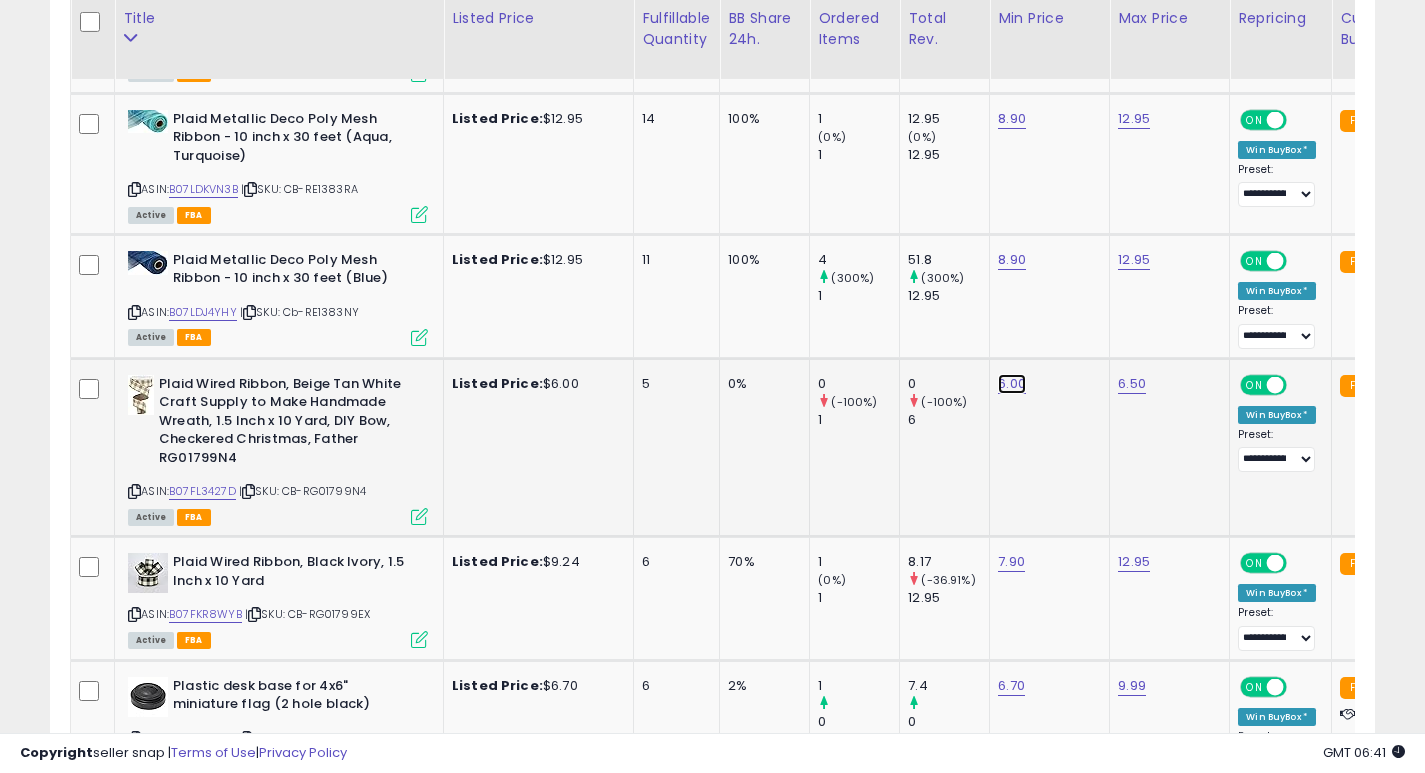 click on "6.00" at bounding box center [1011, -4656] 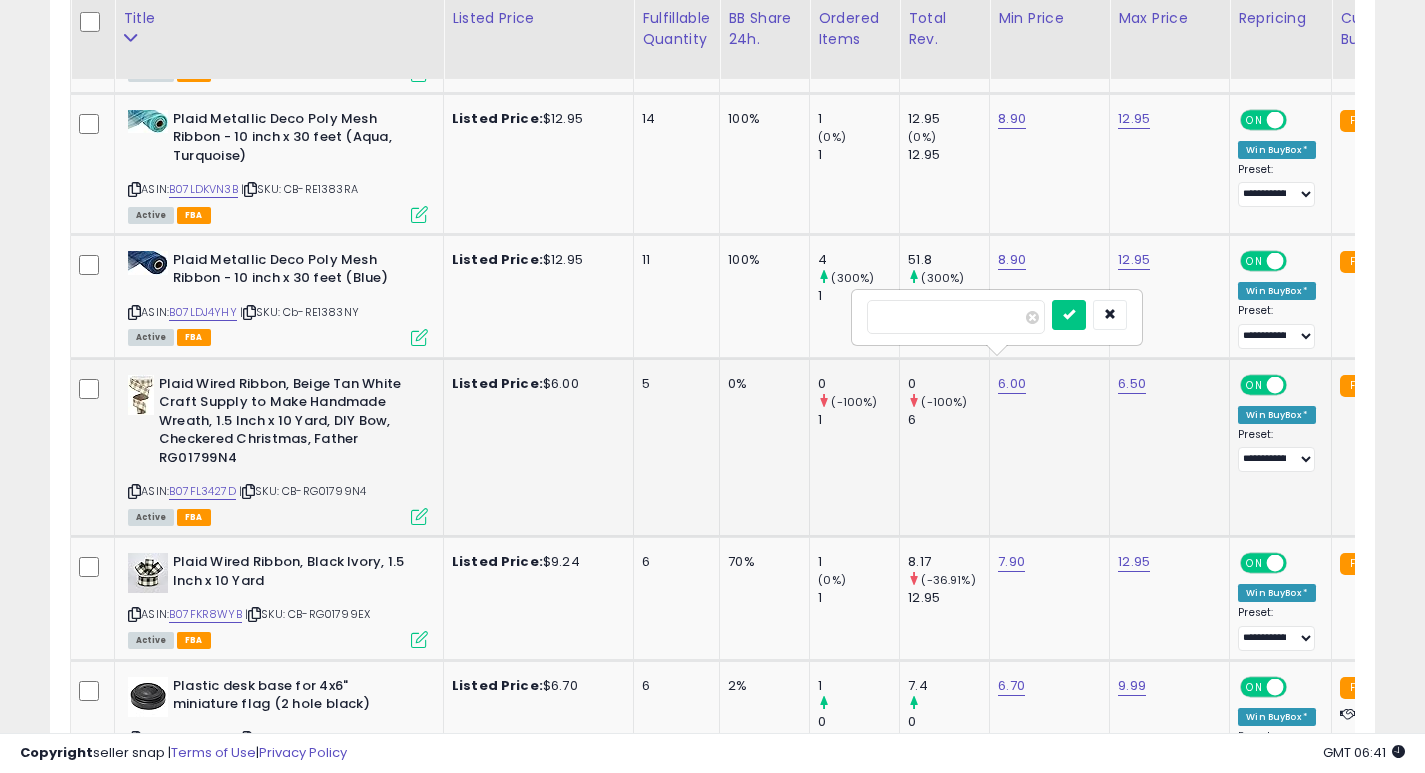 type on "*" 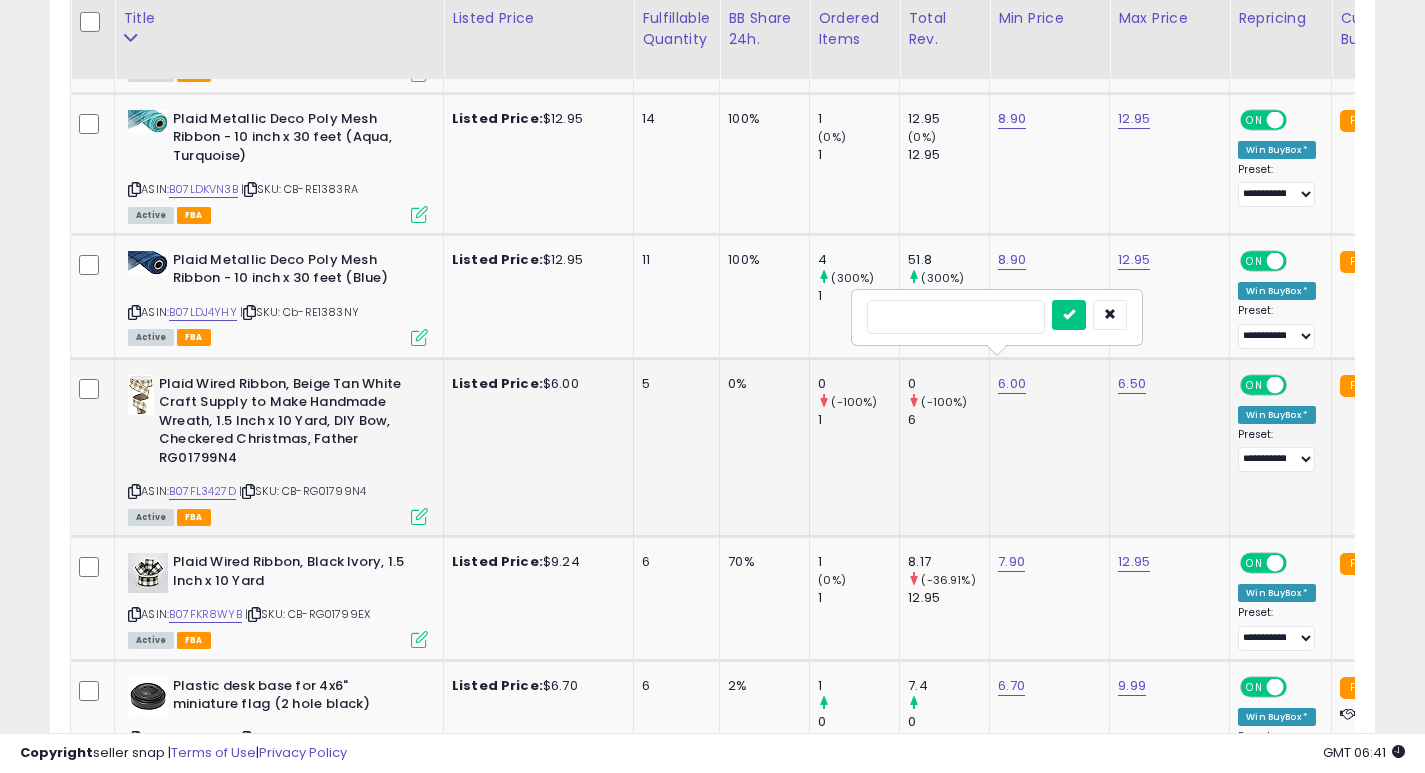 type on "***" 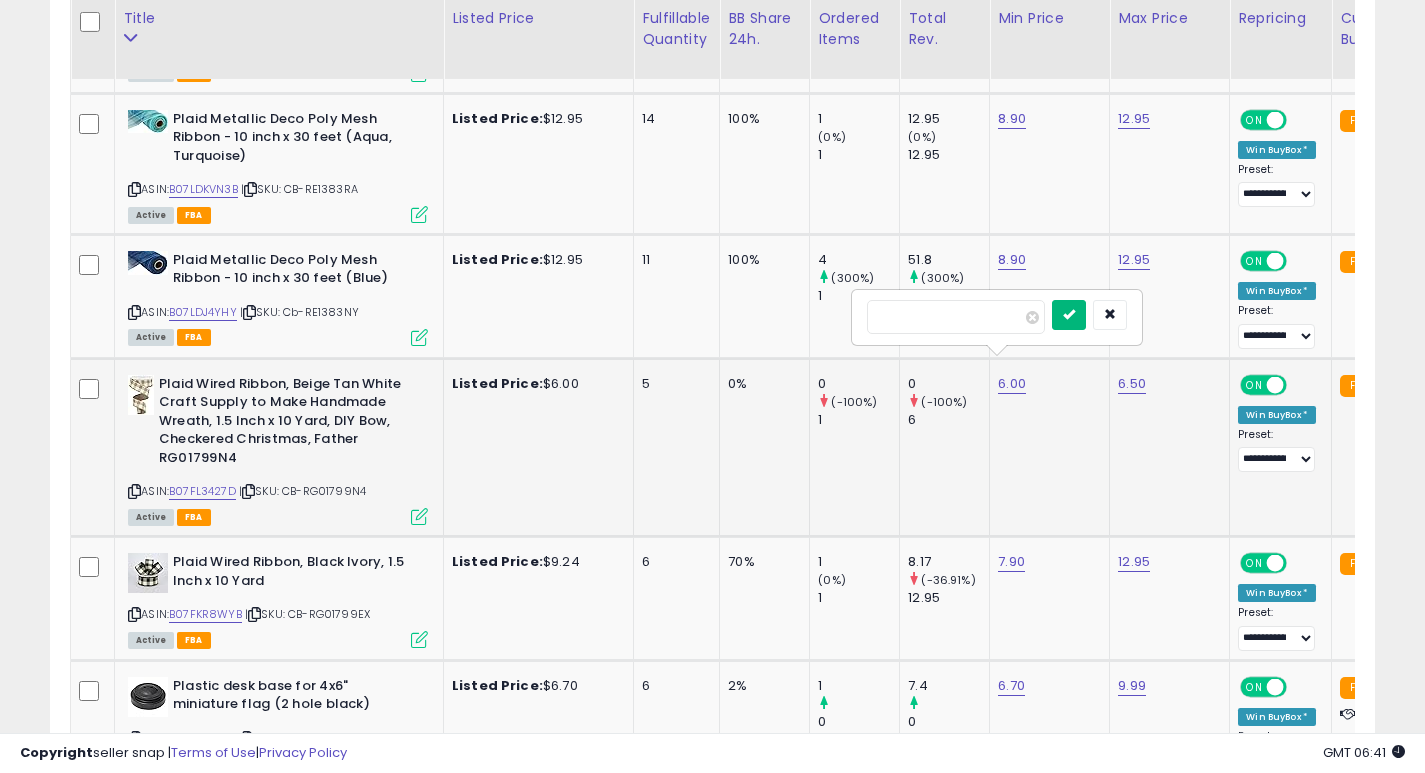 click at bounding box center (1069, 314) 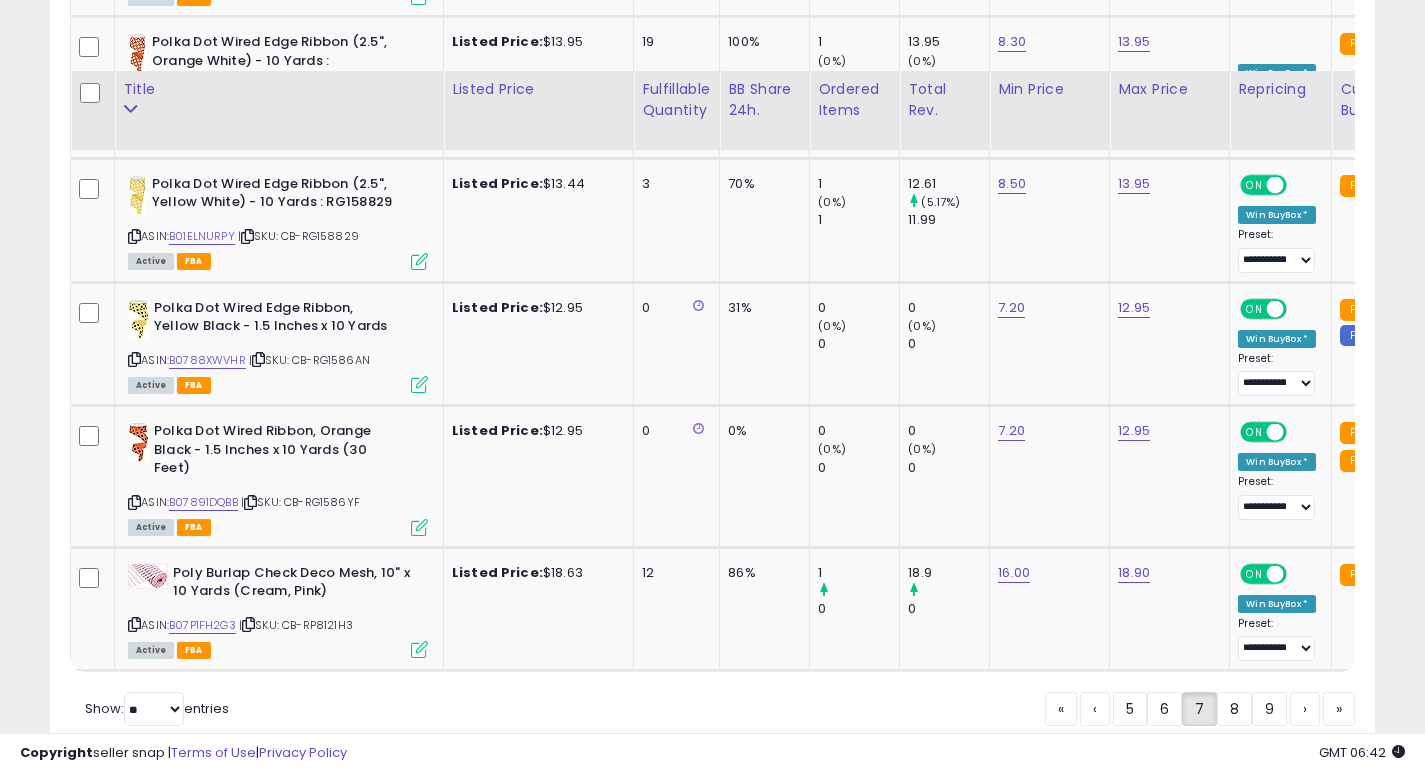 scroll, scrollTop: 7154, scrollLeft: 0, axis: vertical 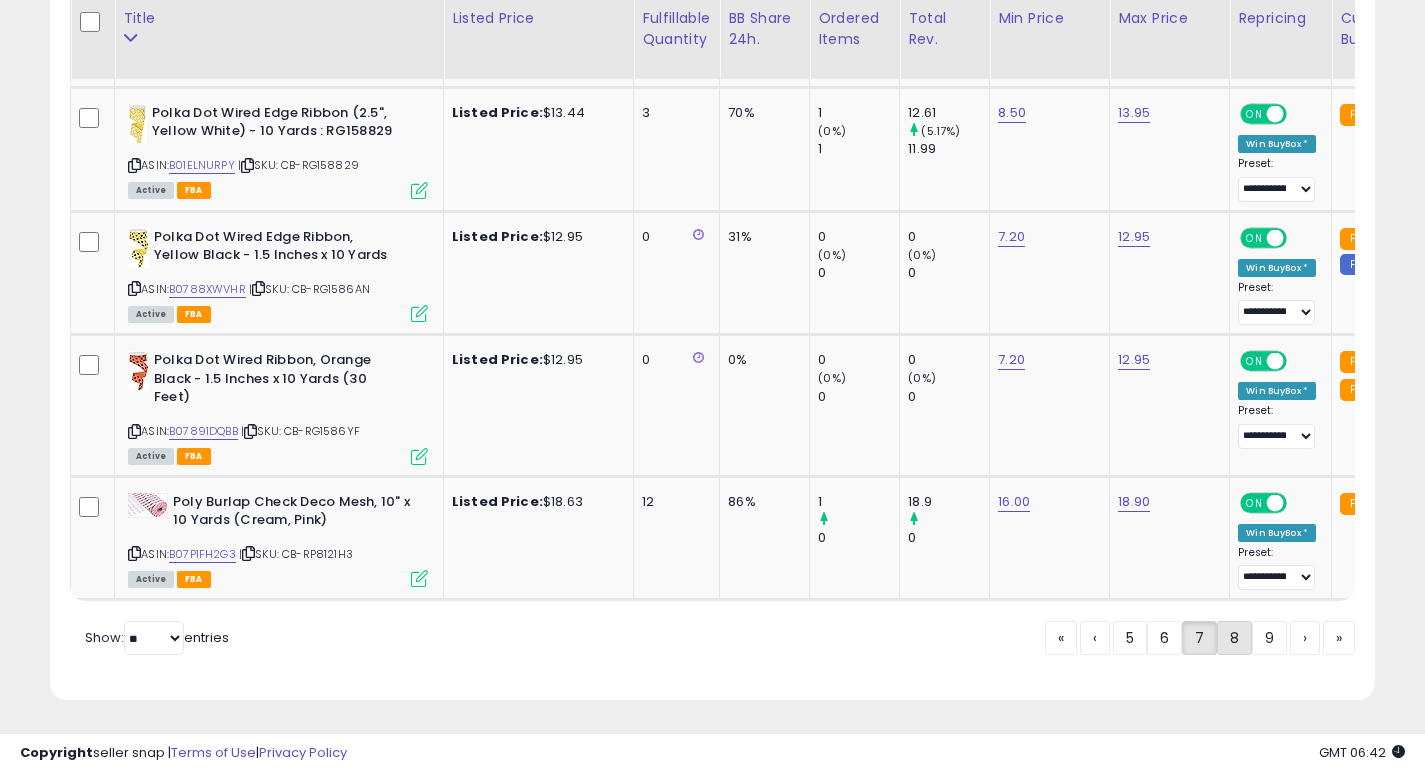 click on "8" 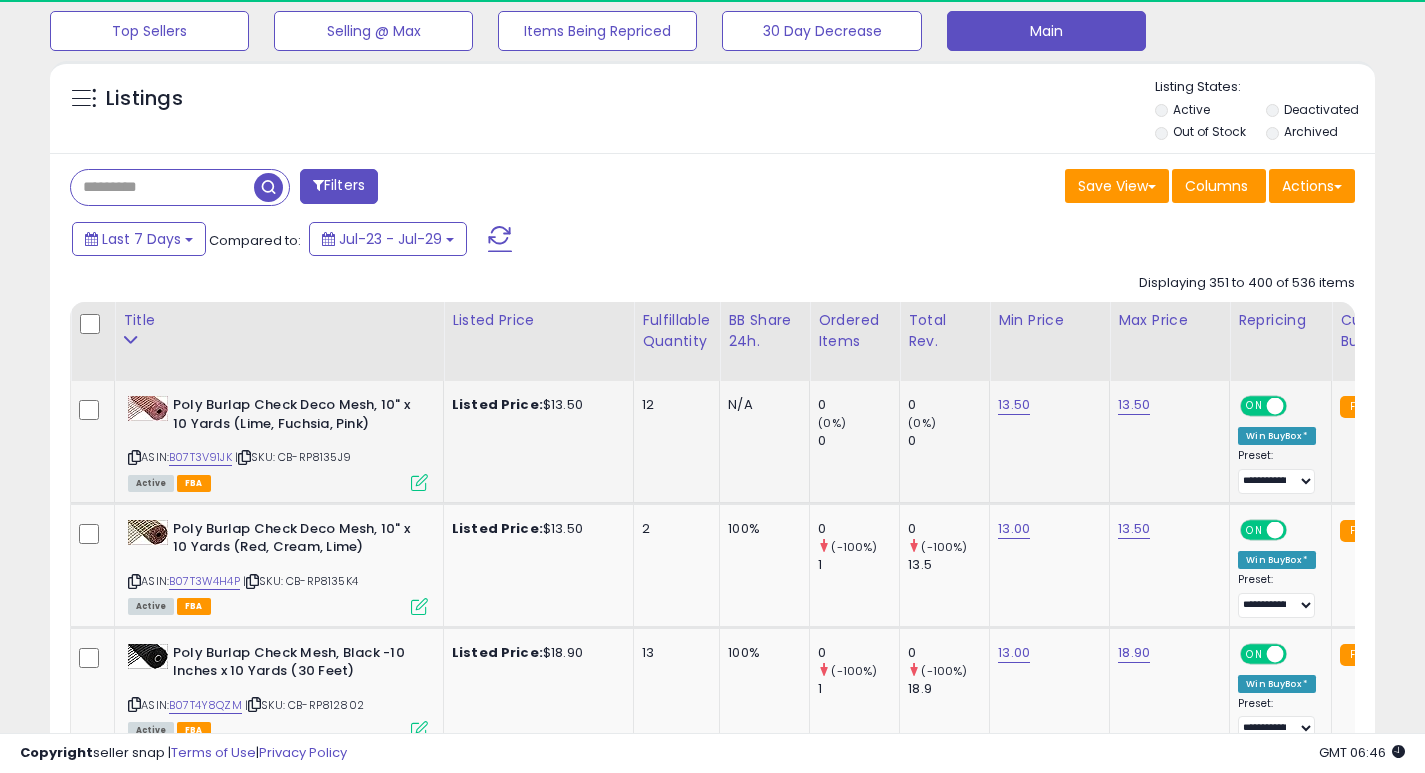 scroll, scrollTop: 666, scrollLeft: 0, axis: vertical 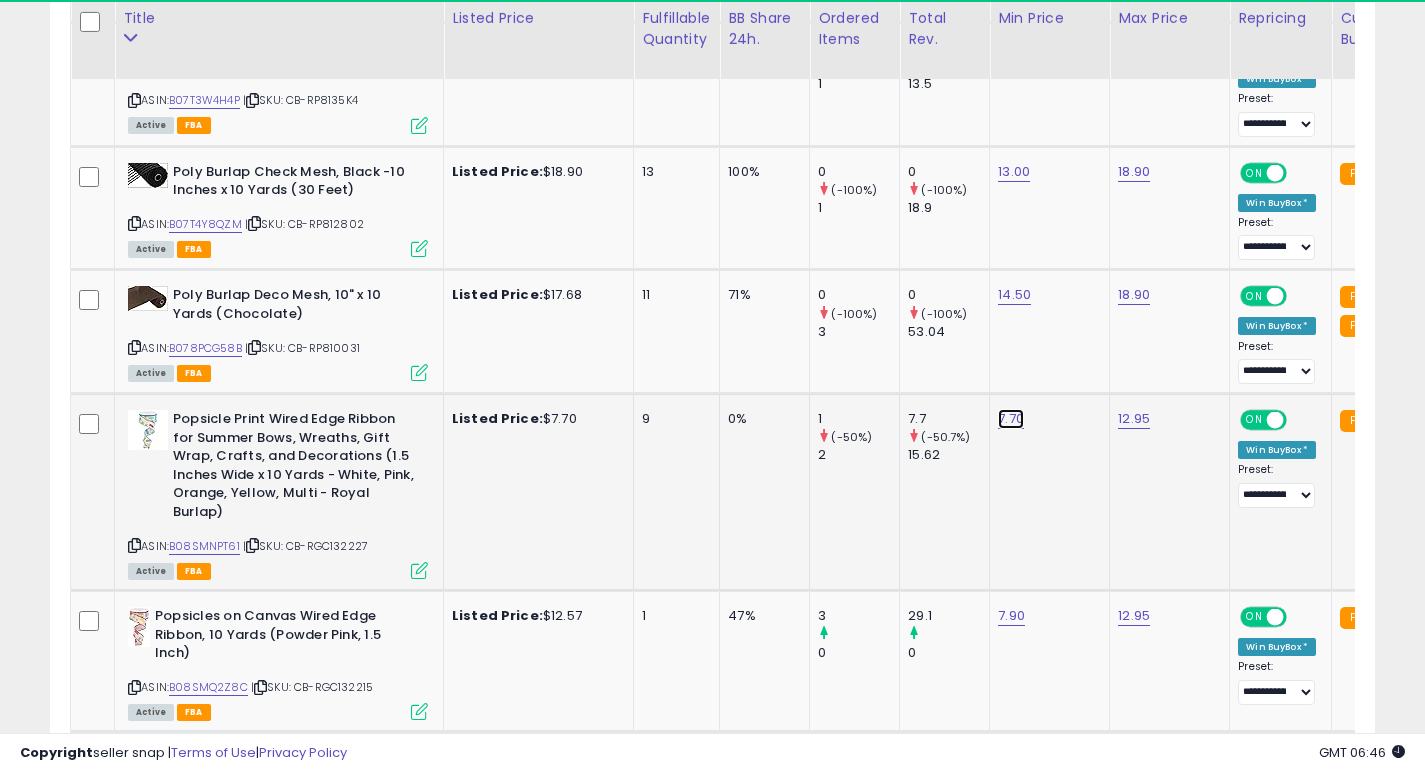 click on "7.70" at bounding box center [1014, -76] 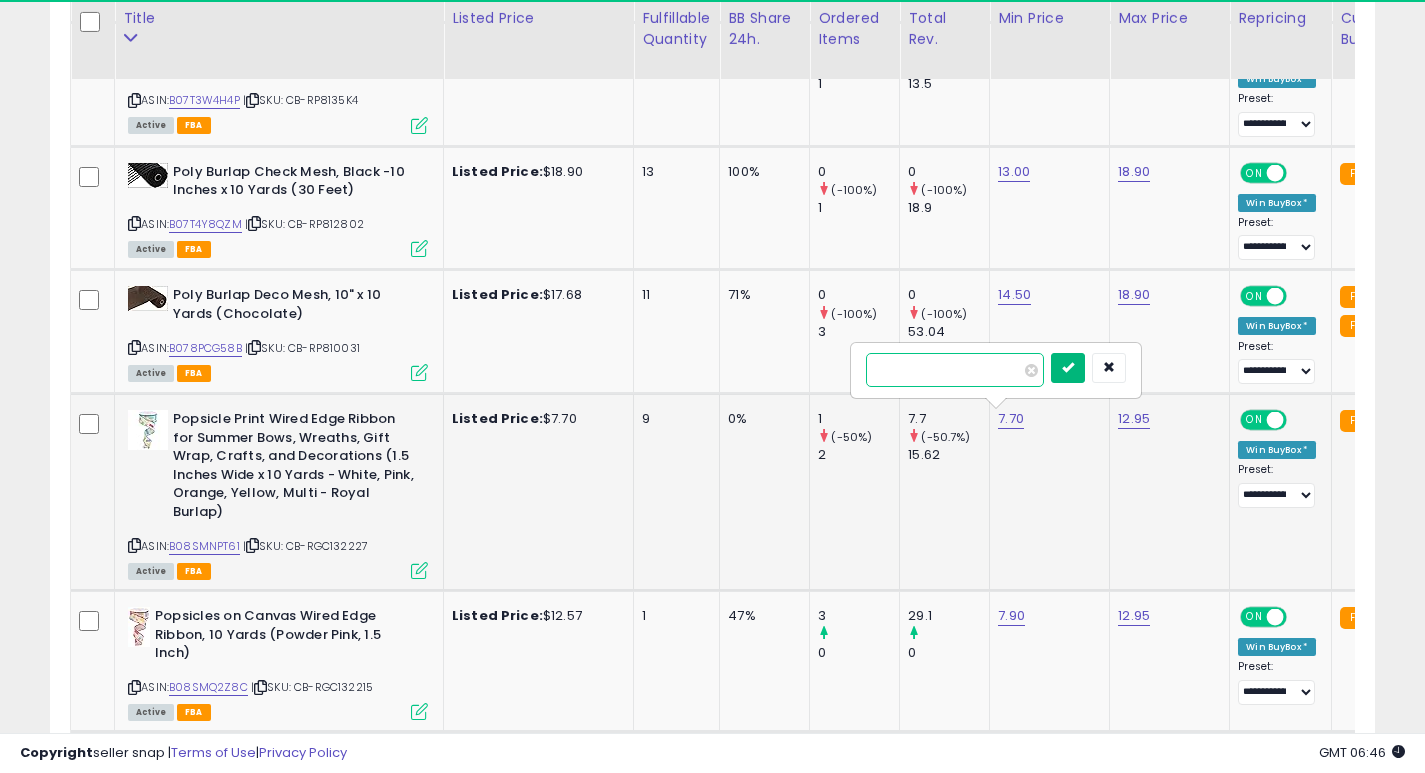 type on "***" 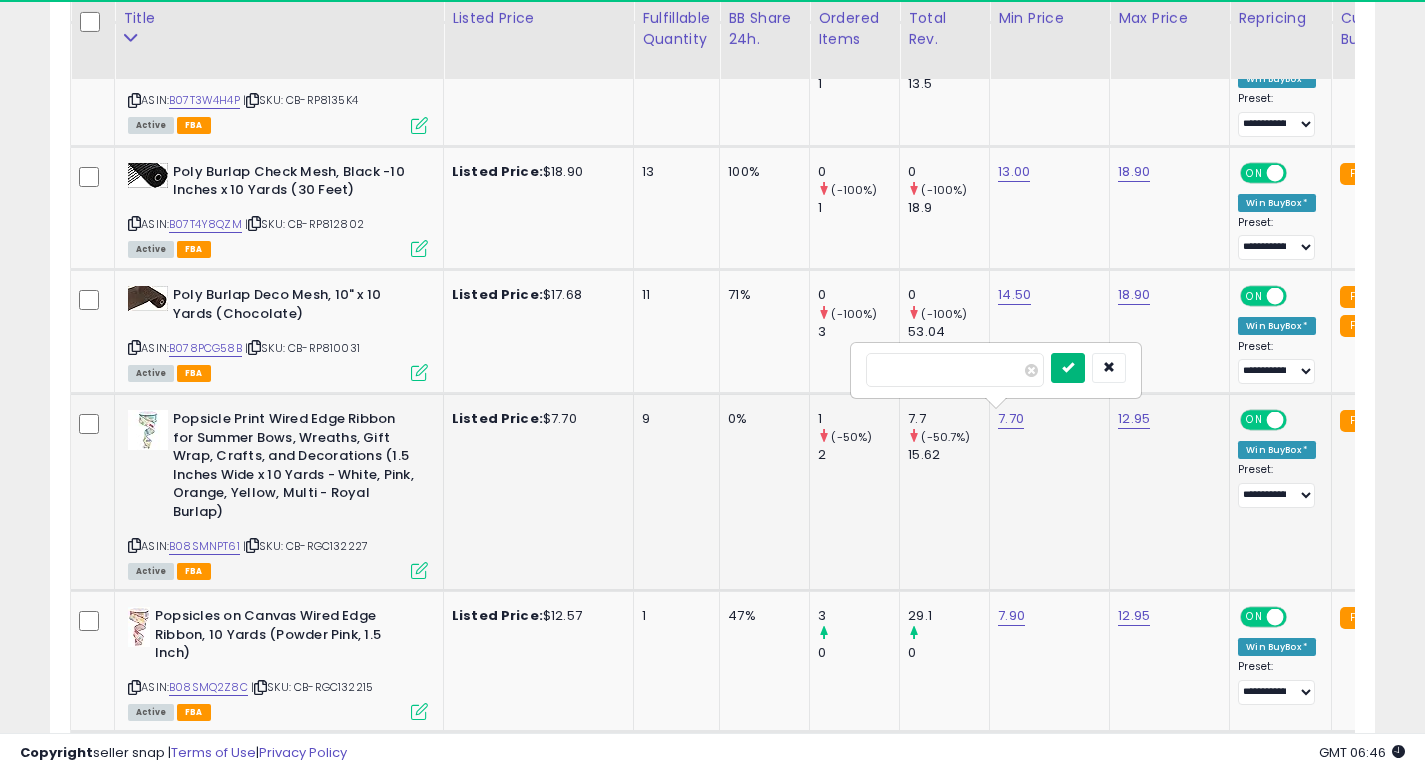 click at bounding box center [1068, 368] 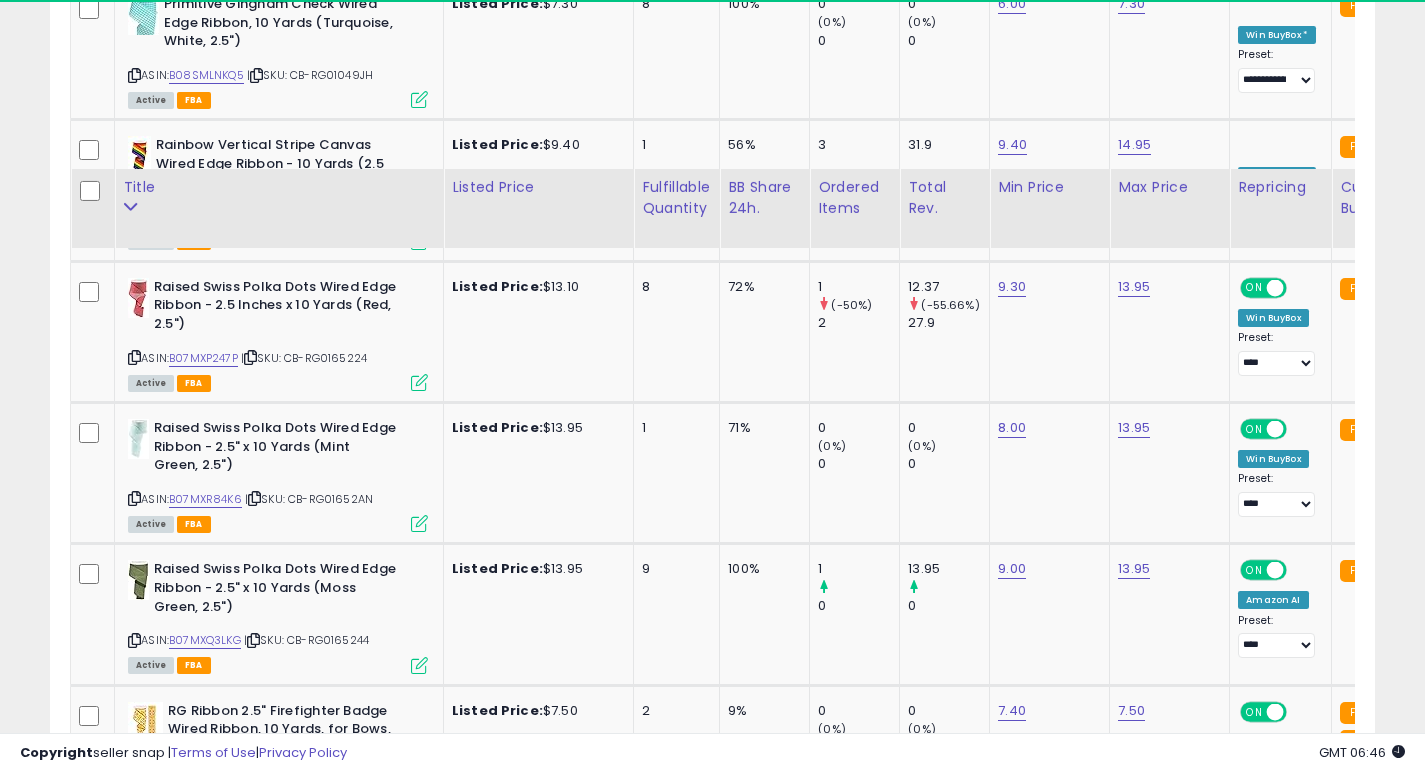 scroll, scrollTop: 2923, scrollLeft: 0, axis: vertical 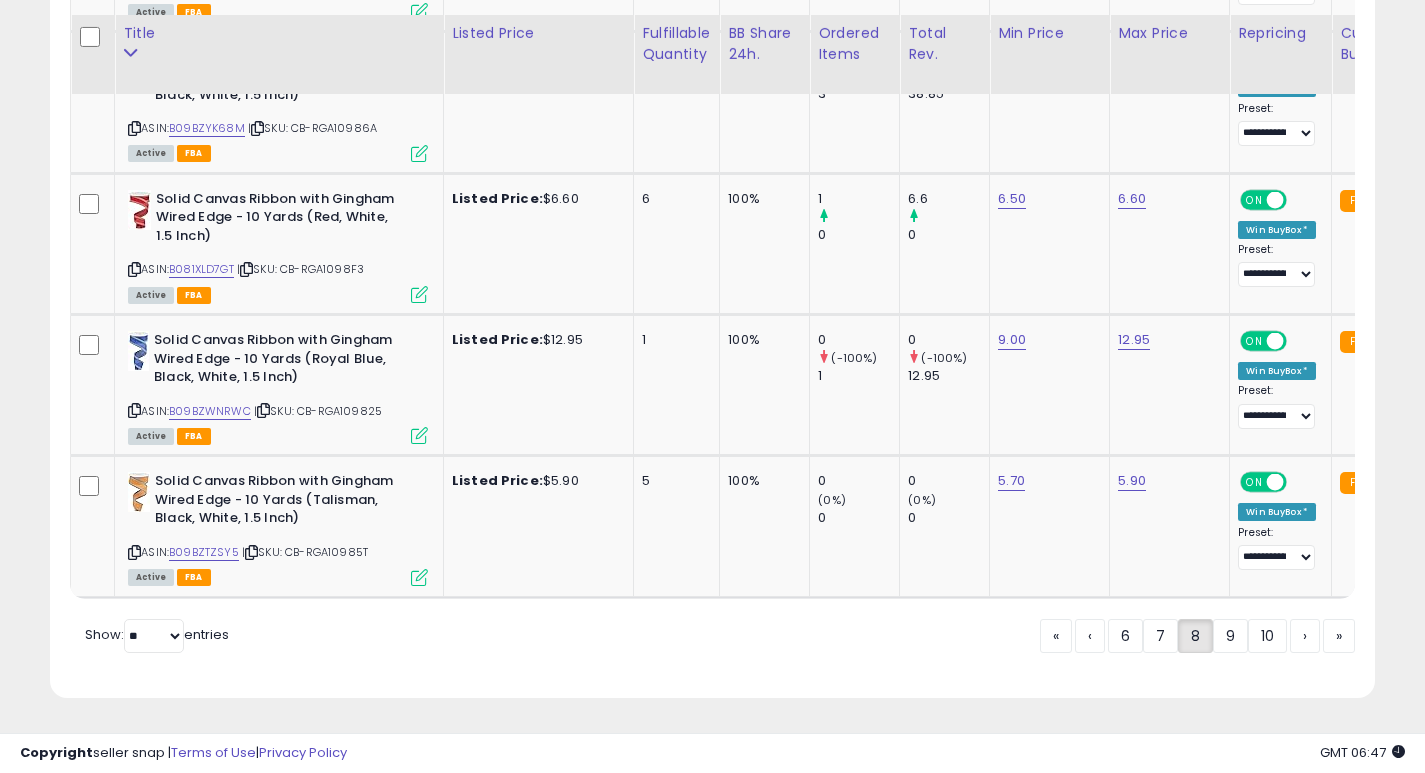 click on "9" 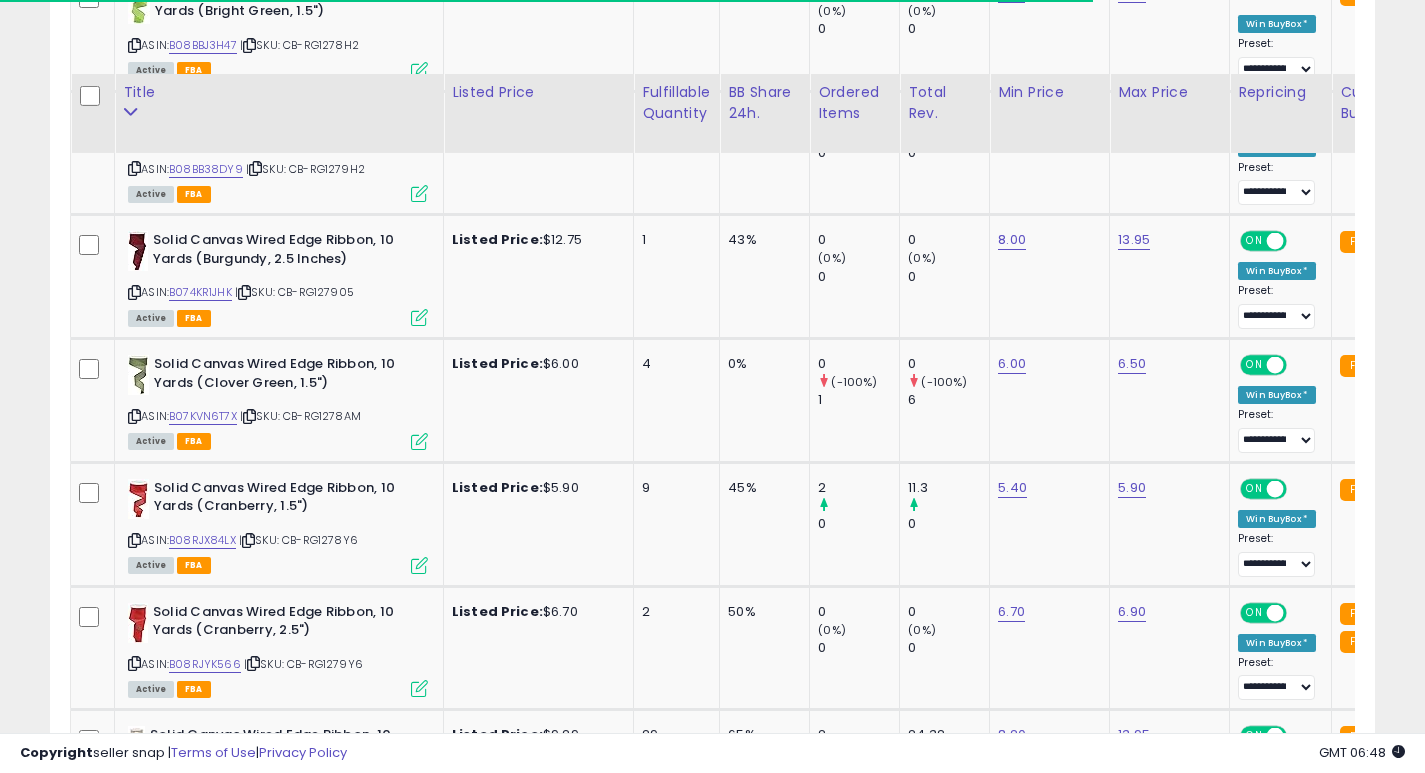 scroll, scrollTop: 1438, scrollLeft: 0, axis: vertical 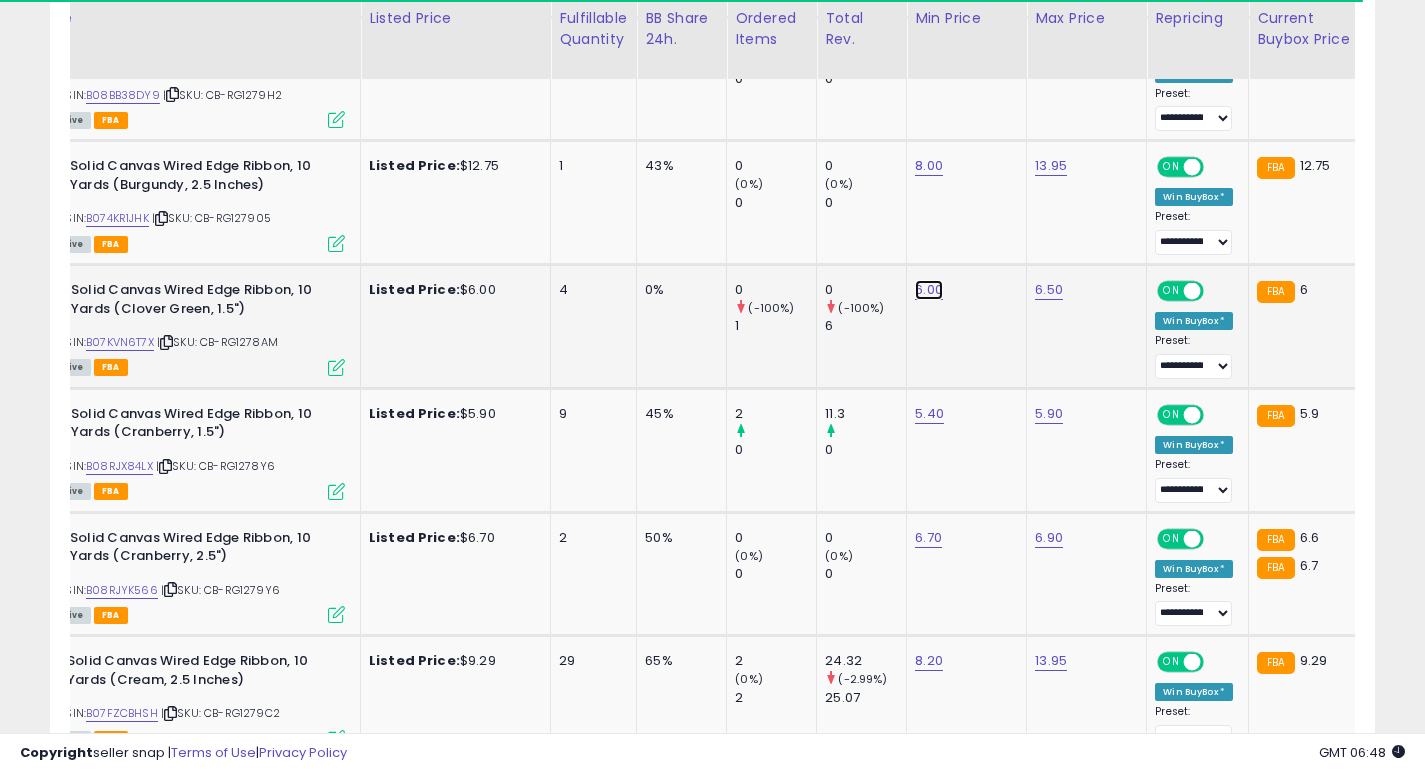 click on "6.00" at bounding box center (928, -364) 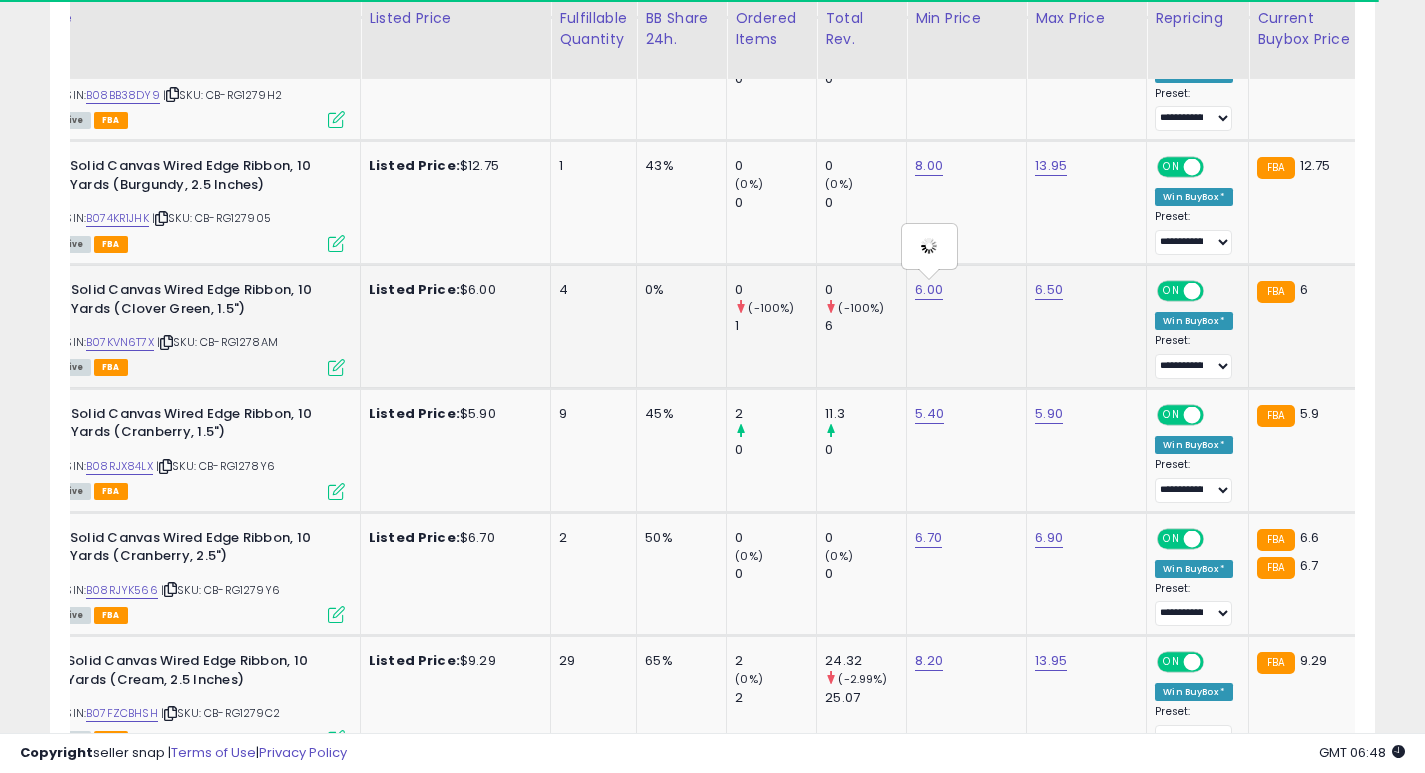type on "*" 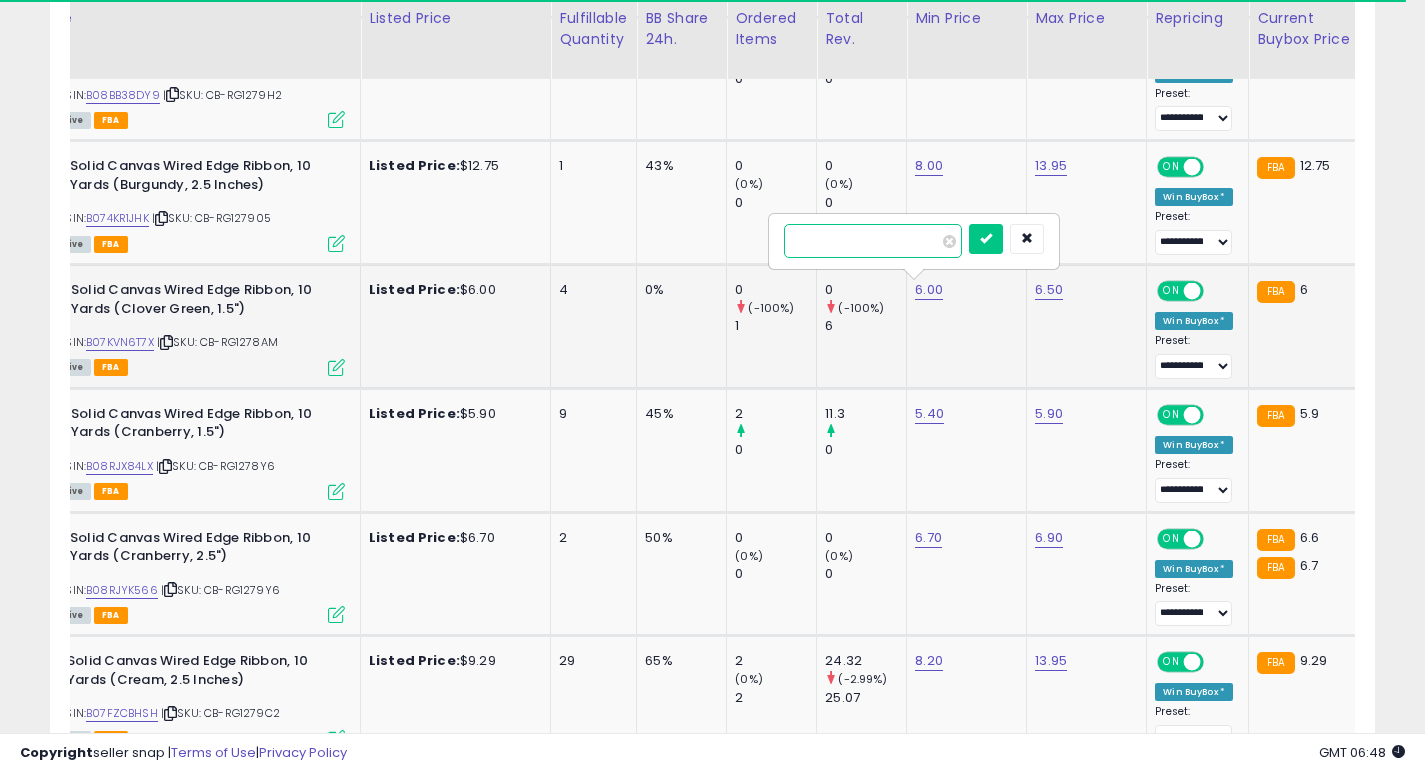 type on "***" 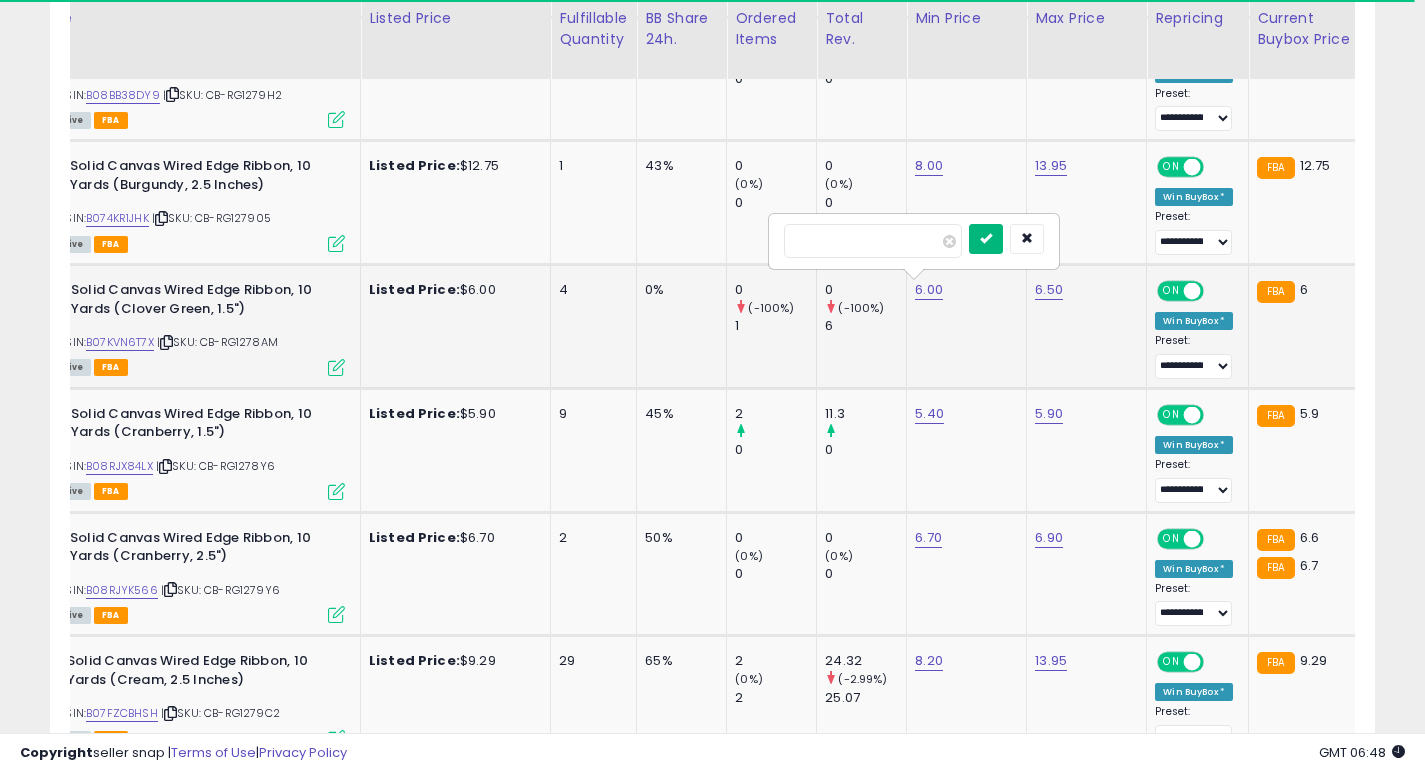 click at bounding box center (986, 239) 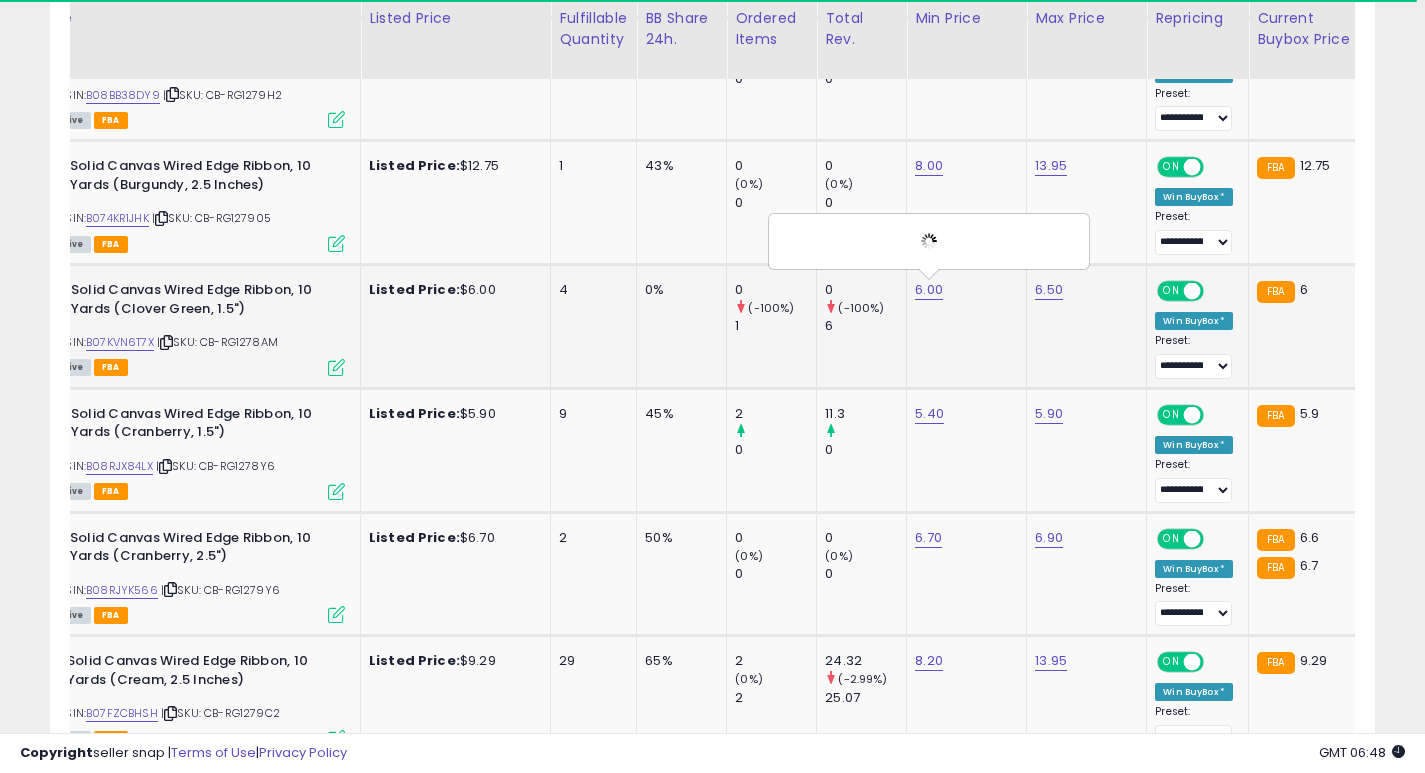 scroll, scrollTop: 0, scrollLeft: 0, axis: both 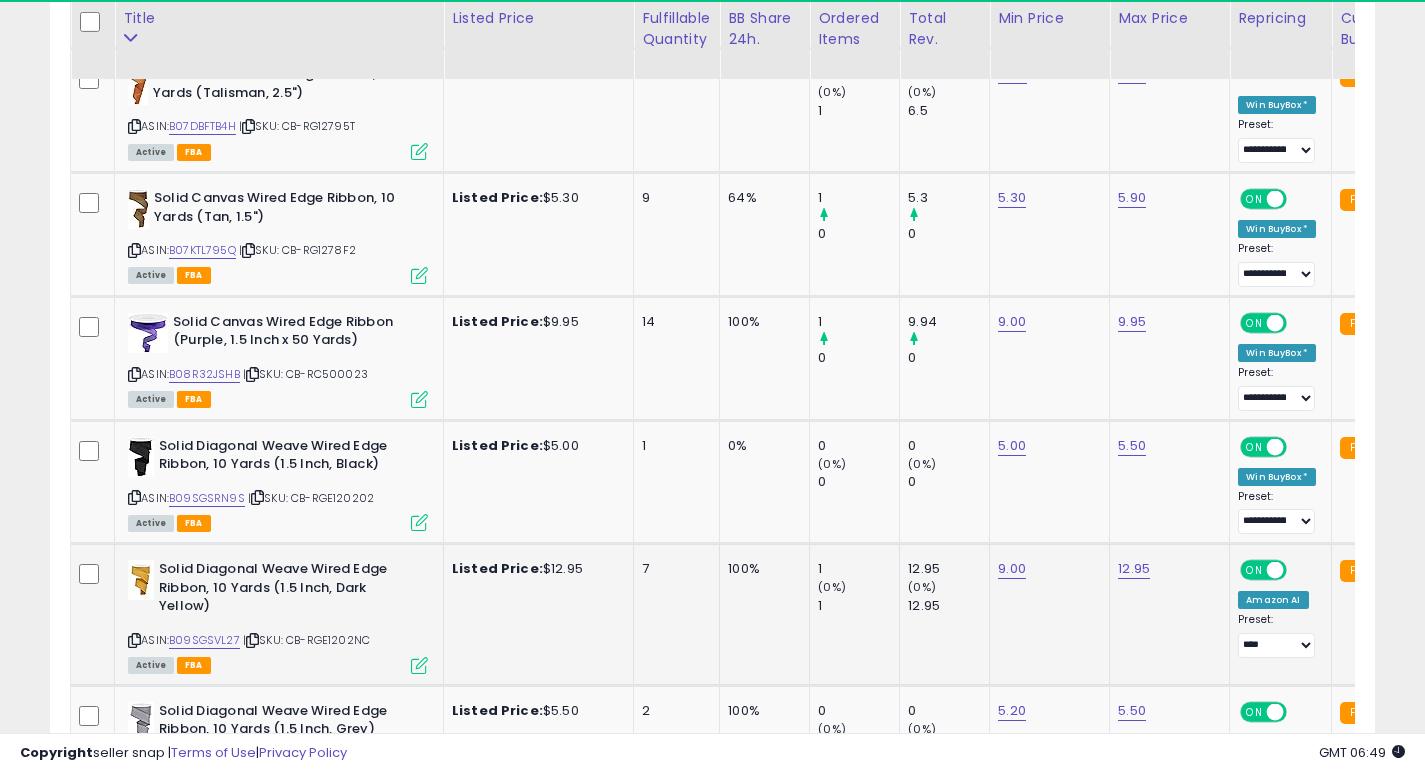 click on "7" 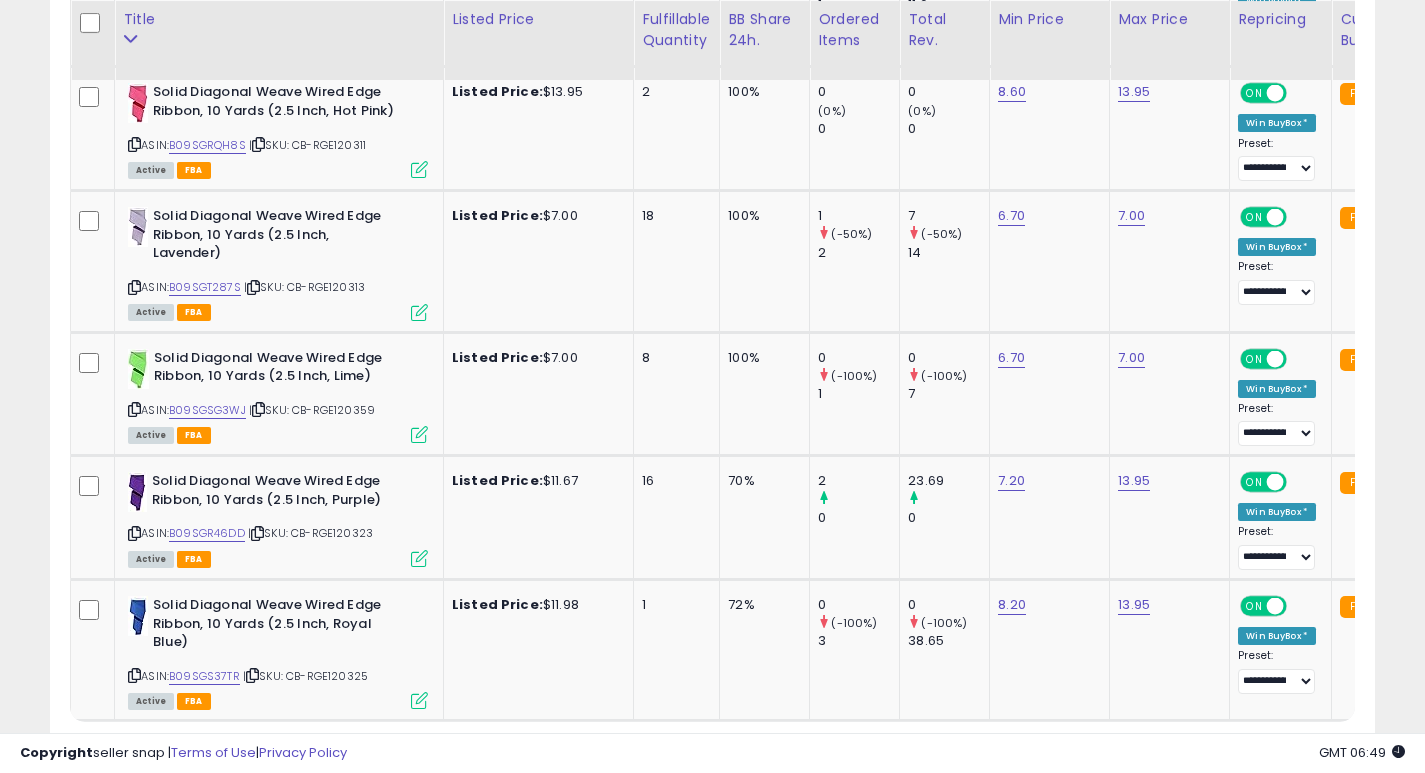 scroll, scrollTop: 6829, scrollLeft: 0, axis: vertical 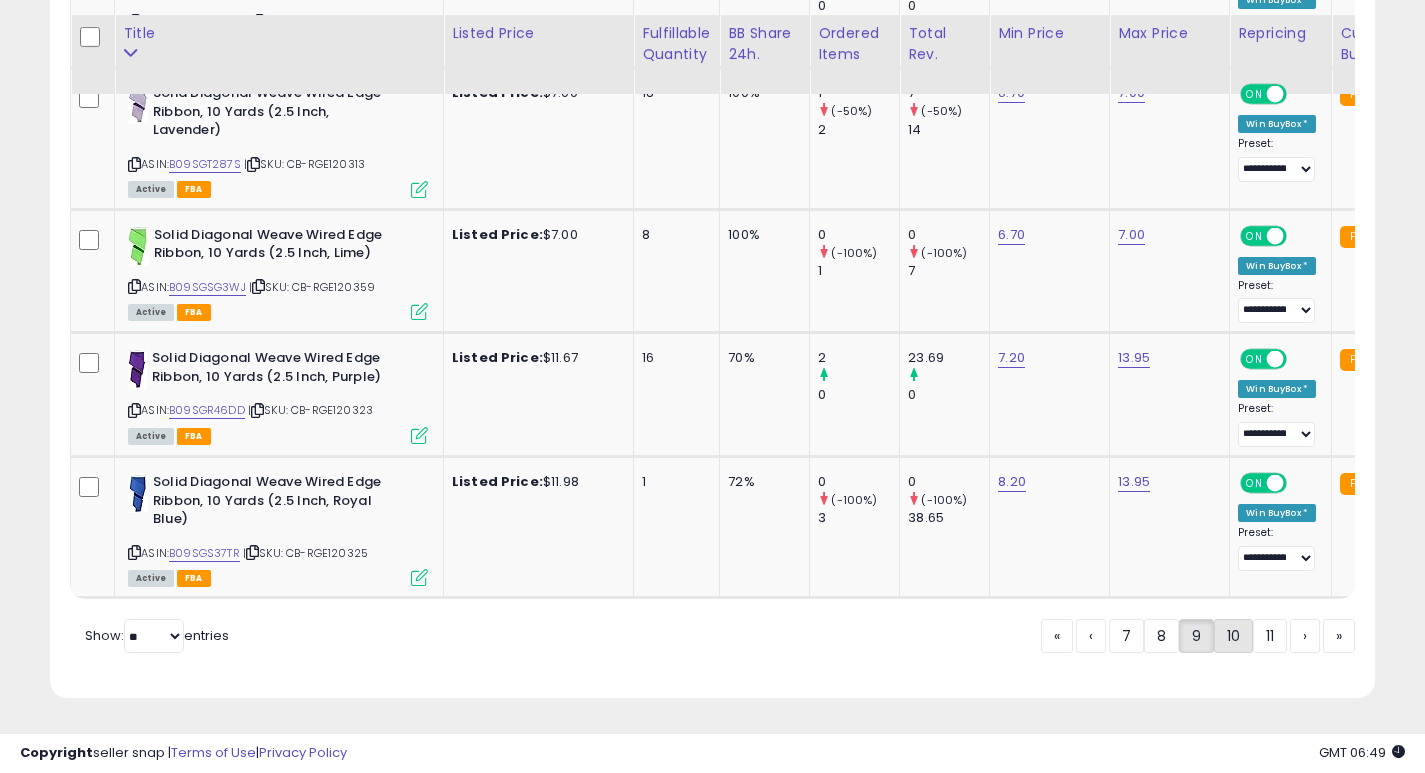 click on "10" 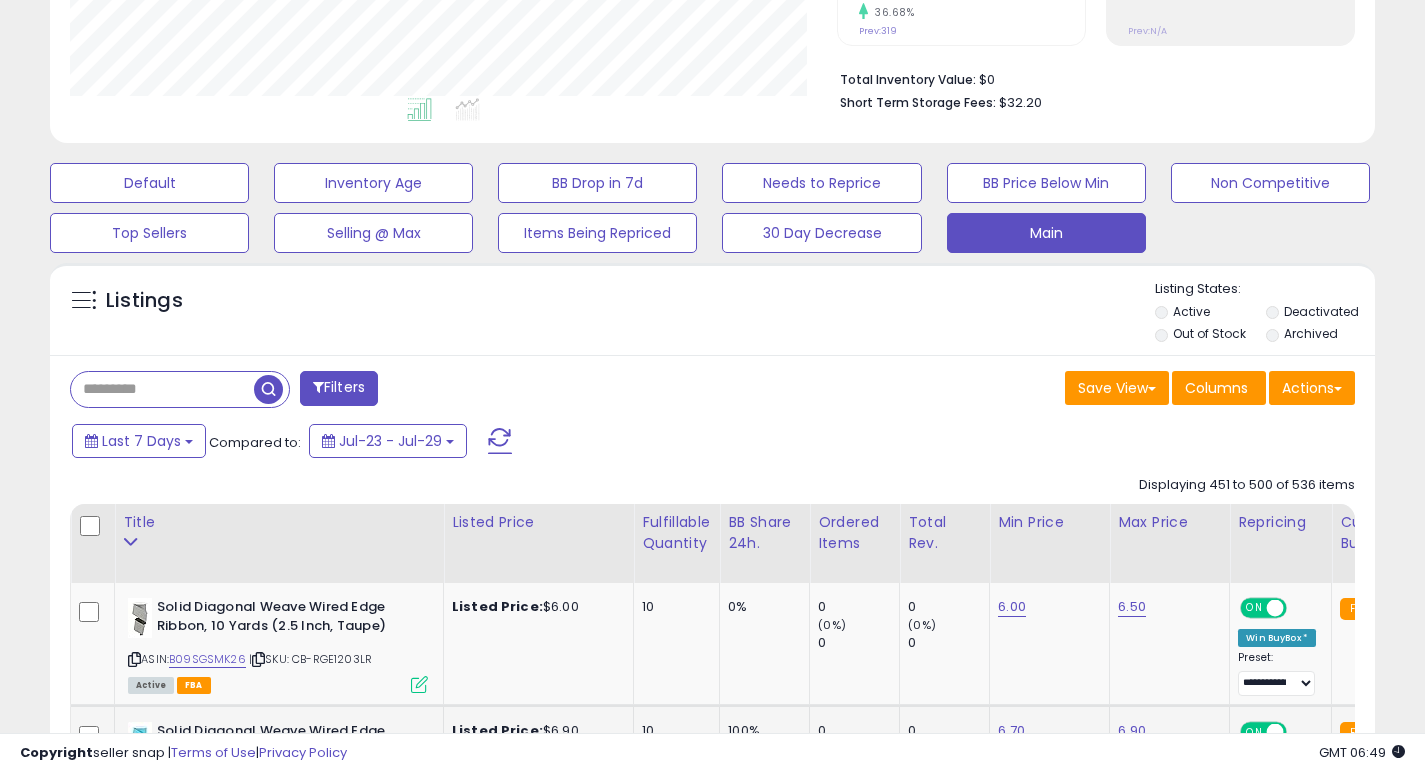 scroll, scrollTop: 681, scrollLeft: 0, axis: vertical 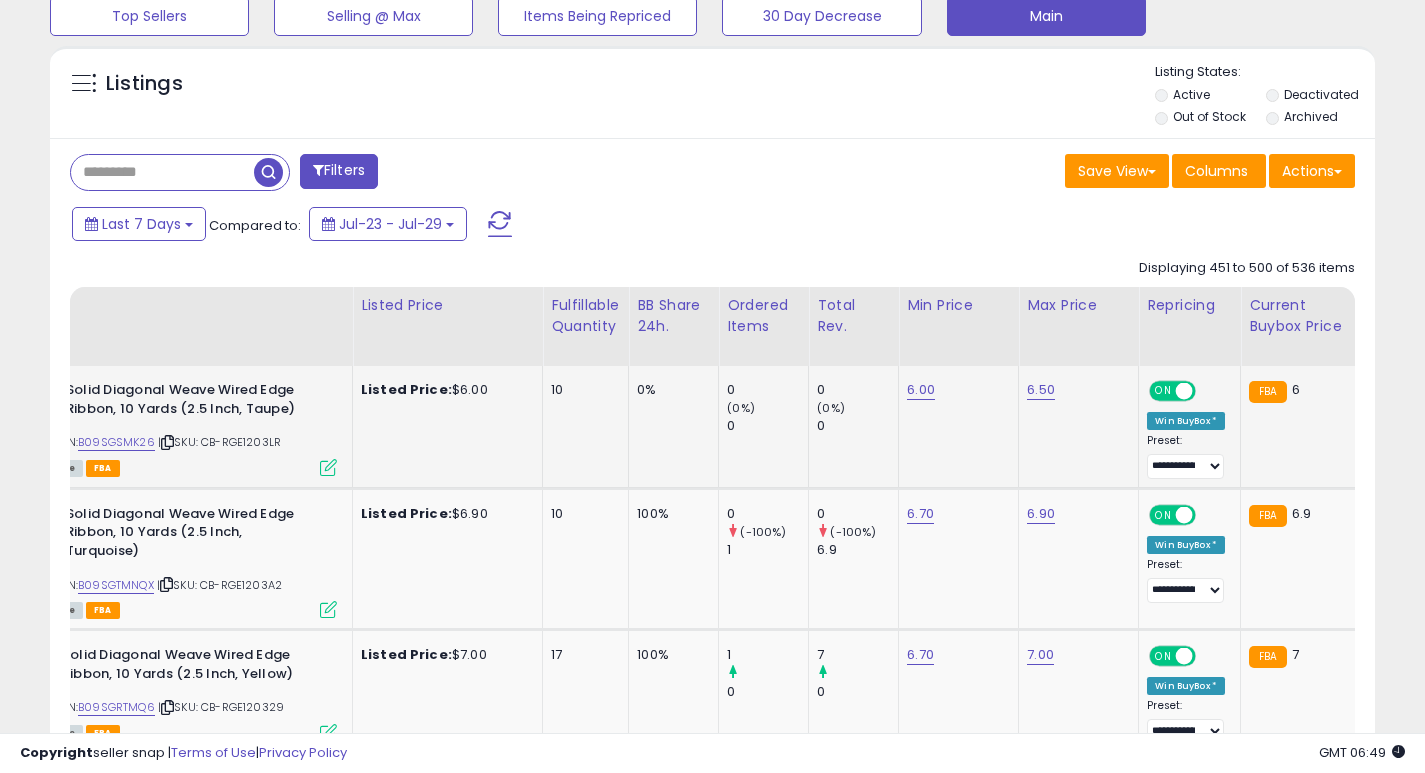 click on "0%" 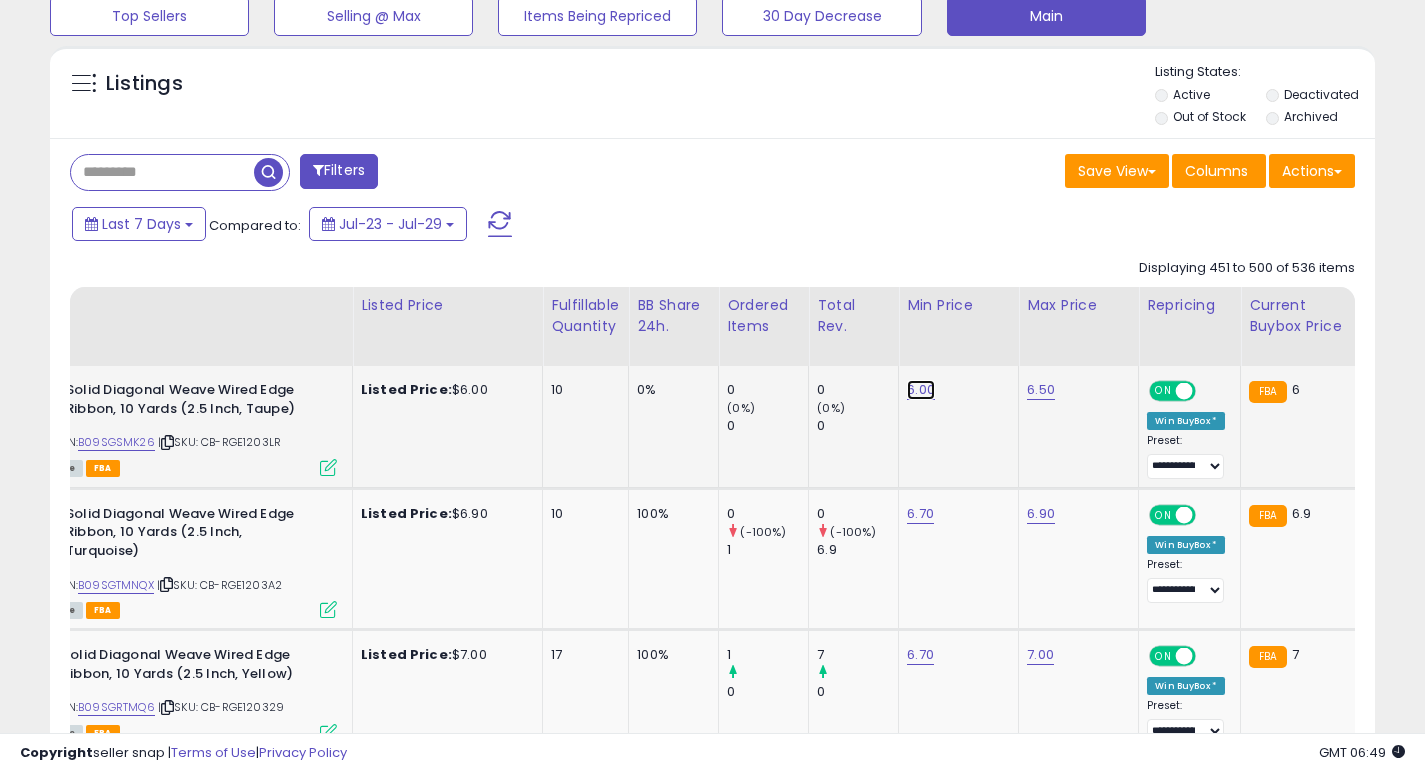 click on "6.00" at bounding box center (921, 390) 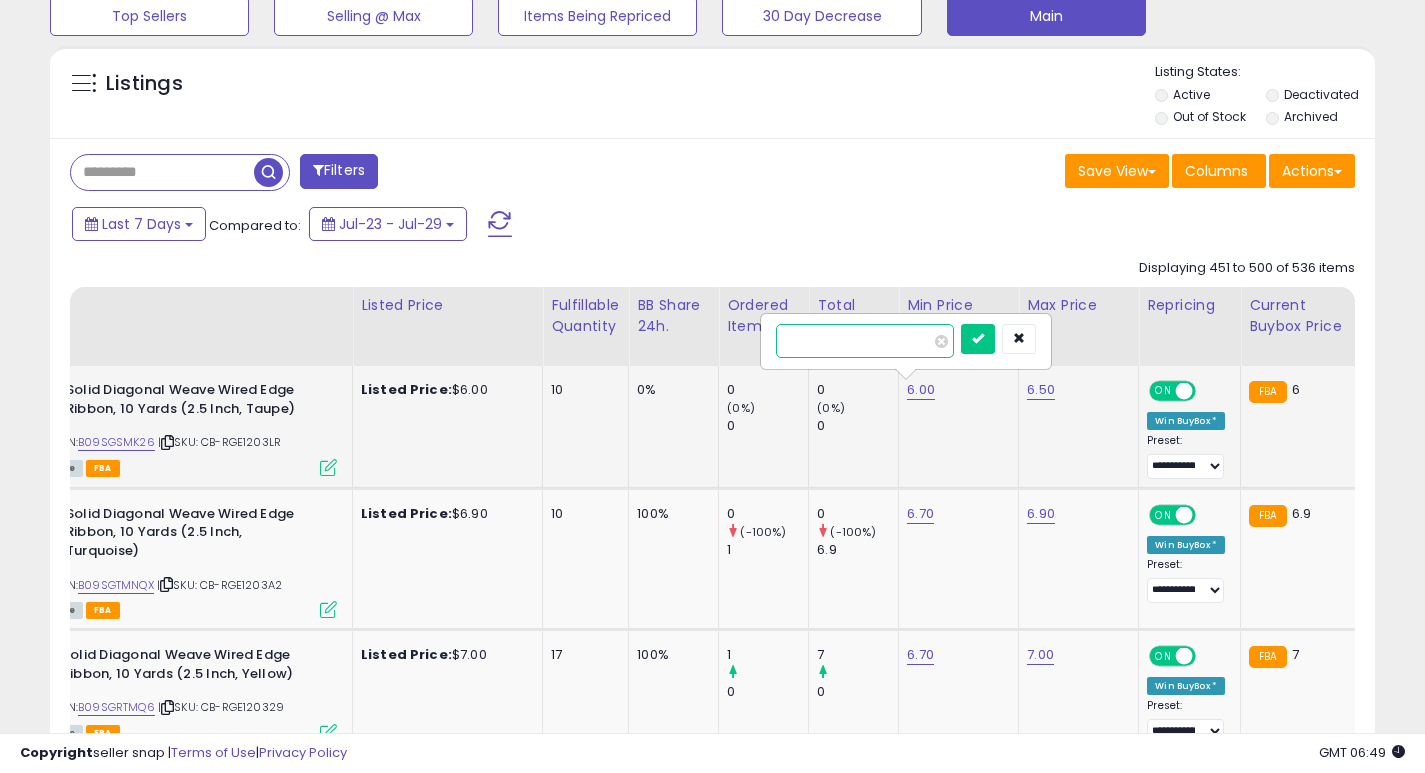 type on "*" 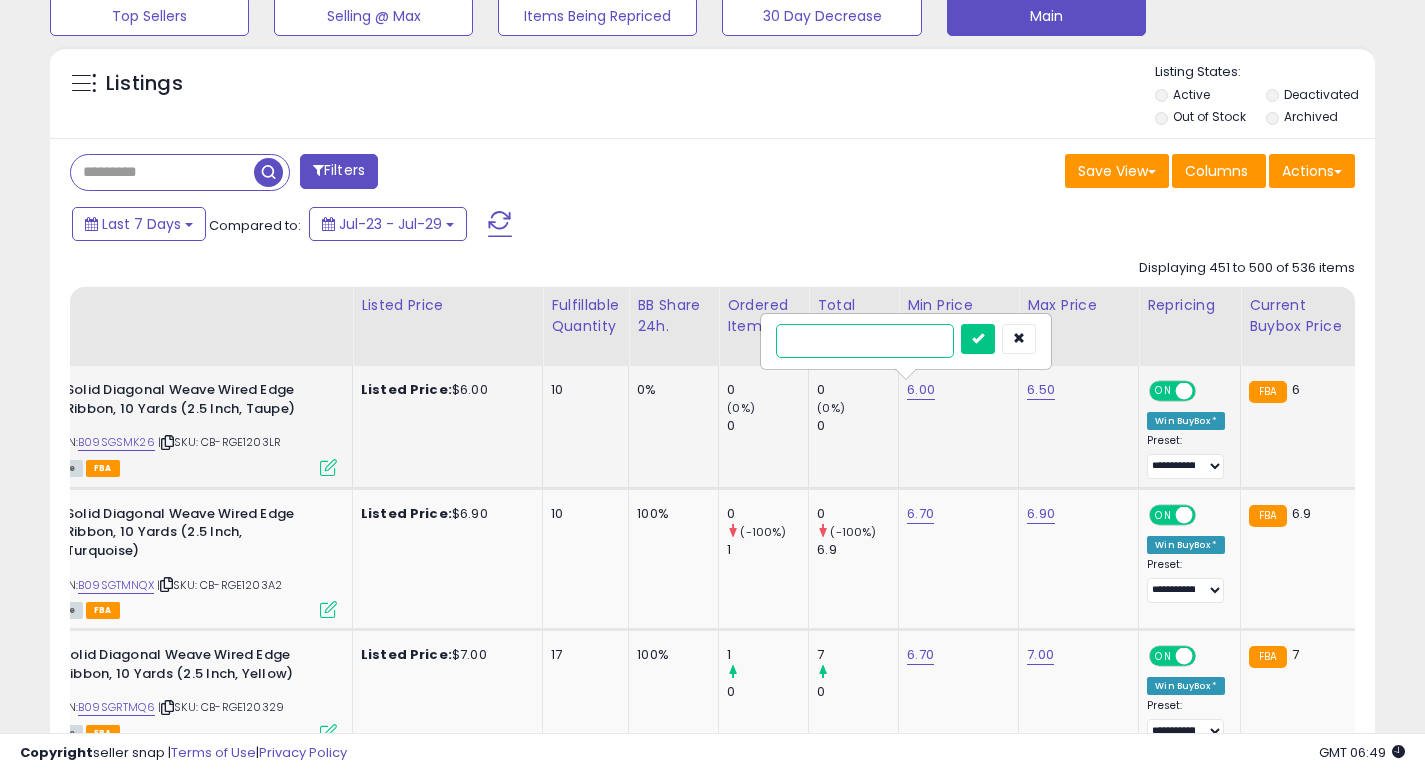 type on "***" 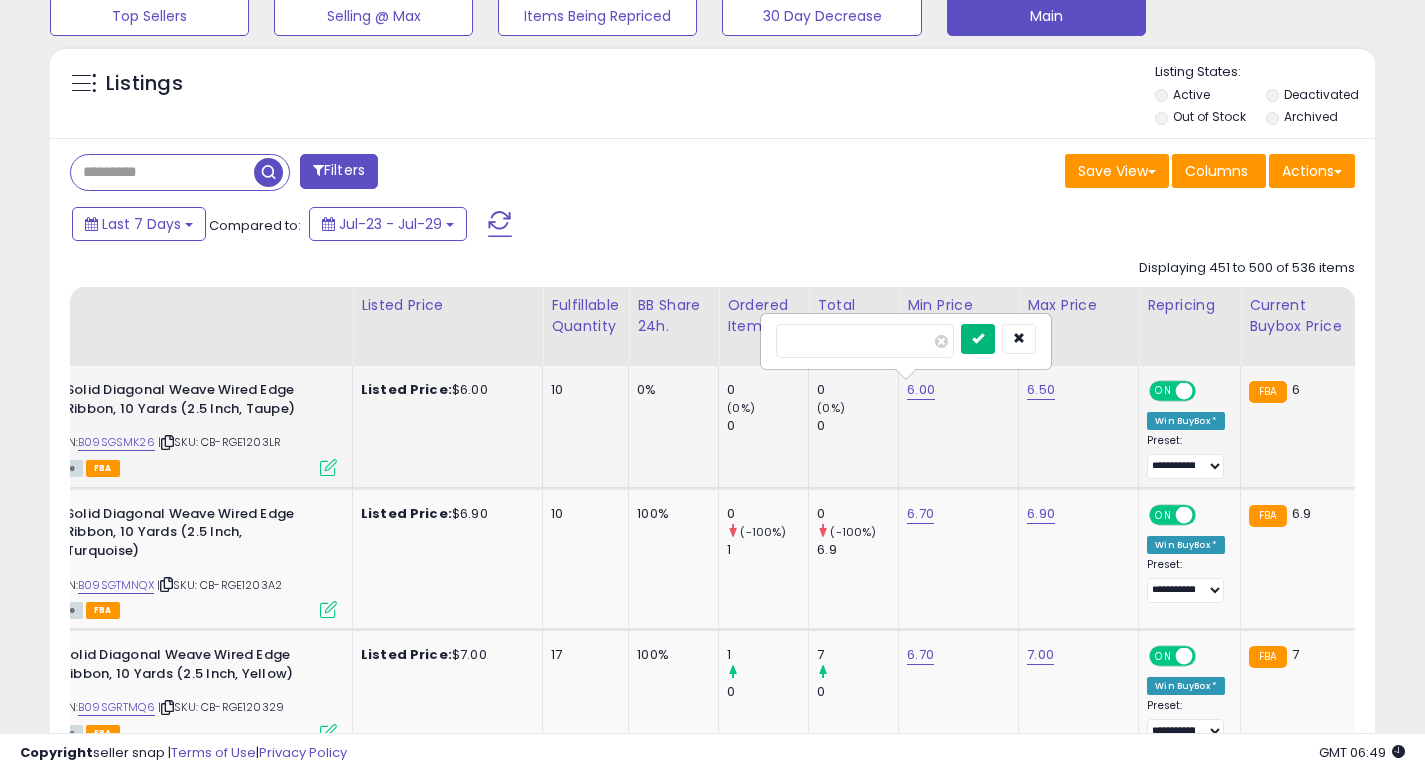 click at bounding box center (978, 339) 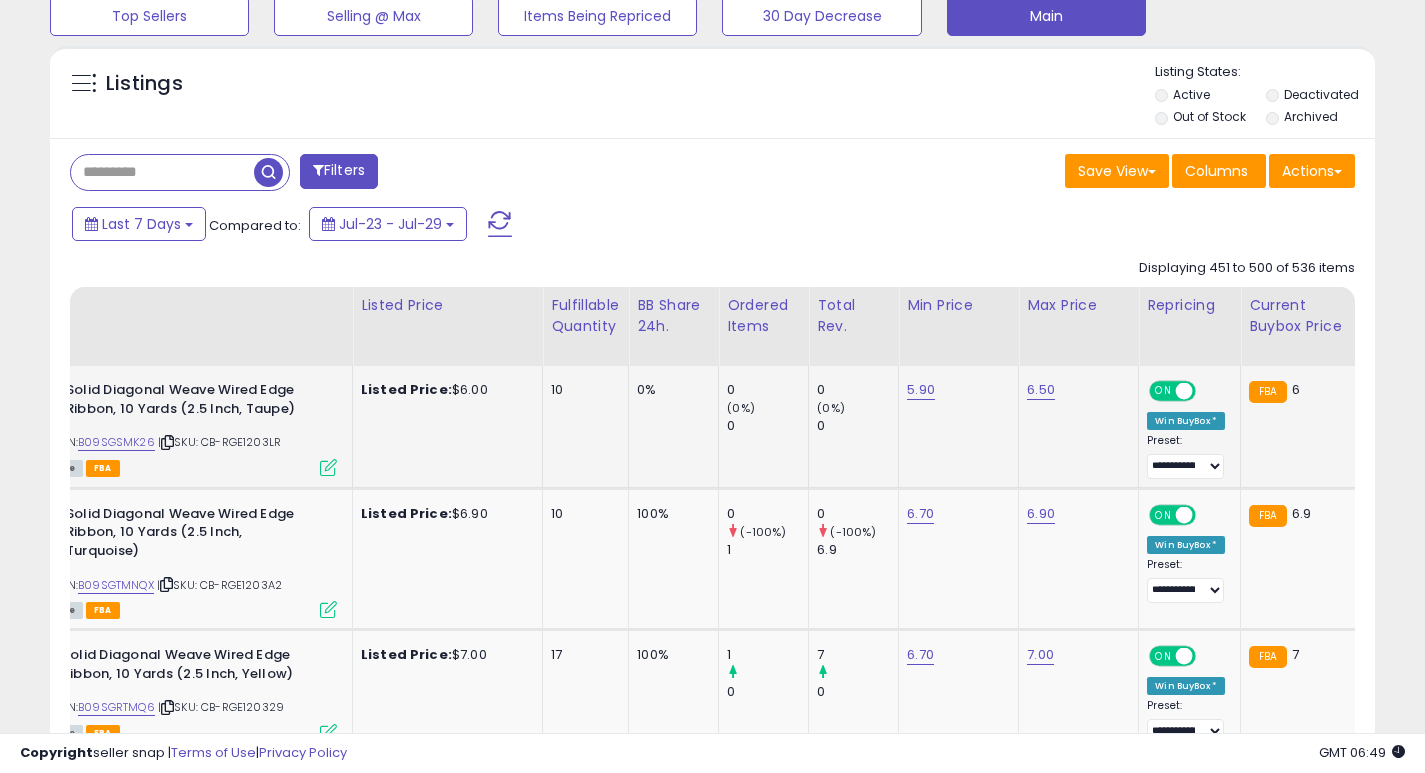 scroll, scrollTop: 0, scrollLeft: 0, axis: both 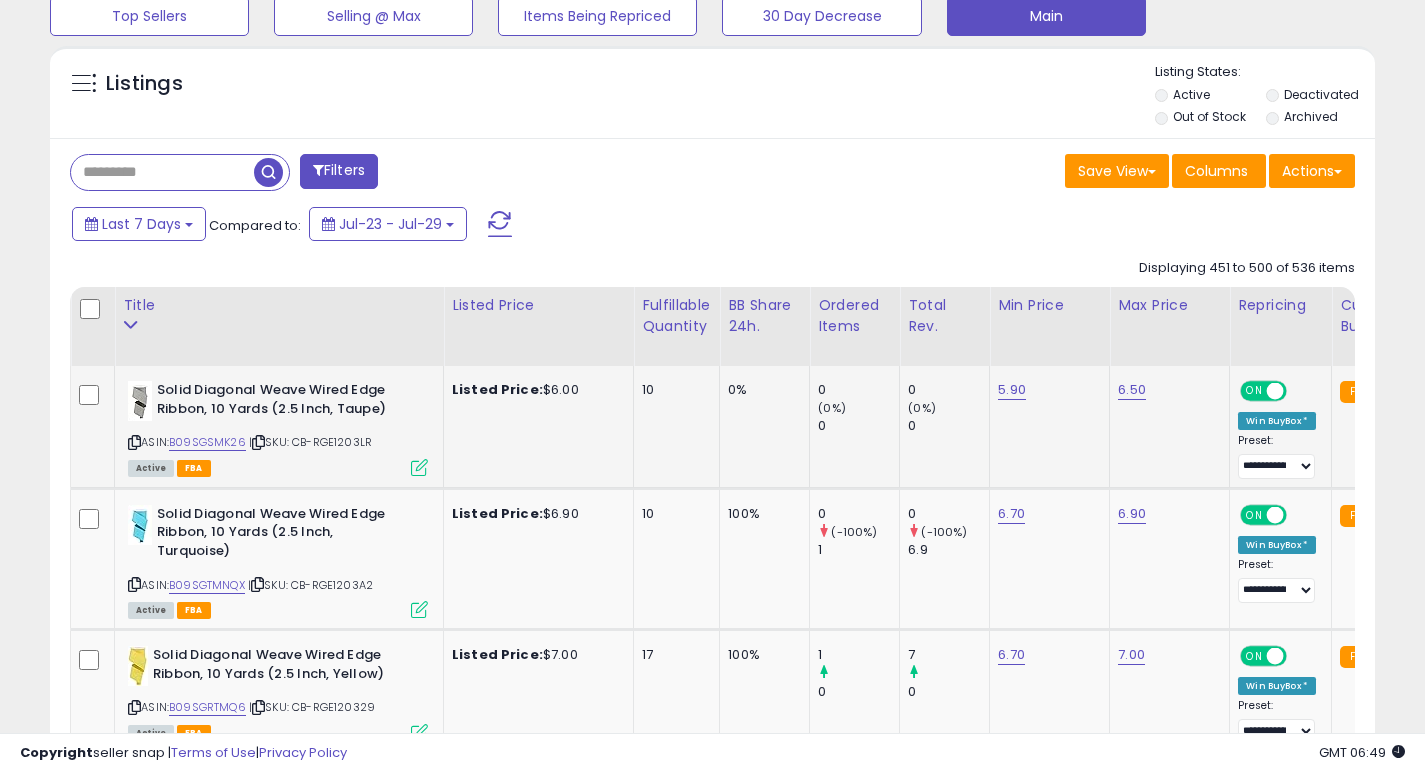 click on "10" 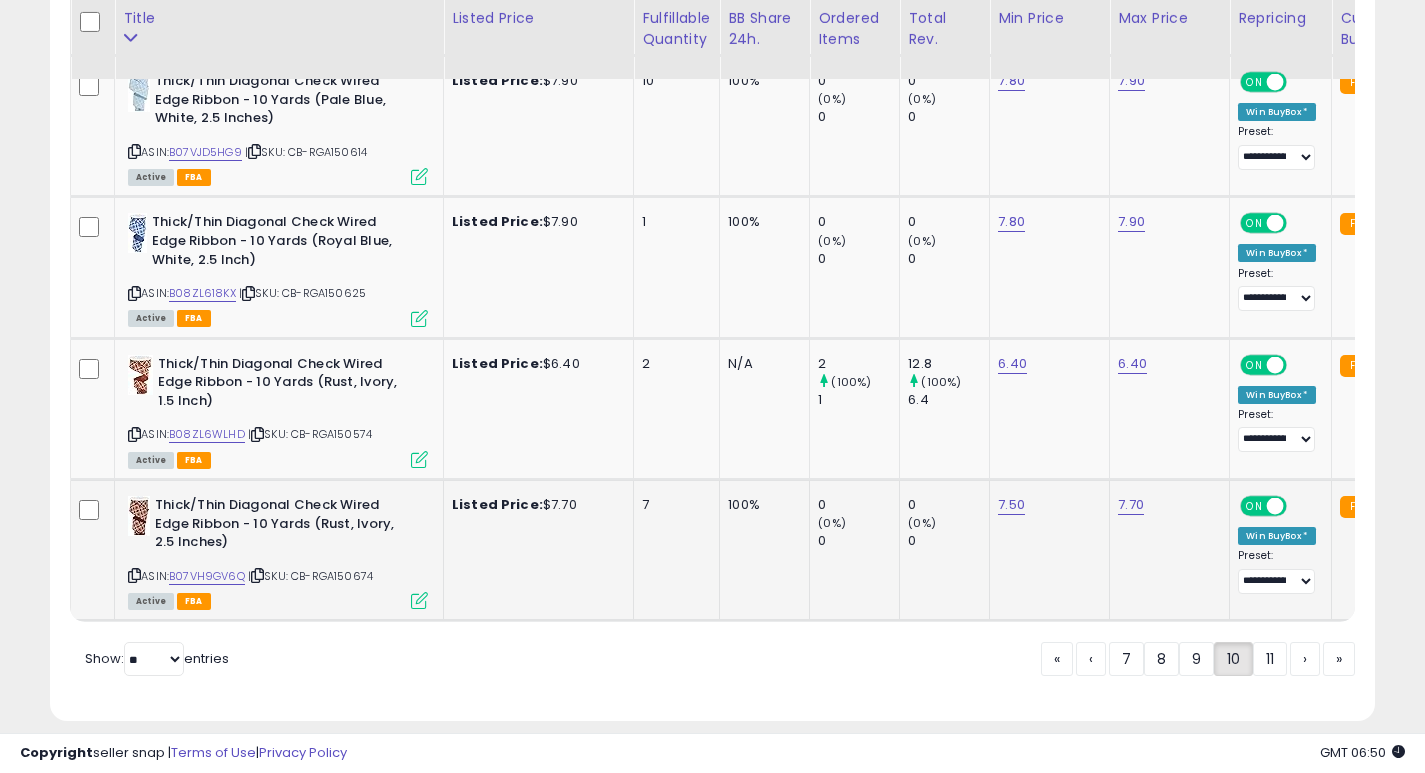 scroll, scrollTop: 7139, scrollLeft: 0, axis: vertical 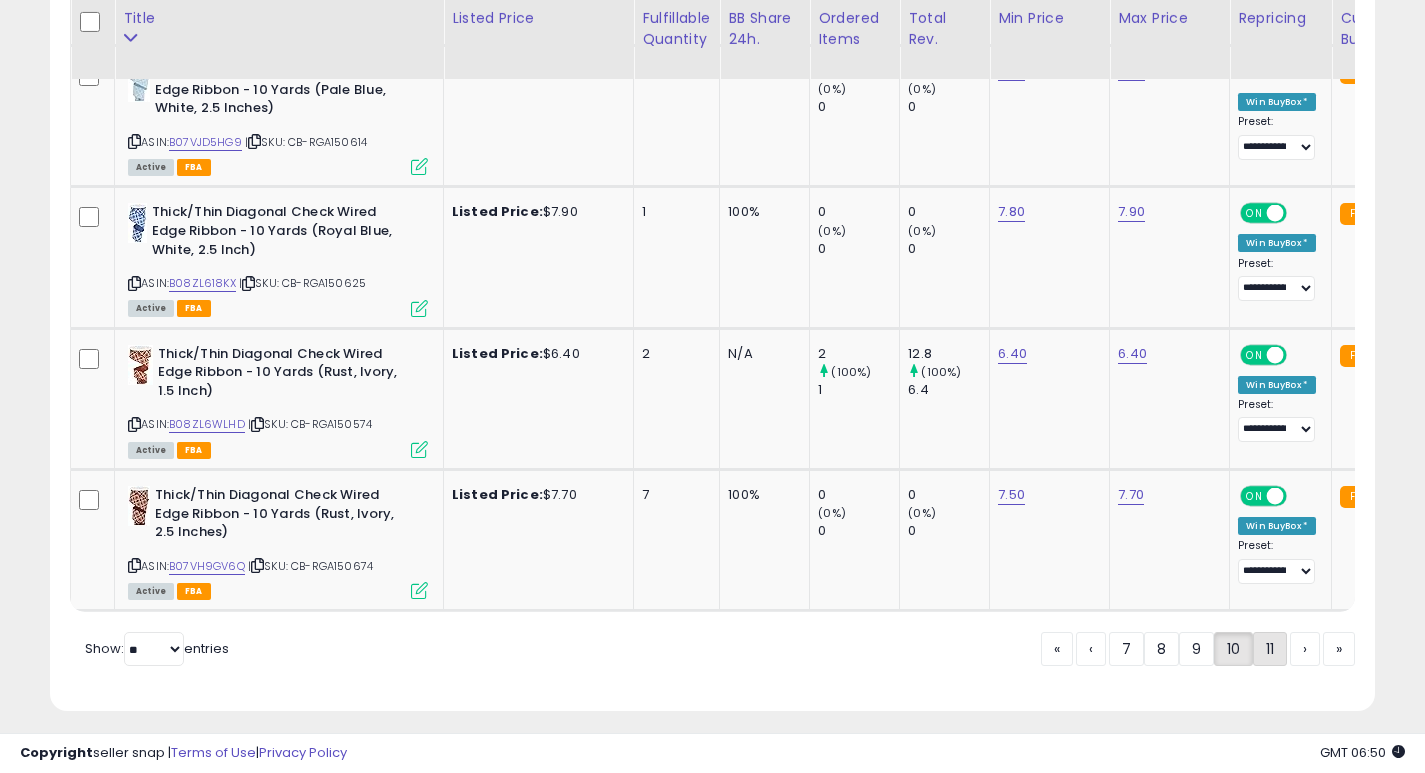 click on "11" 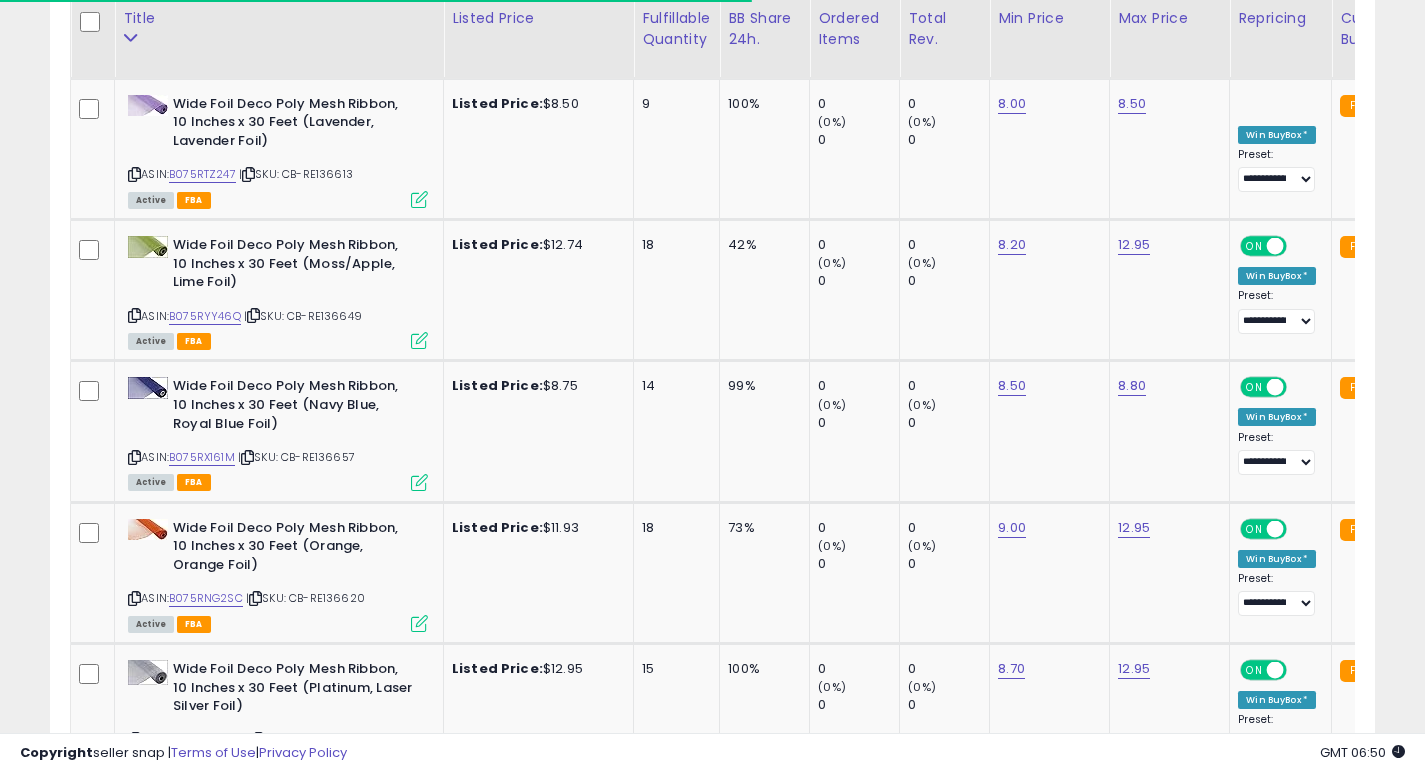 scroll, scrollTop: 4573, scrollLeft: 0, axis: vertical 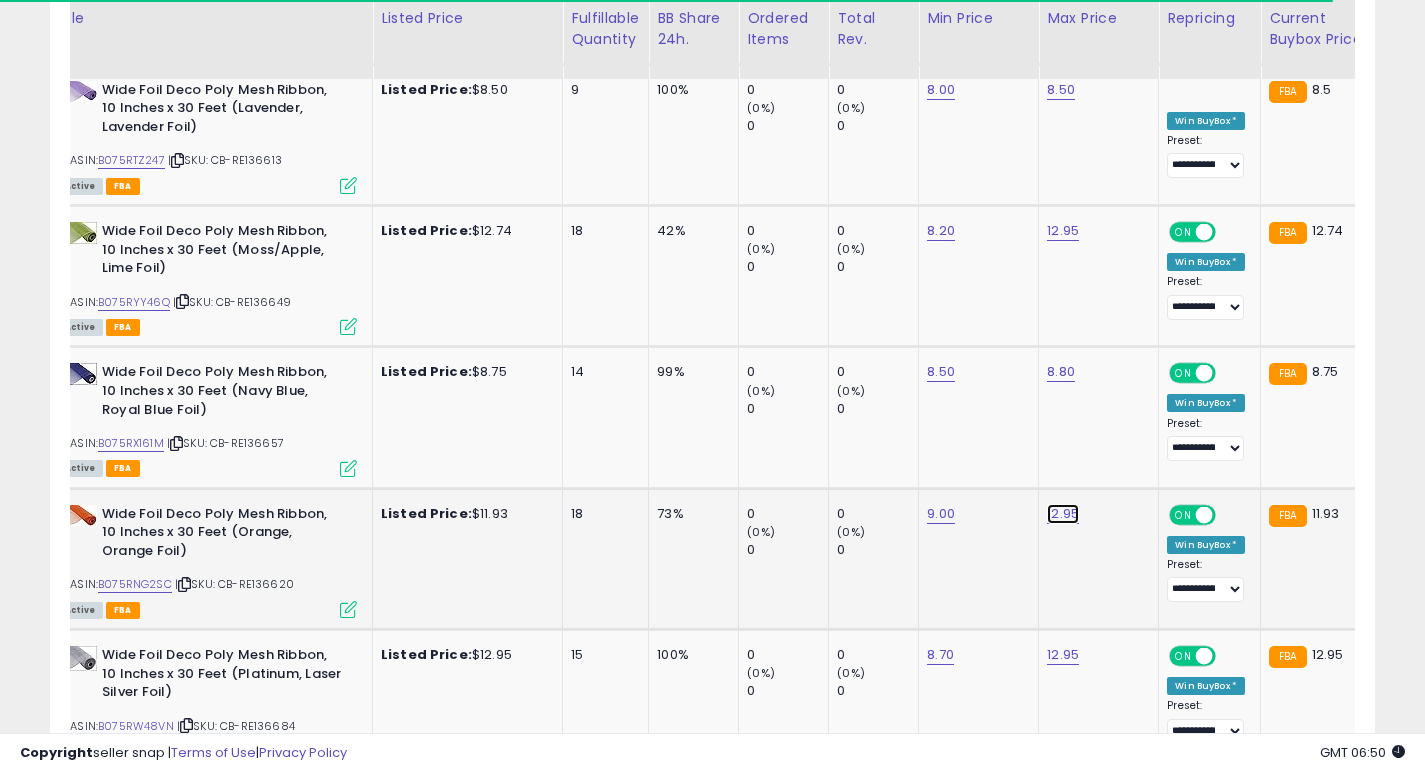 click on "12.95" at bounding box center [1061, -3499] 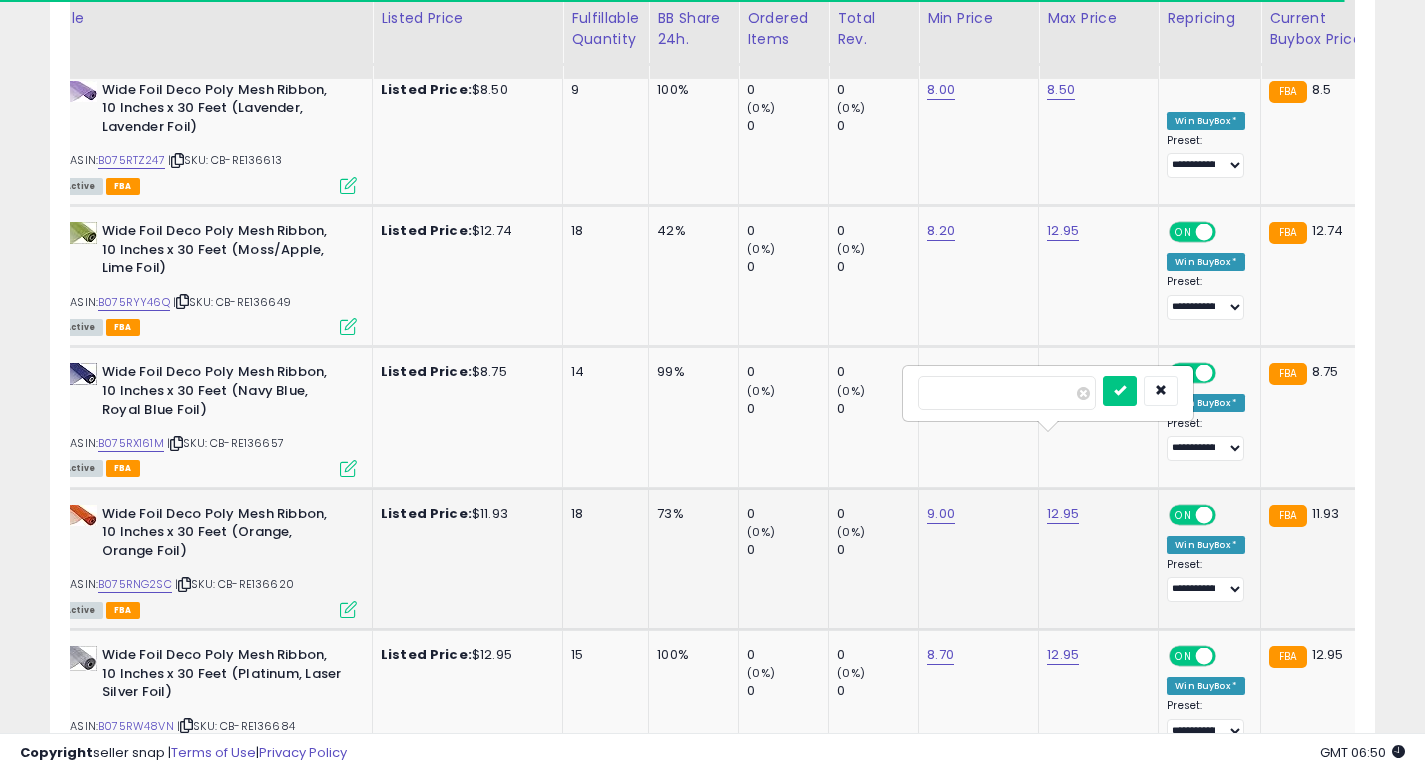 type on "*" 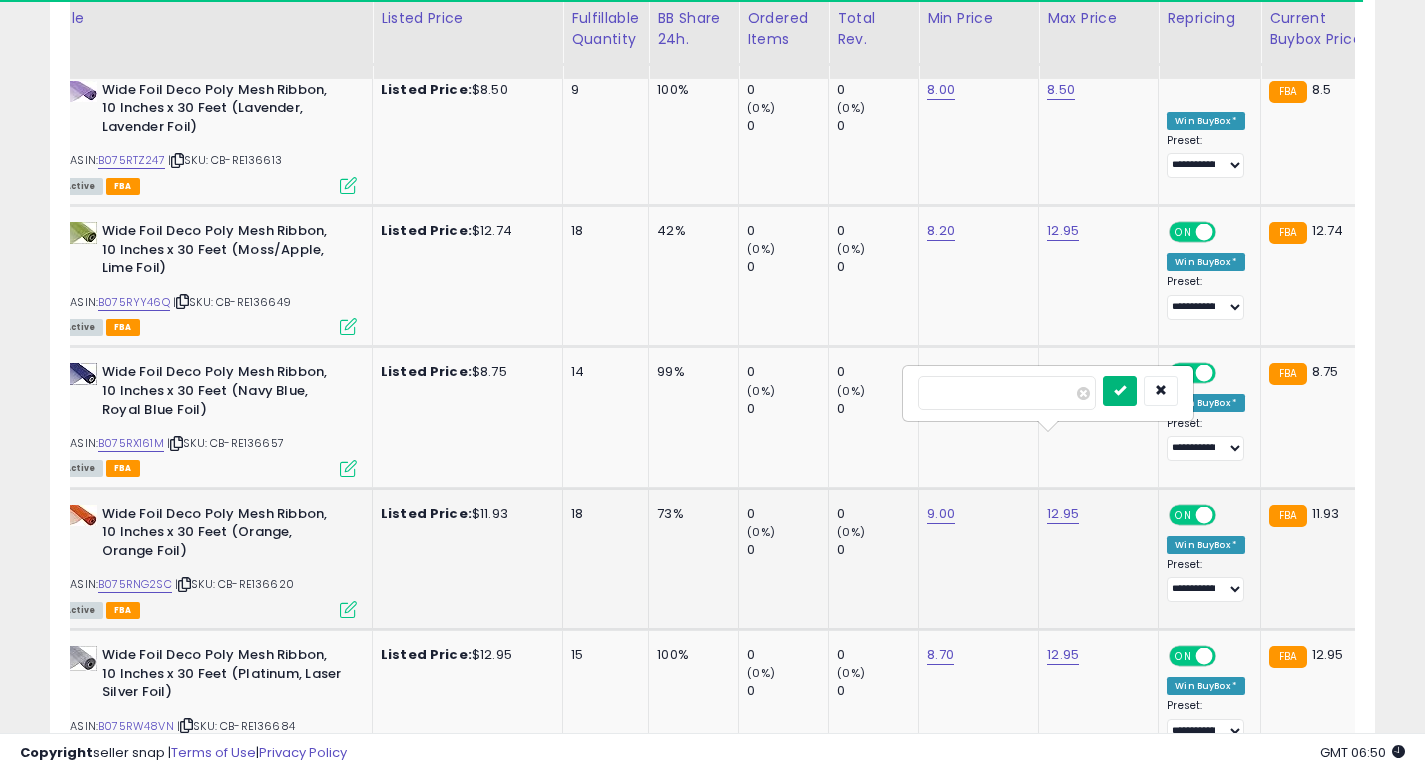 type on "****" 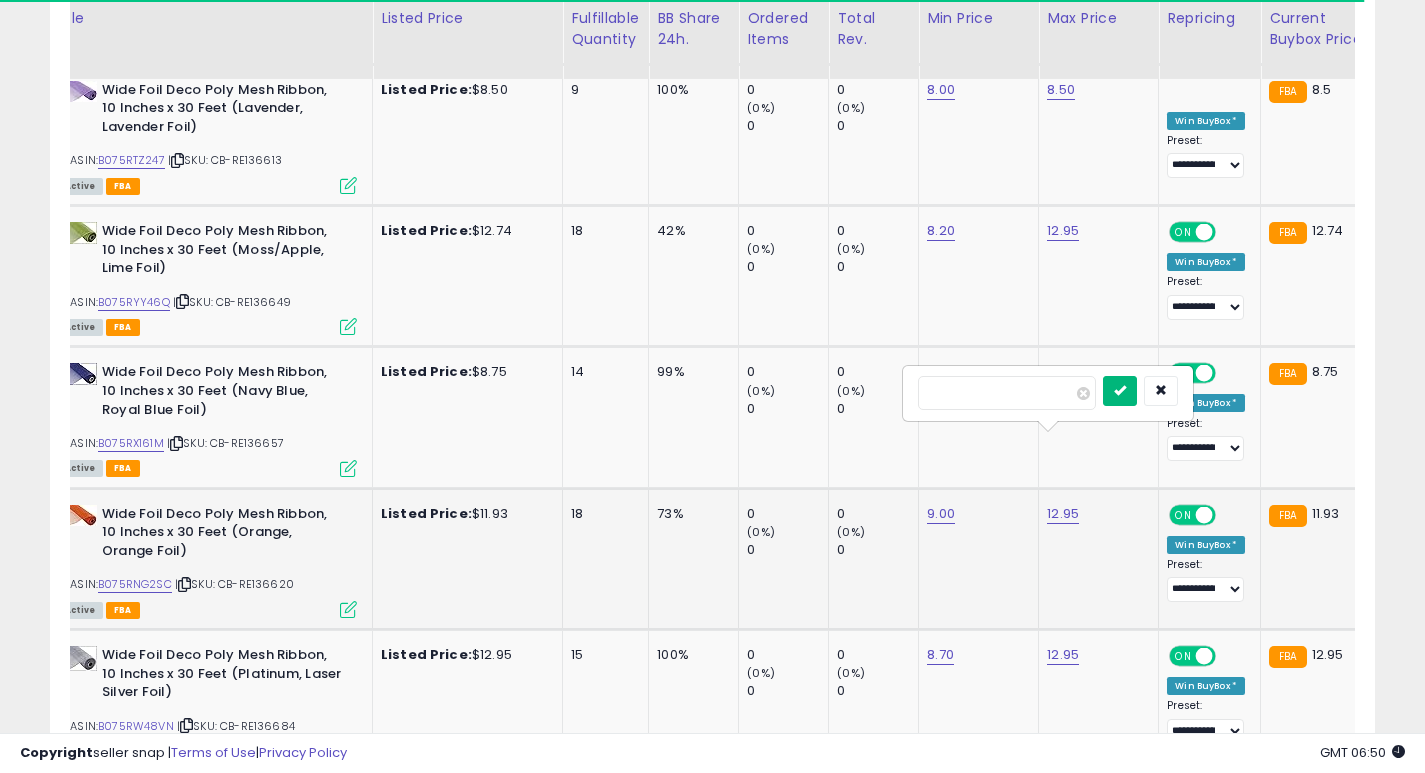 click at bounding box center (1120, 391) 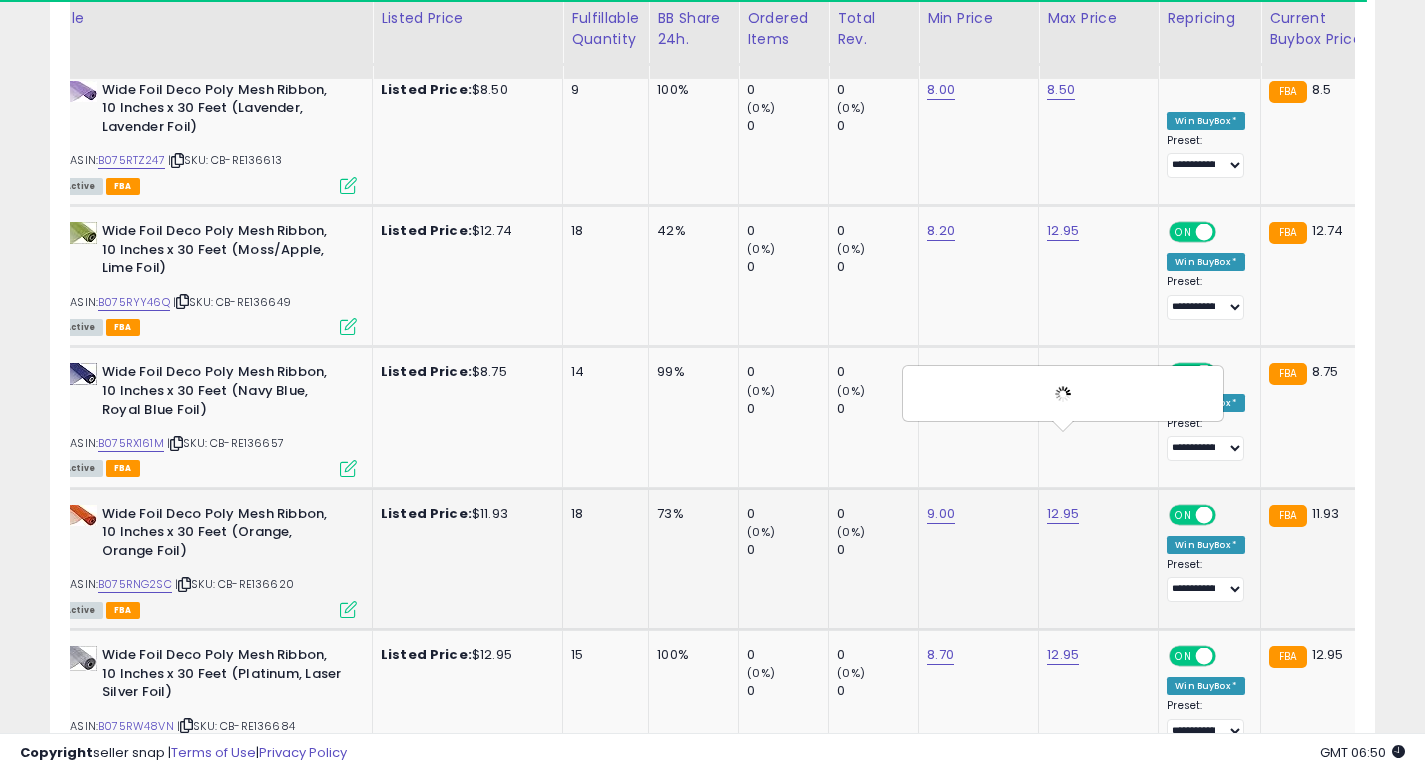 scroll, scrollTop: 0, scrollLeft: 53, axis: horizontal 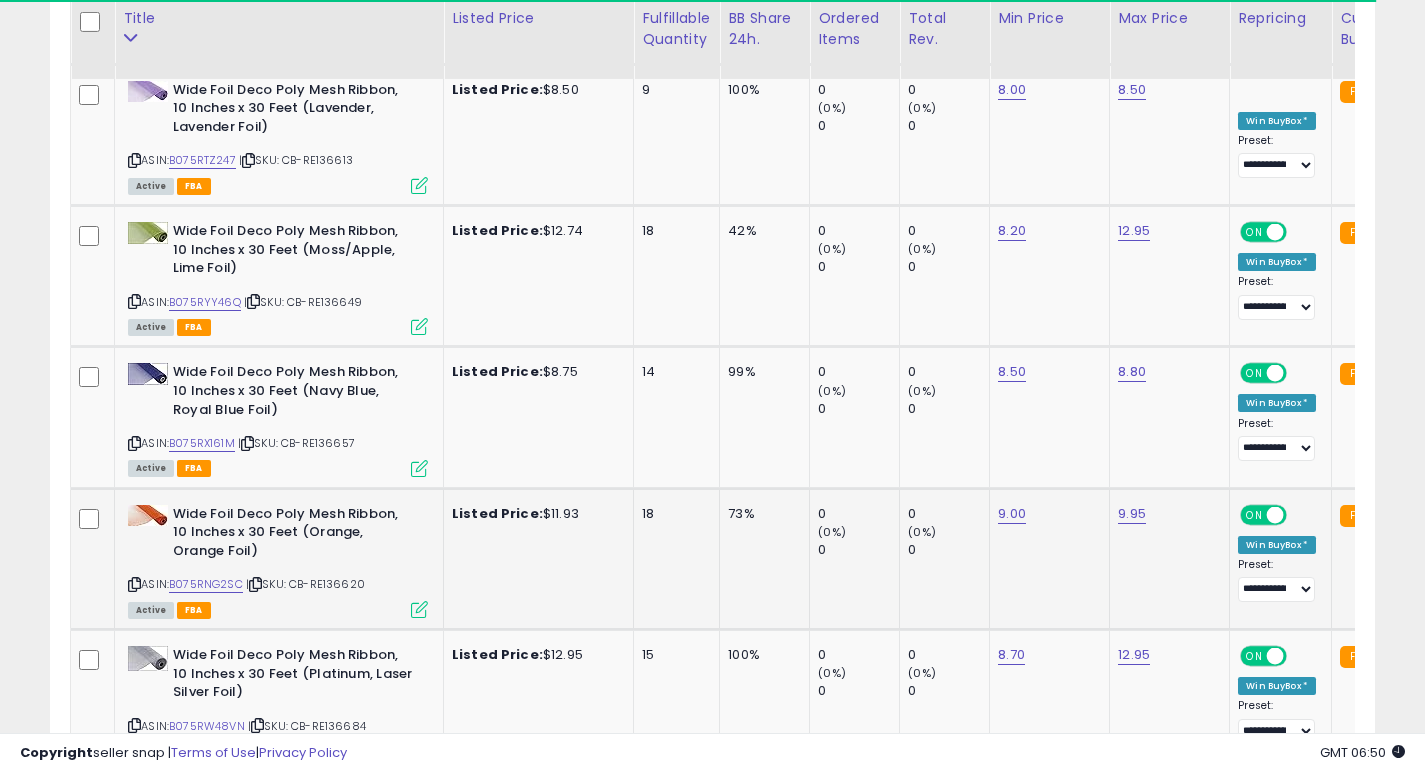 click on "73%" 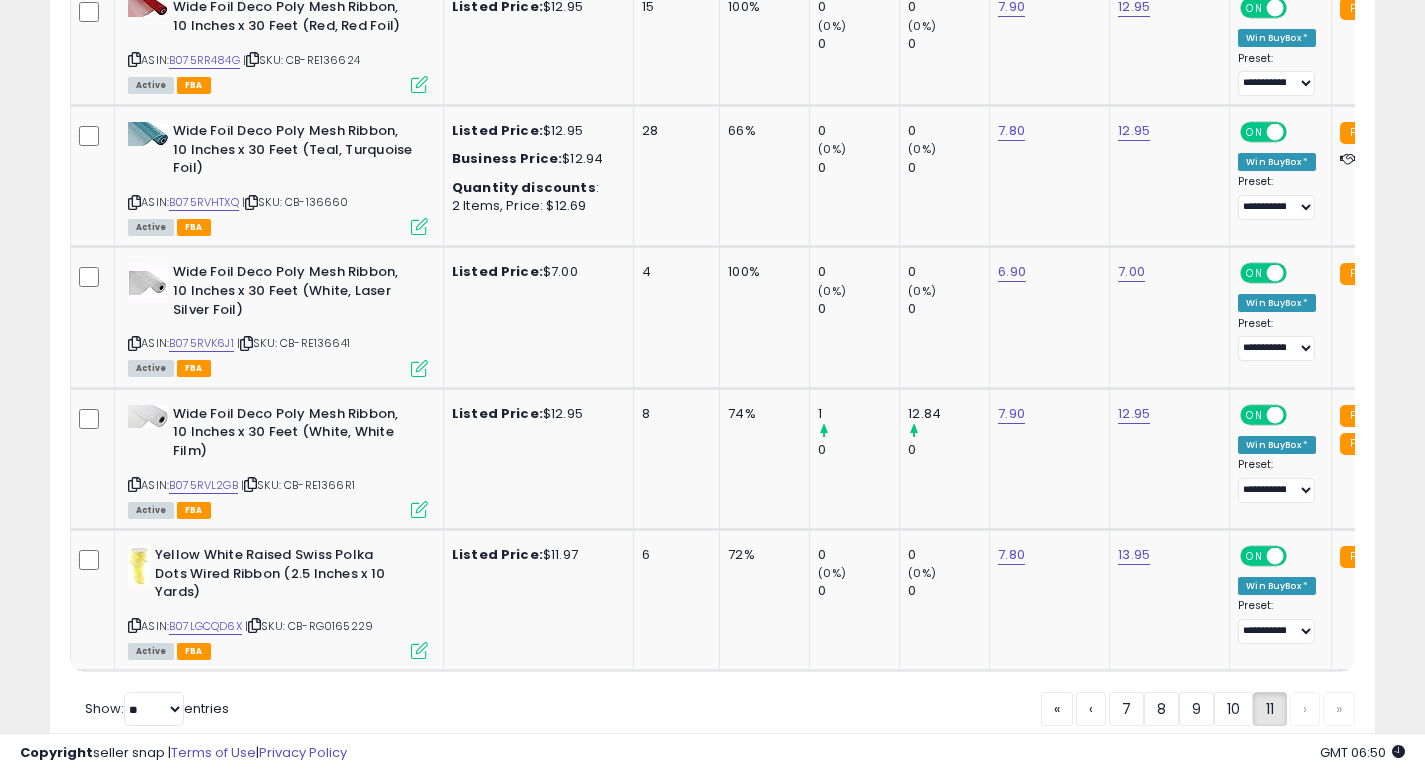 scroll, scrollTop: 4954, scrollLeft: 0, axis: vertical 